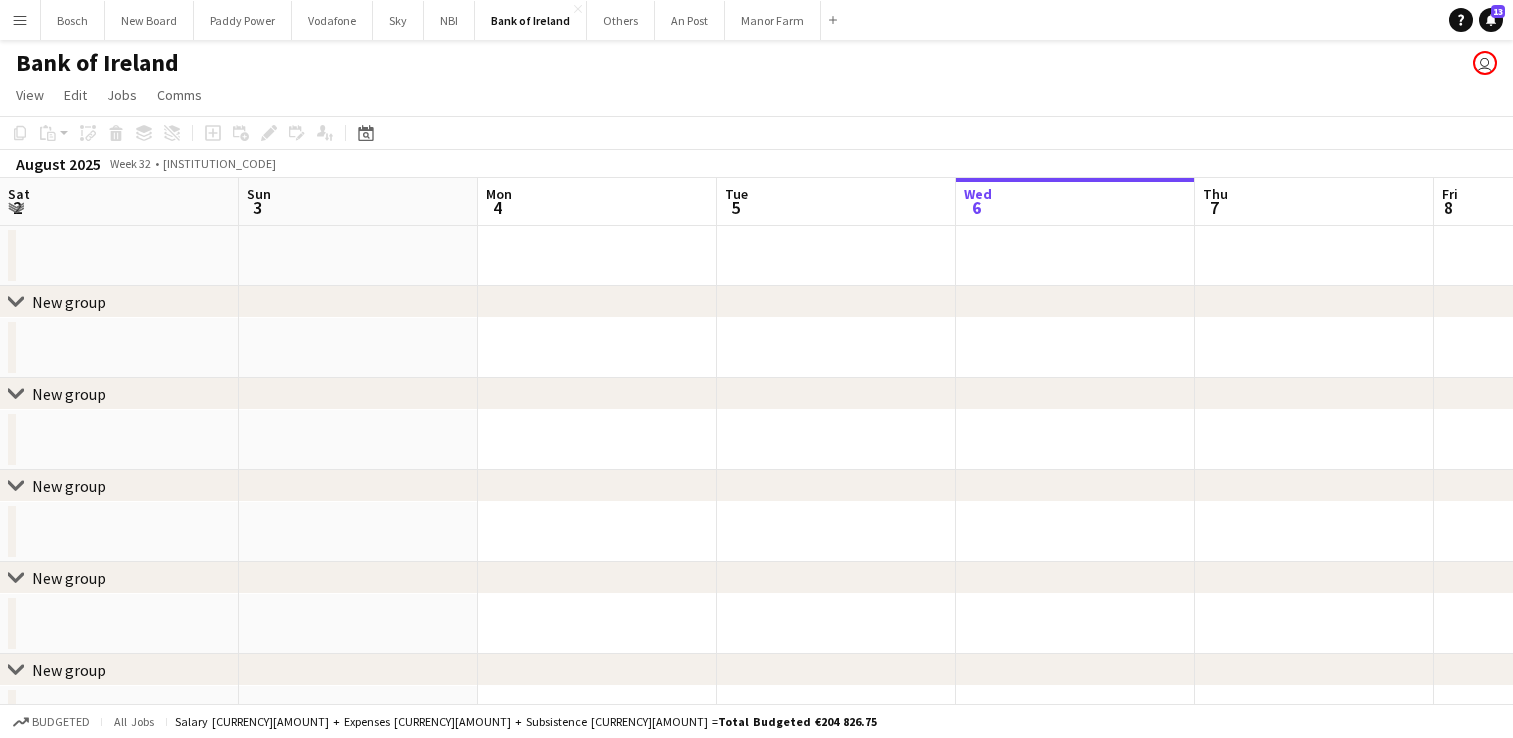 scroll, scrollTop: 0, scrollLeft: 0, axis: both 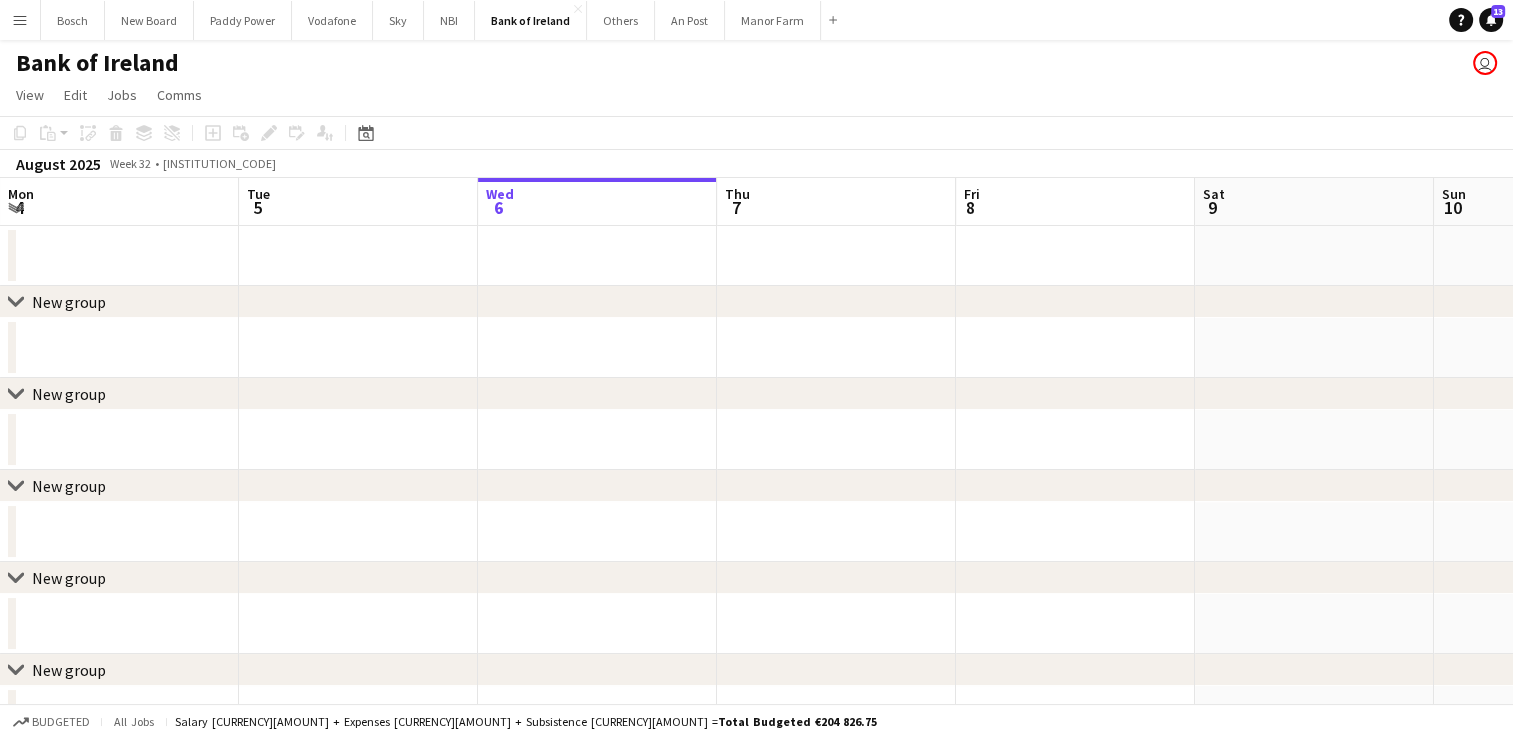 click at bounding box center [836, 256] 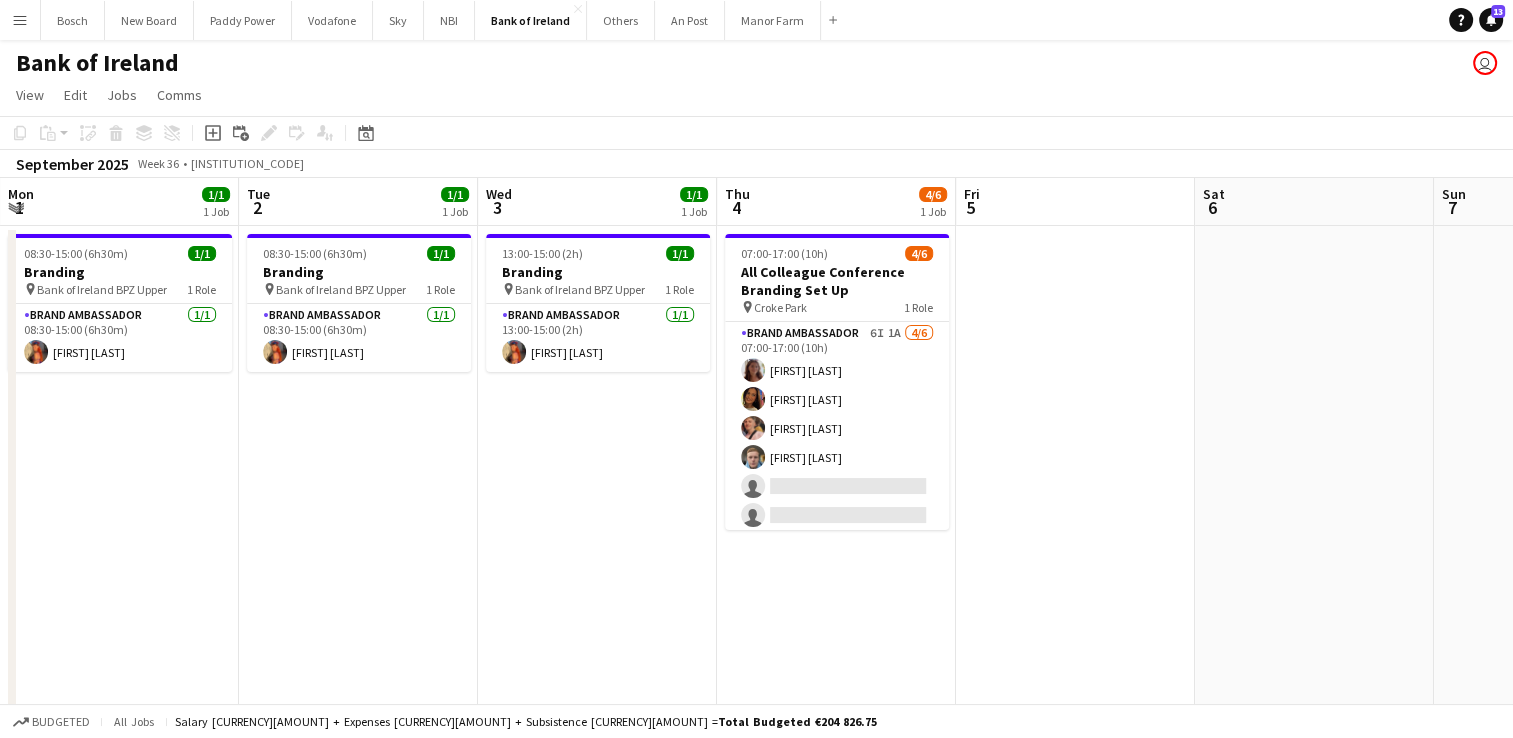 scroll, scrollTop: 0, scrollLeft: 738, axis: horizontal 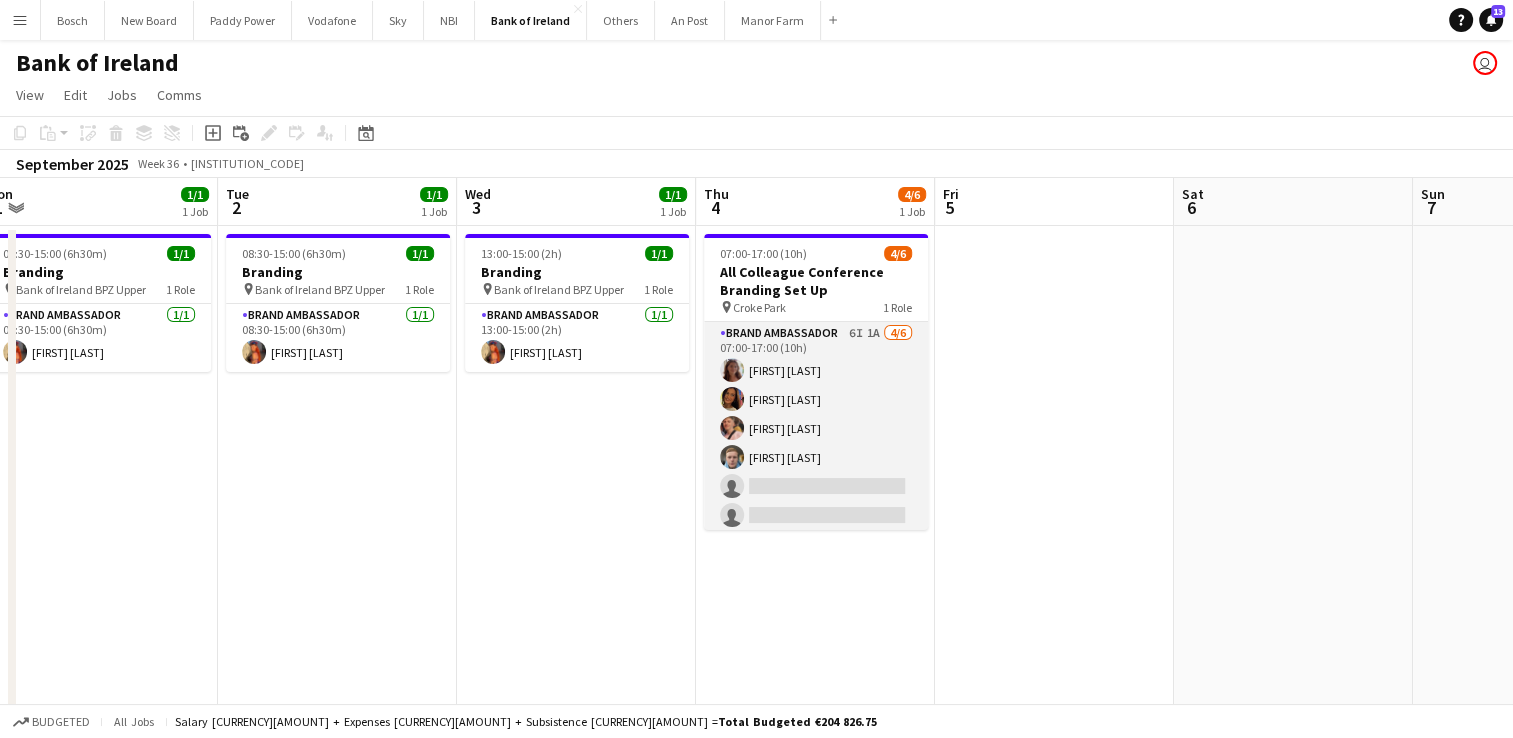 click on "Brand Ambassador   6I   1A   4/6   07:00-17:00 (10h)
[FIRST] [LAST] [FIRST] [LAST] [FIRST] [LAST] [FIRST] [LAST]
single-neutral-actions
single-neutral-actions" at bounding box center (816, 428) 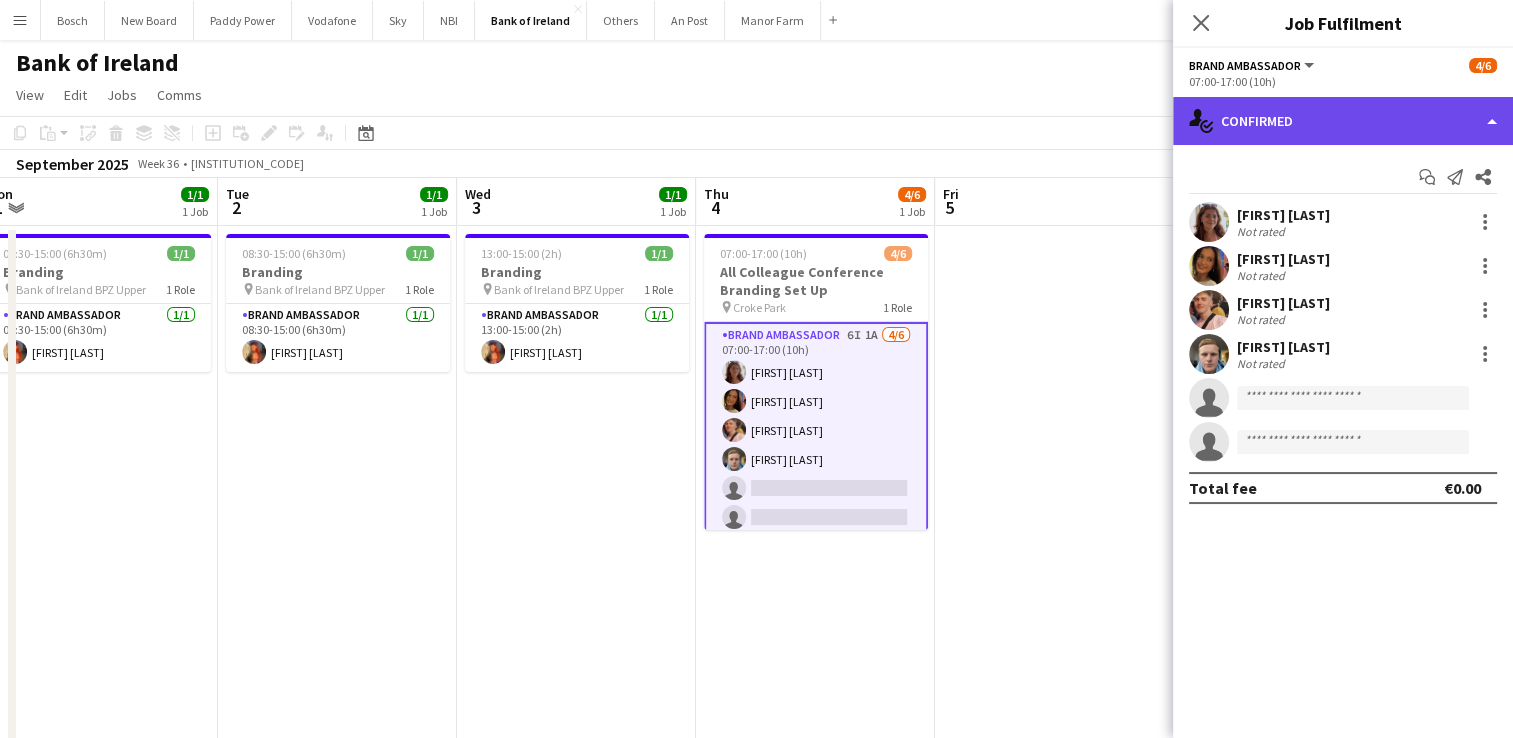 click on "single-neutral-actions-check-2
Confirmed" 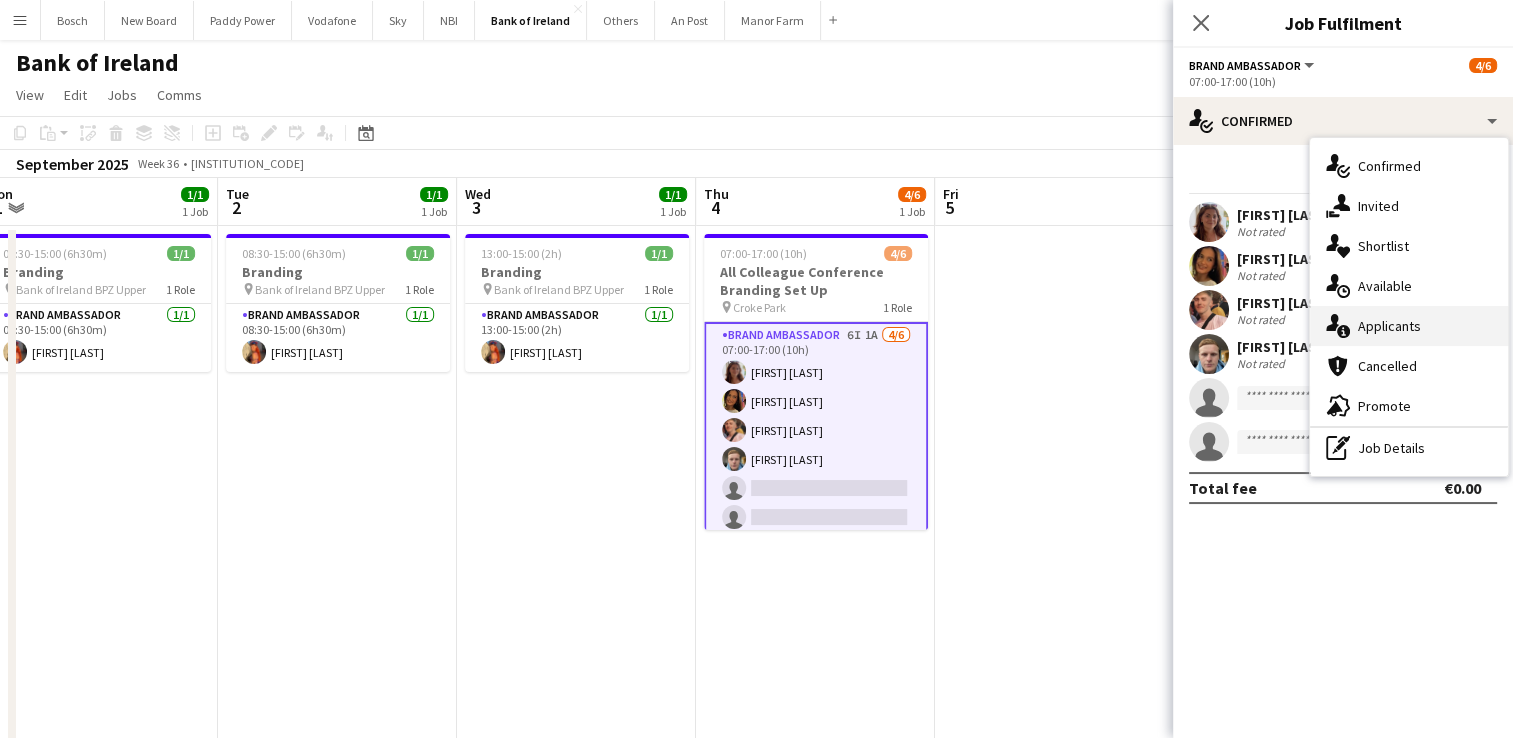 click on "single-neutral-actions-information
Applicants" at bounding box center [1409, 326] 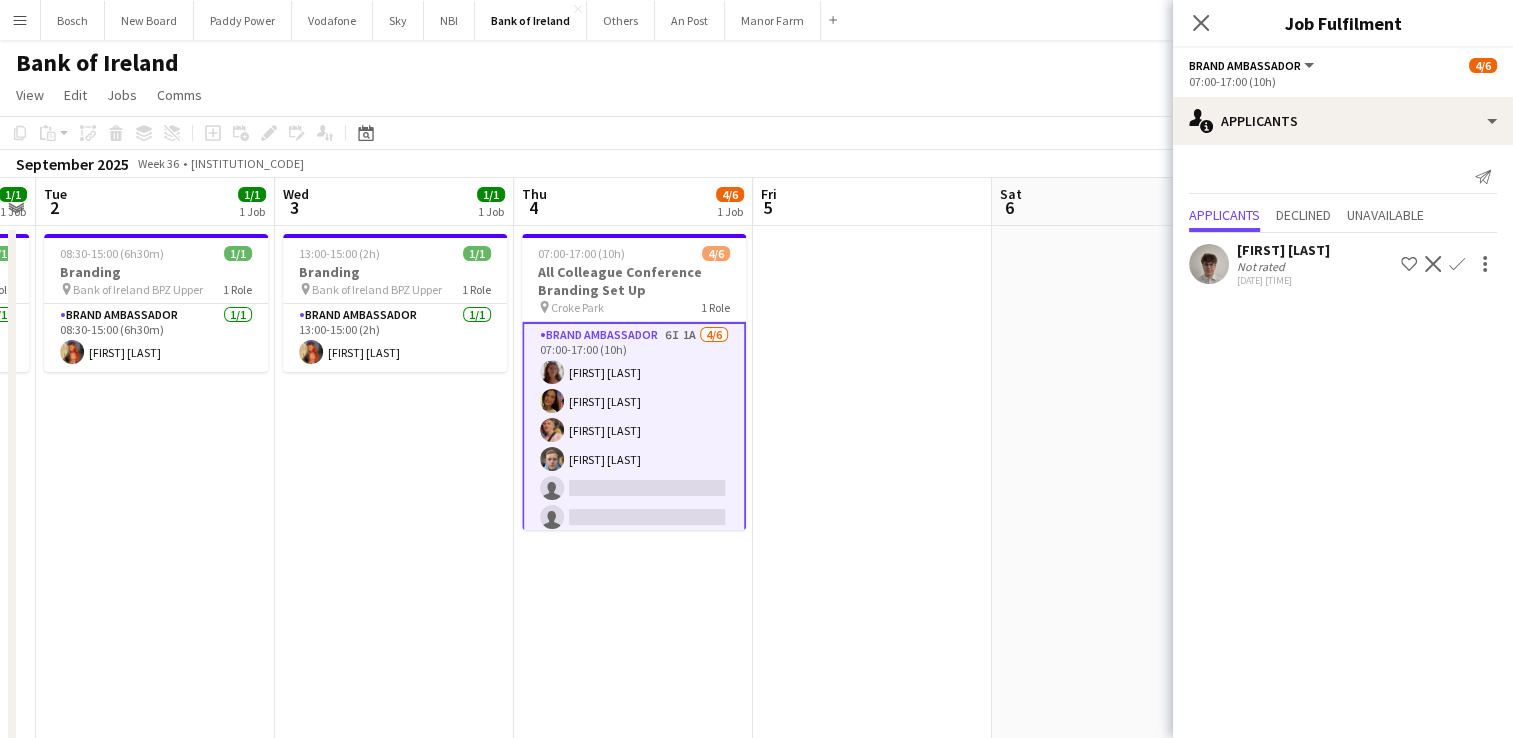 scroll, scrollTop: 0, scrollLeft: 933, axis: horizontal 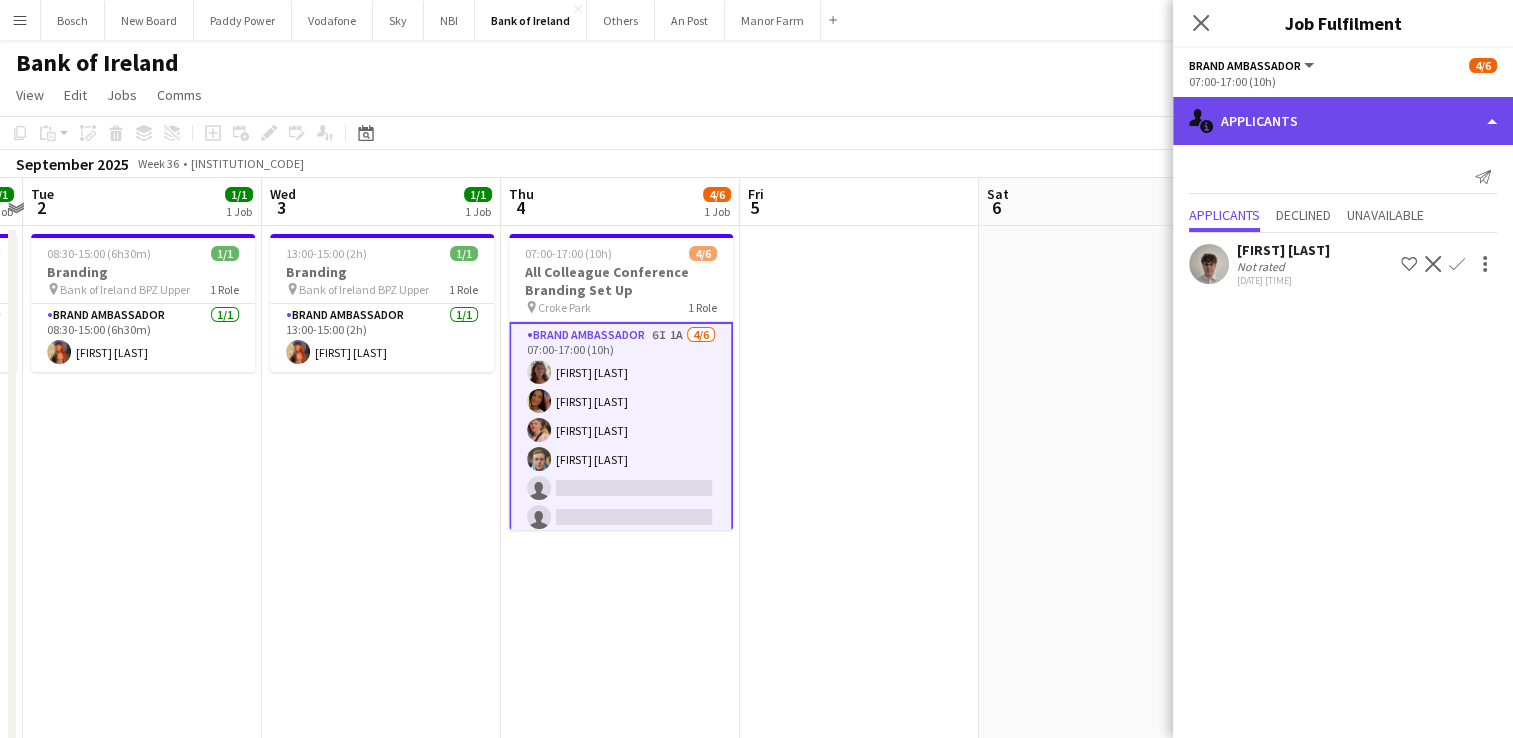 click on "single-neutral-actions-information
Applicants" 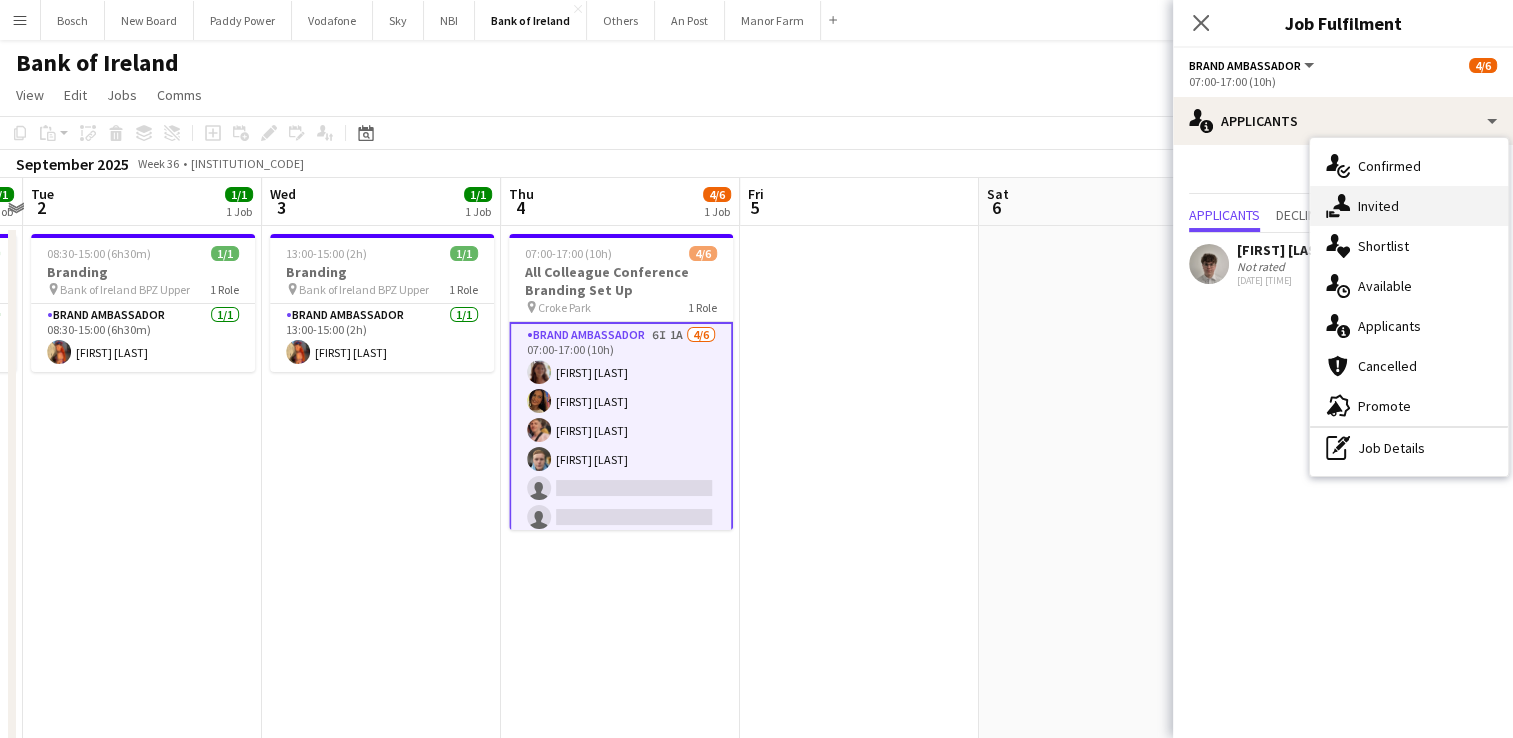 click on "single-neutral-actions-share-1
Invited" at bounding box center (1409, 206) 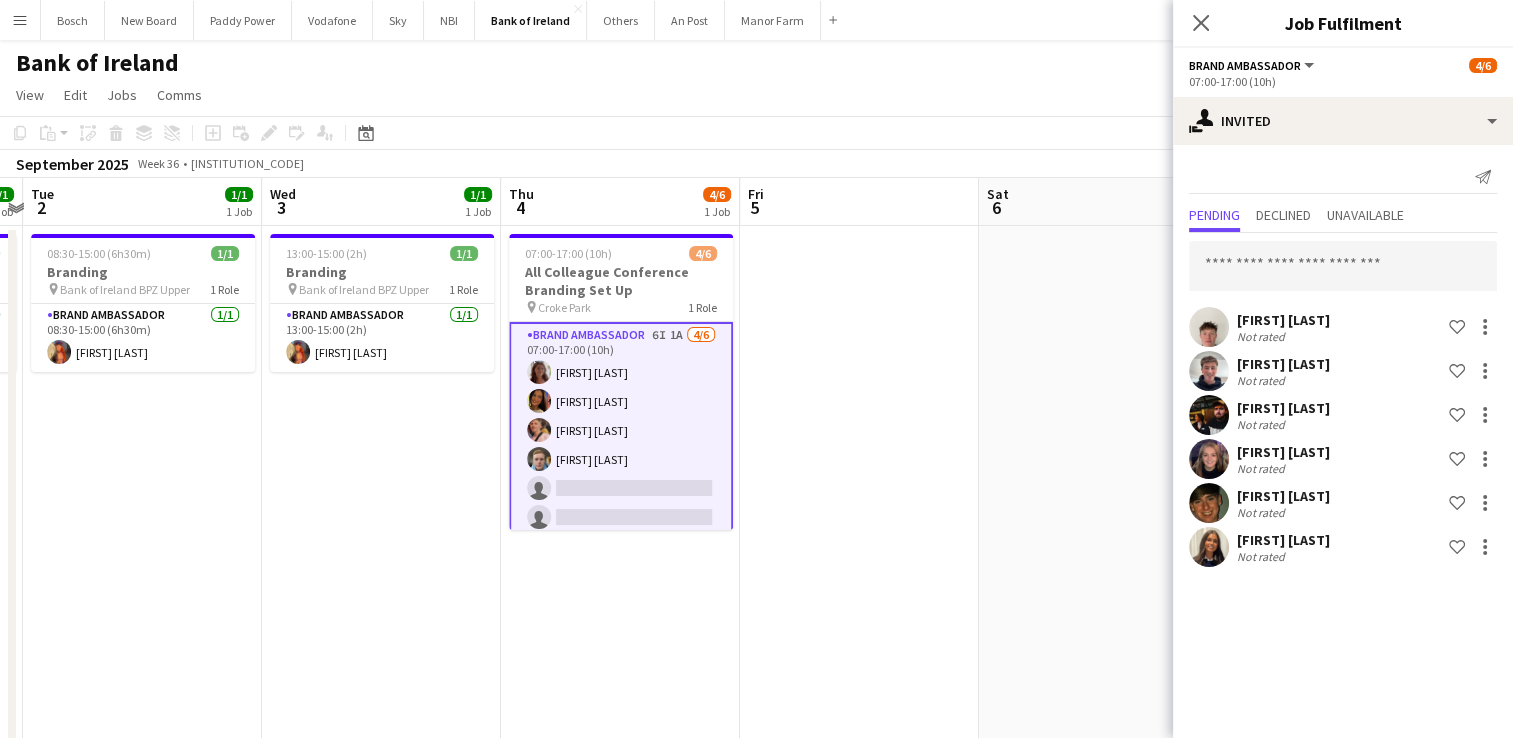 click on "[FIRST] [LAST]   Not rated
Shortlist crew
[FIRST] [LAST]   Not rated
Shortlist crew
[FIRST] [LAST]   Not rated
Shortlist crew
[FIRST] [LAST]   Not rated
Shortlist crew
[FIRST] [LAST]   Not rated
Shortlist crew
[FIRST] [LAST]   Not rated
Shortlist crew" at bounding box center (1343, 402) 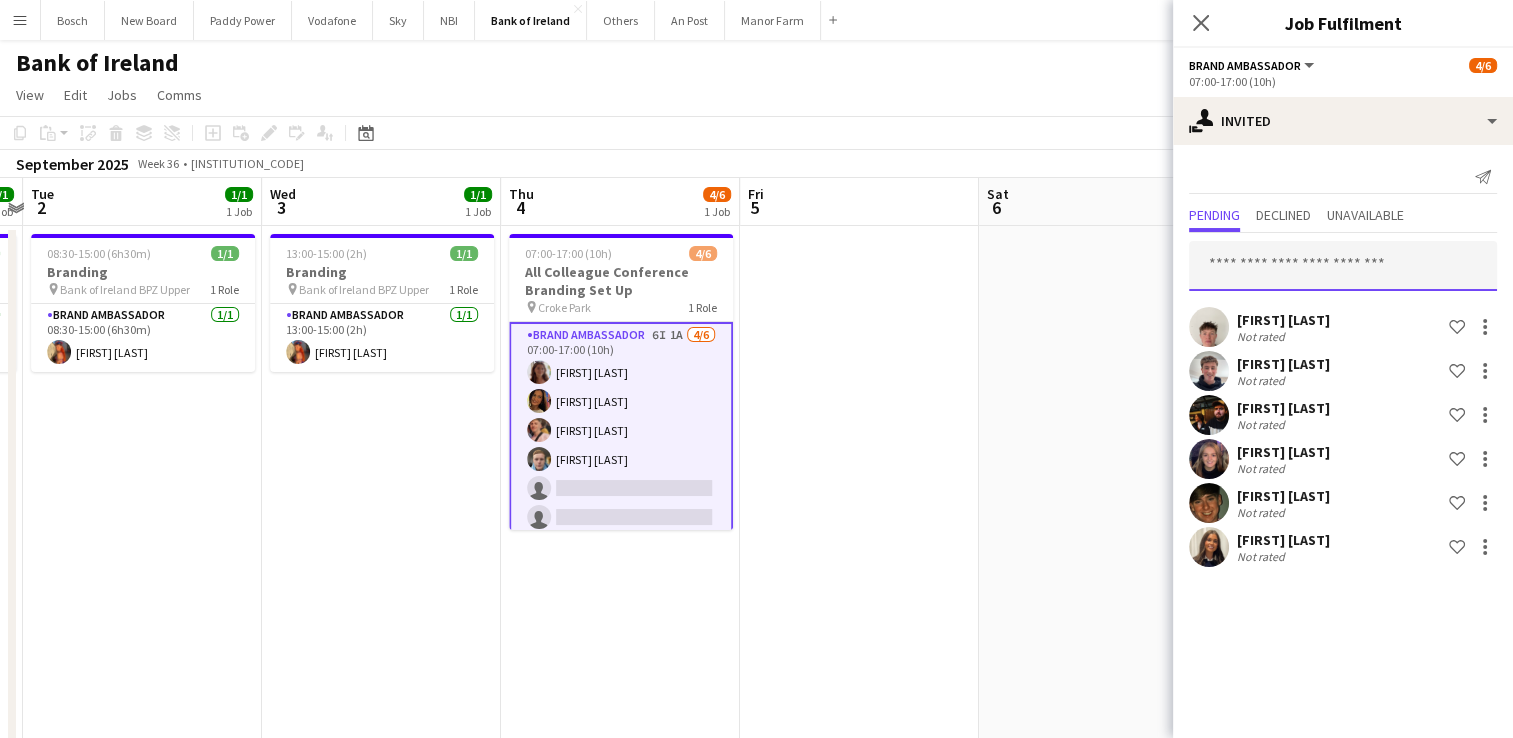 click on "Menu
Boards
Boards   Boards   All jobs   Status
Workforce
Workforce   My Workforce   Recruiting
Comms
Comms
Pay
Pay   Approvals
Platform Settings
Platform Settings   Your settings
Training Academy
Training Academy
Knowledge Base
Knowledge Base
Product Updates
Product Updates   Log Out   Privacy   Bosch
Close
New Board
Close
Paddy Power
Close
Vodafone
Close
Sky
Close
NBI
Close
Bank of Ireland
Close
Others
Close
An Post
Close
Manor Farm
Close
Add
Help" at bounding box center [756, 1153] 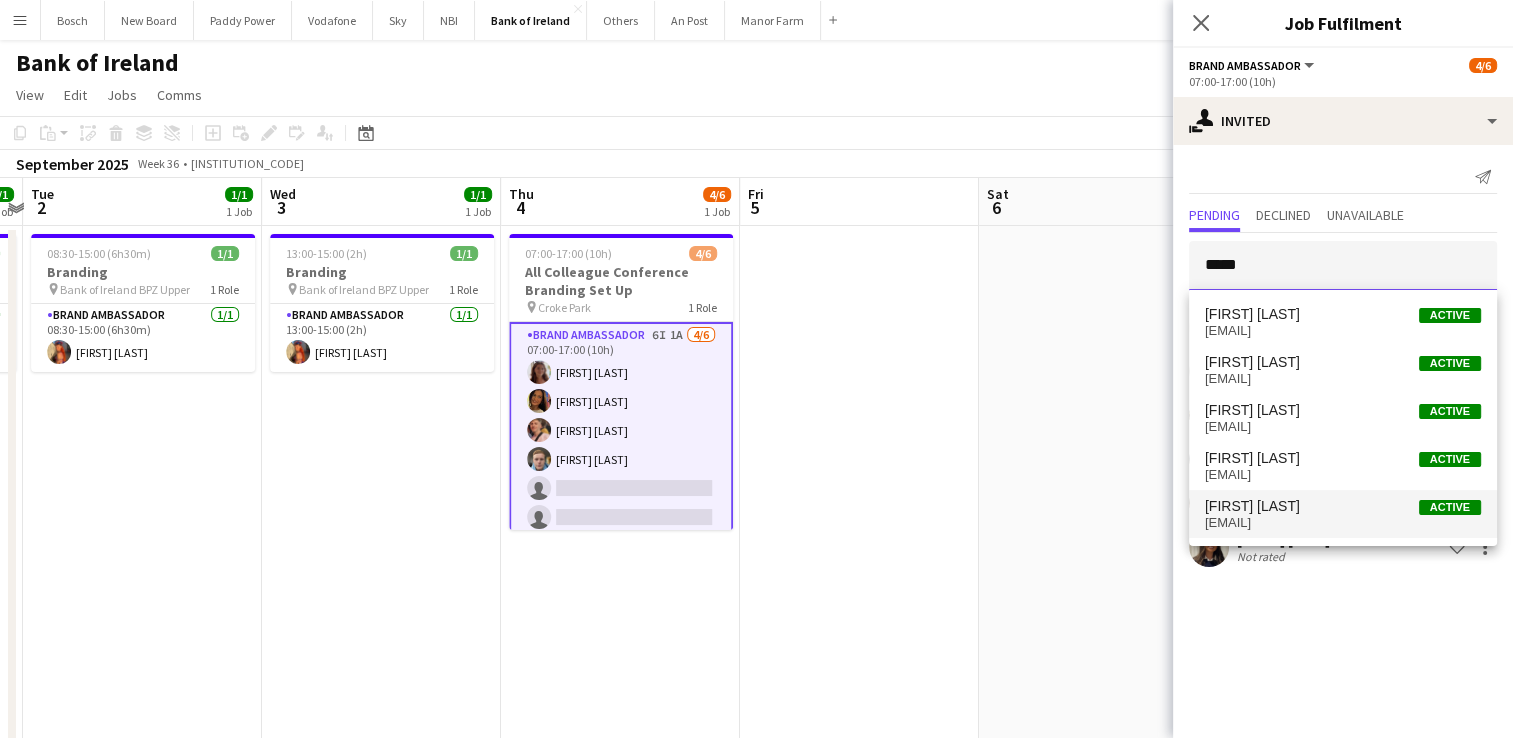 type on "*****" 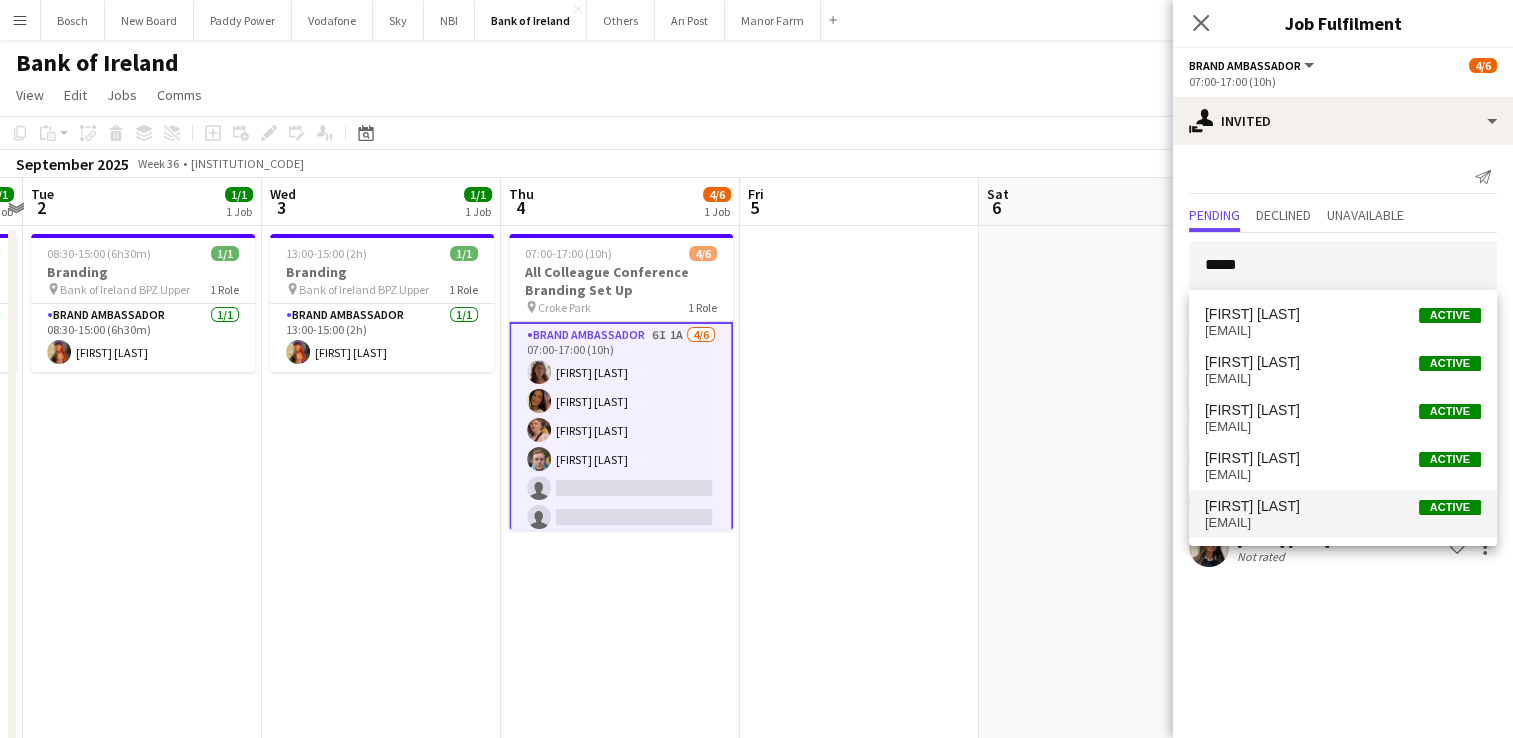 click on "[FIRST] [LAST]  Active" at bounding box center (1343, 506) 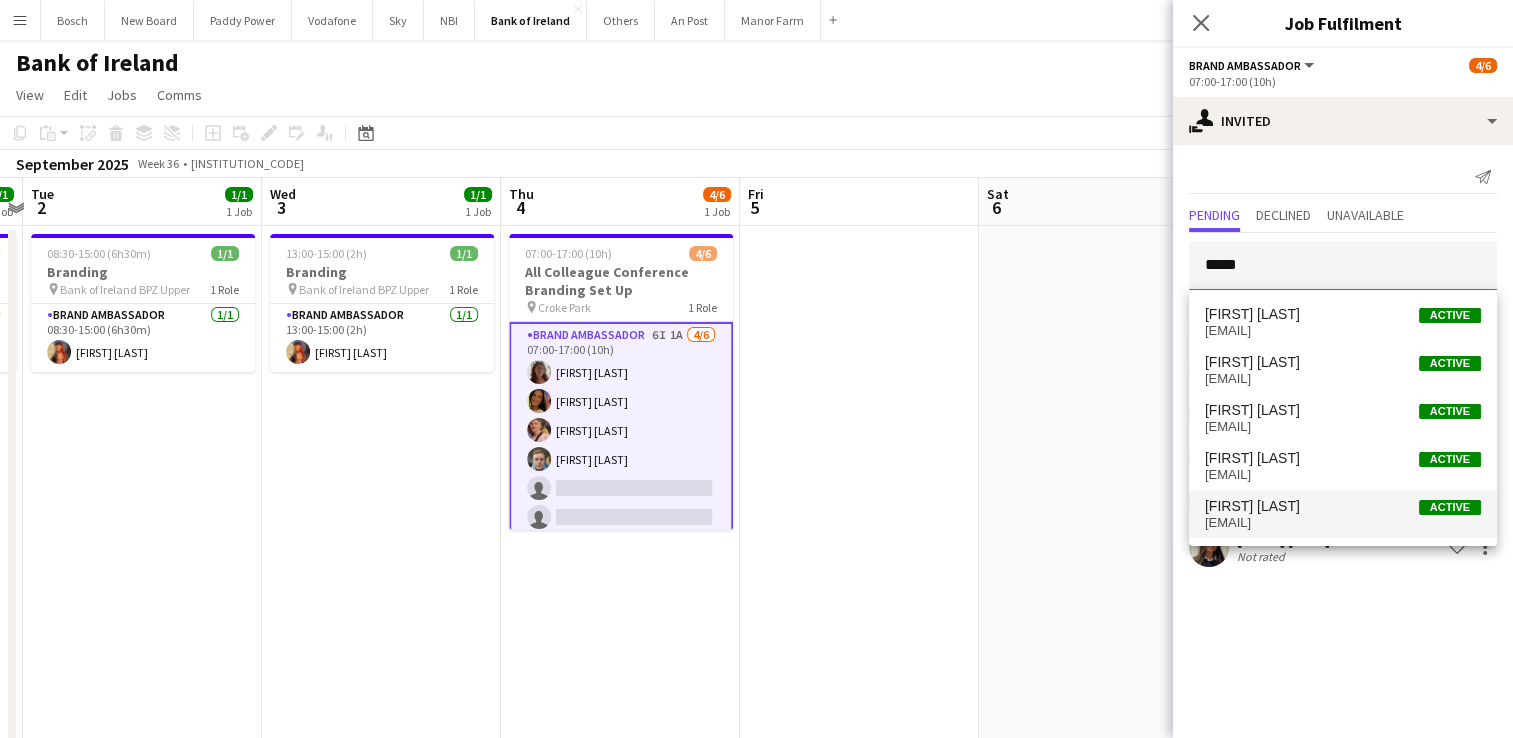 type 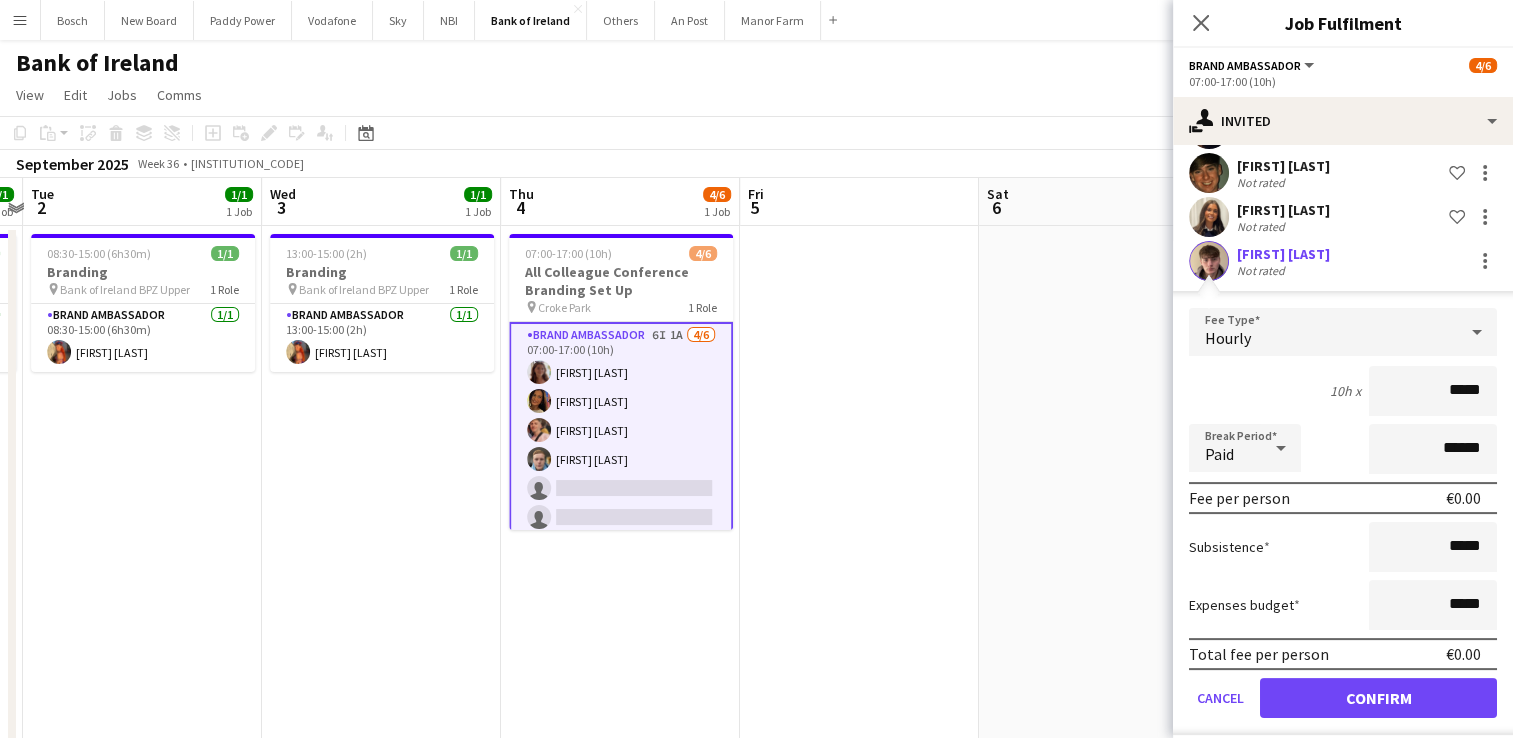 scroll, scrollTop: 332, scrollLeft: 0, axis: vertical 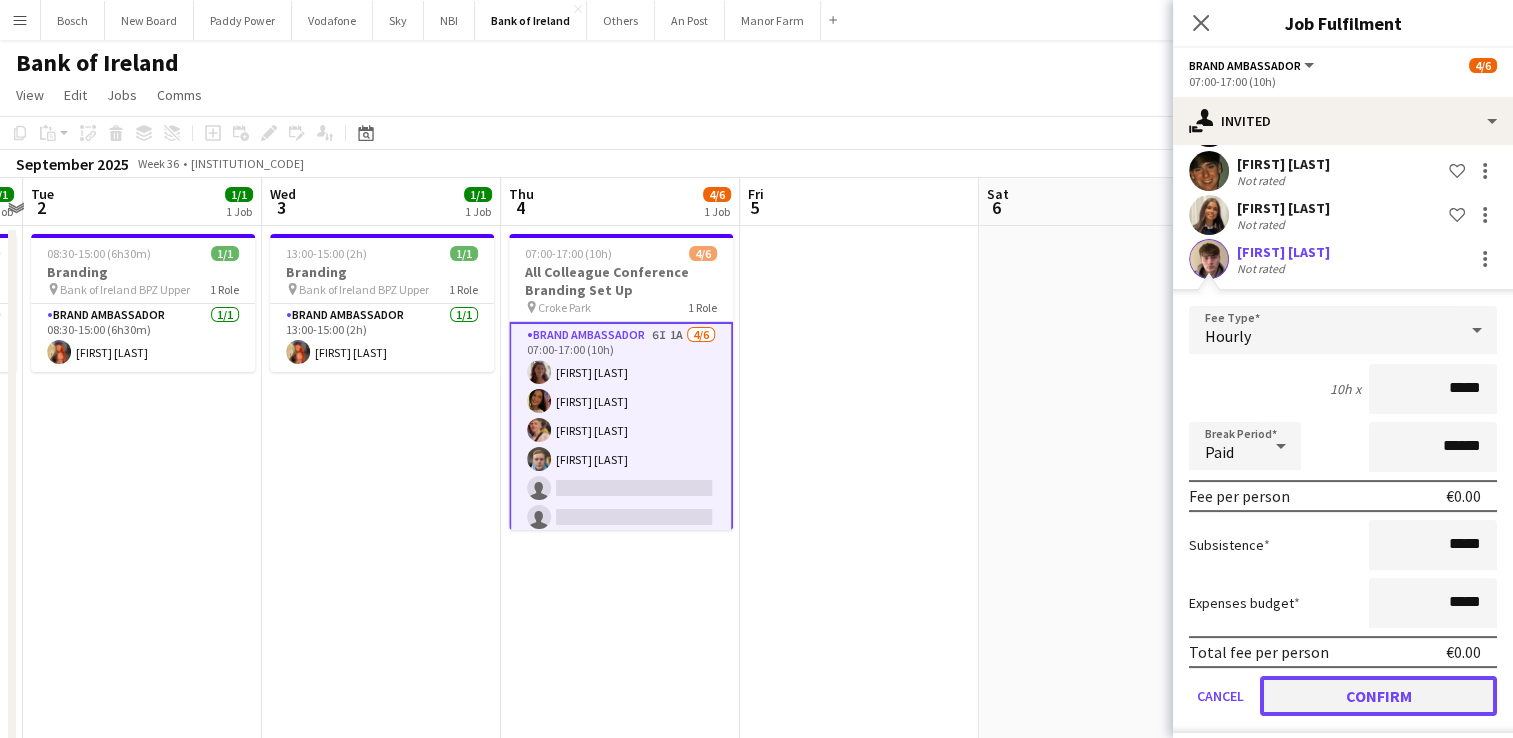 click on "Confirm" 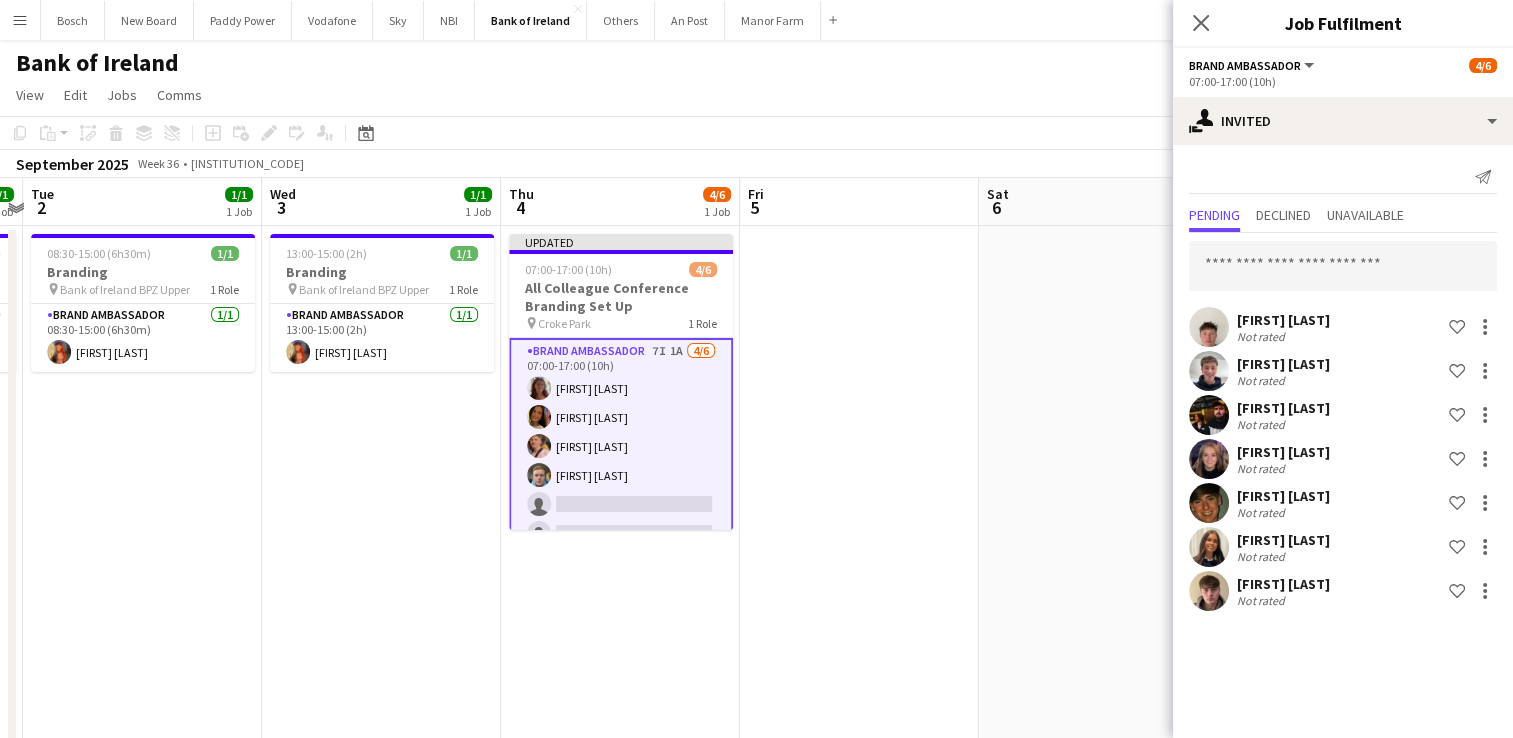 scroll, scrollTop: 0, scrollLeft: 0, axis: both 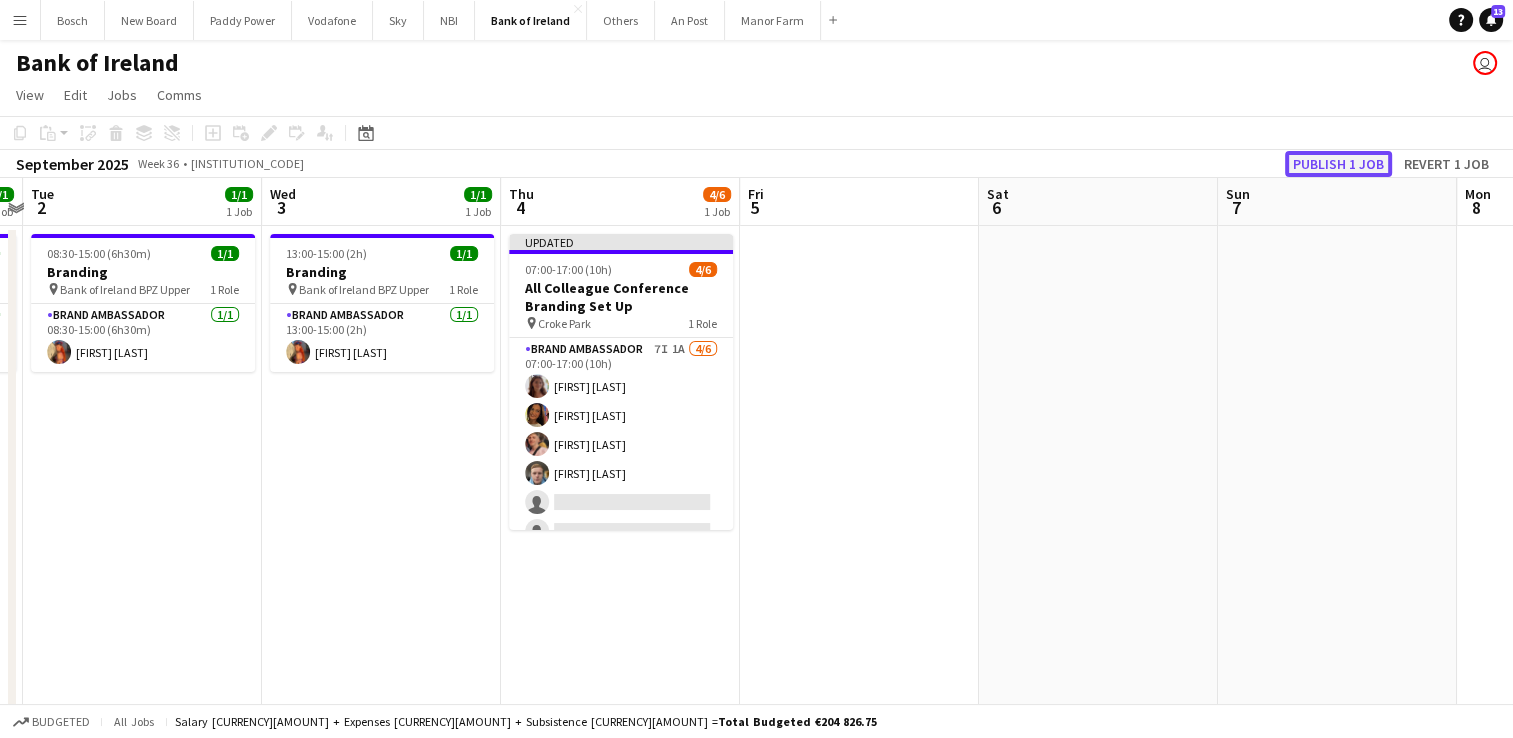 click on "Publish 1 job" 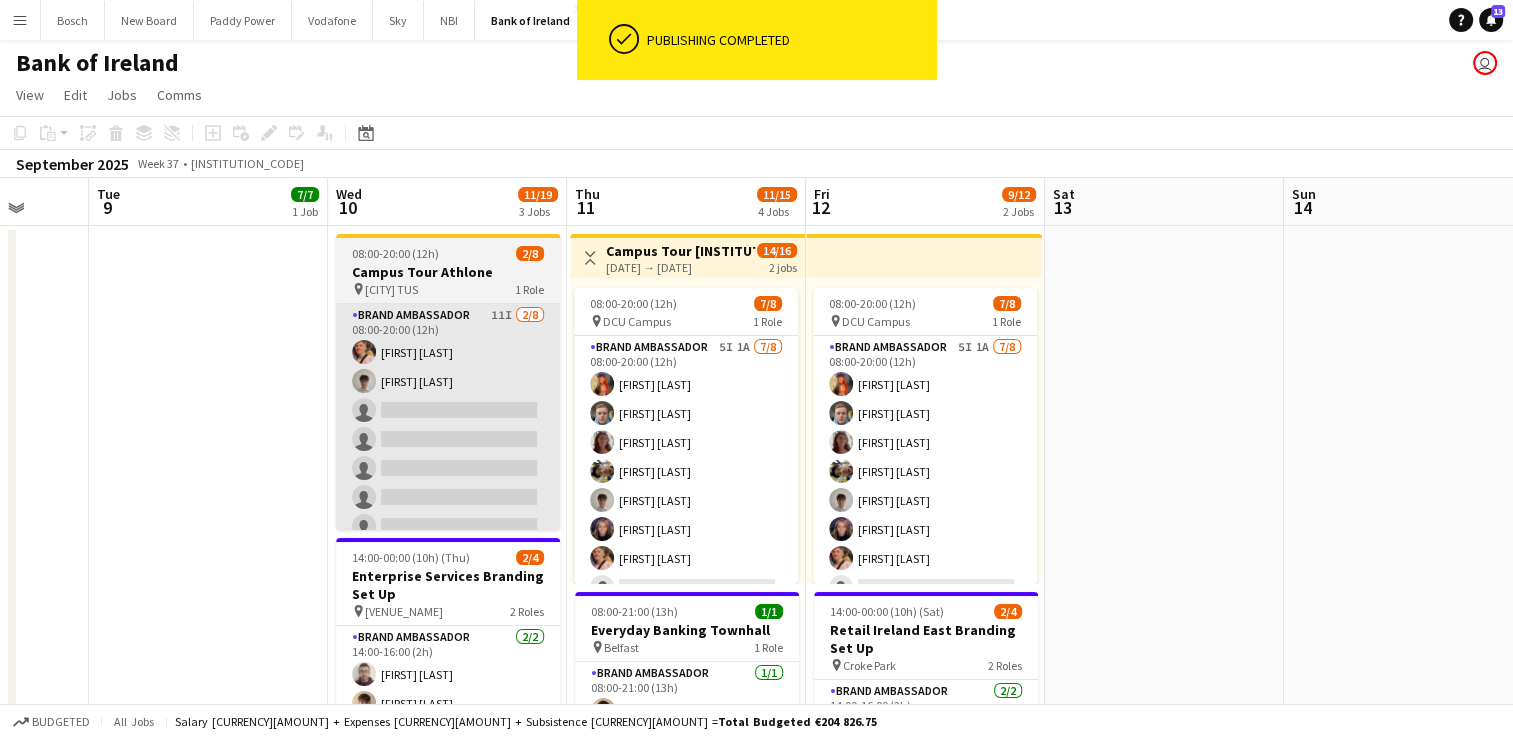 scroll, scrollTop: 0, scrollLeft: 800, axis: horizontal 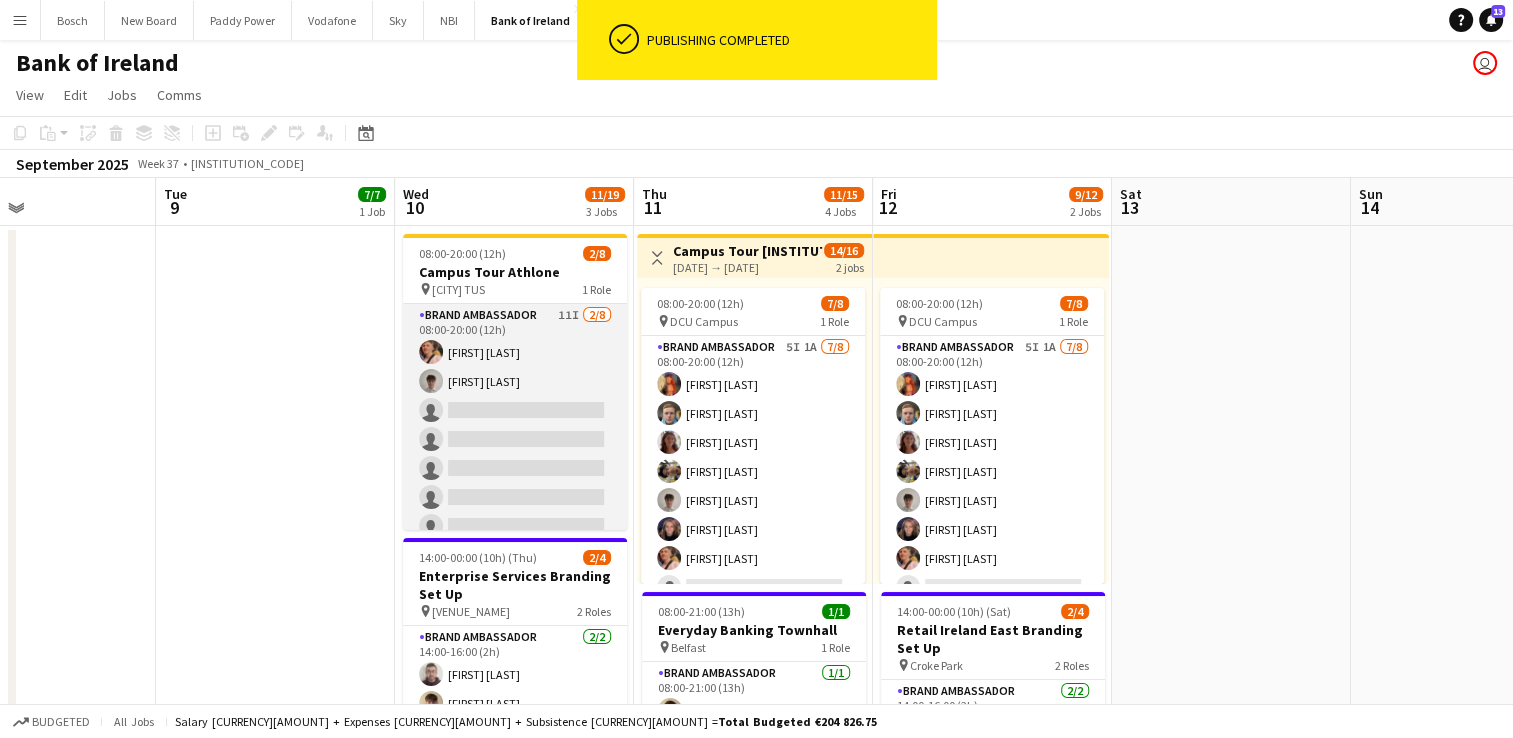 click on "Brand Ambassador   11I   2/8   08:00-20:00 (12h)
[FIRST] [LAST] [FIRST] [LAST]
single-neutral-actions
single-neutral-actions
single-neutral-actions
single-neutral-actions
single-neutral-actions
single-neutral-actions" at bounding box center [515, 439] 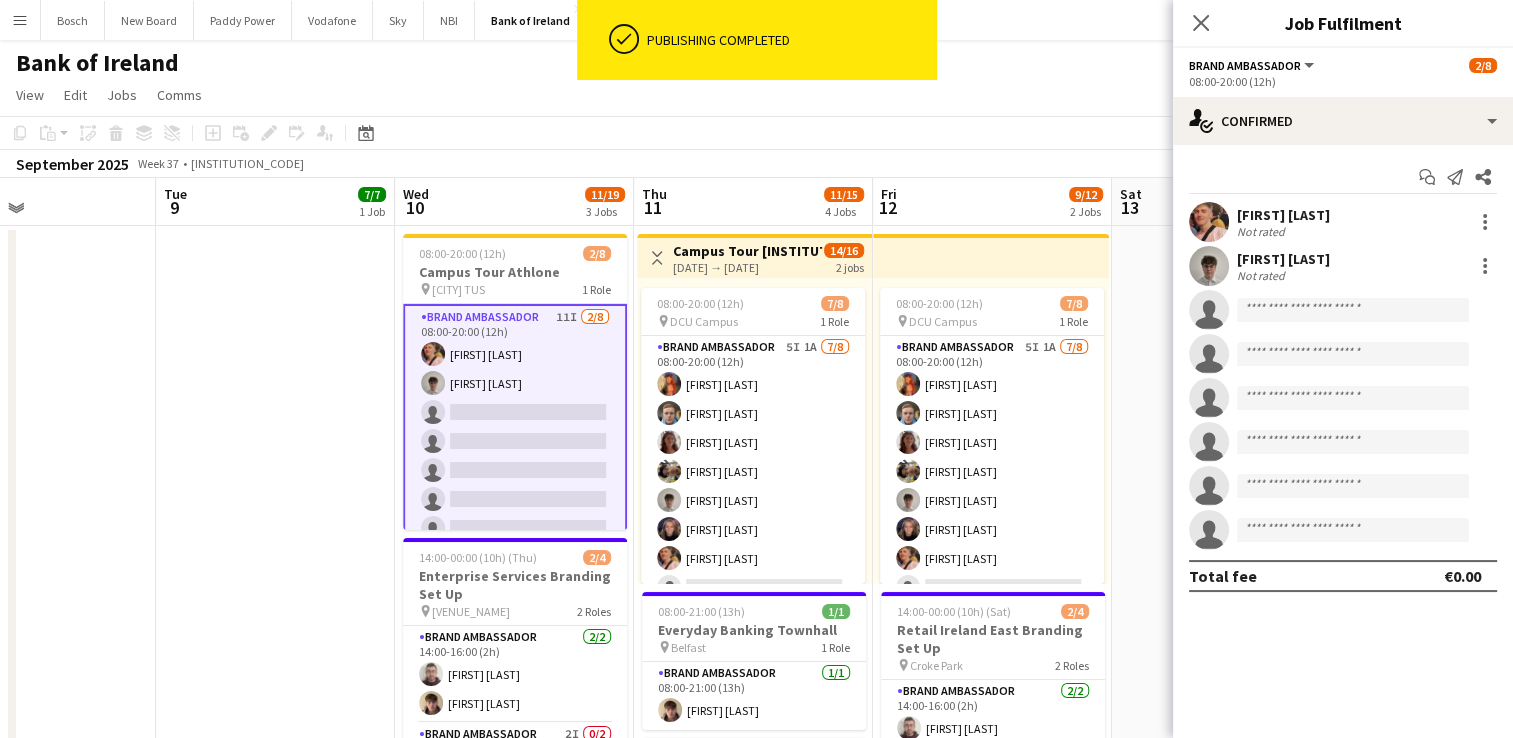 click on "Brand Ambassador   All roles   Brand Ambassador   2/8   08:00-20:00 (12h)" 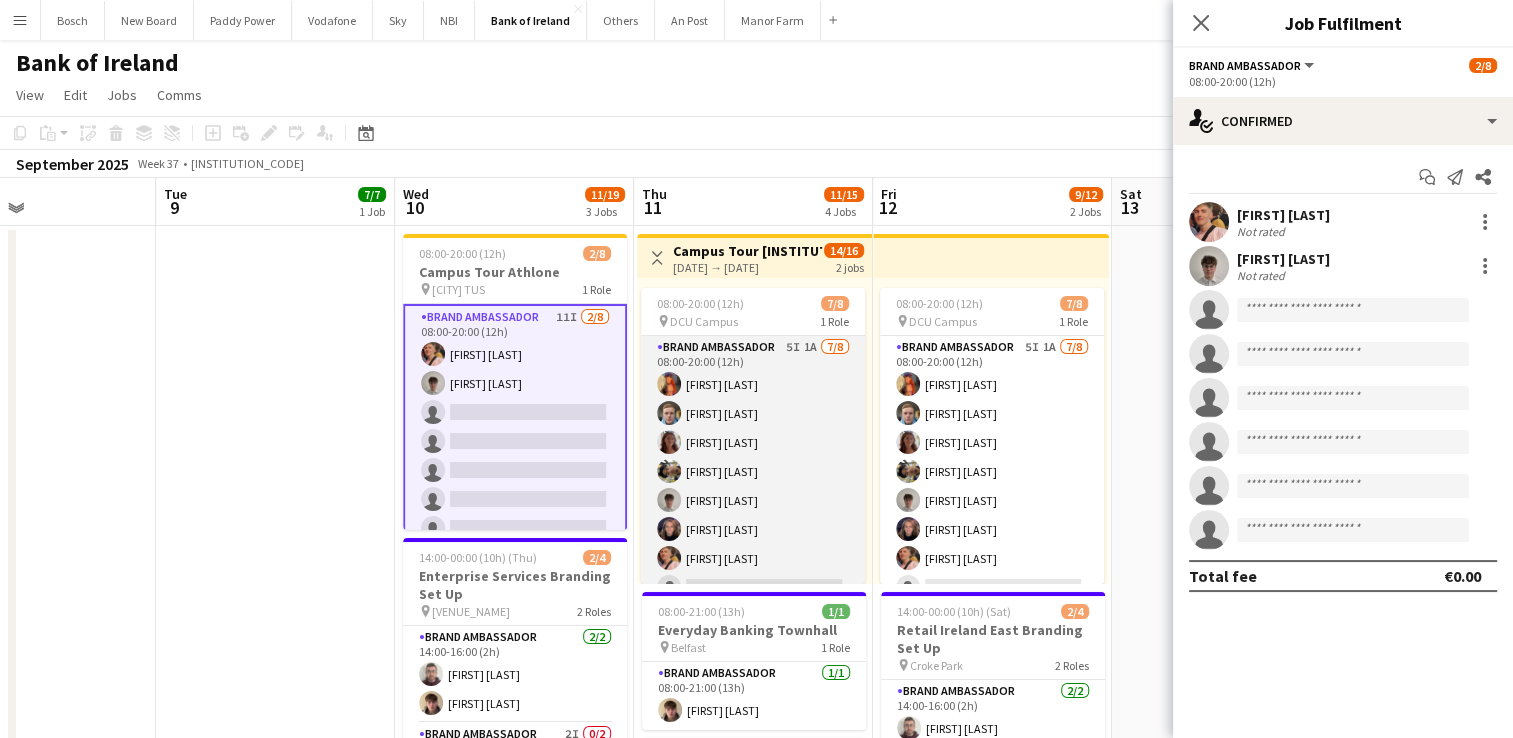 scroll, scrollTop: 22, scrollLeft: 0, axis: vertical 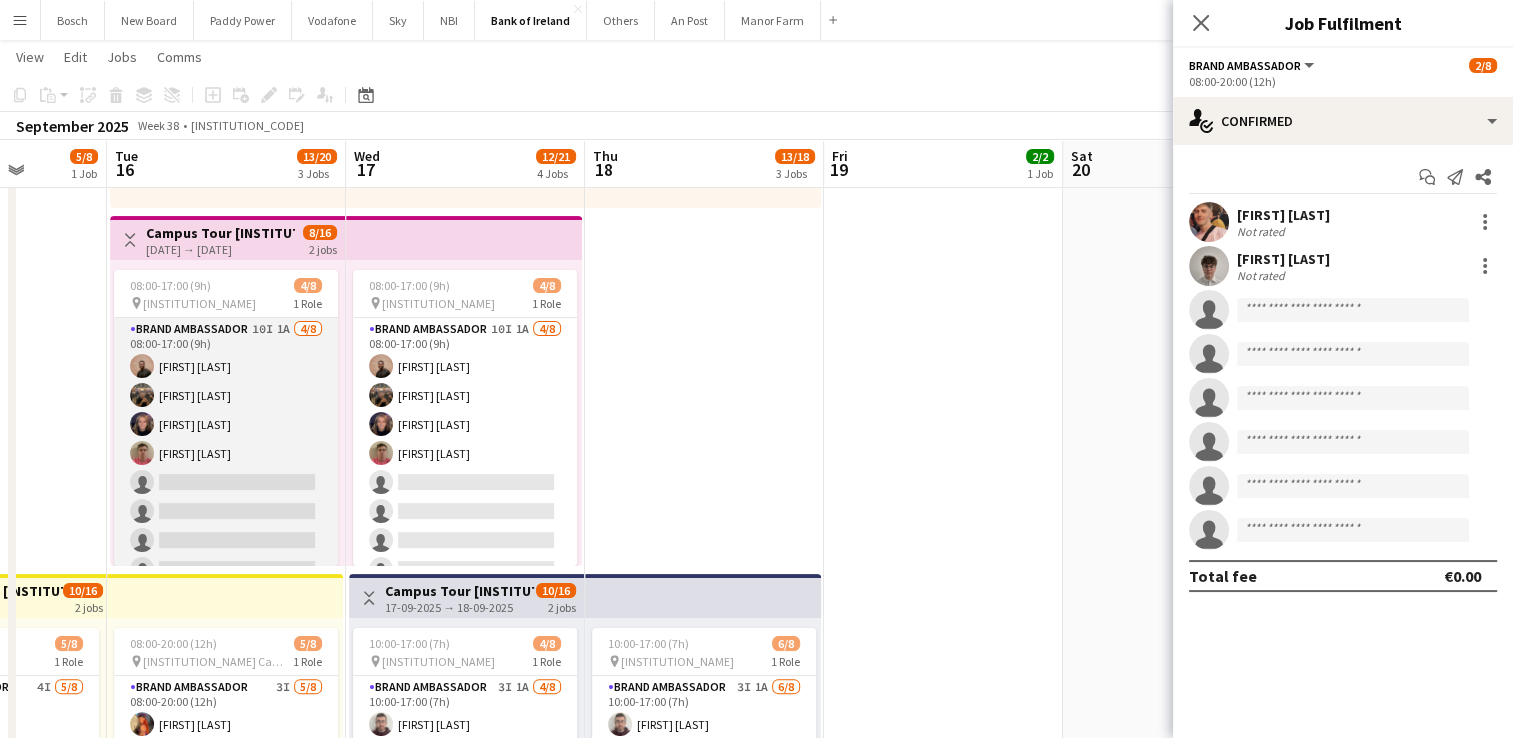 click on "Brand Ambassador   10I   1A   4/8   08:00-17:00 (9h)
[FIRST] [LAST] [FIRST] [LAST] [FIRST] [LAST] [FIRST] [LAST]
single-neutral-actions
single-neutral-actions
single-neutral-actions
single-neutral-actions" at bounding box center [226, 453] 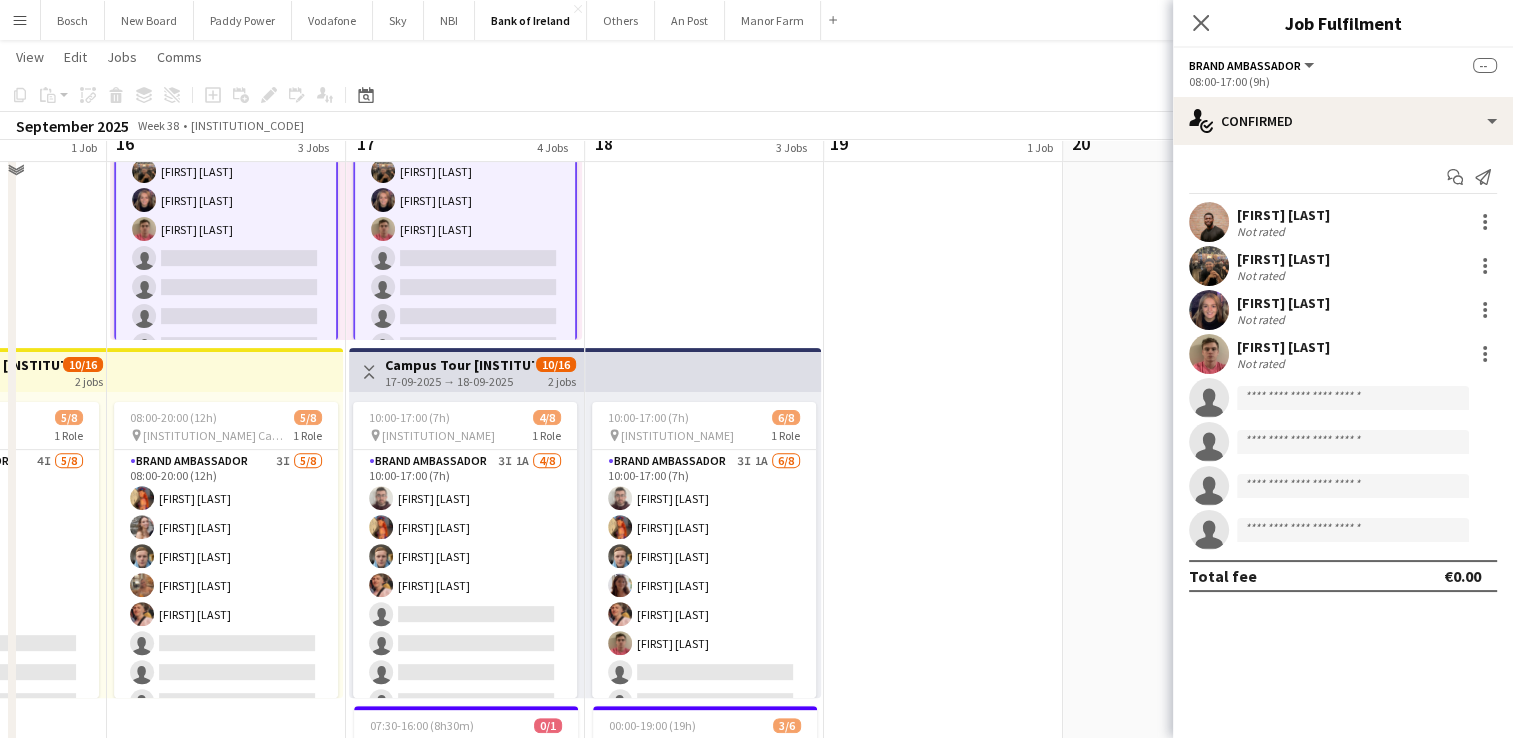 scroll, scrollTop: 574, scrollLeft: 0, axis: vertical 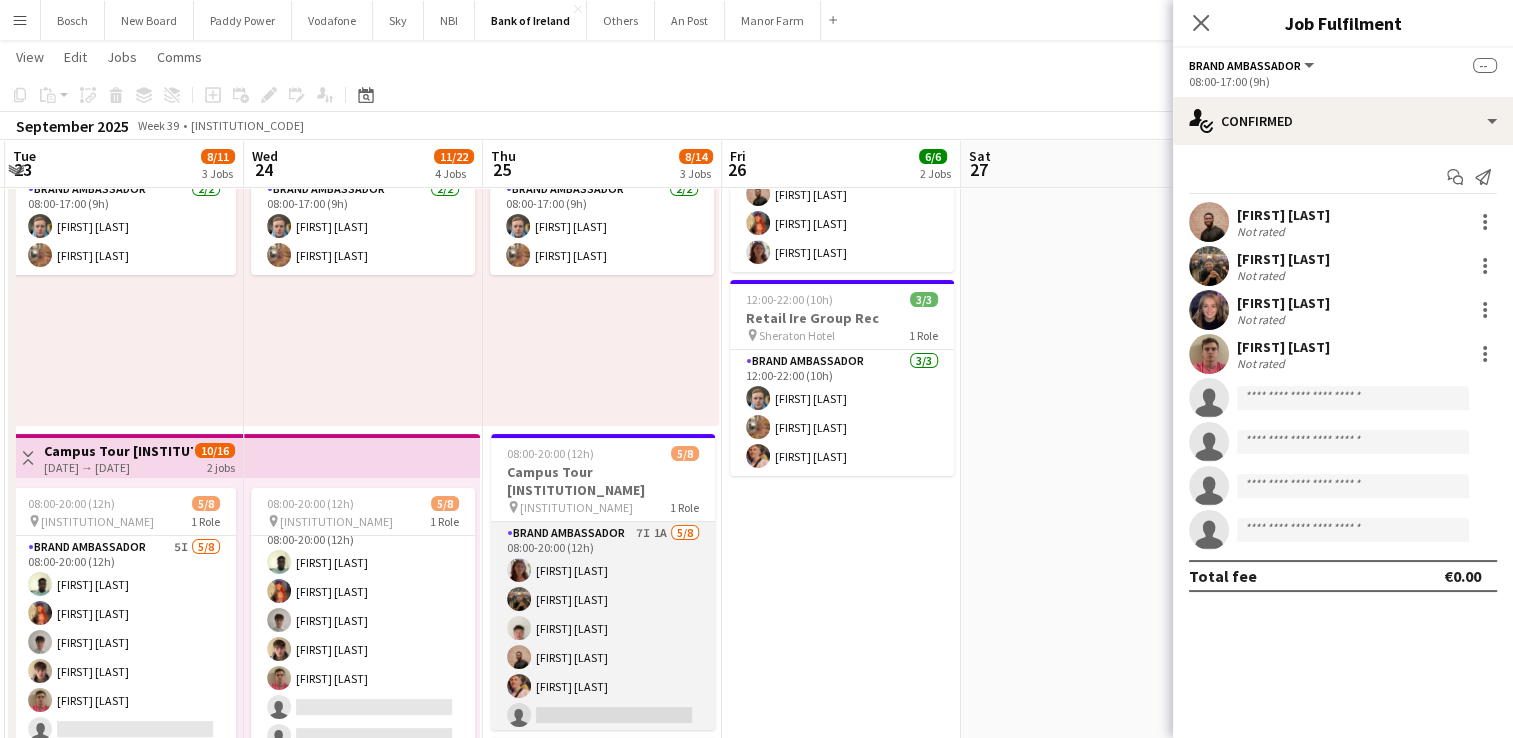click on "Brand Ambassador   7I   1A   5/8   08:00-20:00 (12h)
[FIRST] [LAST] [FIRST] [LAST] [FIRST] [LAST] [FIRST] [LAST] [FIRST] [LAST]
single-neutral-actions
single-neutral-actions
single-neutral-actions" at bounding box center [603, 657] 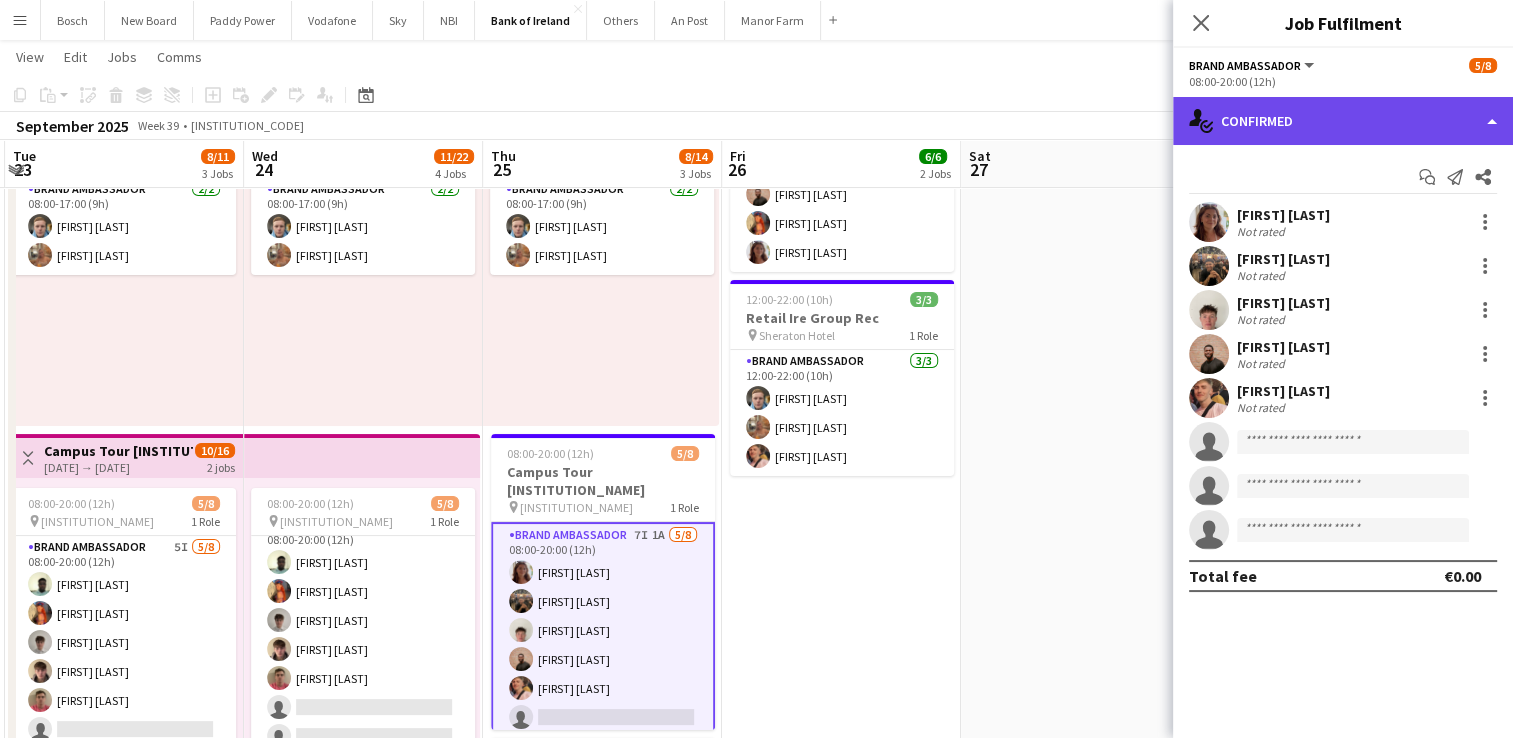 click on "single-neutral-actions-check-2
Confirmed" 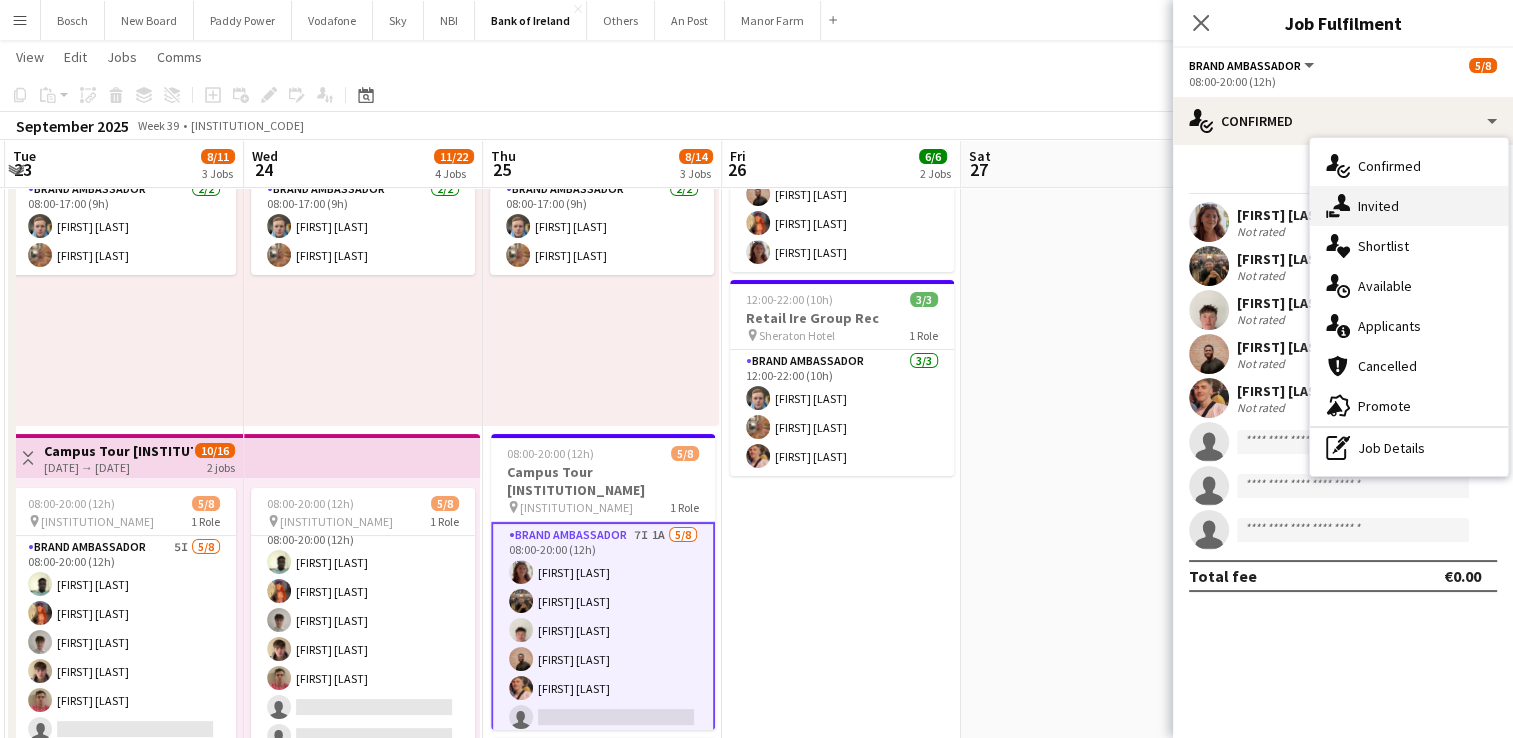 click on "single-neutral-actions-share-1
Invited" at bounding box center (1409, 206) 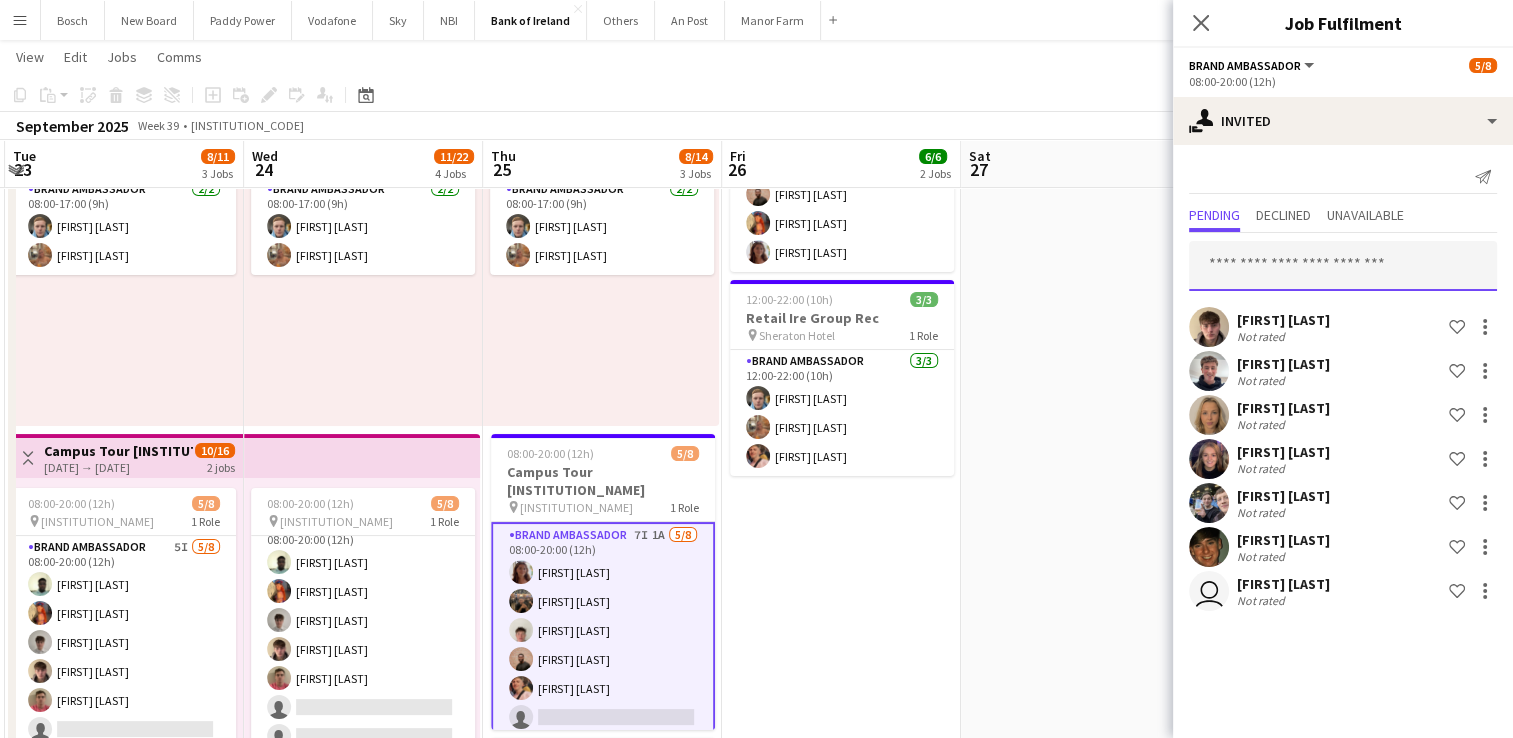 click at bounding box center [1343, 266] 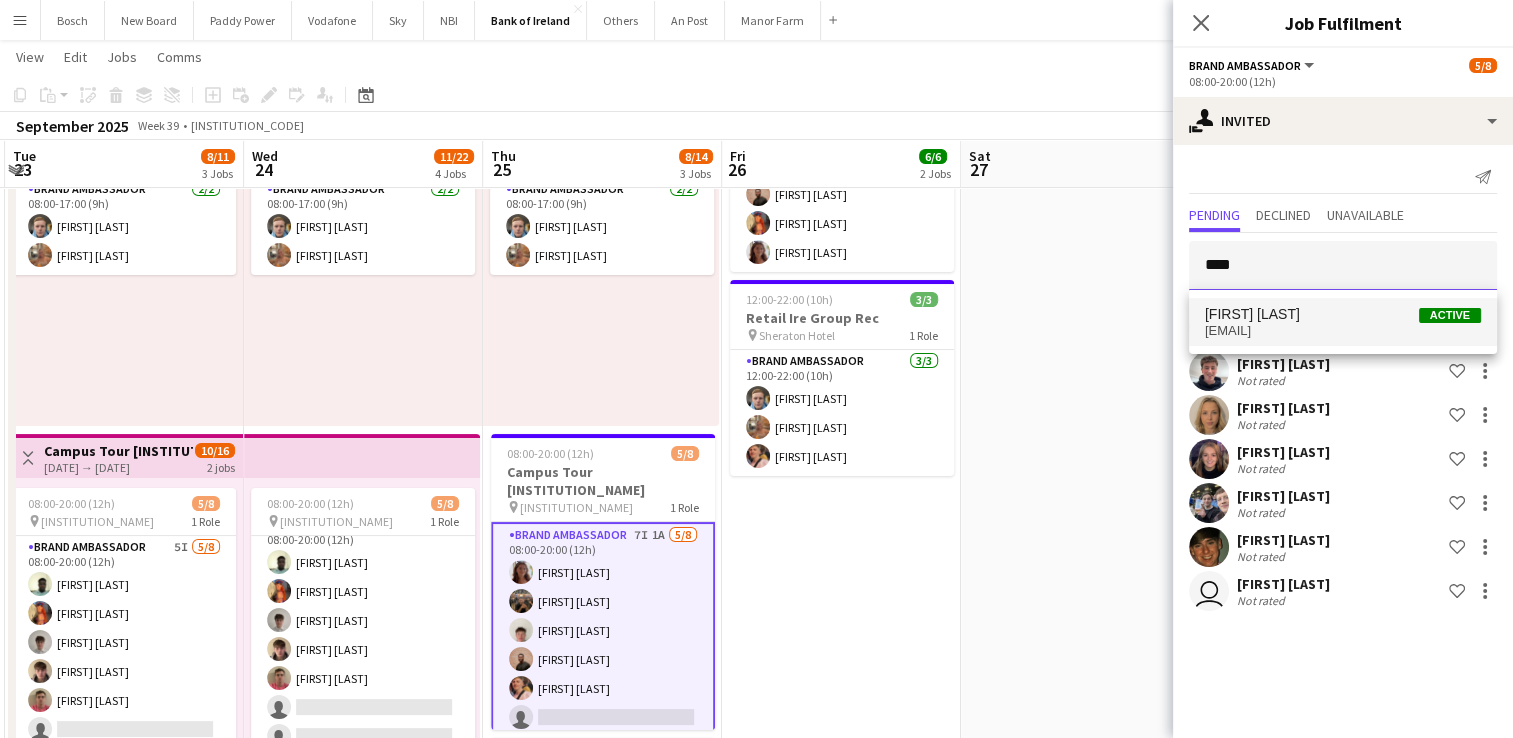 type on "****" 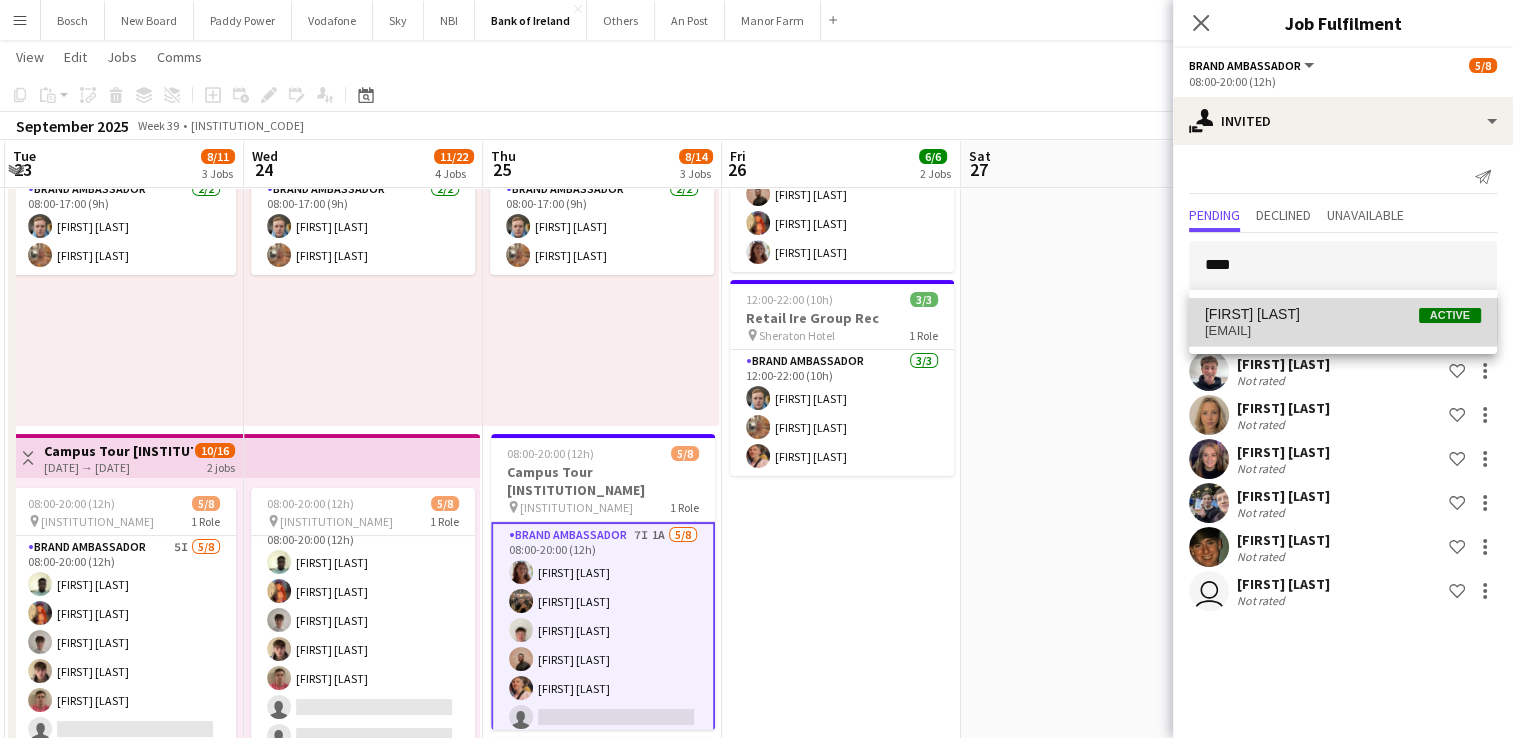 click on "[FIRST] [LAST]  Active" at bounding box center (1343, 314) 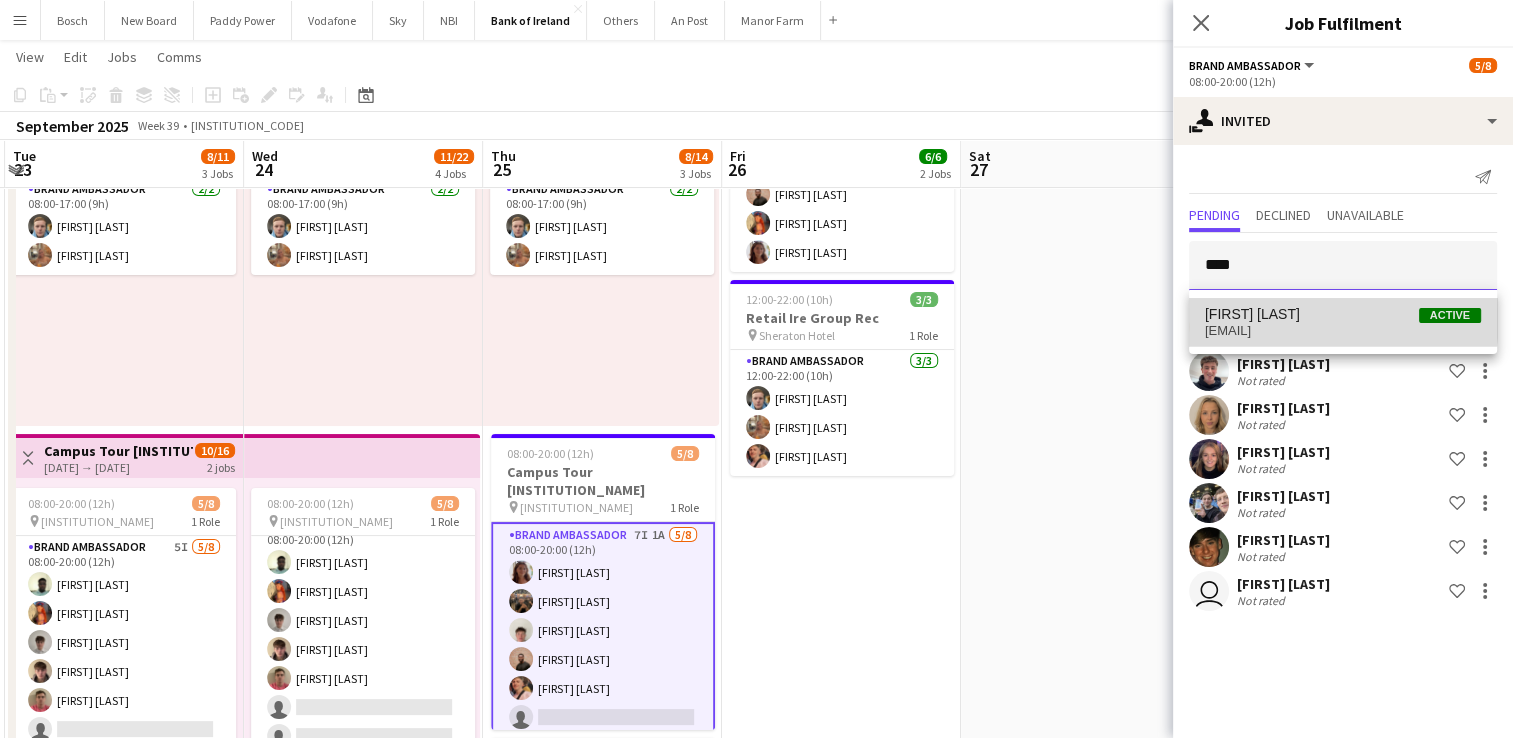 type 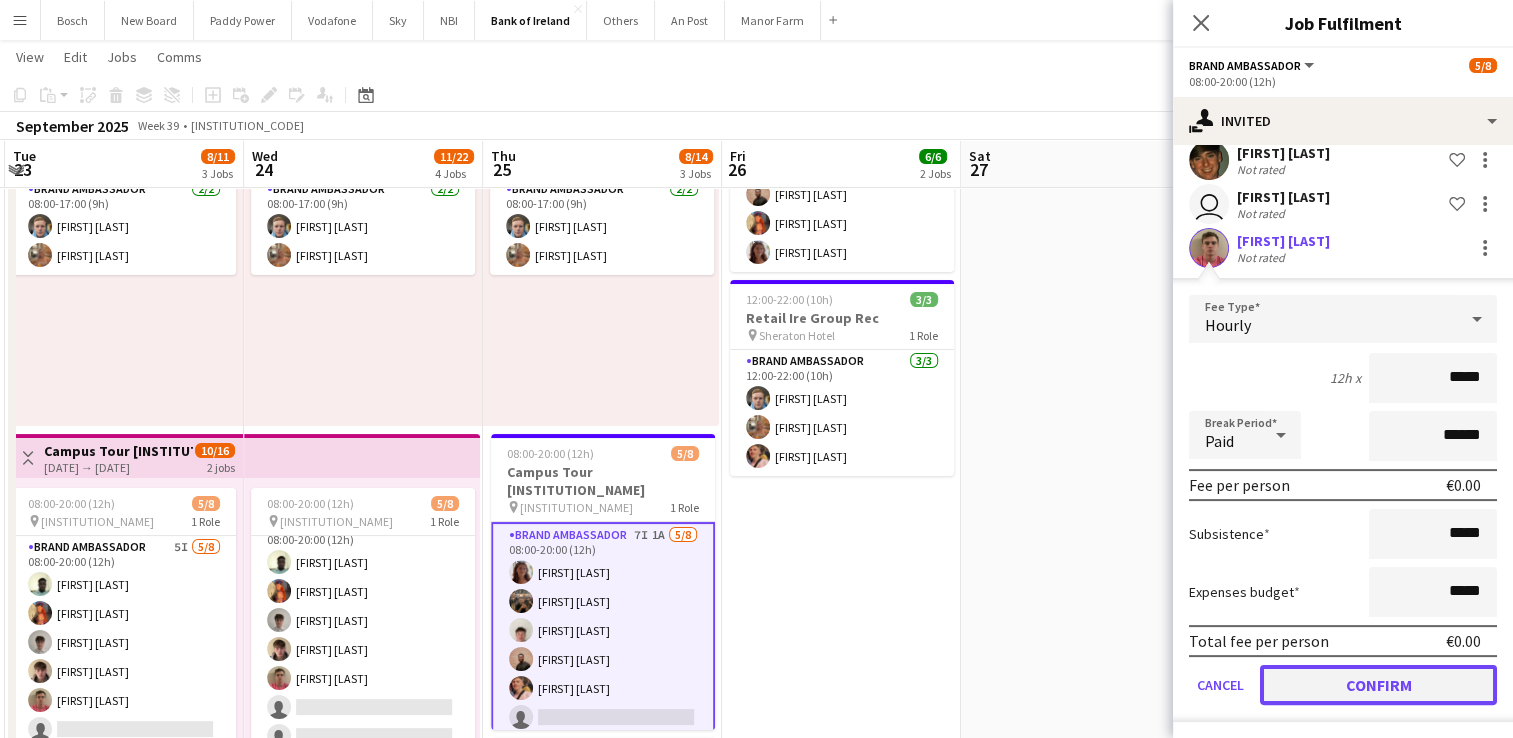 click on "Confirm" 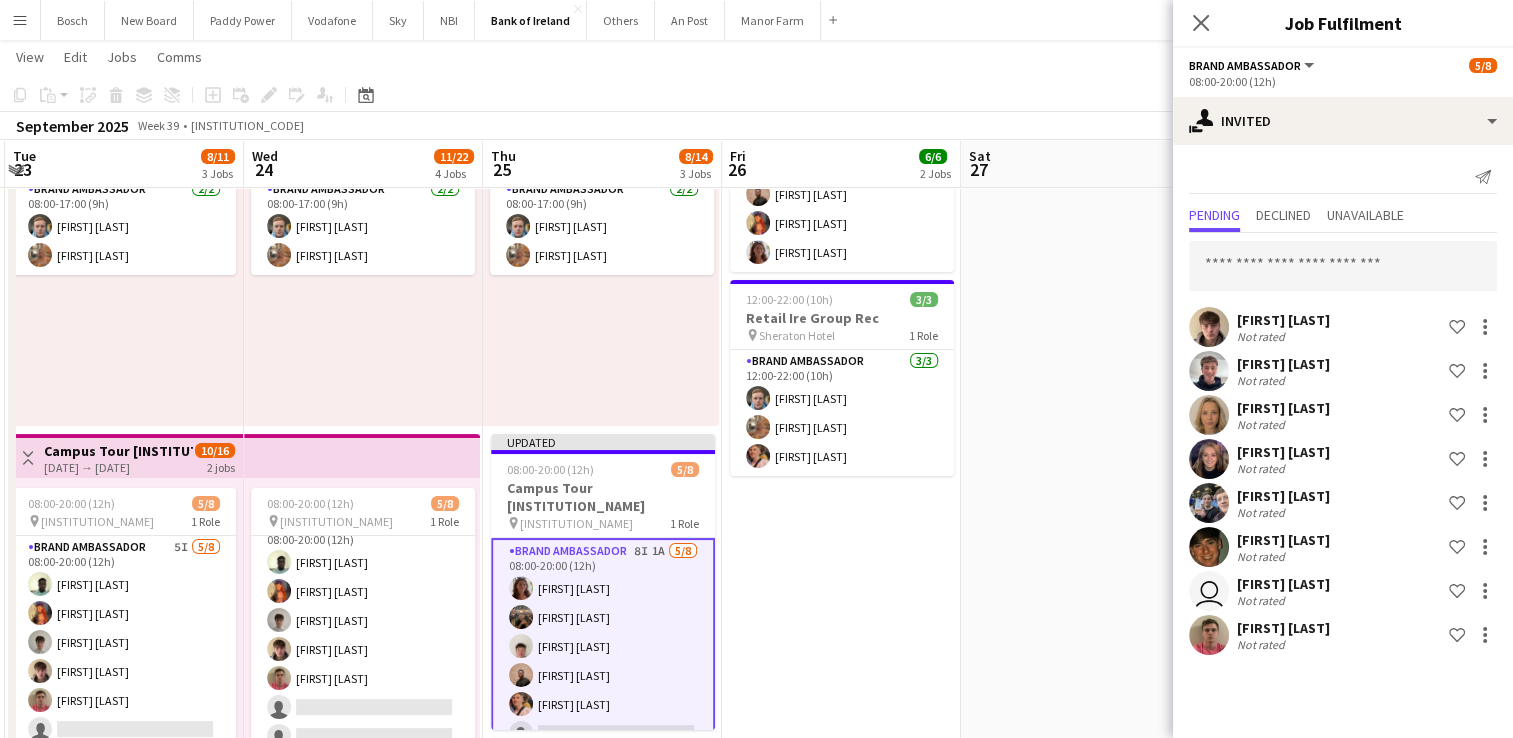 click on "Sat   27" at bounding box center (1080, 164) 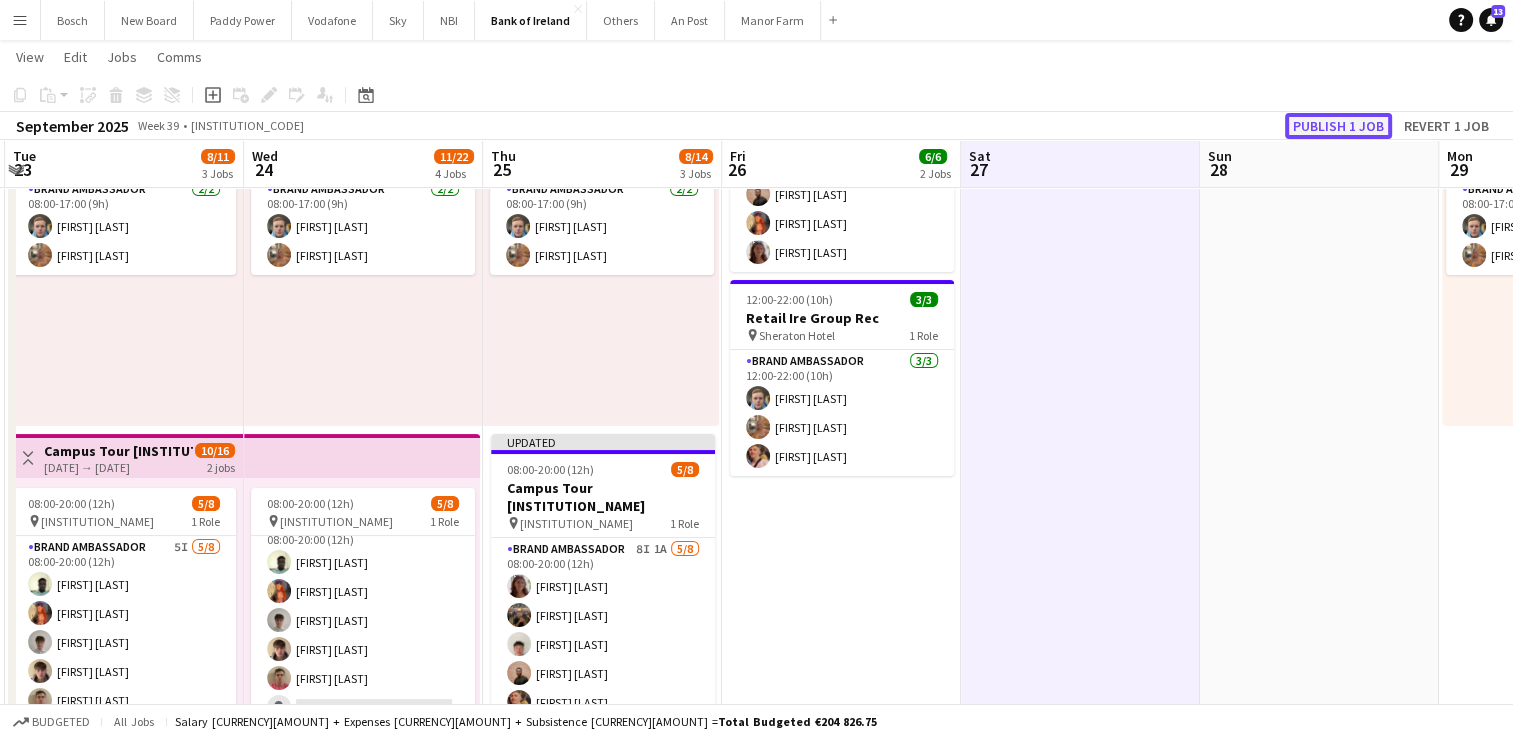 click on "Publish 1 job" 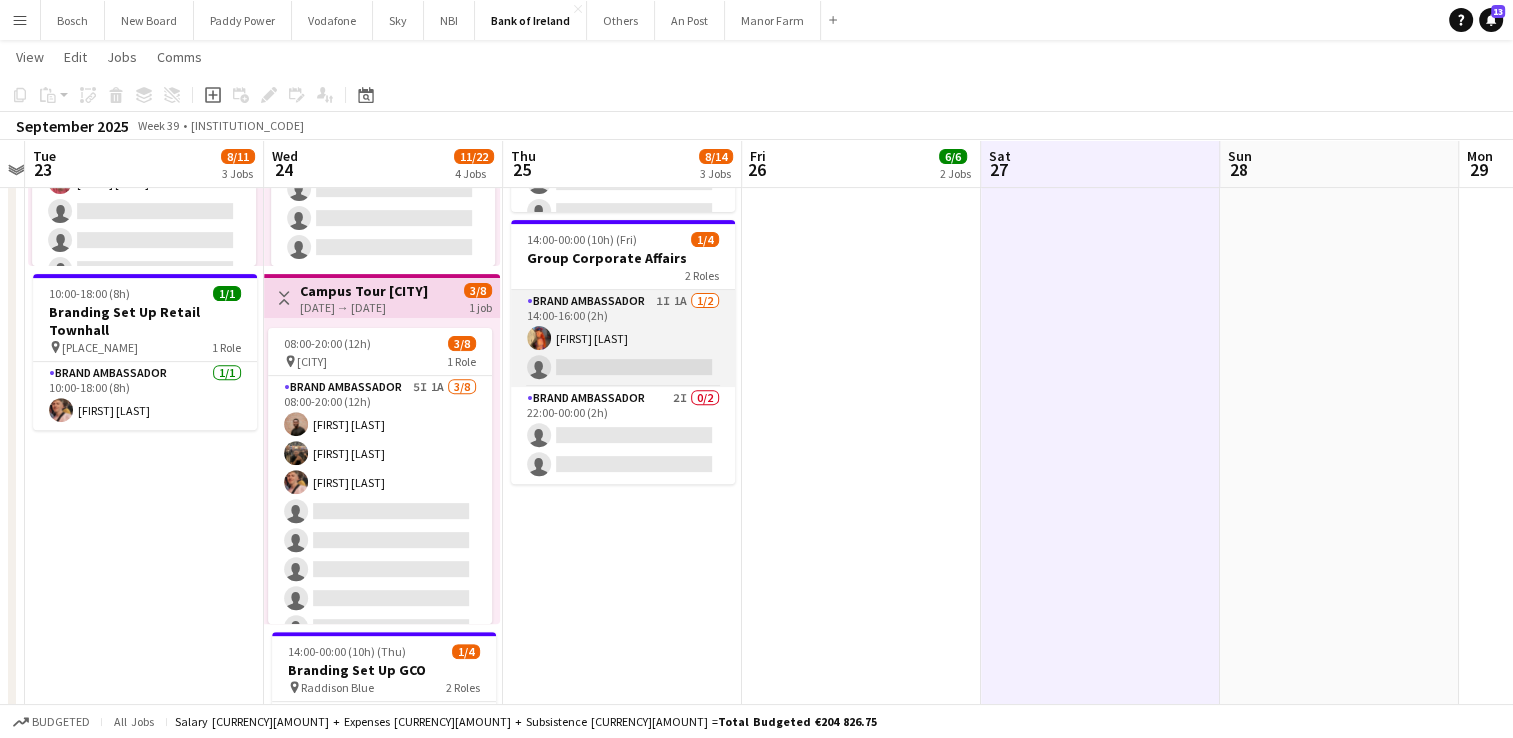click on "Brand Ambassador   1I   1A   1/2   14:00-16:00 (2h)
[FIRST] [LAST]
single-neutral-actions" at bounding box center [623, 338] 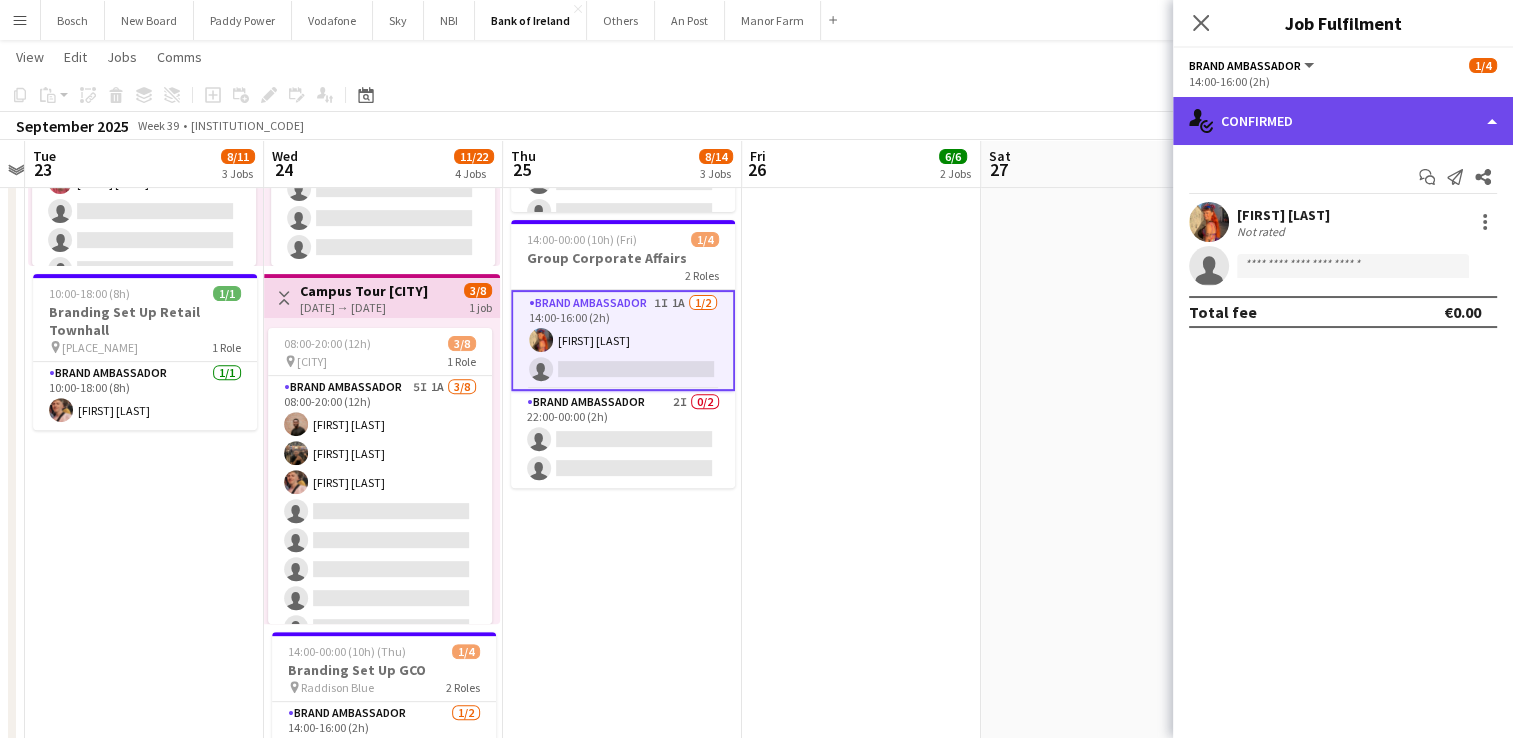 click on "single-neutral-actions-check-2
Confirmed" 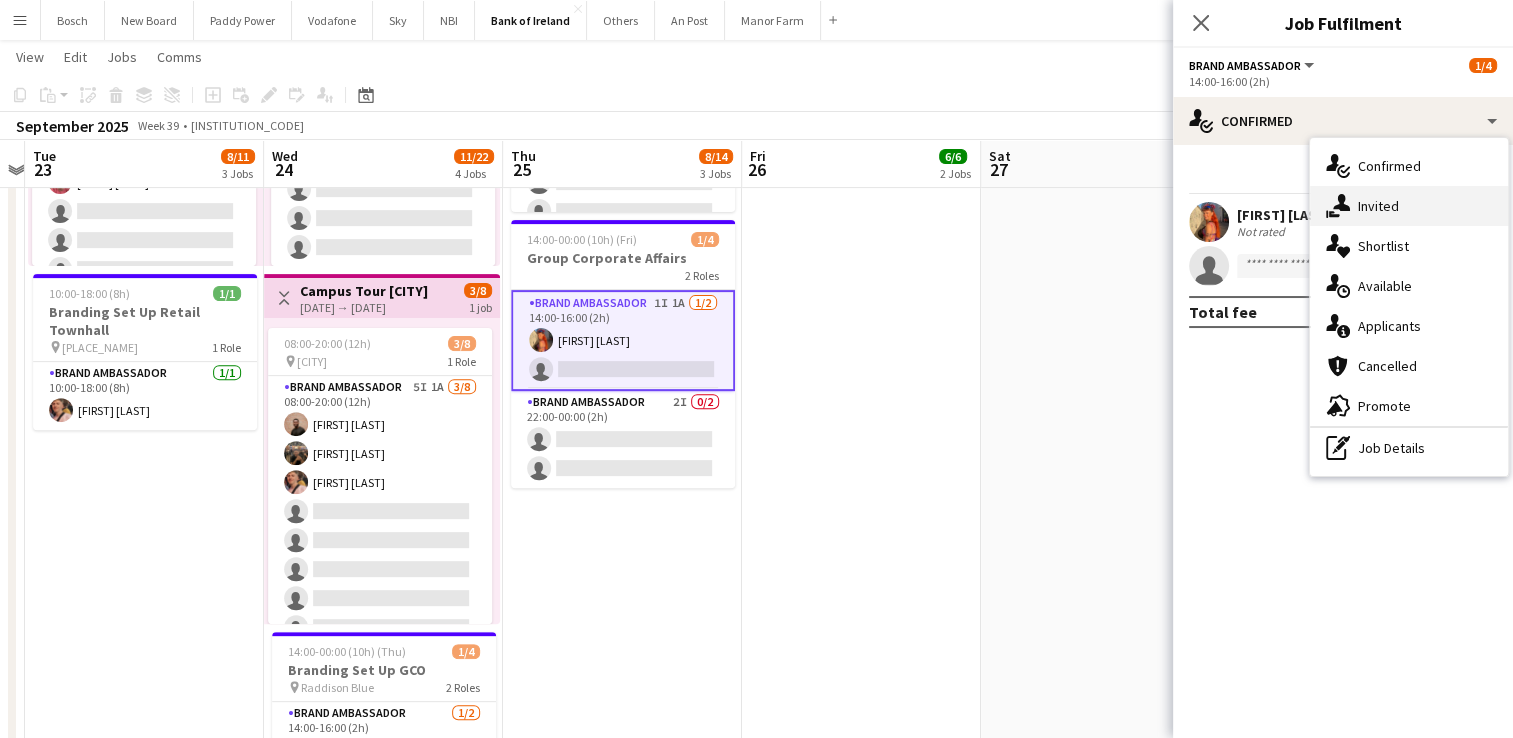 click on "single-neutral-actions-share-1
Invited" at bounding box center (1409, 206) 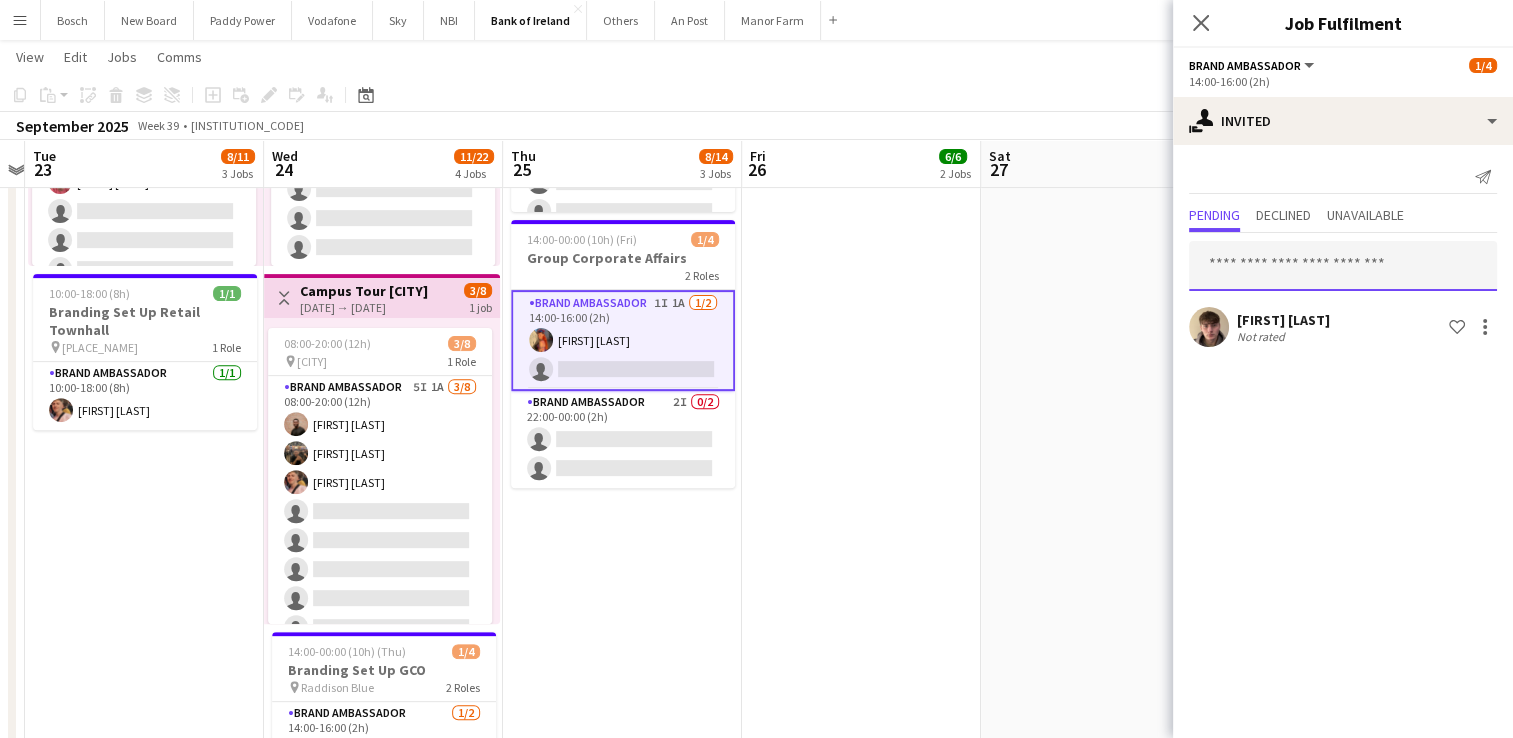 click at bounding box center (1343, 266) 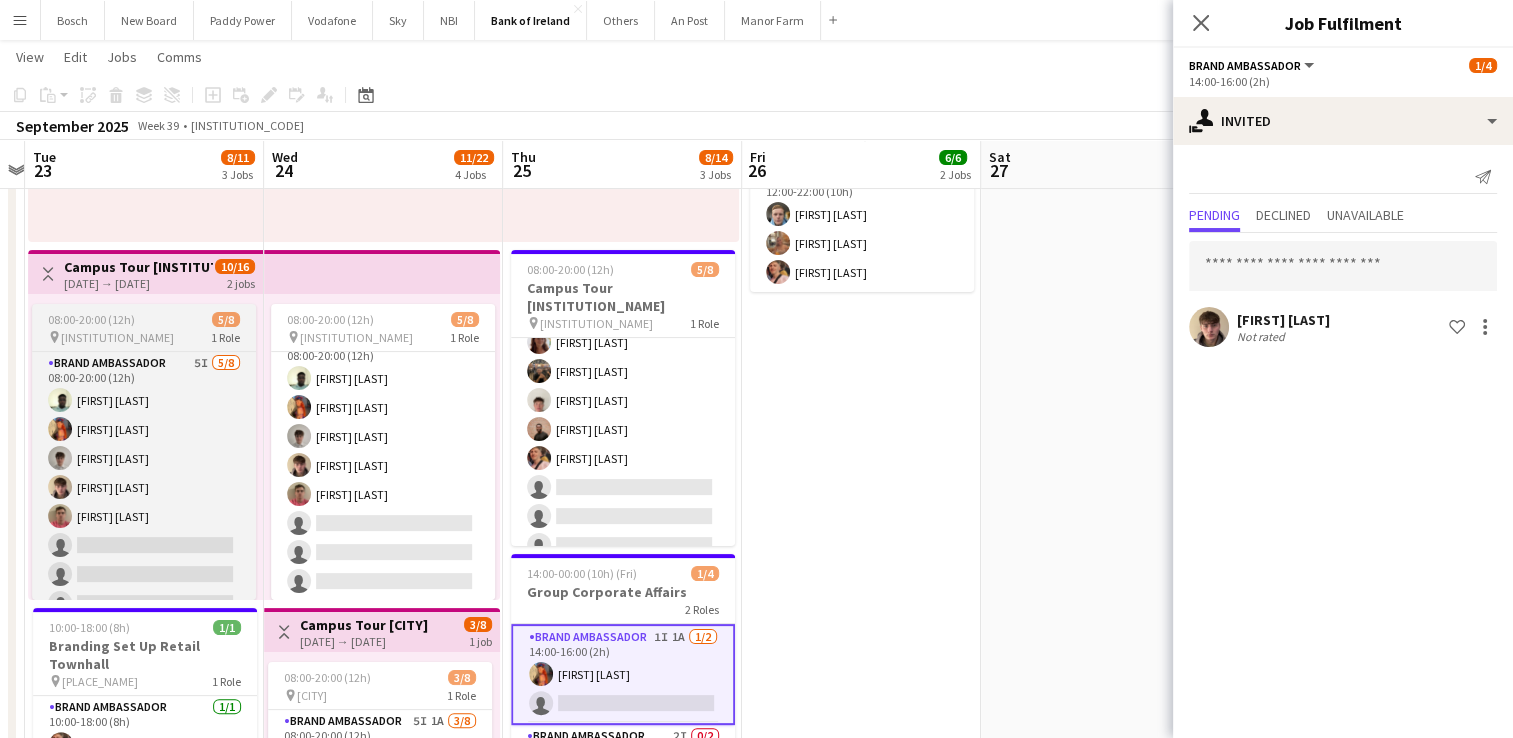 click on "08:00-20:00 (12h)    5/8
pin
TUD   1 Role   Brand Ambassador   5I   5/8   08:00-20:00 (12h)
[FIRST] [LAST] [FIRST] [LAST] [FIRST] [LAST] [FIRST] [LAST]
single-neutral-actions
single-neutral-actions
single-neutral-actions" at bounding box center (144, 452) 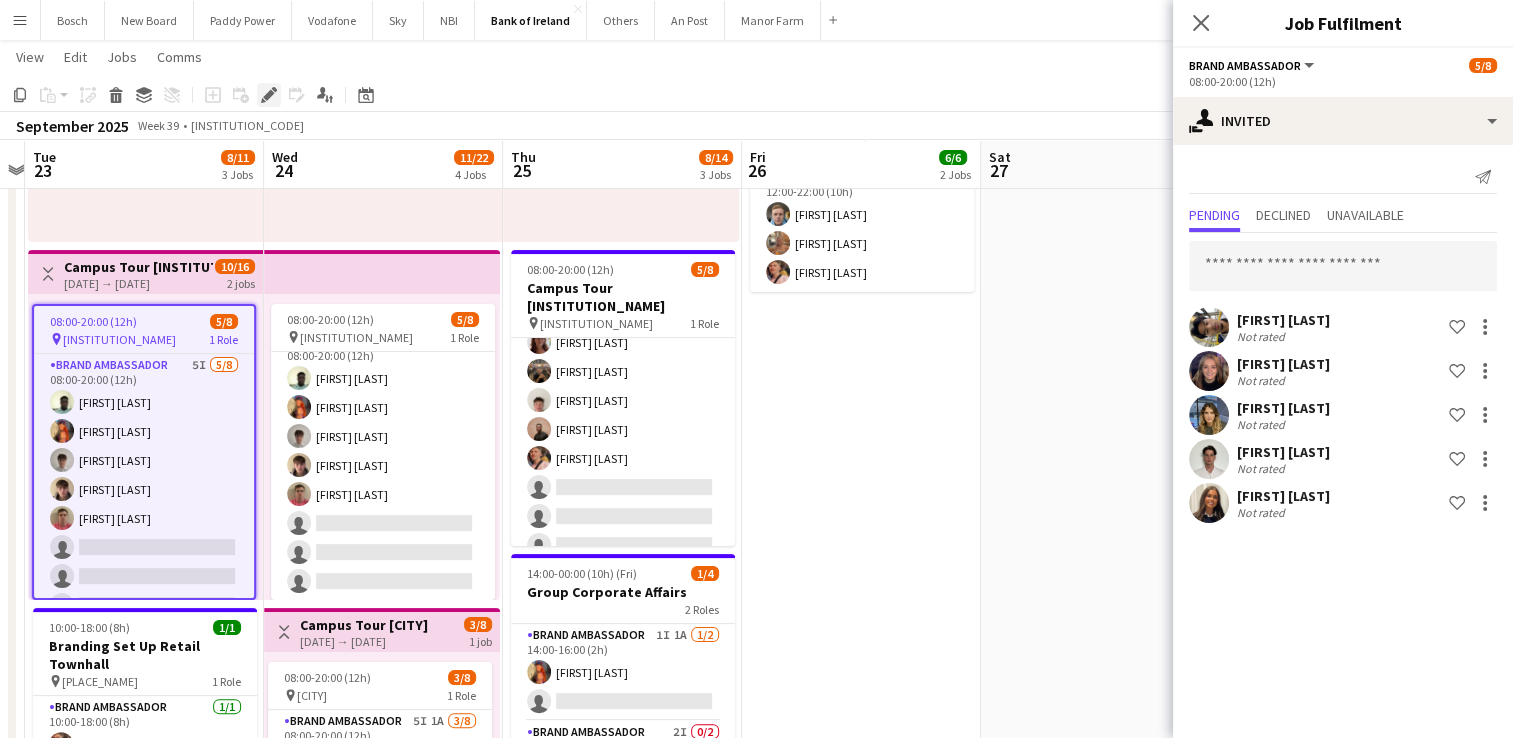 click on "Edit" at bounding box center [269, 95] 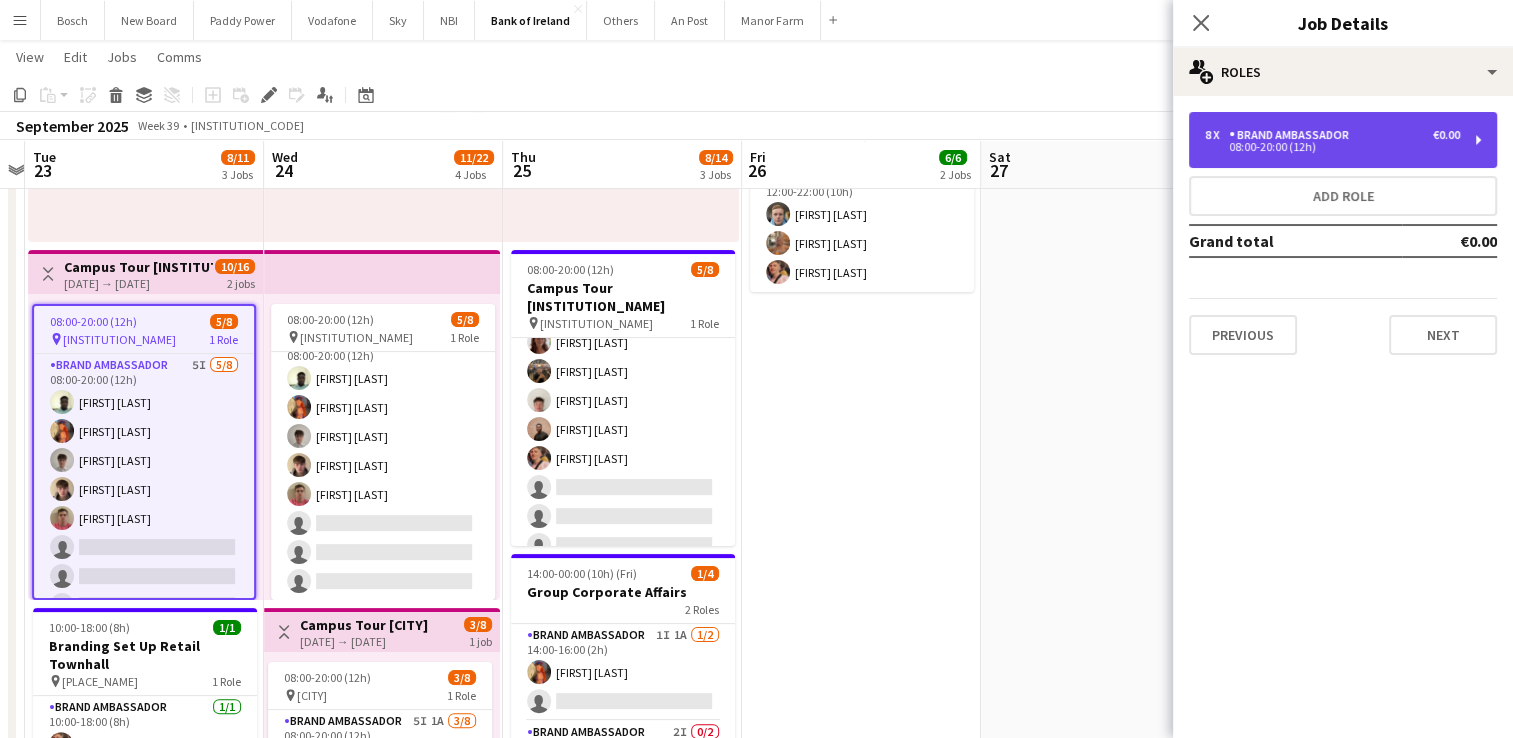 click on "8 x   Brand Ambassador   [CURRENCY][AMOUNT]   08:00-20:00 (12h)" at bounding box center (1343, 140) 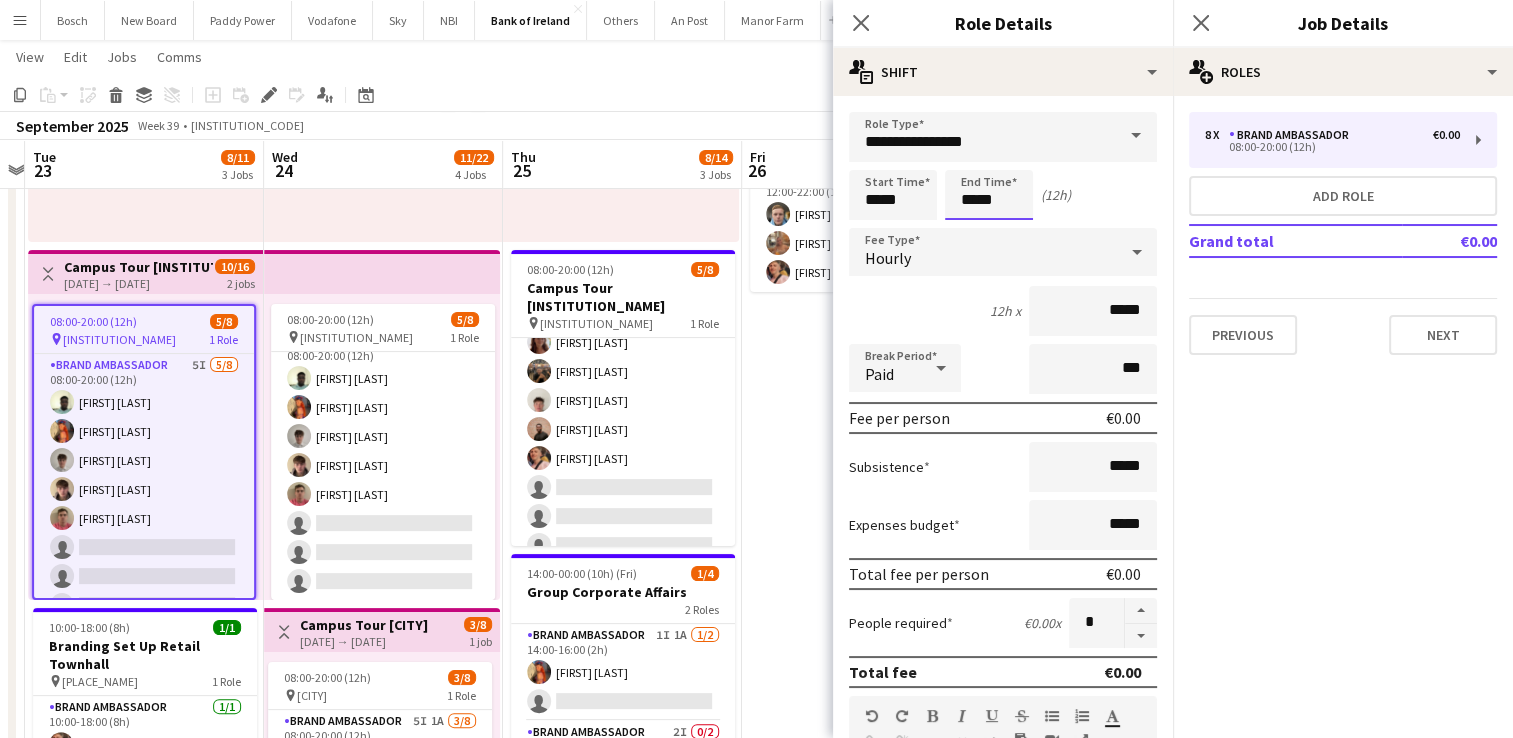 click on "*****" at bounding box center (989, 195) 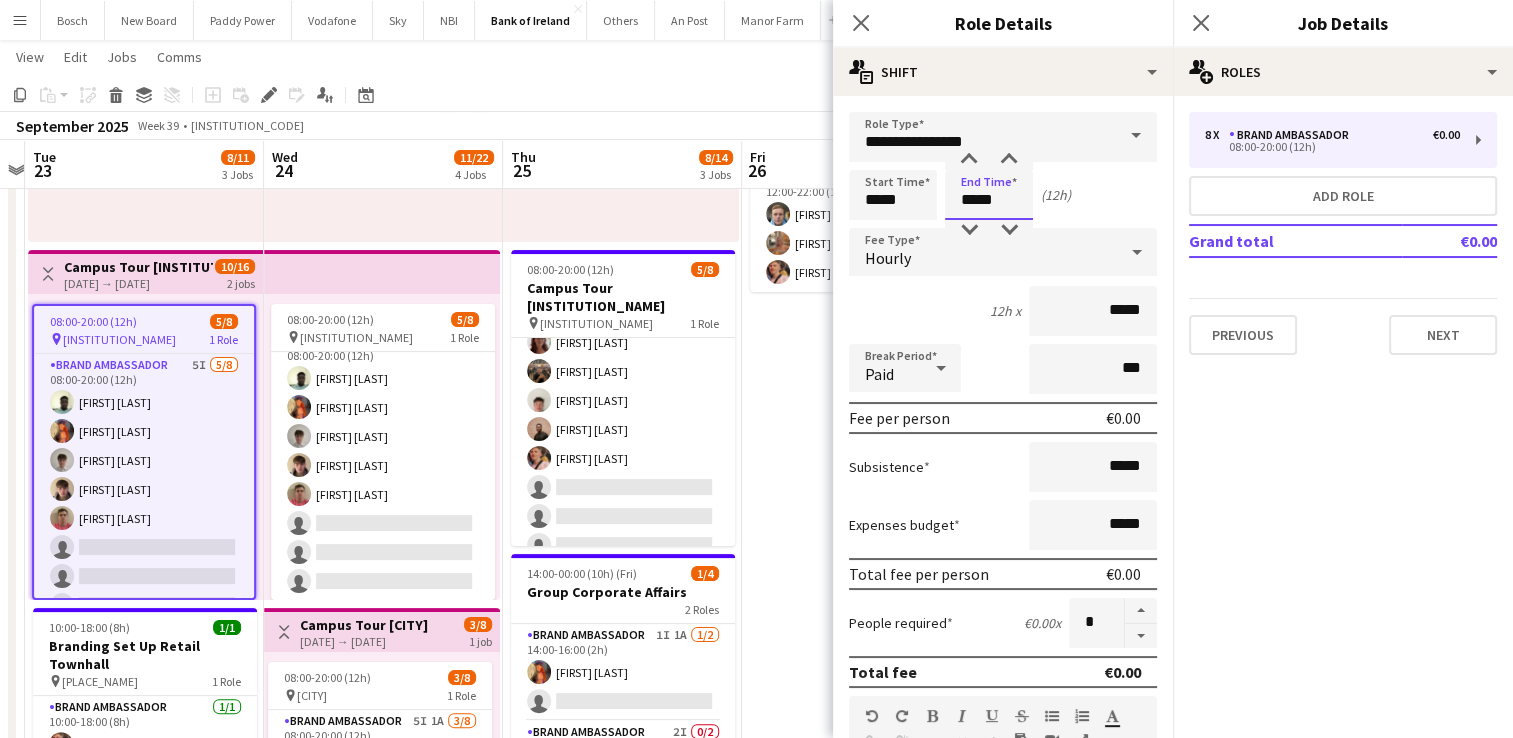 click on "*****" at bounding box center [989, 195] 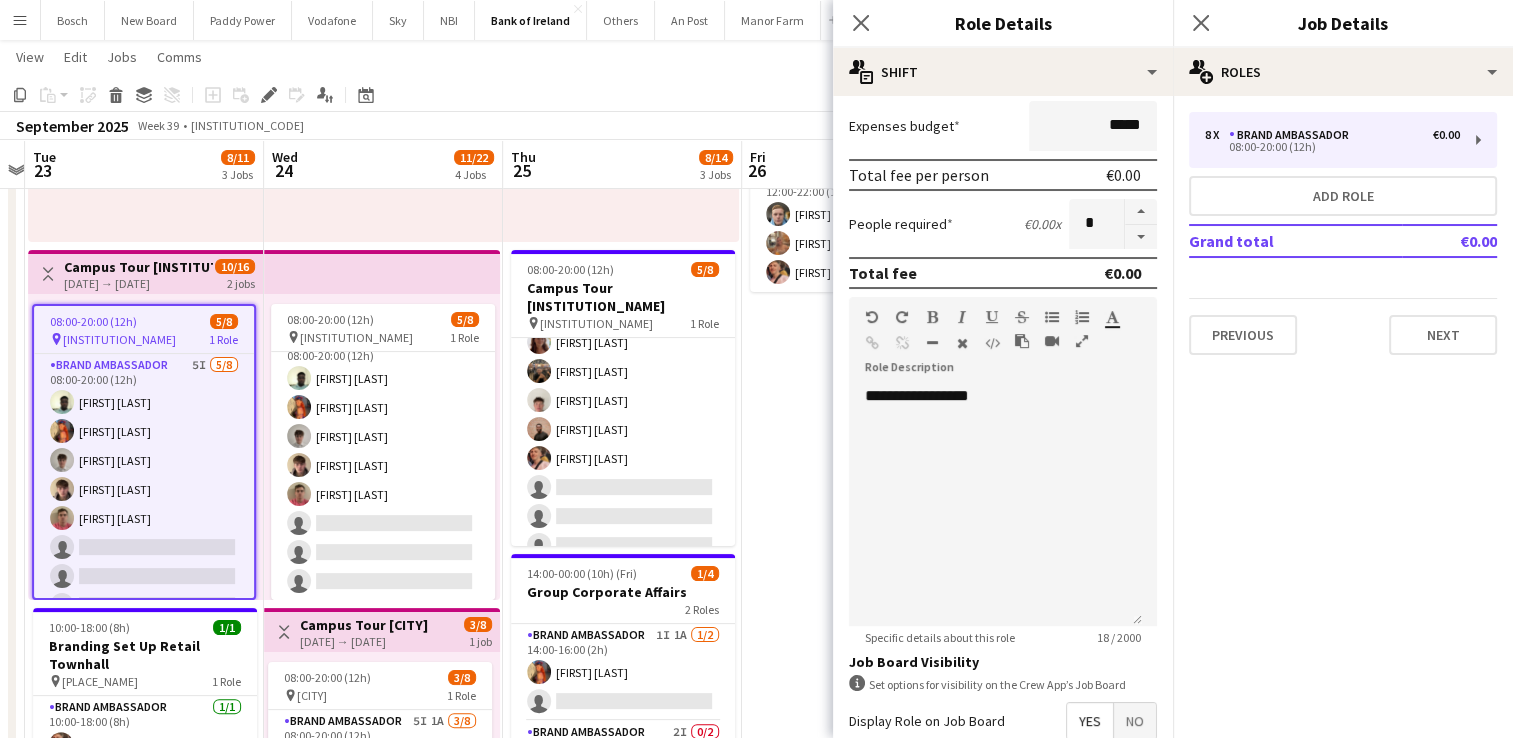 scroll, scrollTop: 611, scrollLeft: 0, axis: vertical 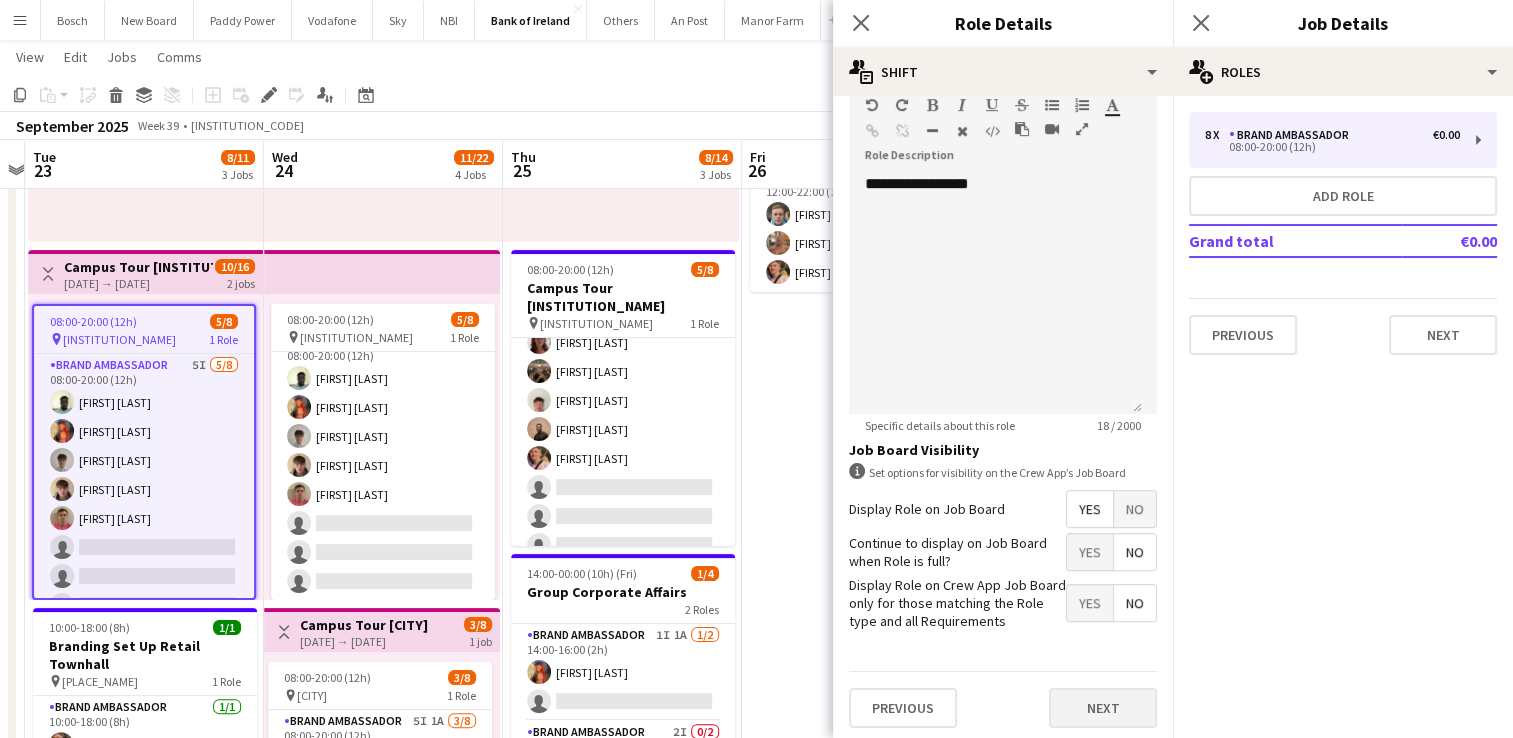 type on "*****" 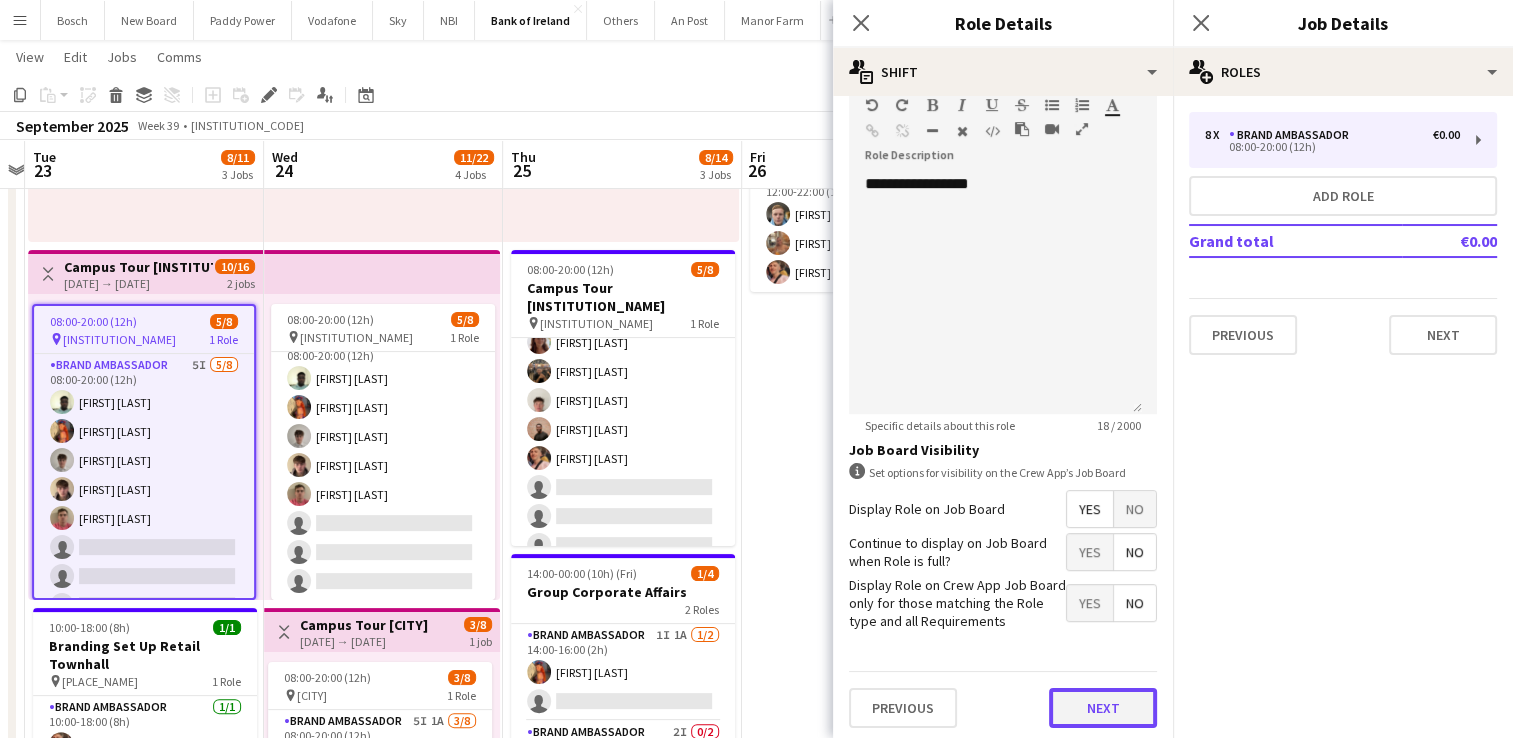 click on "Next" at bounding box center (1103, 708) 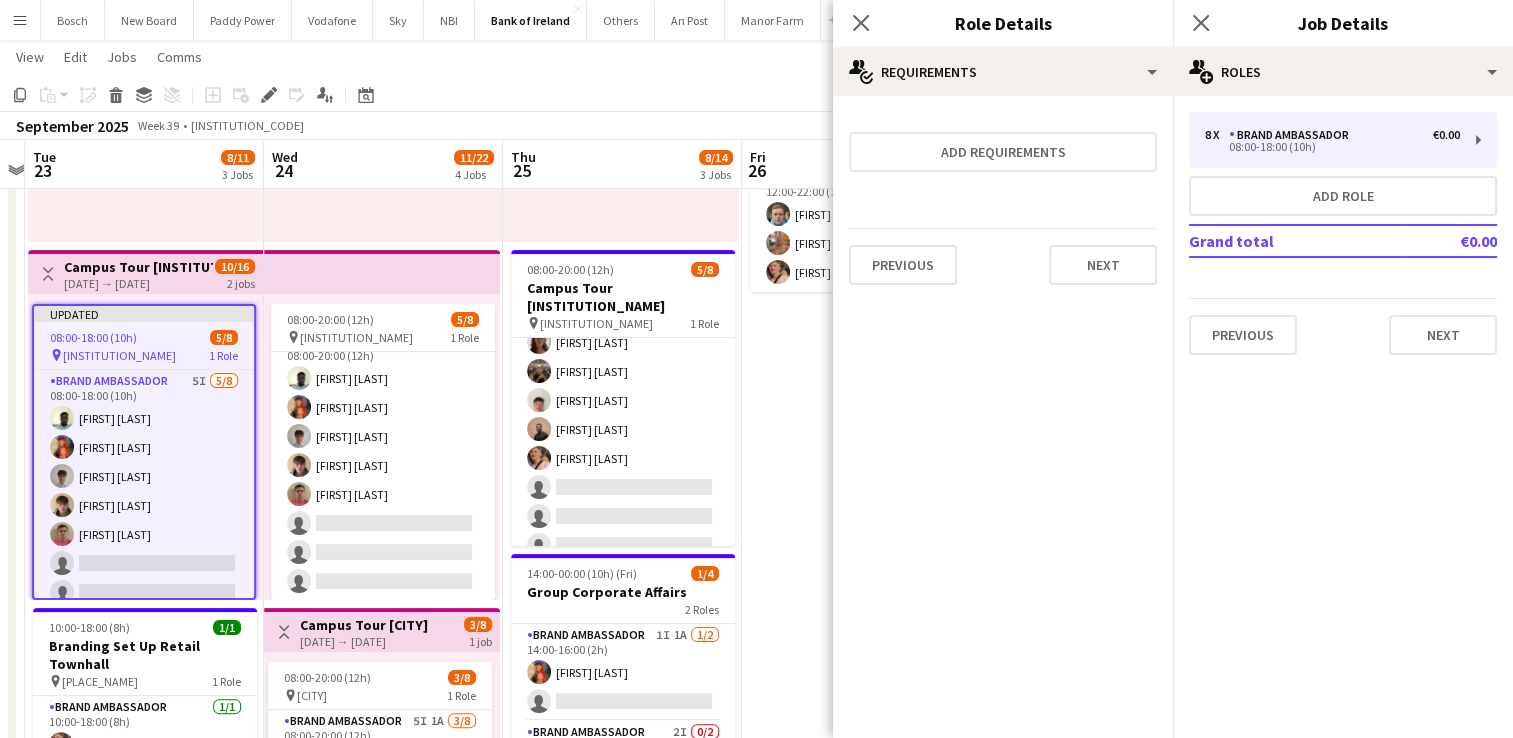 scroll, scrollTop: 0, scrollLeft: 0, axis: both 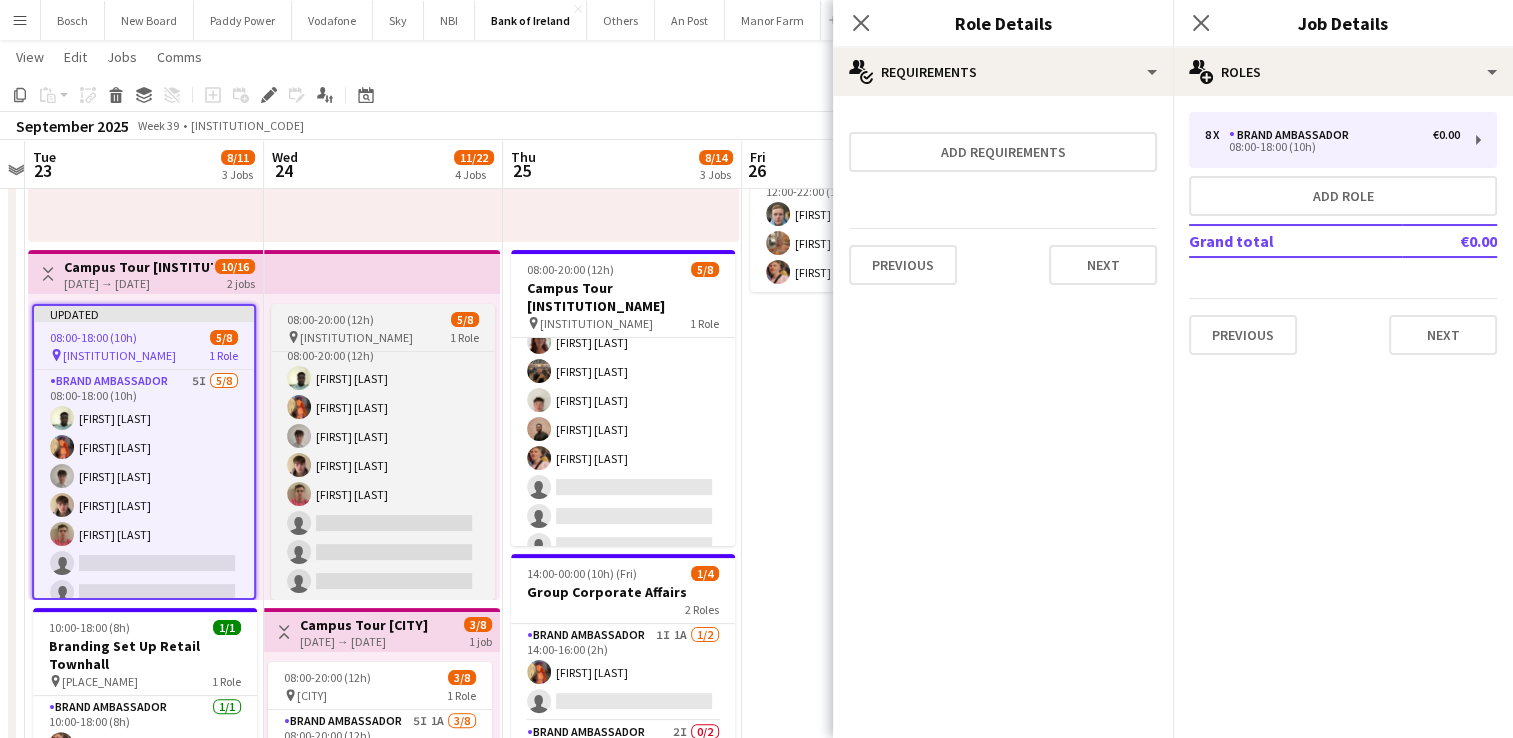 click on "08:00-20:00 (12h)" at bounding box center [330, 319] 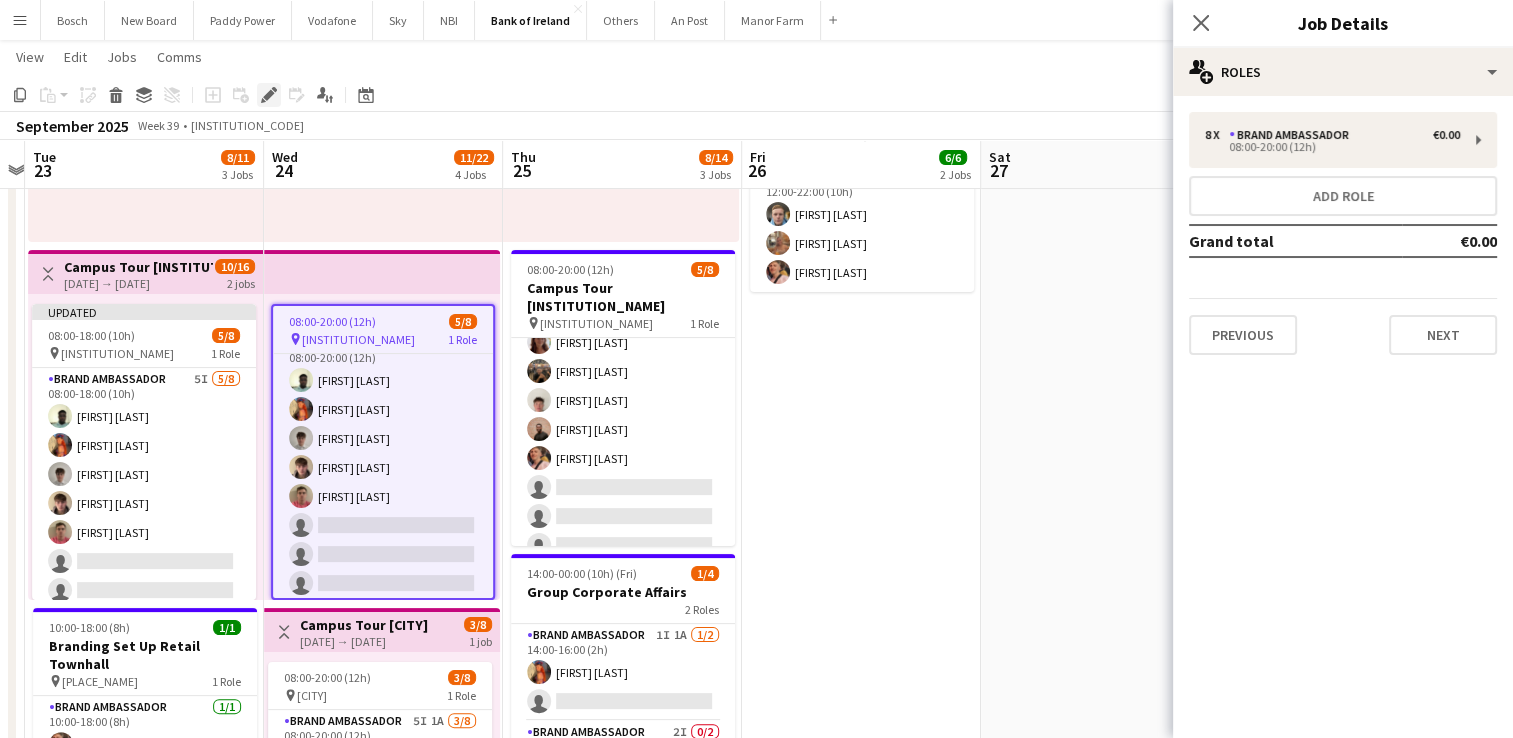 click on "Edit" at bounding box center (269, 95) 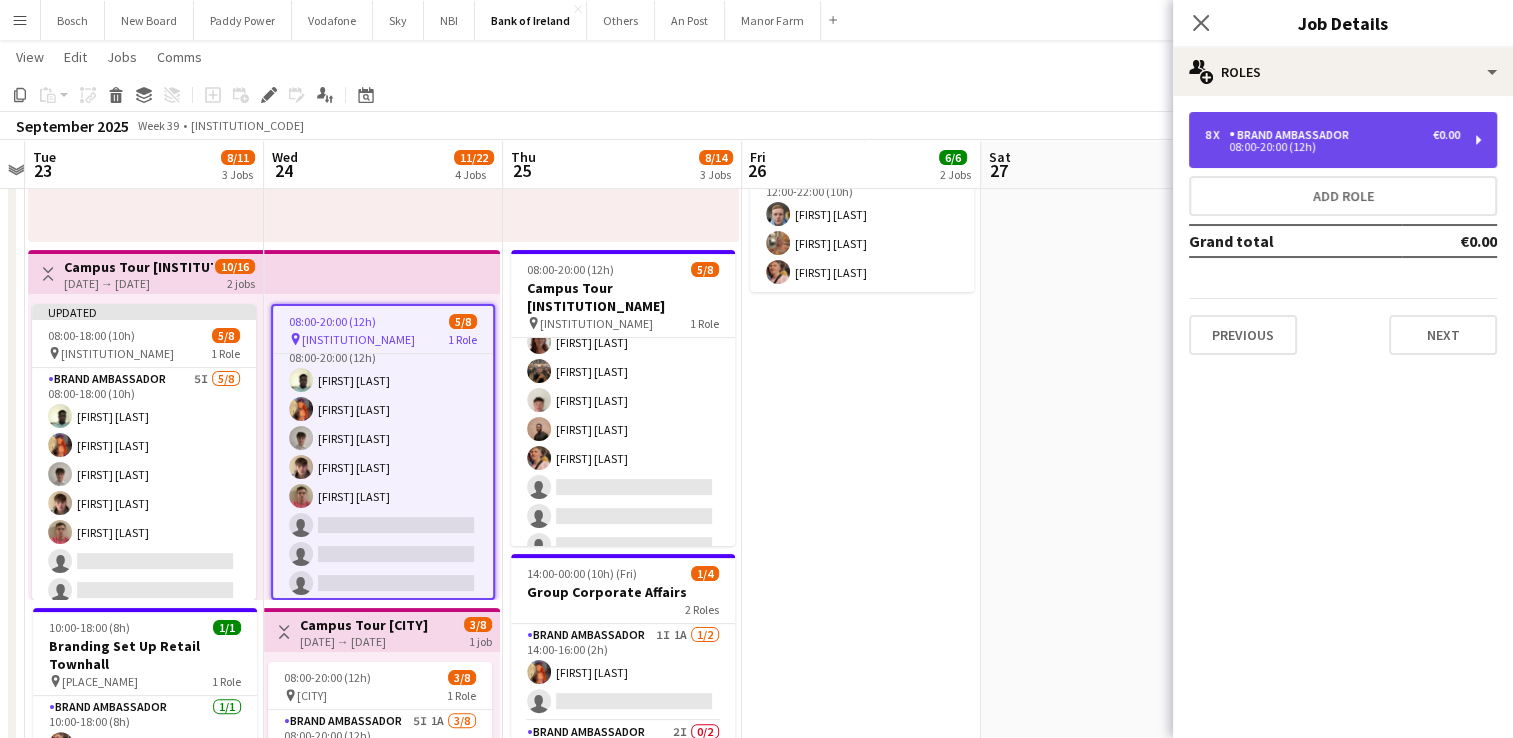 click on "8 x   Brand Ambassador   [CURRENCY][AMOUNT]   08:00-20:00 (12h)" at bounding box center (1343, 140) 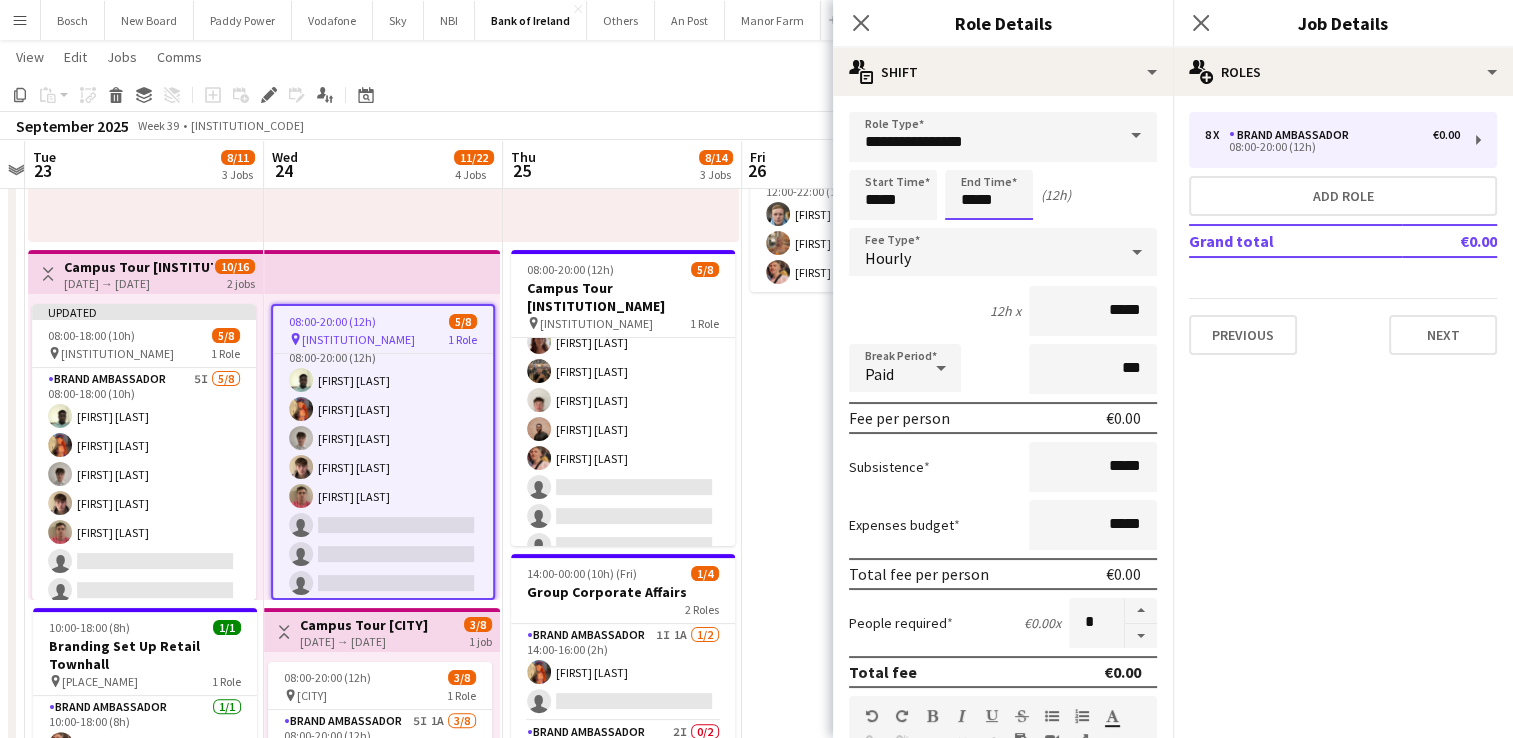 click on "*****" at bounding box center (989, 195) 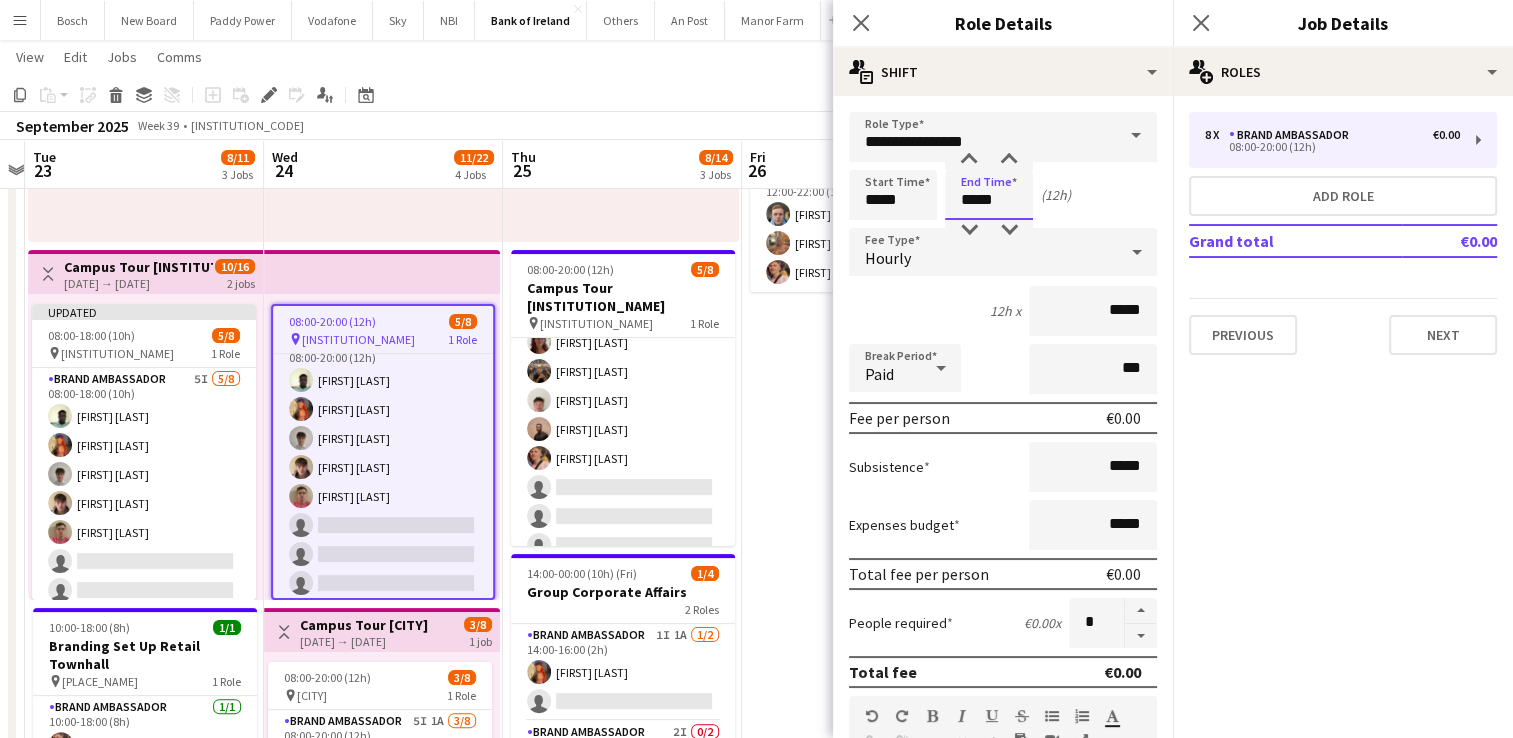 click on "*****" at bounding box center [989, 195] 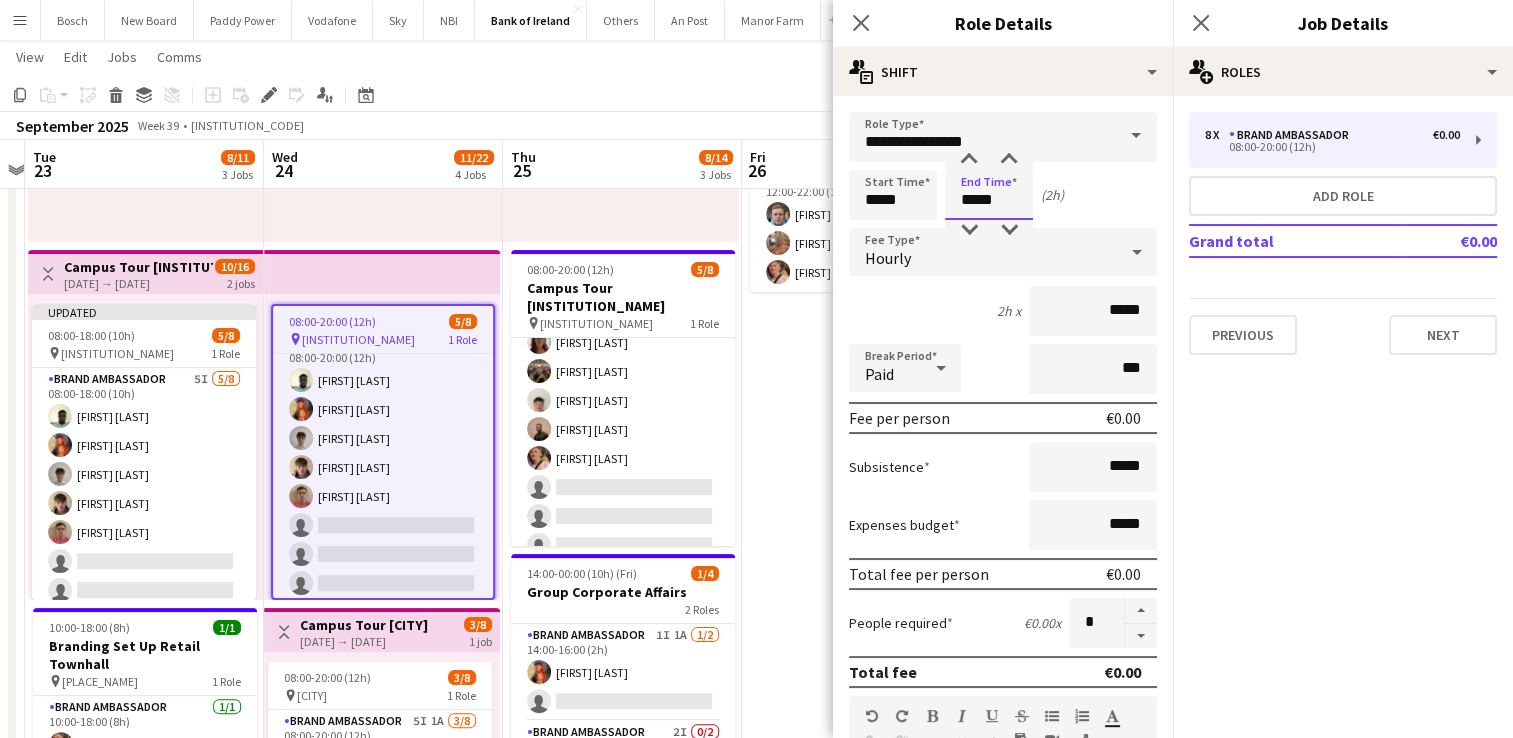 type on "*****" 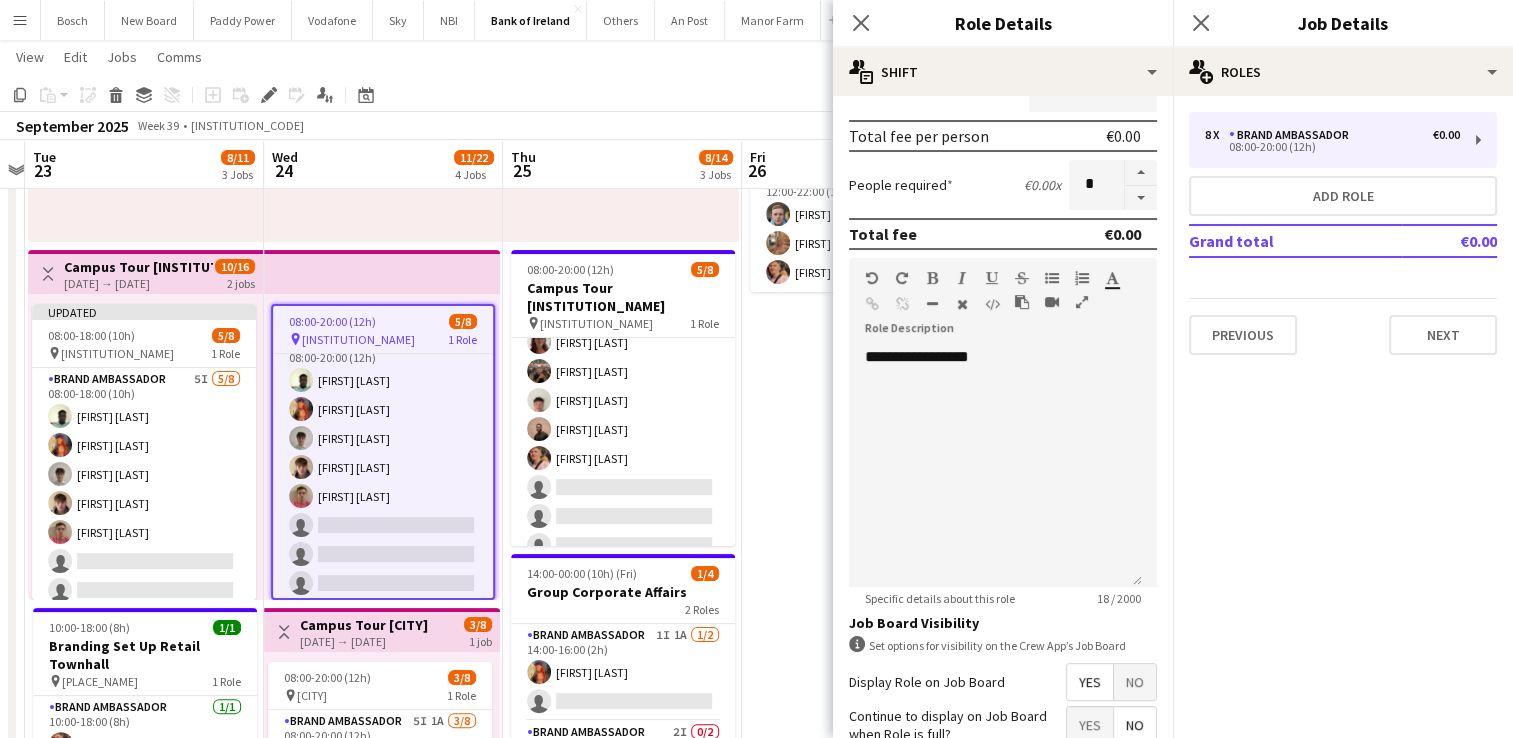 scroll, scrollTop: 611, scrollLeft: 0, axis: vertical 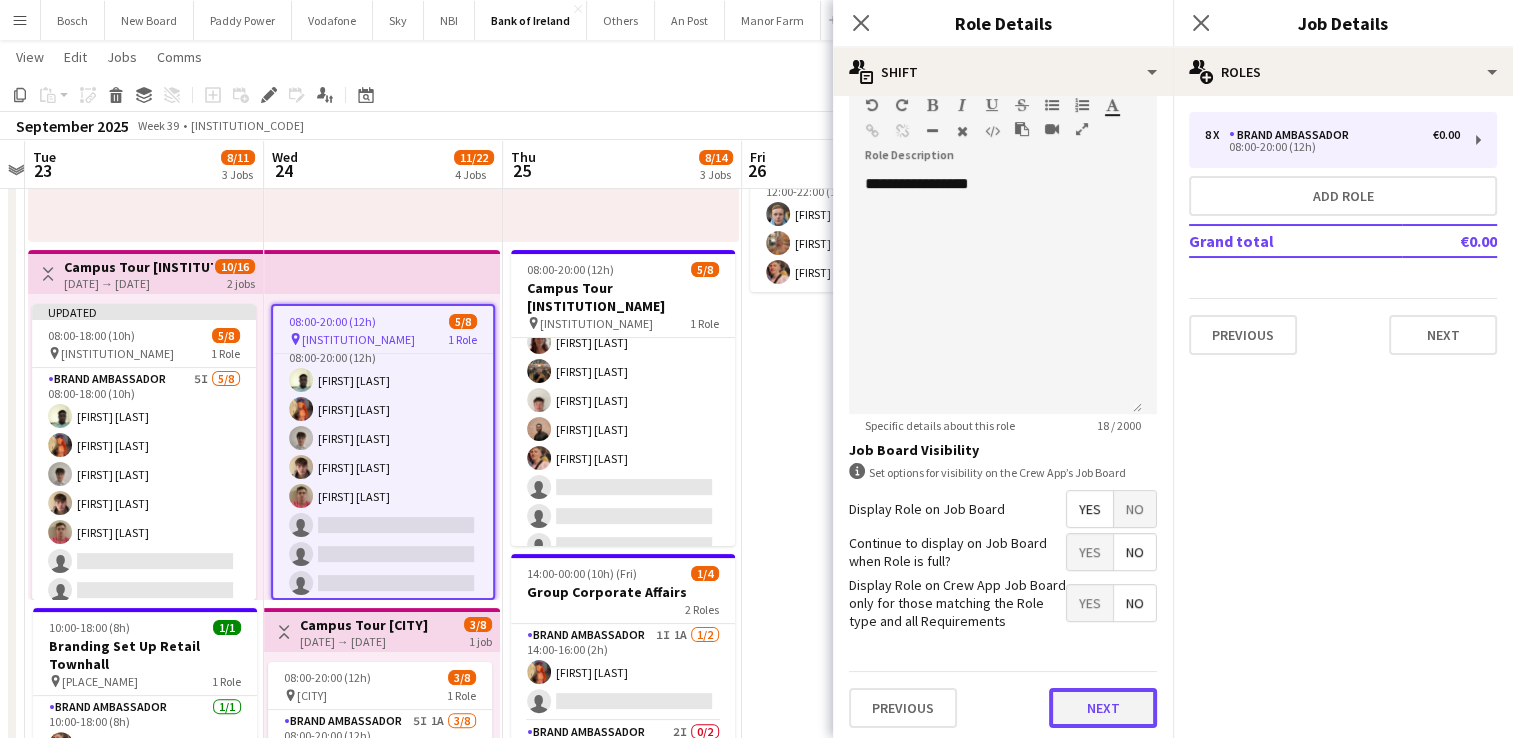 click on "Next" at bounding box center (1103, 708) 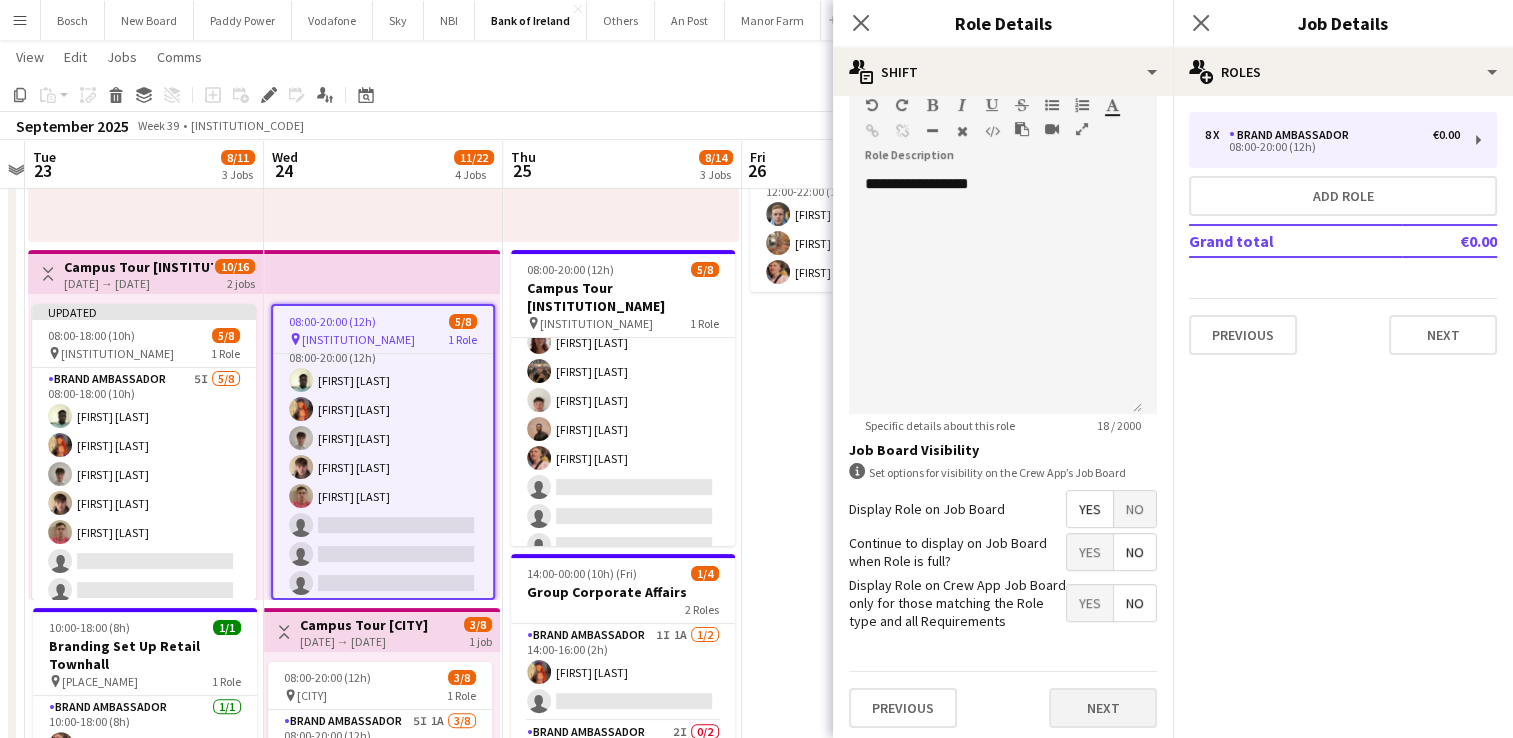 scroll, scrollTop: 0, scrollLeft: 0, axis: both 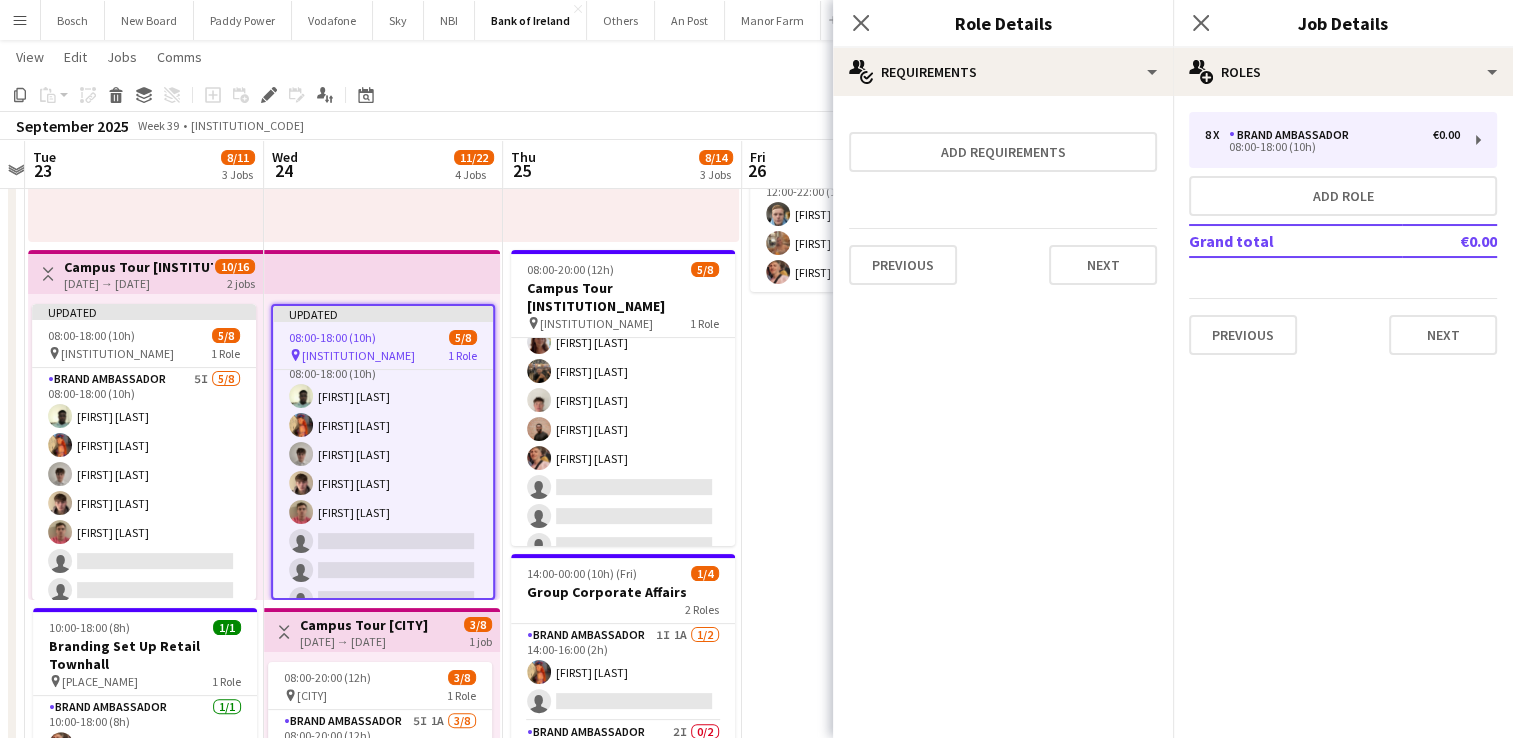 click on "[MONTH] [YEAR]   Week 39
•   IST   Publish 1 job   Revert 1 job" 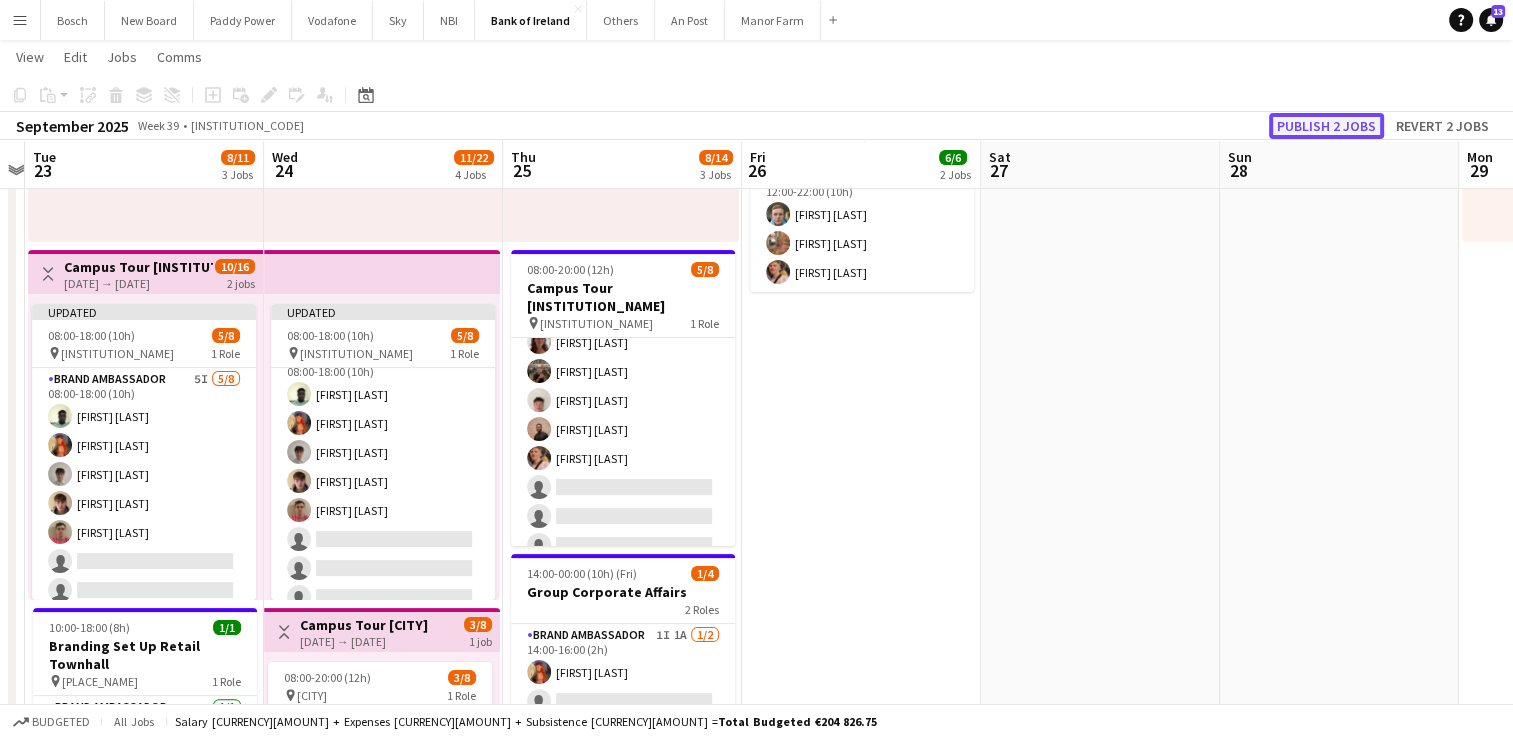 click on "Publish 2 jobs" 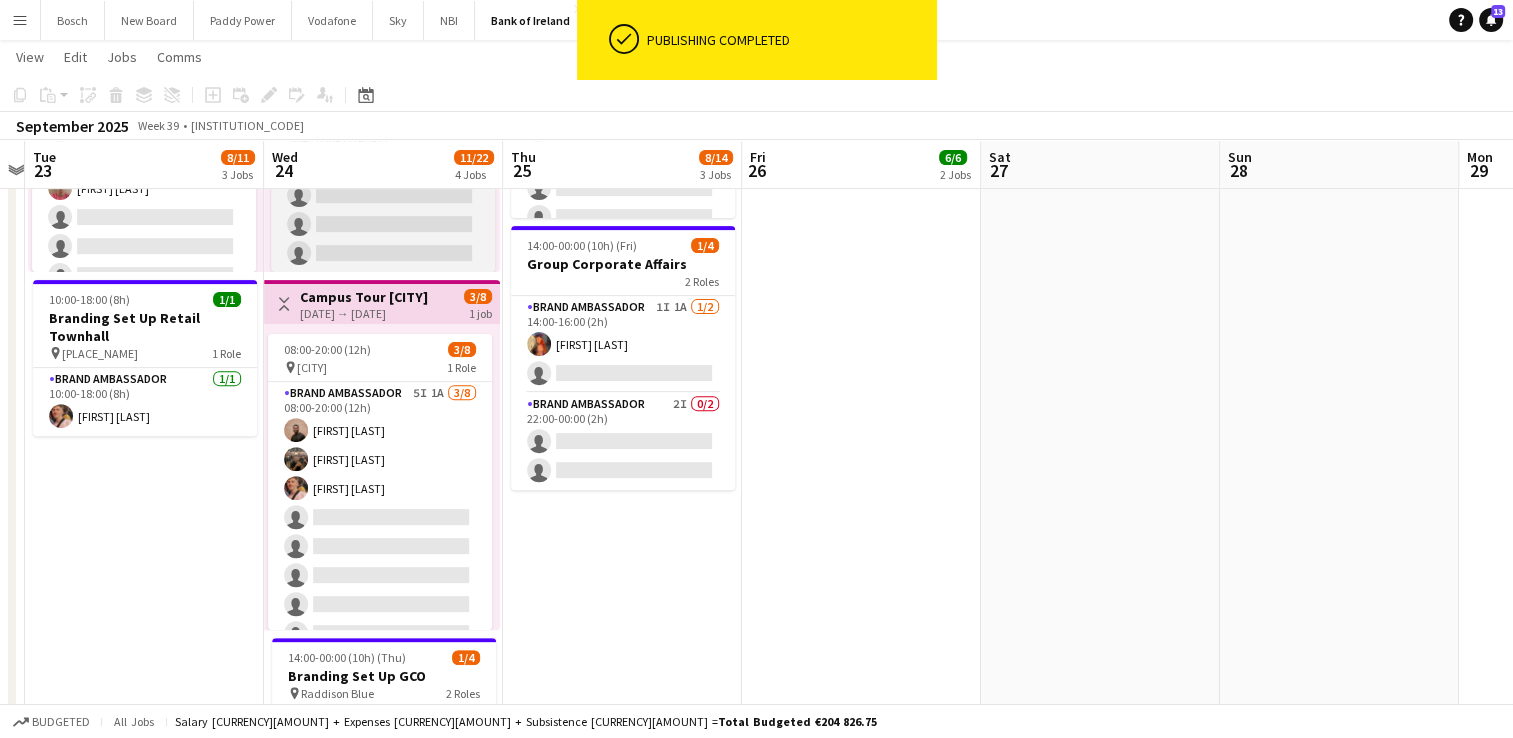 scroll, scrollTop: 670, scrollLeft: 0, axis: vertical 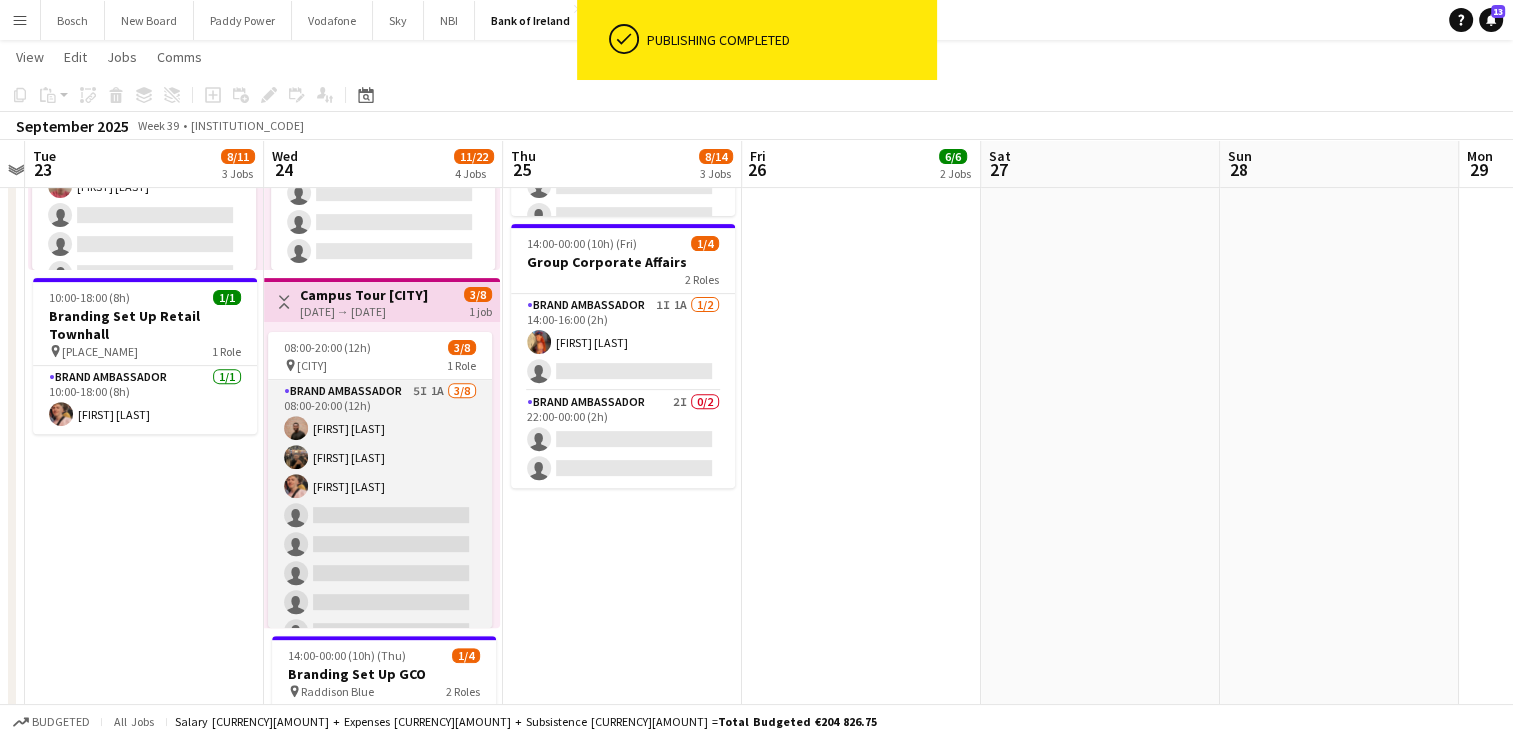 click on "Brand Ambassador   5I   1A   3/8   08:00-20:00 (12h)
[FIRST] [LAST] [FIRST] [LAST] [FIRST] [LAST]
single-neutral-actions
single-neutral-actions
single-neutral-actions
single-neutral-actions
single-neutral-actions" at bounding box center [380, 515] 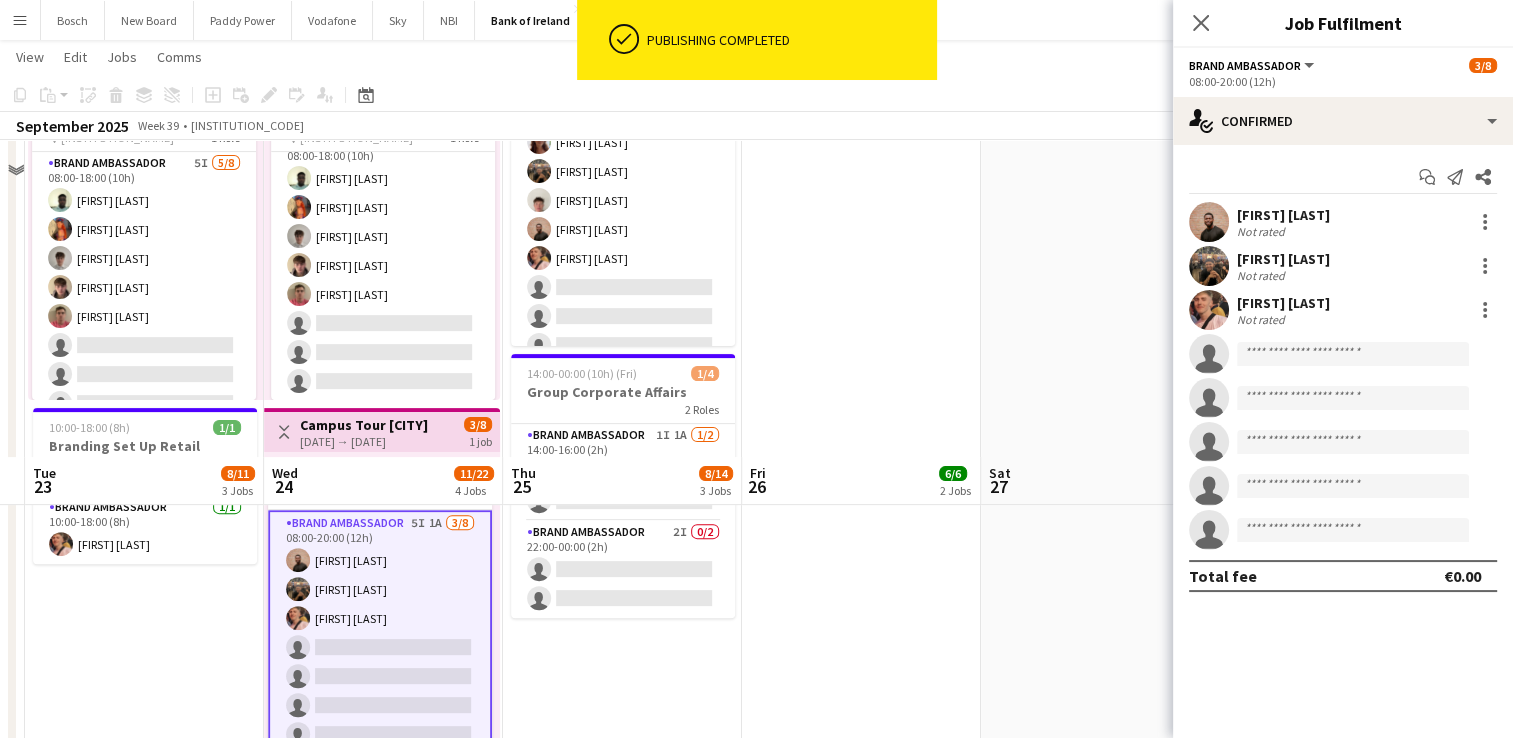 scroll, scrollTop: 862, scrollLeft: 0, axis: vertical 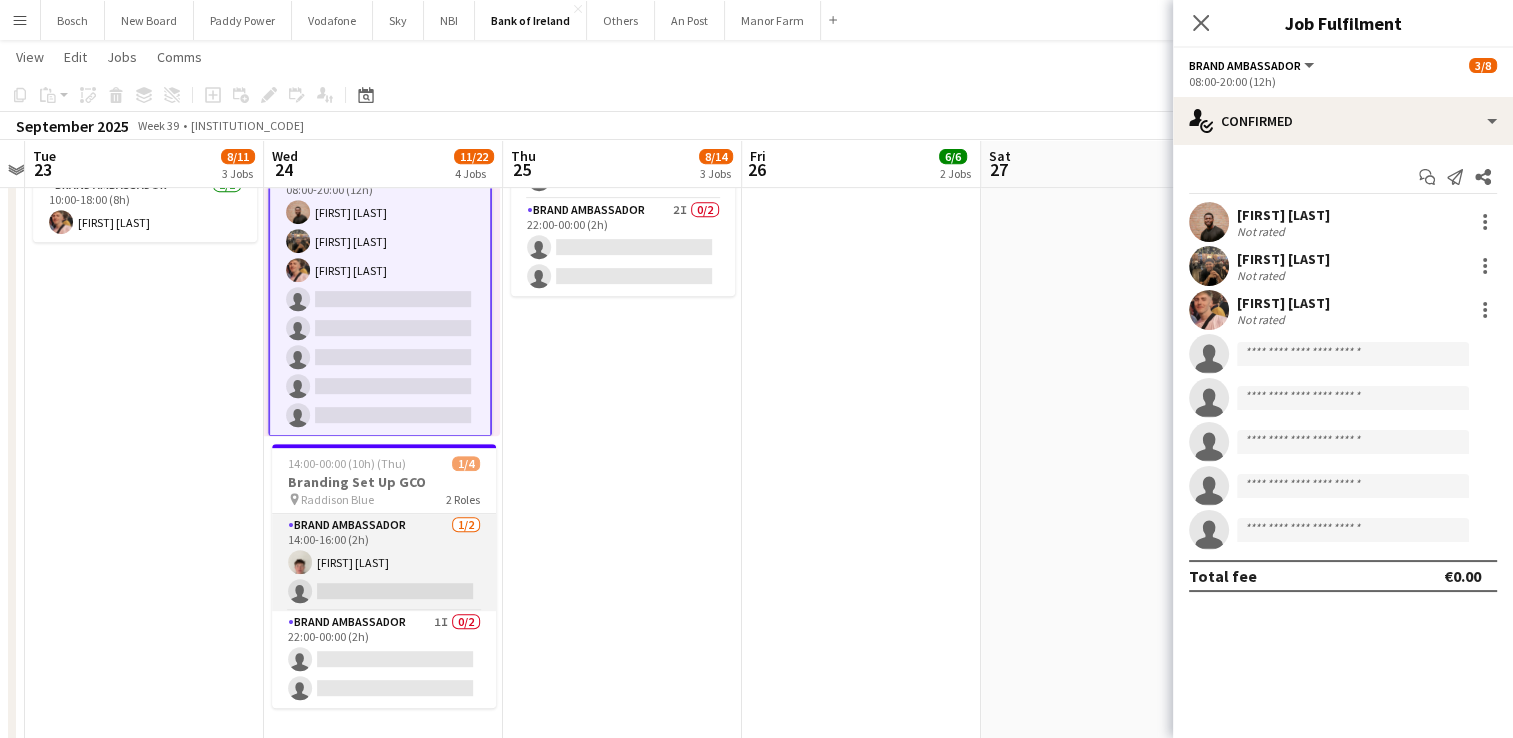 click on "Brand Ambassador   1/2   14:00-16:00 (2h)
[FIRST] [LAST]
single-neutral-actions" at bounding box center (384, 562) 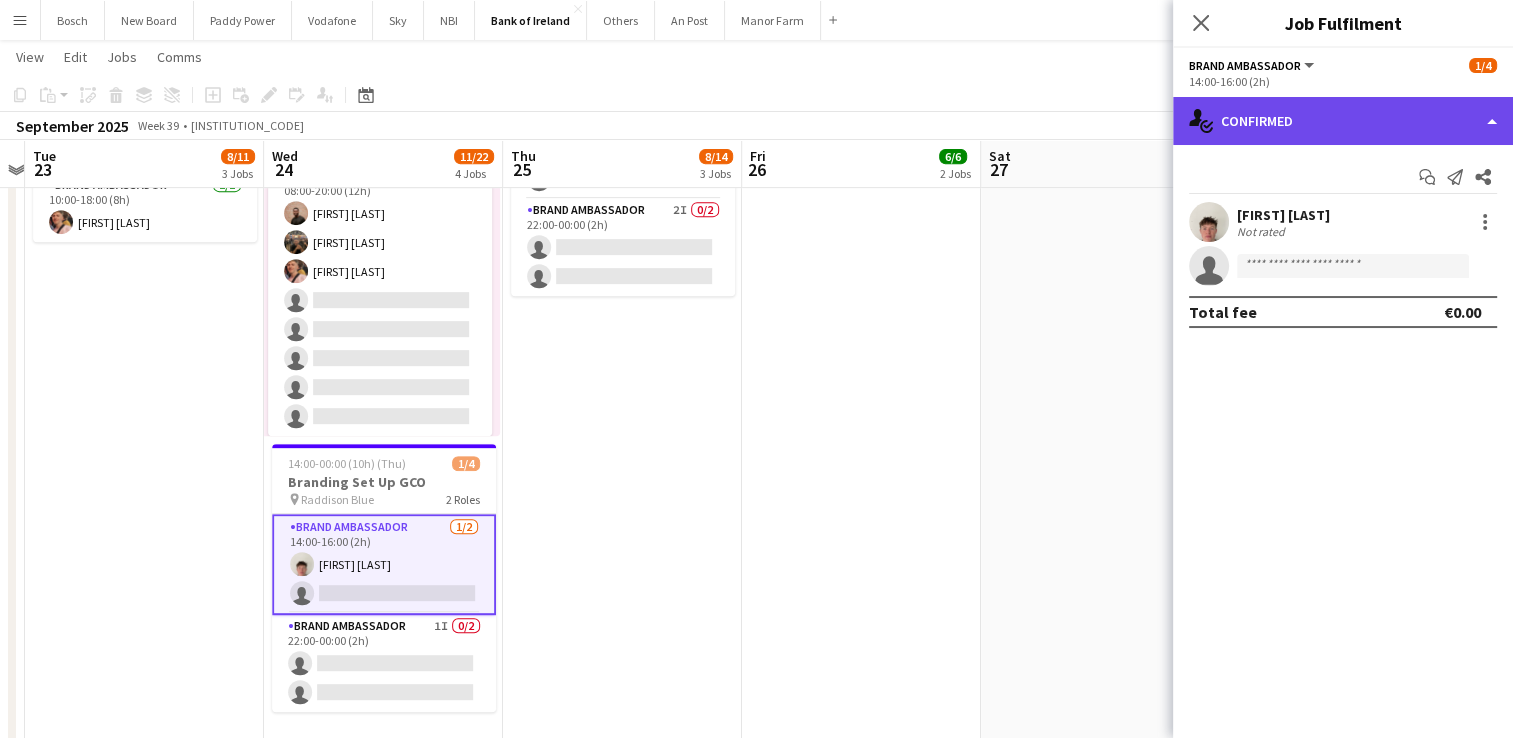 click on "single-neutral-actions-check-2
Confirmed" 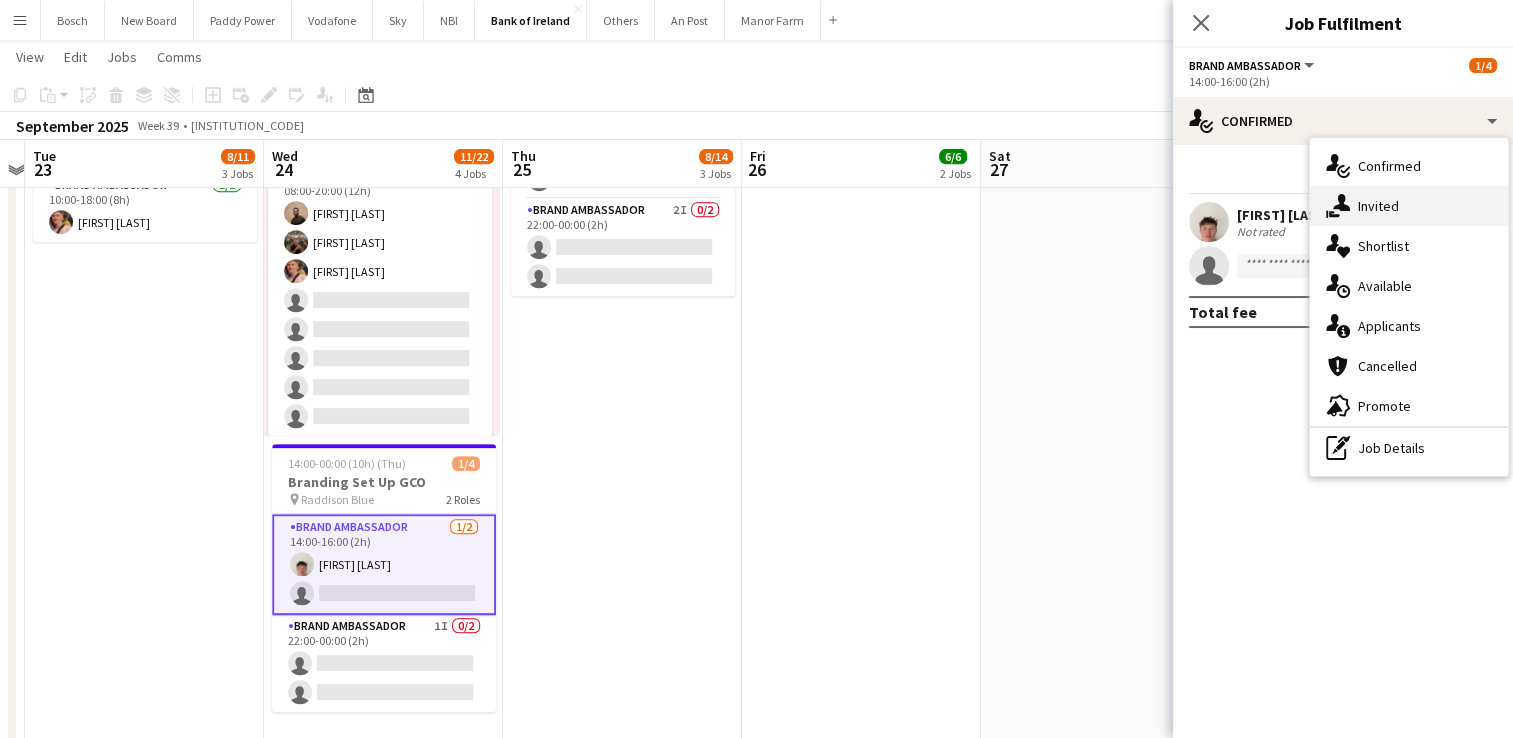 click on "single-neutral-actions-share-1
Invited" at bounding box center [1409, 206] 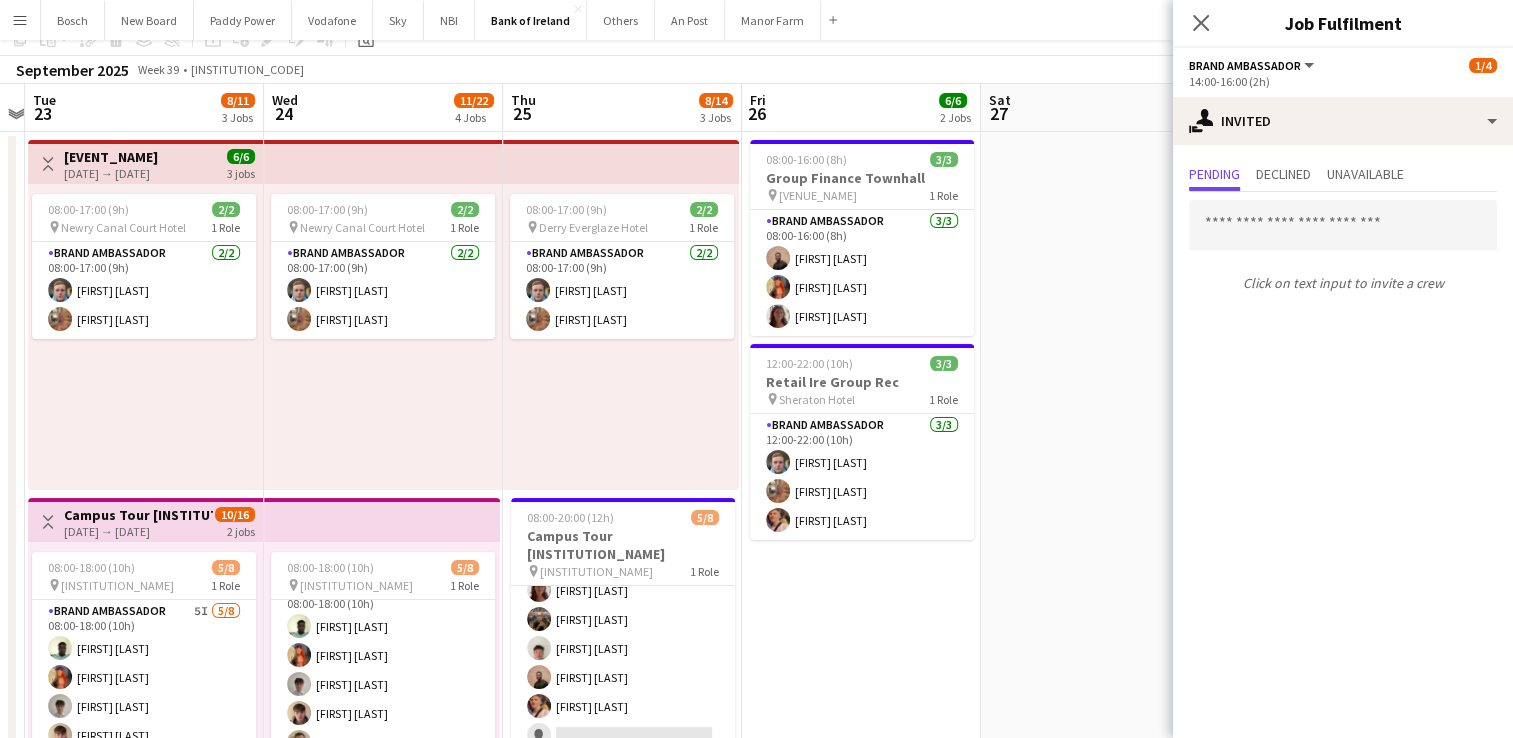 scroll, scrollTop: 3, scrollLeft: 0, axis: vertical 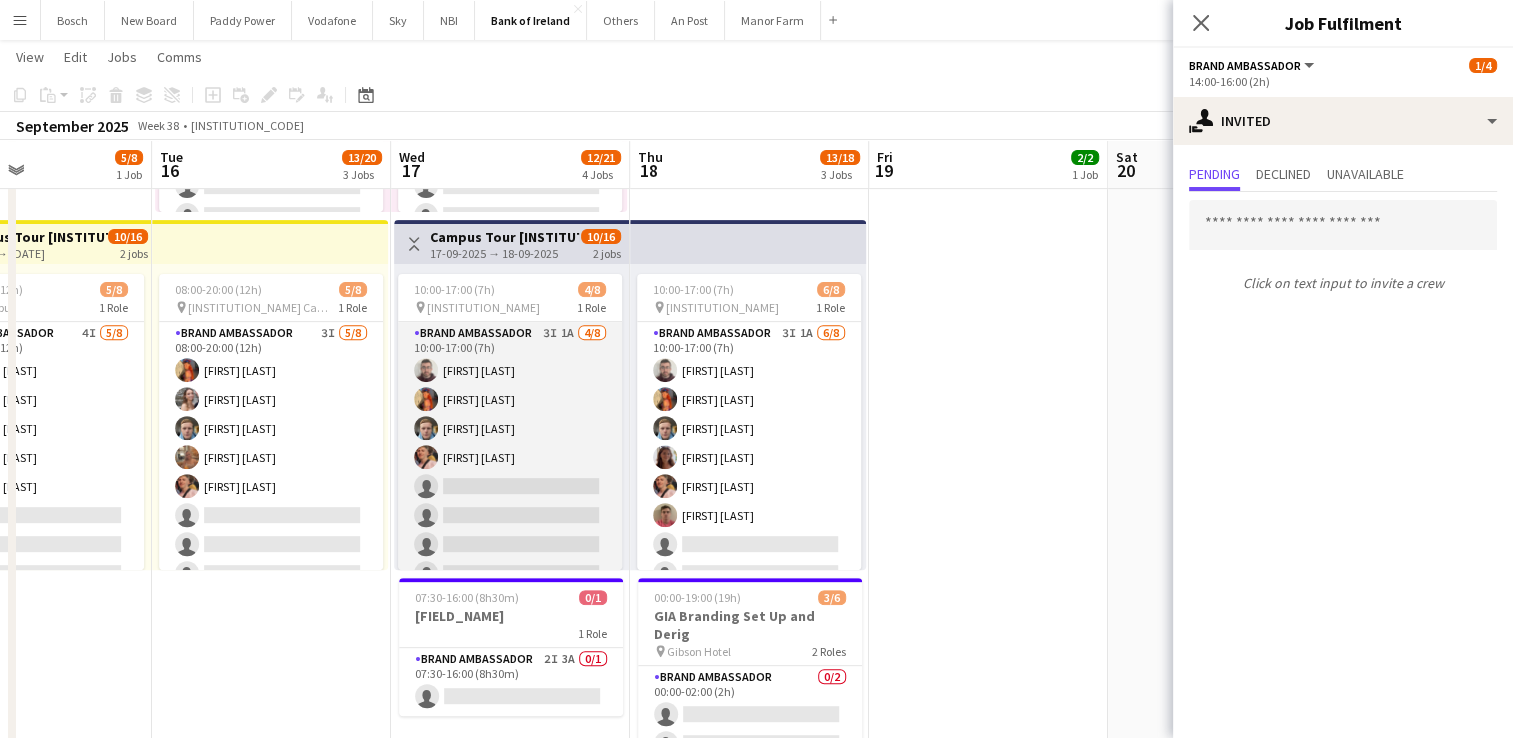 click on "Brand Ambassador   3I   1A   4/8   10:00-17:00 (7h)
[FIRST] [LAST] [FIRST] [LAST] [FIRST] [LAST] [FIRST] [LAST]
single-neutral-actions
single-neutral-actions
single-neutral-actions
single-neutral-actions" at bounding box center (510, 457) 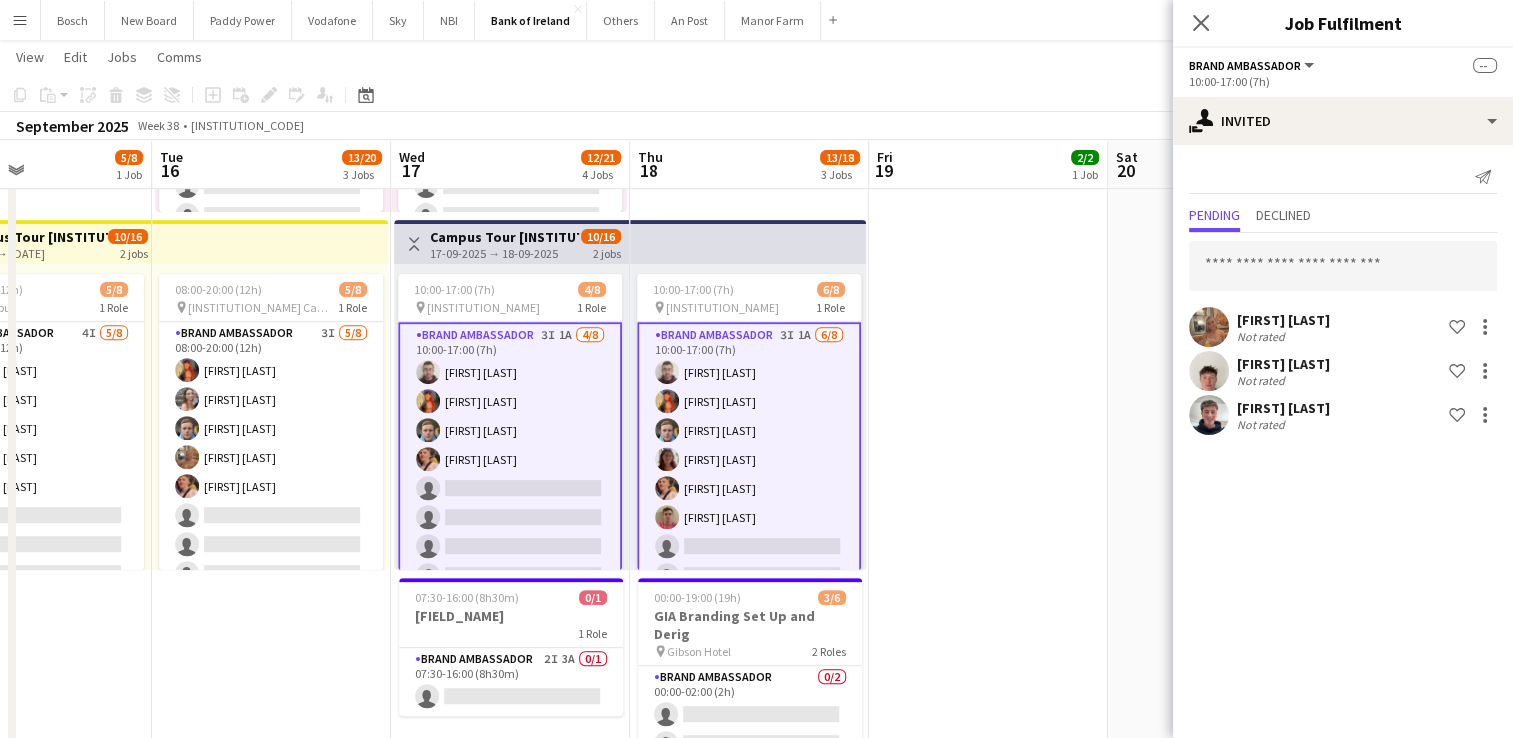 click on "Brand Ambassador   3I   1A   4/8   10:00-17:00 (7h)
[FIRST] [LAST] [FIRST] [LAST] [FIRST] [LAST] [FIRST] [LAST]
single-neutral-actions
single-neutral-actions
single-neutral-actions
single-neutral-actions" at bounding box center (510, 459) 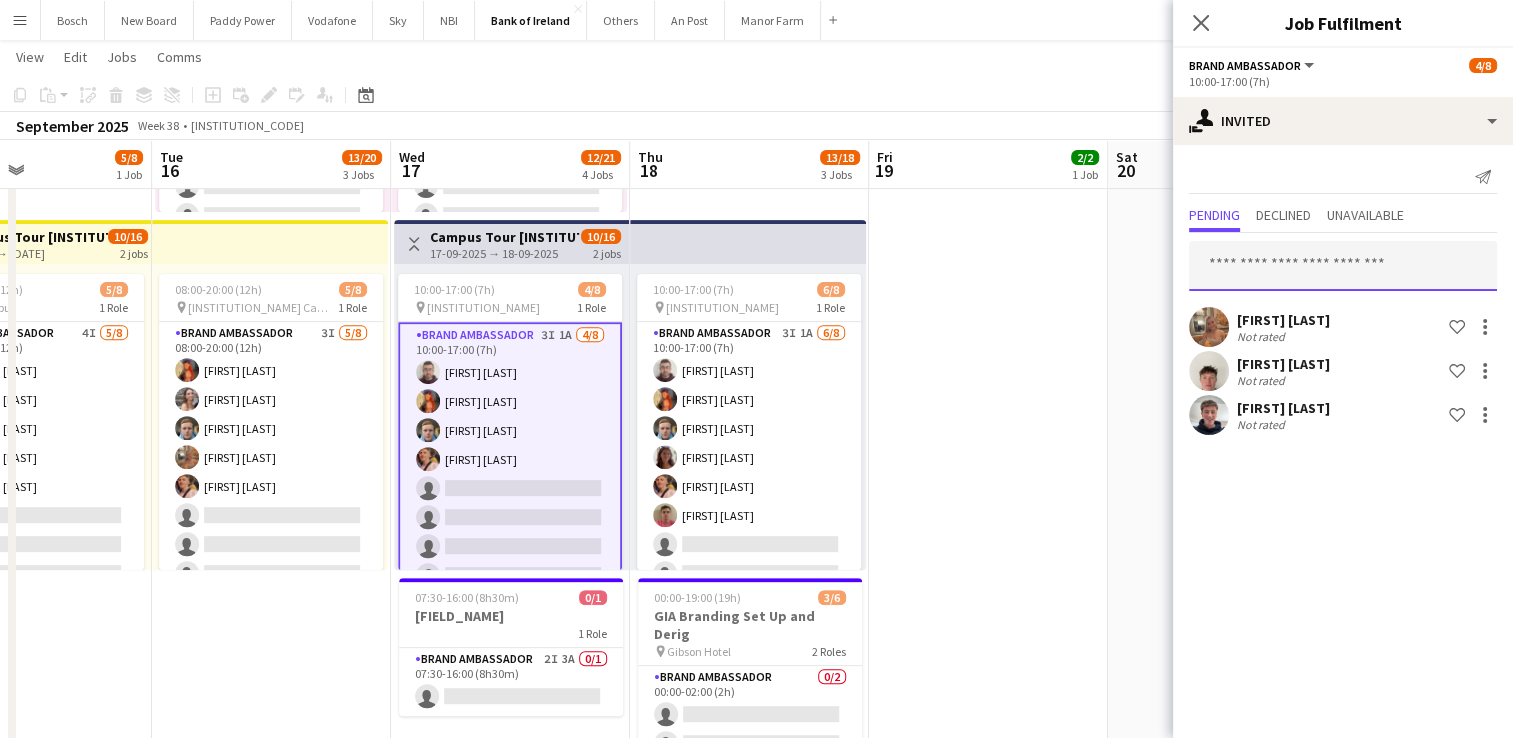 click at bounding box center [1343, 266] 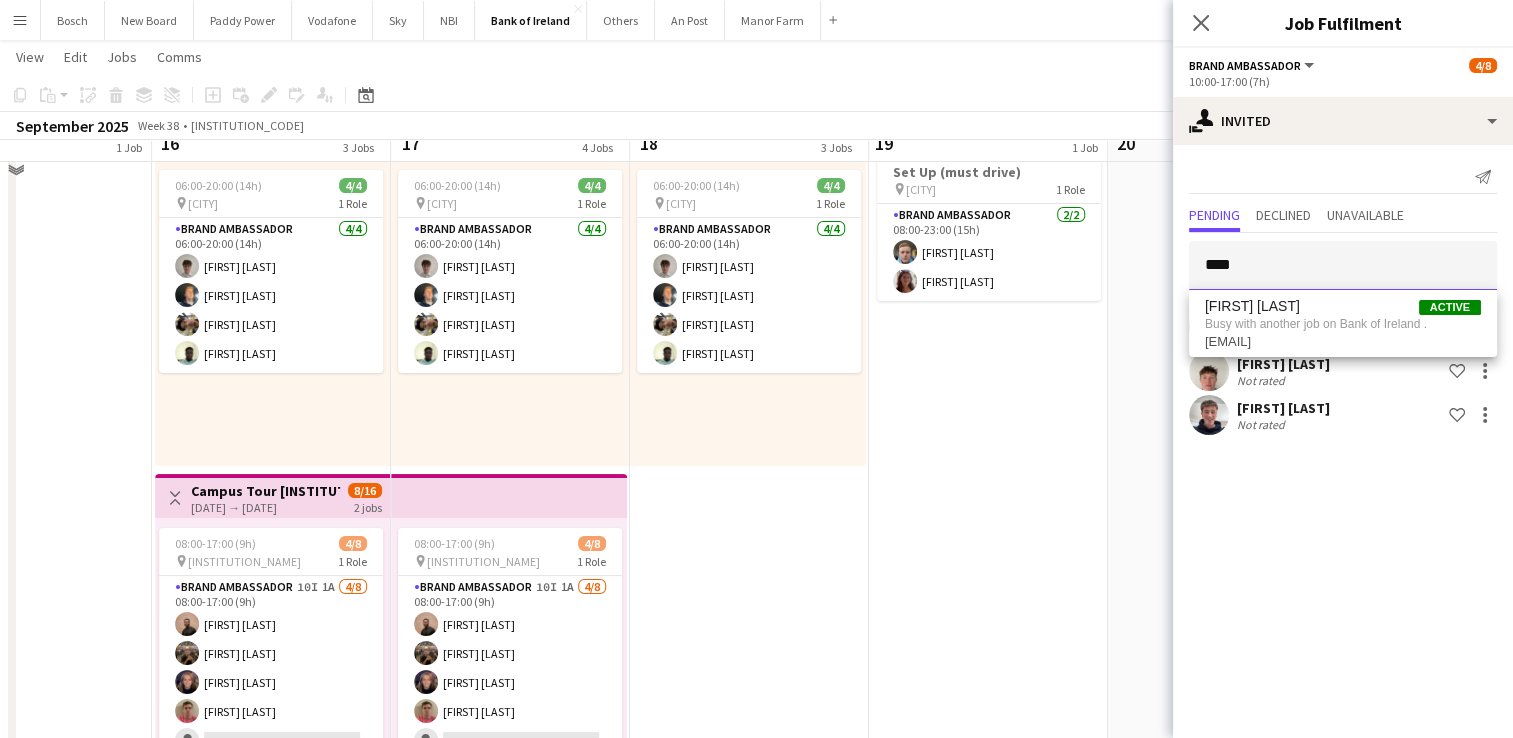 scroll, scrollTop: 76, scrollLeft: 0, axis: vertical 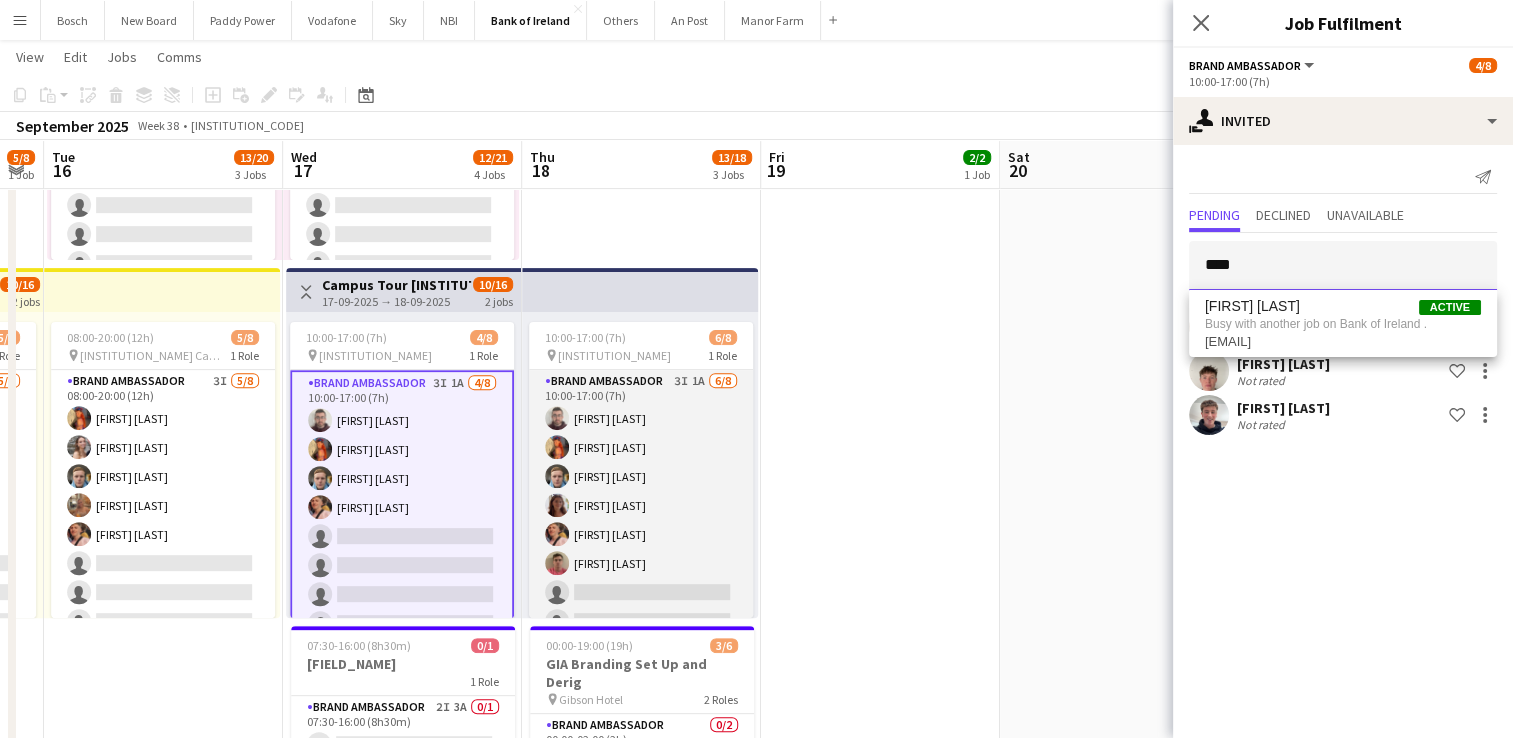 type on "****" 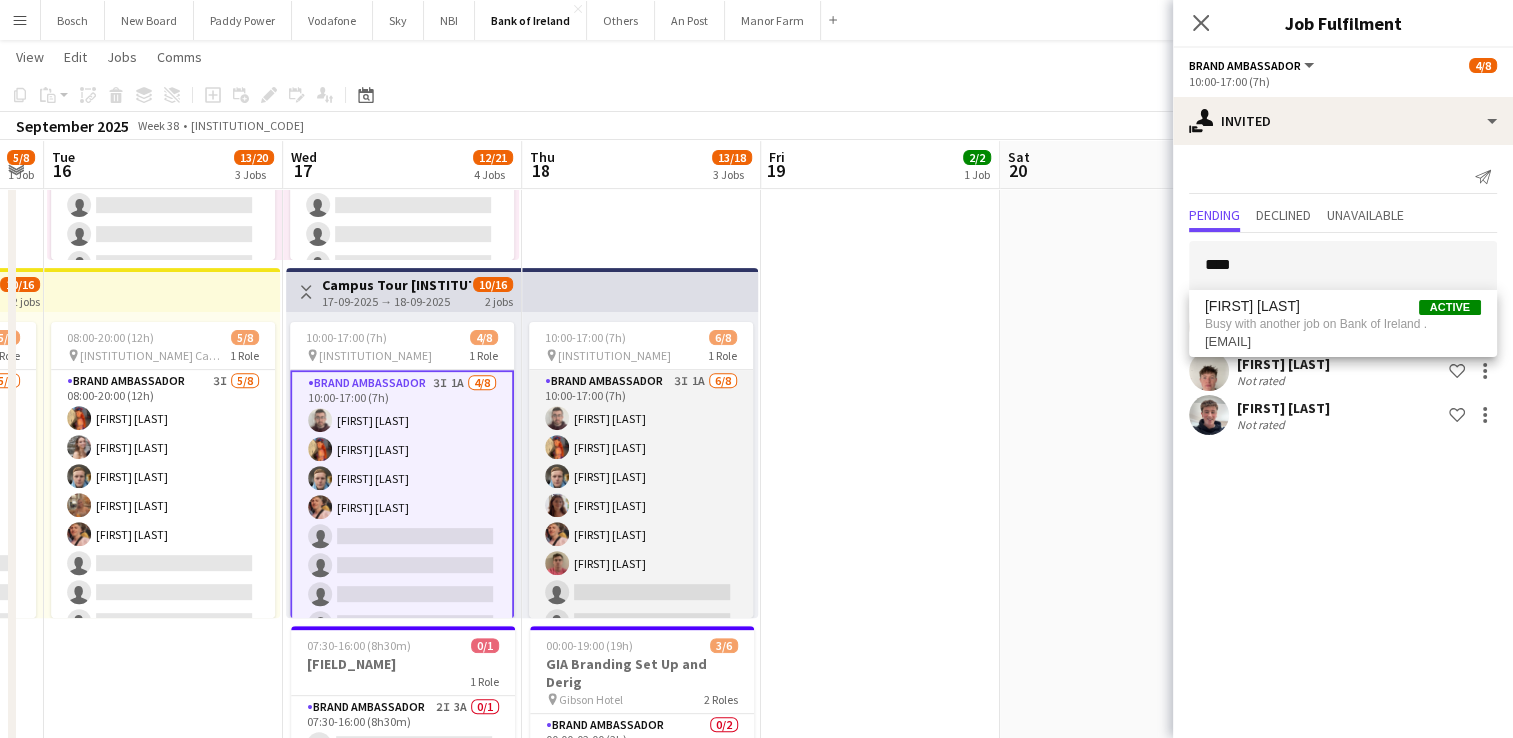 click on "Brand Ambassador   3I   1A   6/8   10:00-17:00 (7h)
[FIRST] [LAST] [FIRST] [LAST] [FIRST] [LAST] [FIRST] [LAST] [FIRST] [LAST] [FIRST] [LAST]
single-neutral-actions
single-neutral-actions" at bounding box center [641, 505] 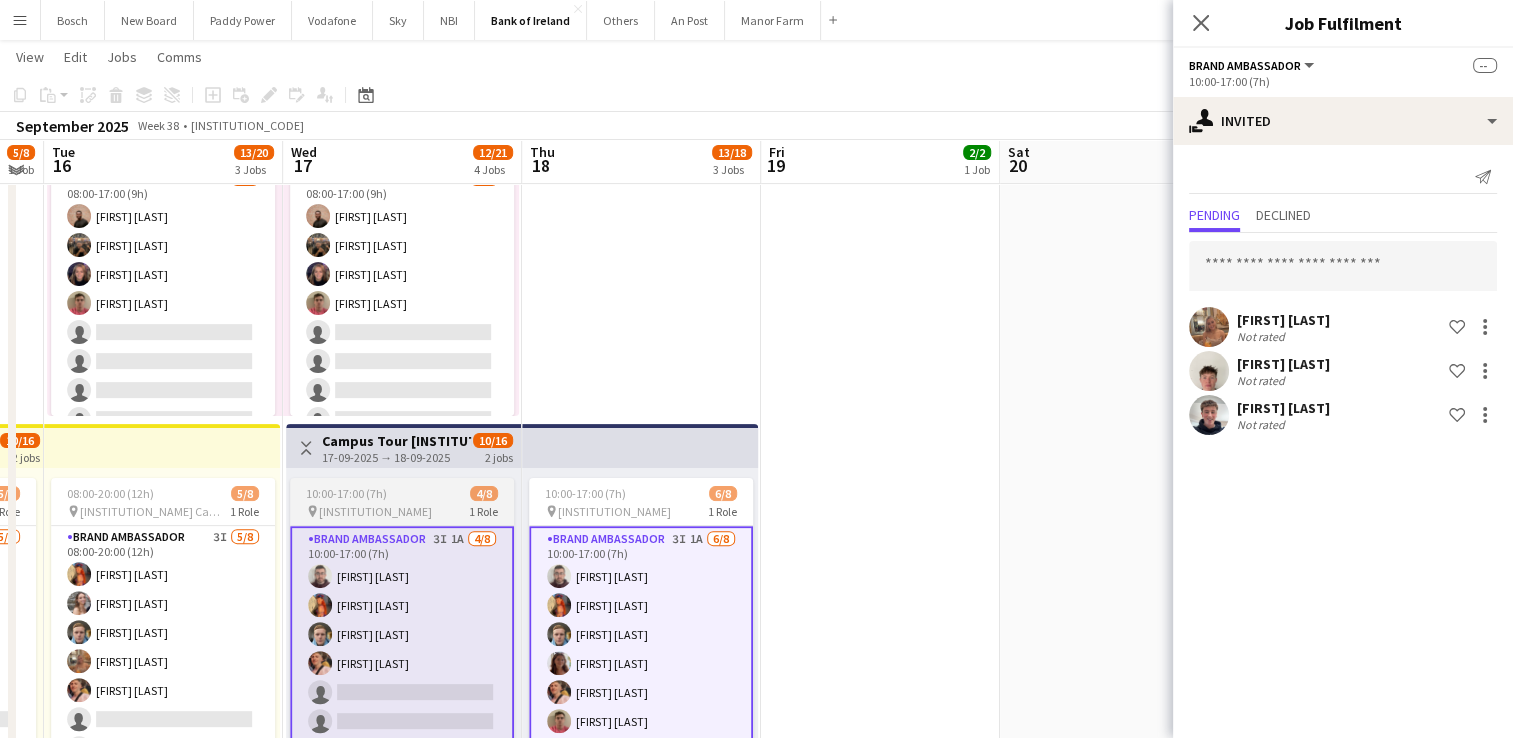 scroll, scrollTop: 520, scrollLeft: 0, axis: vertical 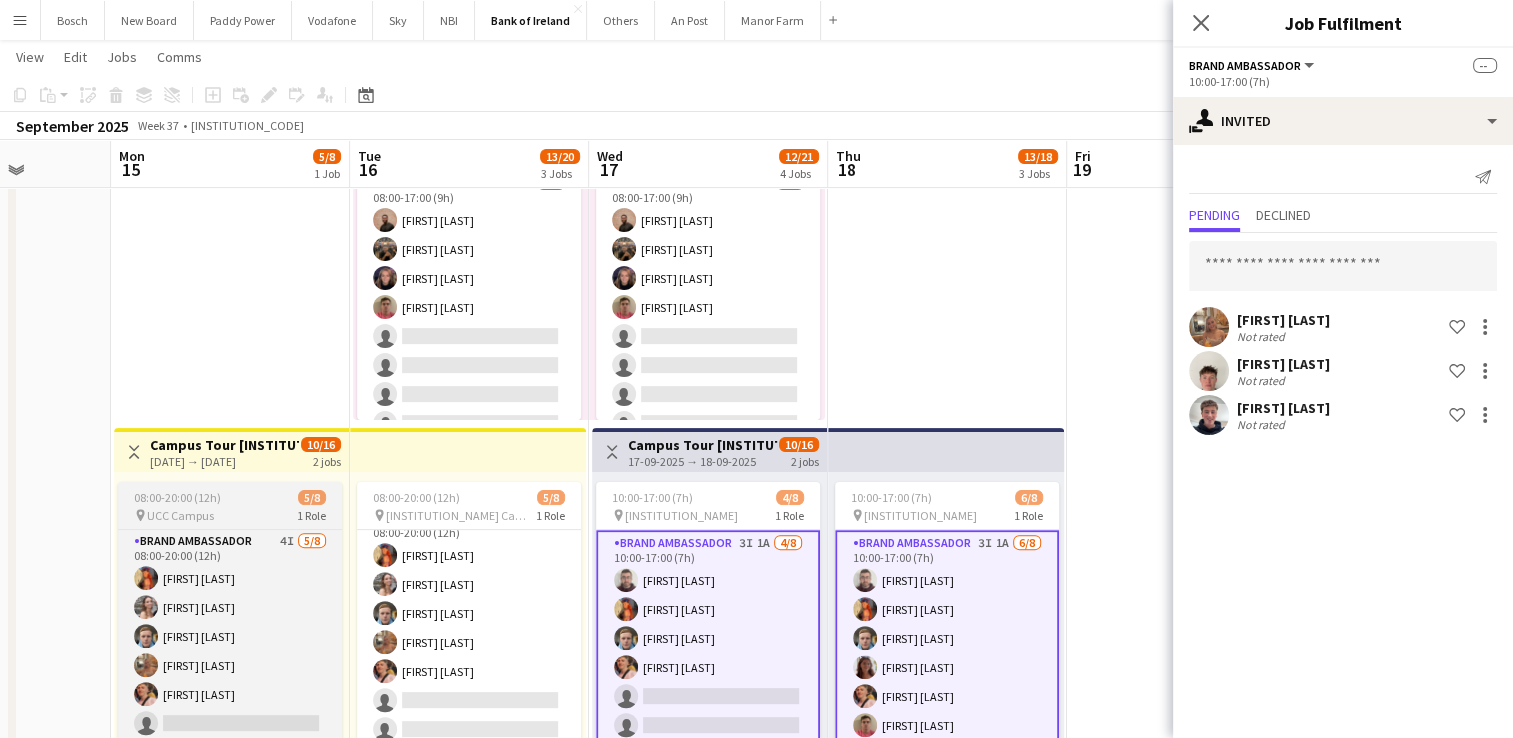 click on "08:00-20:00 (12h)    5/8" at bounding box center [230, 497] 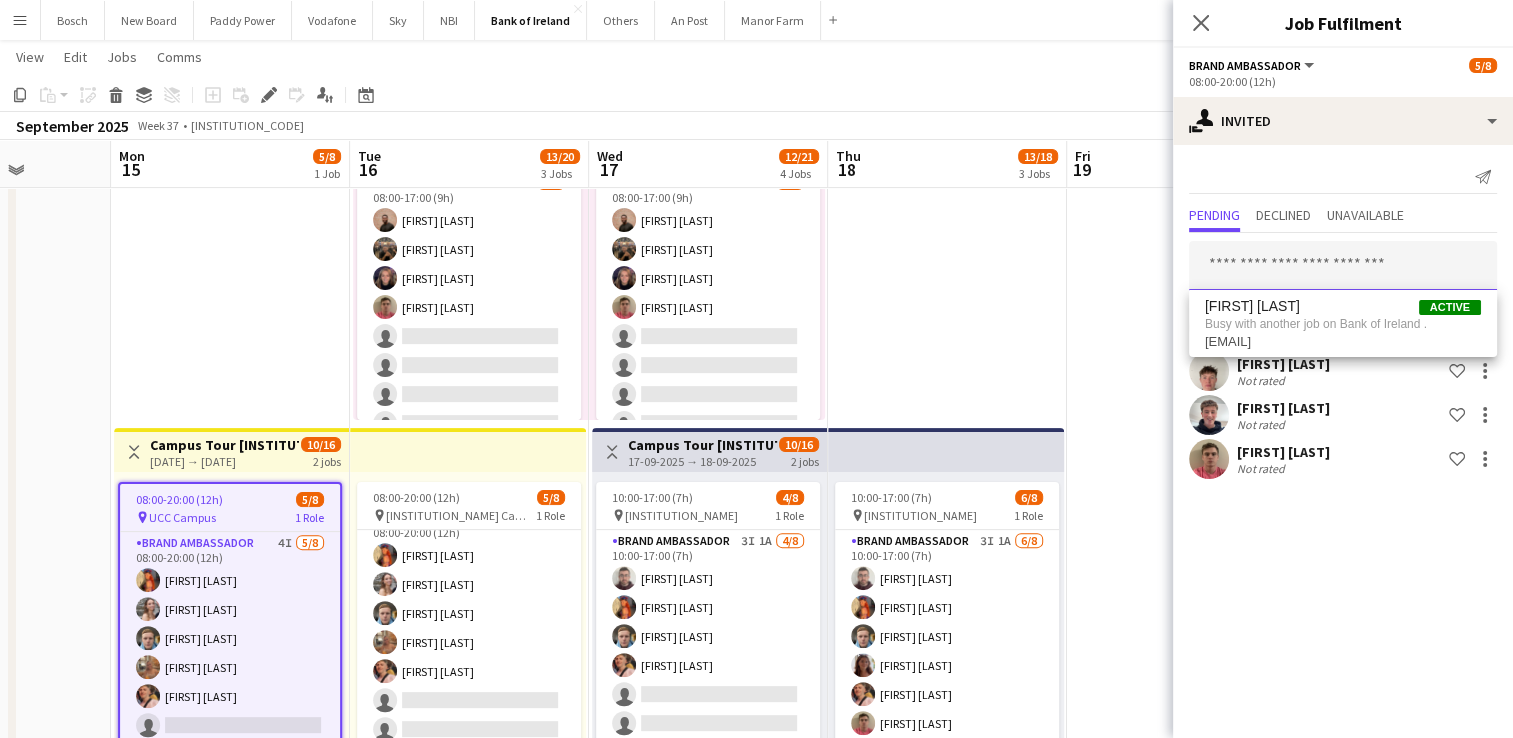 click at bounding box center (1343, 266) 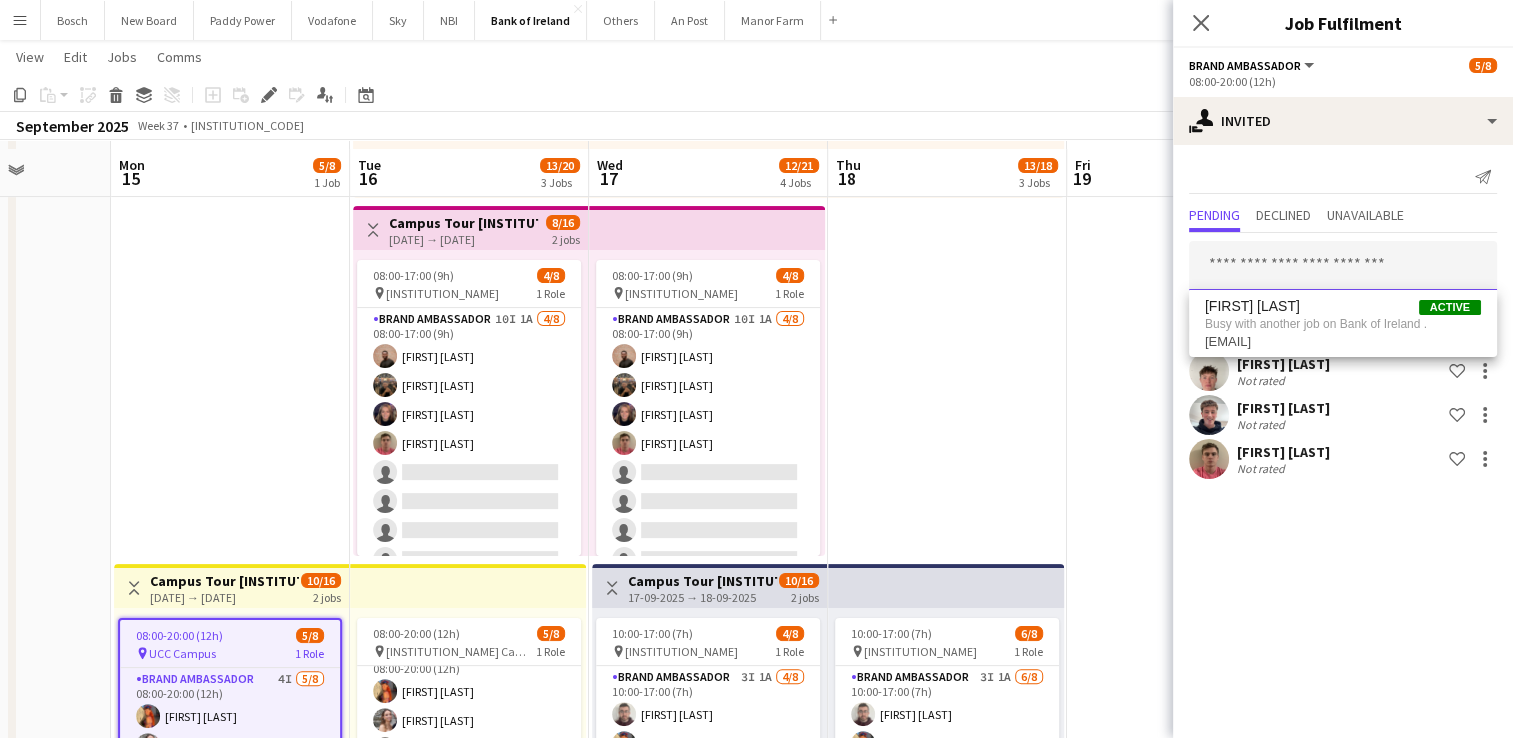 scroll, scrollTop: 396, scrollLeft: 0, axis: vertical 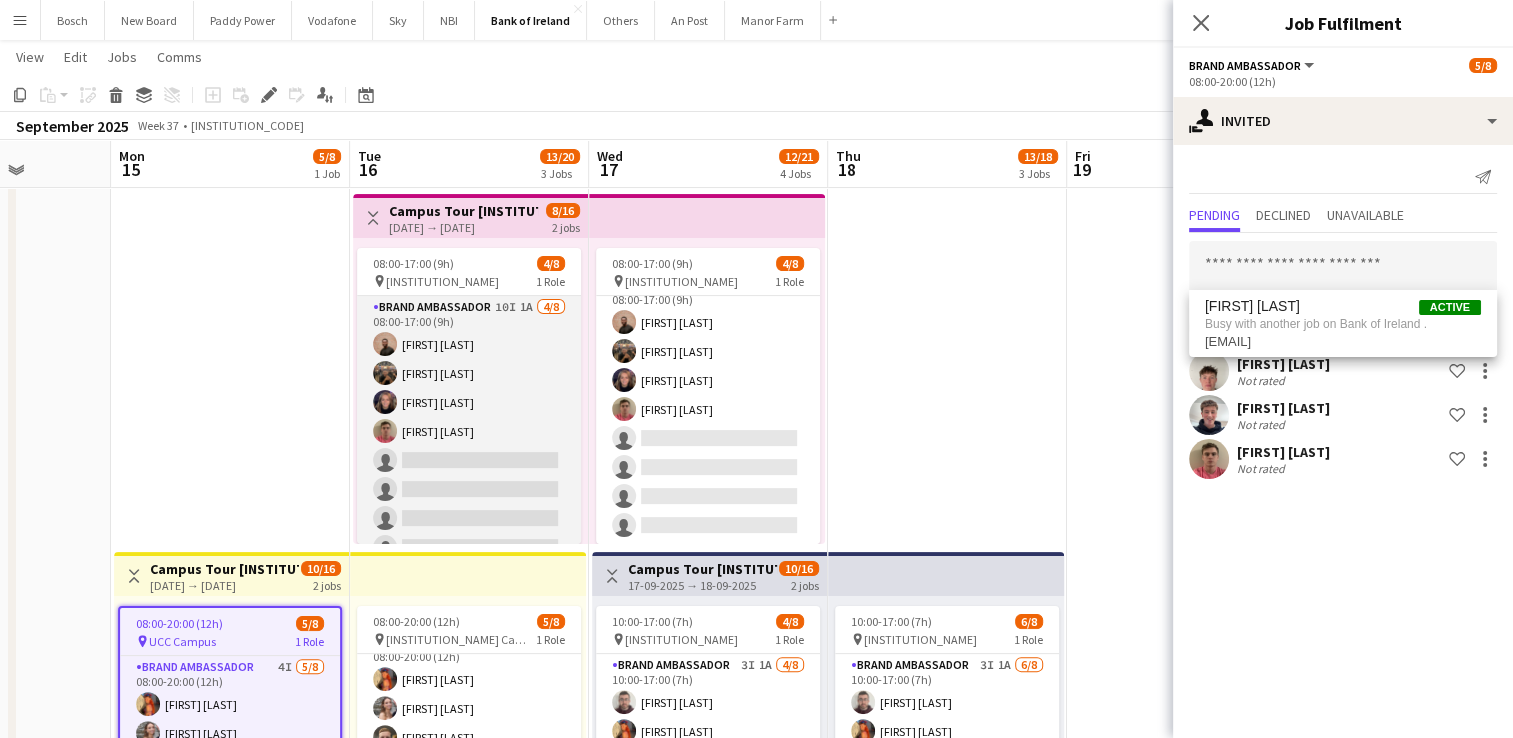 click on "Brand Ambassador   10I   1A   4/8   08:00-17:00 (9h)
[FIRST] [LAST] [FIRST] [LAST] [FIRST] [LAST] [FIRST] [LAST]
single-neutral-actions
single-neutral-actions
single-neutral-actions
single-neutral-actions" at bounding box center (469, 431) 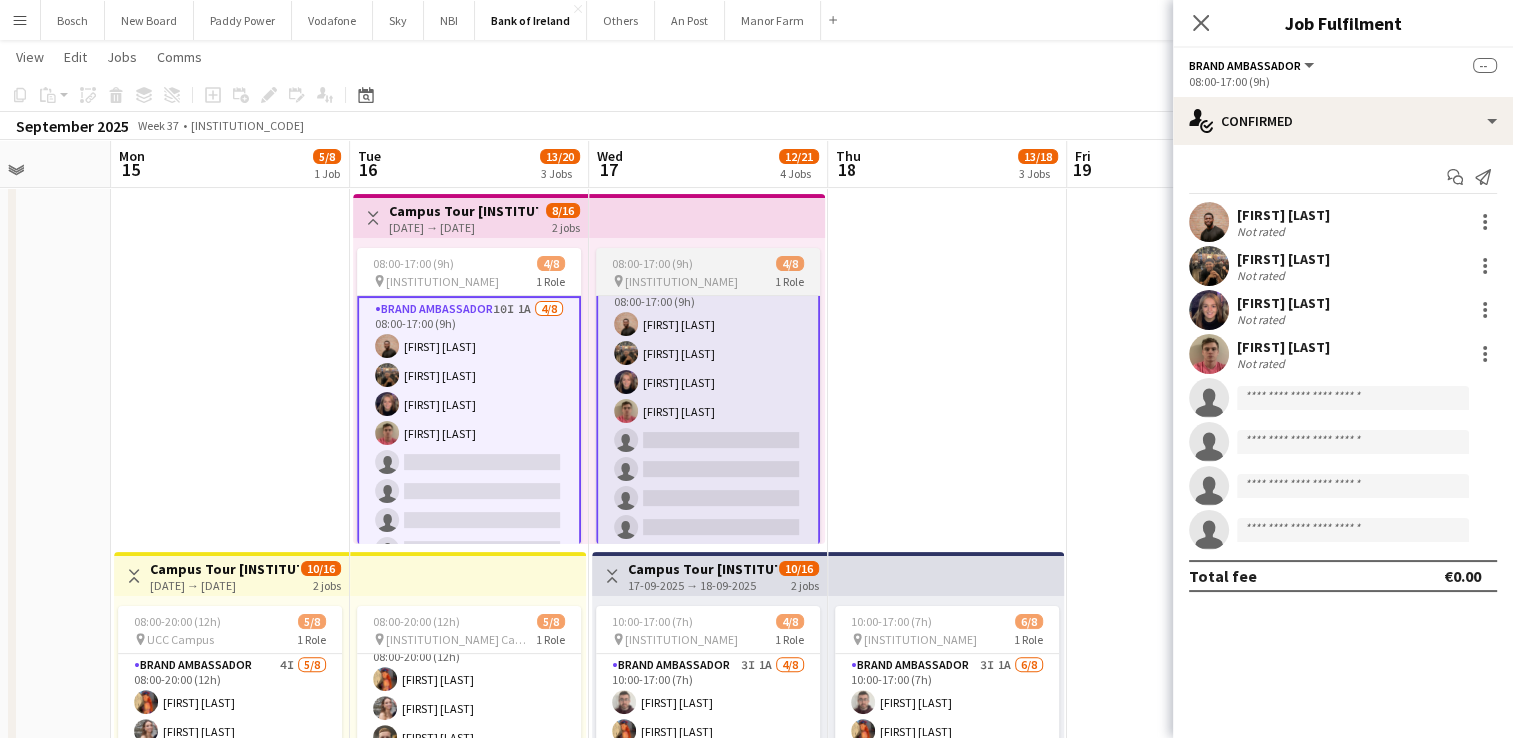 scroll, scrollTop: 24, scrollLeft: 0, axis: vertical 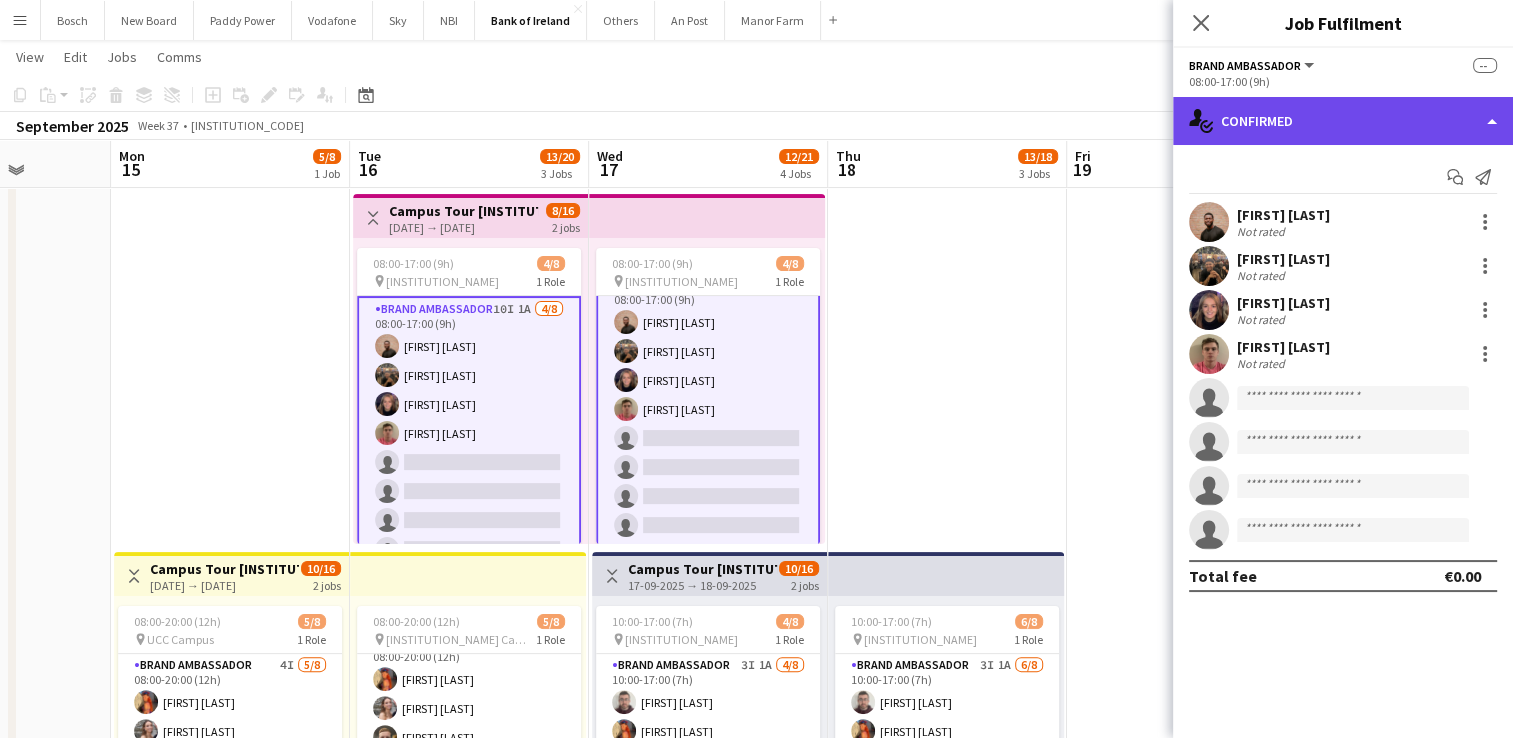 click on "single-neutral-actions-check-2
Confirmed" 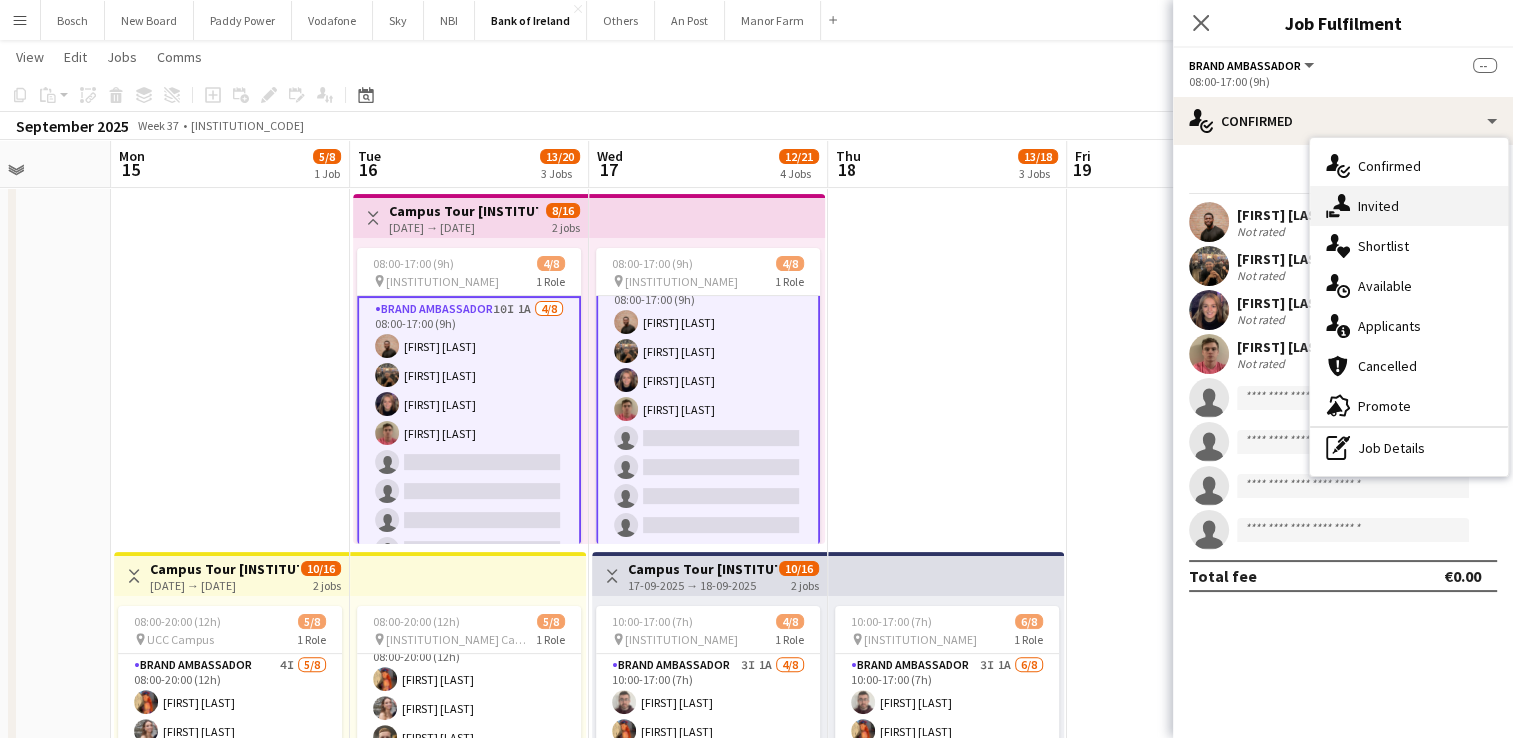 click on "single-neutral-actions-share-1
Invited" at bounding box center (1409, 206) 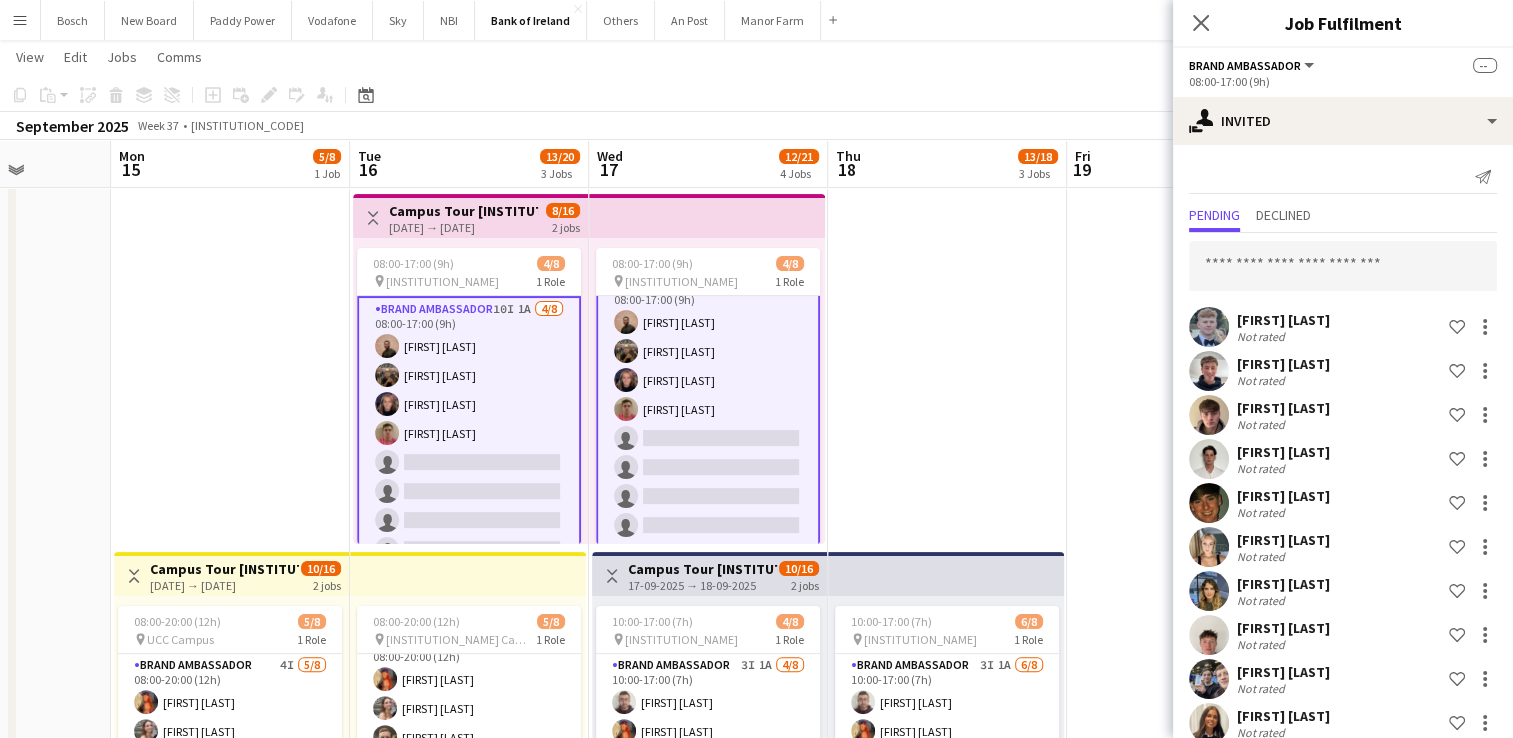 scroll, scrollTop: 24, scrollLeft: 0, axis: vertical 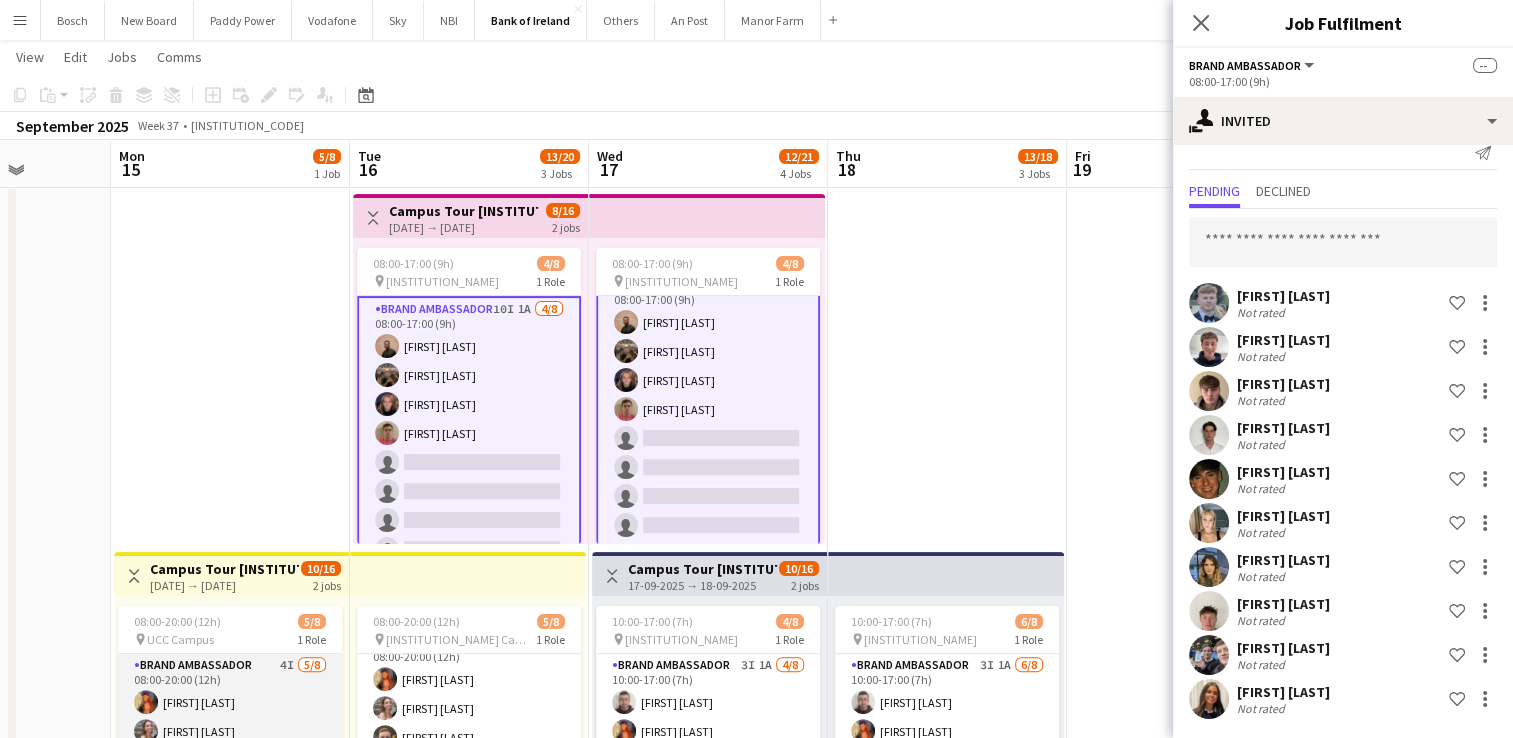 click on "Brand Ambassador   4I   5/8   08:00-20:00 (12h)
[FIRST] [LAST] [FIRST] [LAST] [FIRST] [LAST] [FIRST] [LAST] [FIRST] [LAST]
single-neutral-actions
single-neutral-actions
single-neutral-actions" at bounding box center (230, 789) 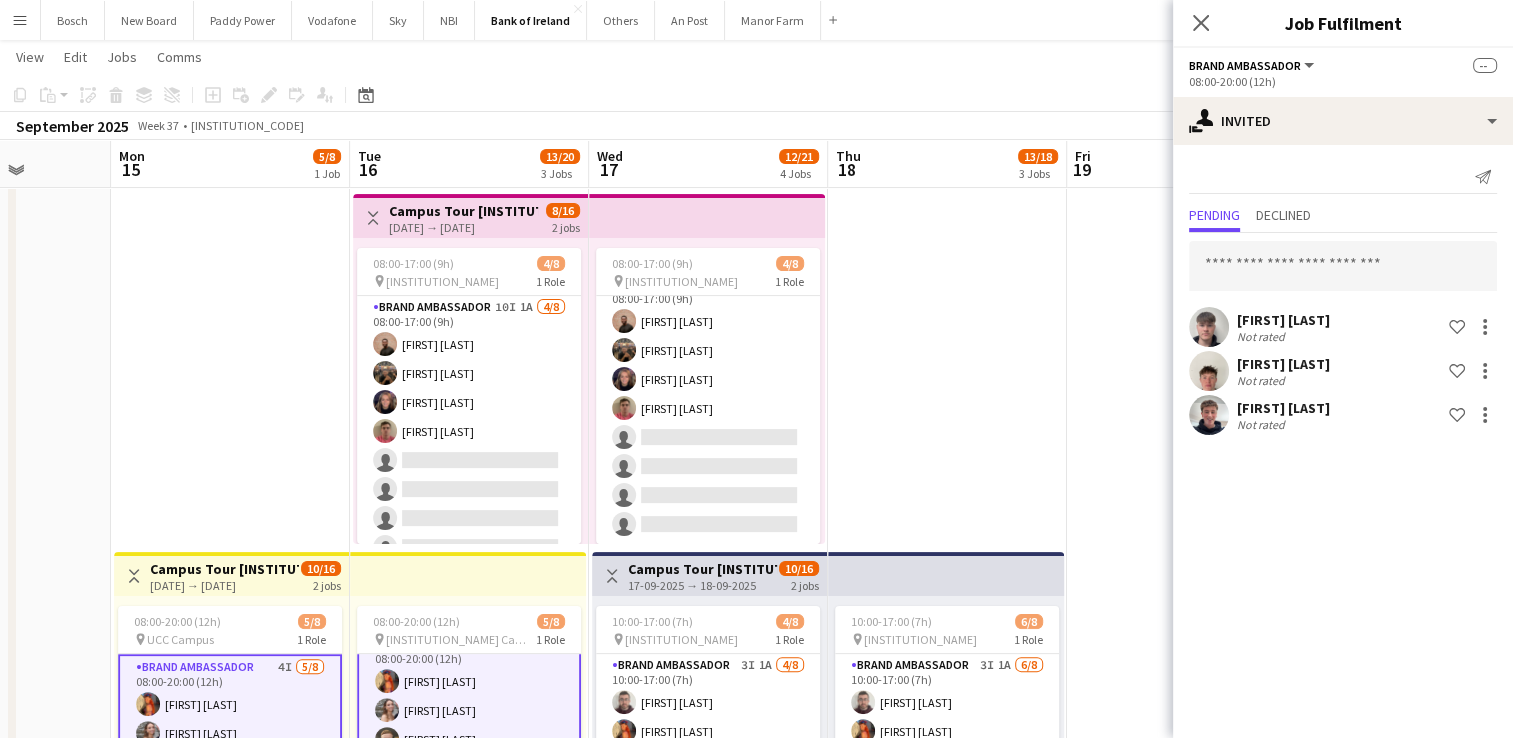 scroll, scrollTop: 22, scrollLeft: 0, axis: vertical 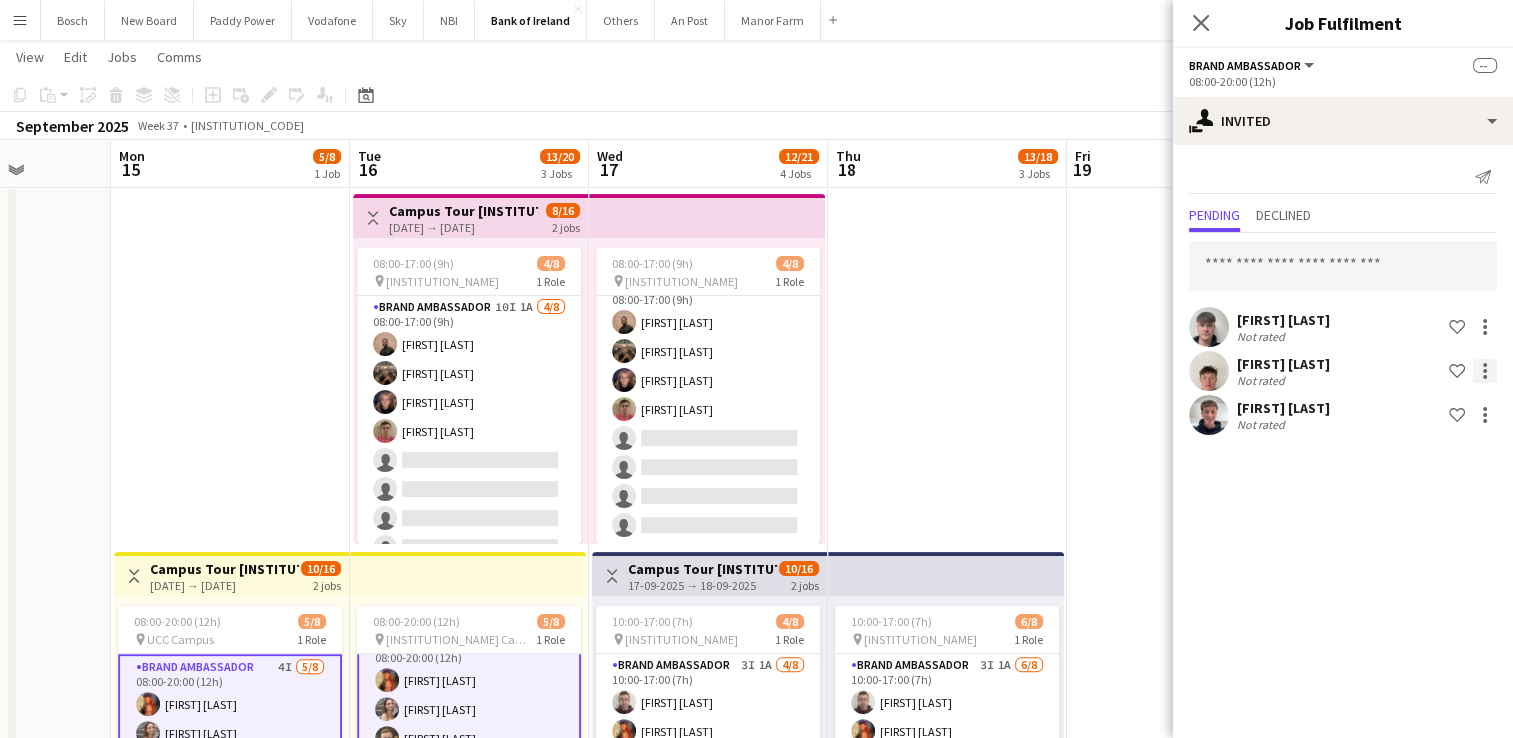 click 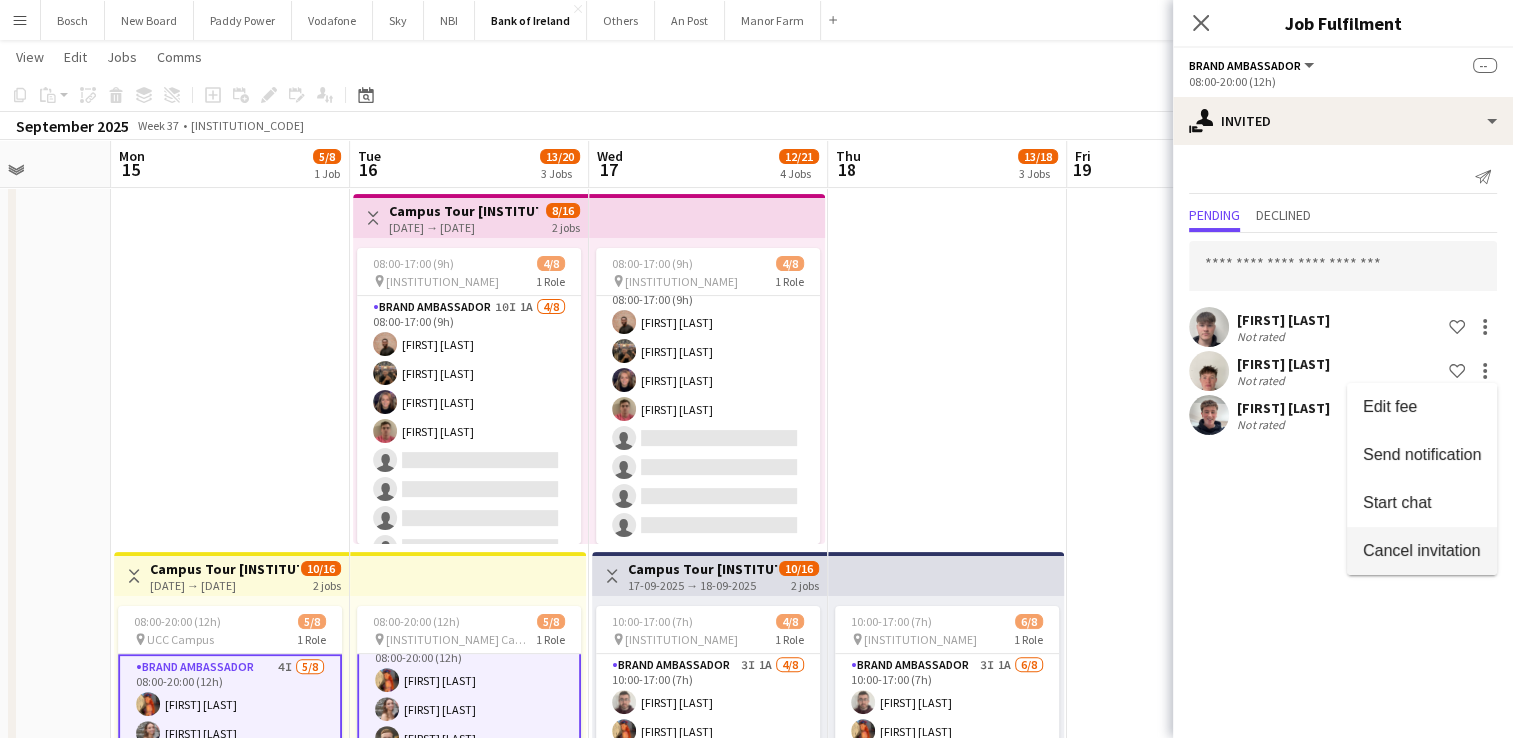 click on "Cancel invitation" at bounding box center [1421, 550] 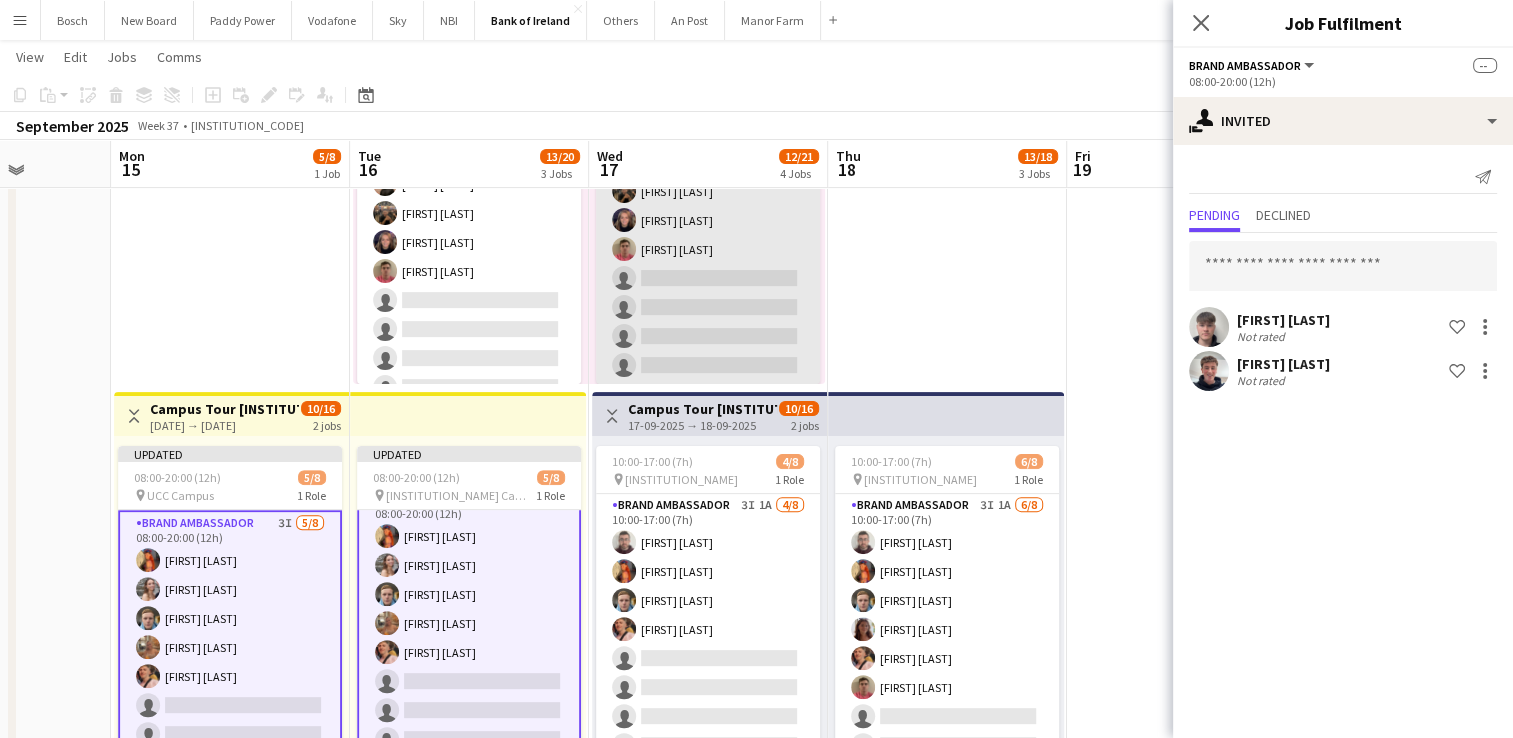 scroll, scrollTop: 556, scrollLeft: 0, axis: vertical 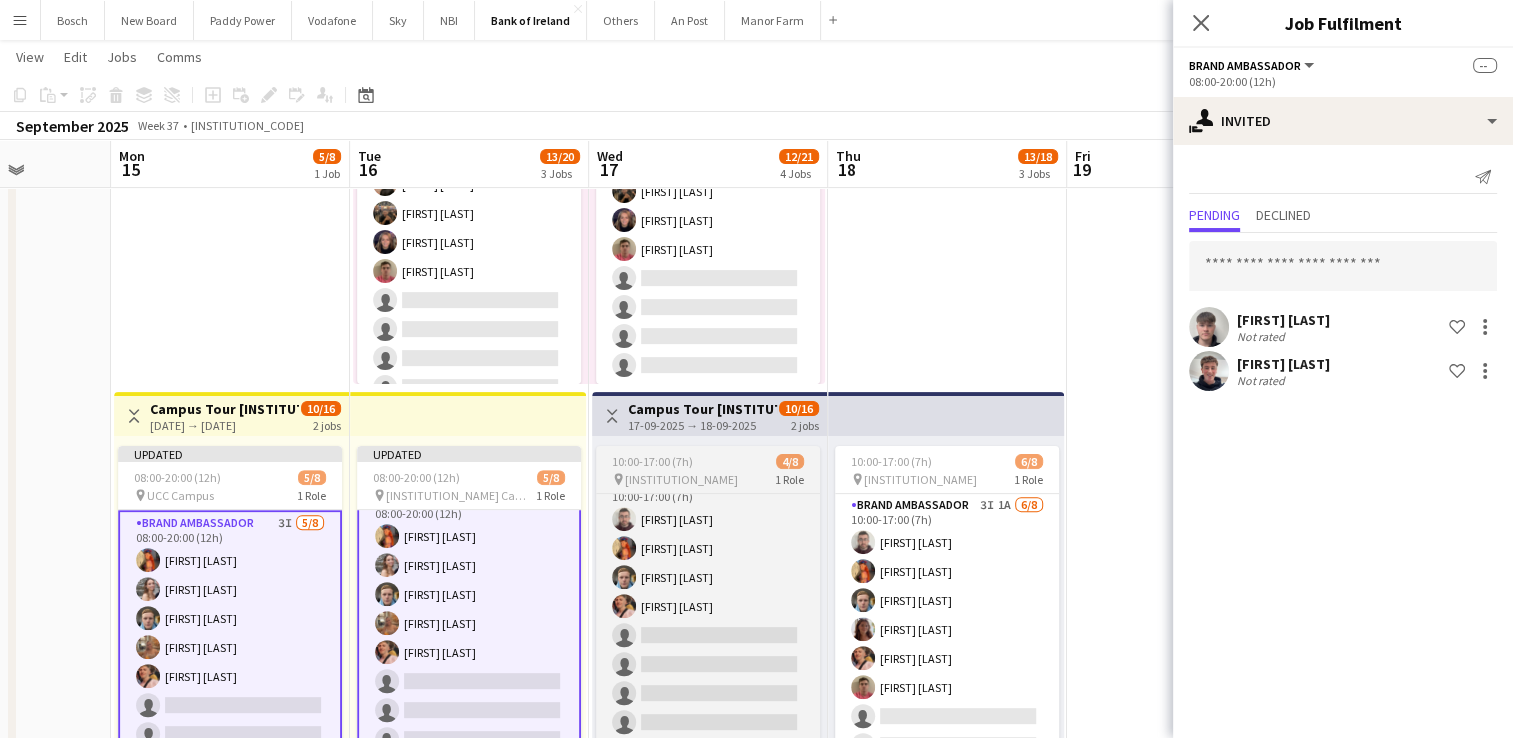 click on "pin
Trinity   1 Role" at bounding box center (708, 479) 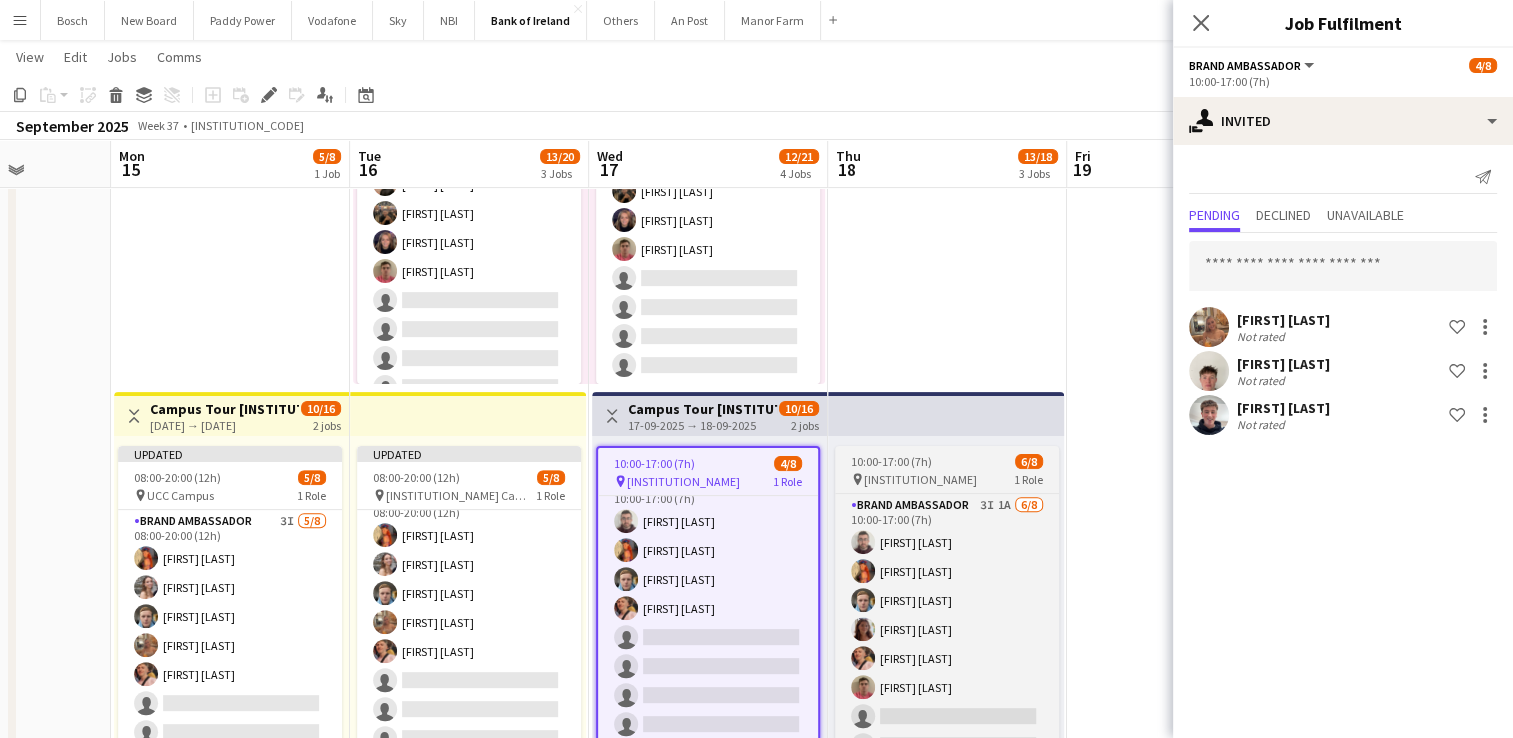 click on "10:00-17:00 (7h)    6/8" at bounding box center (947, 461) 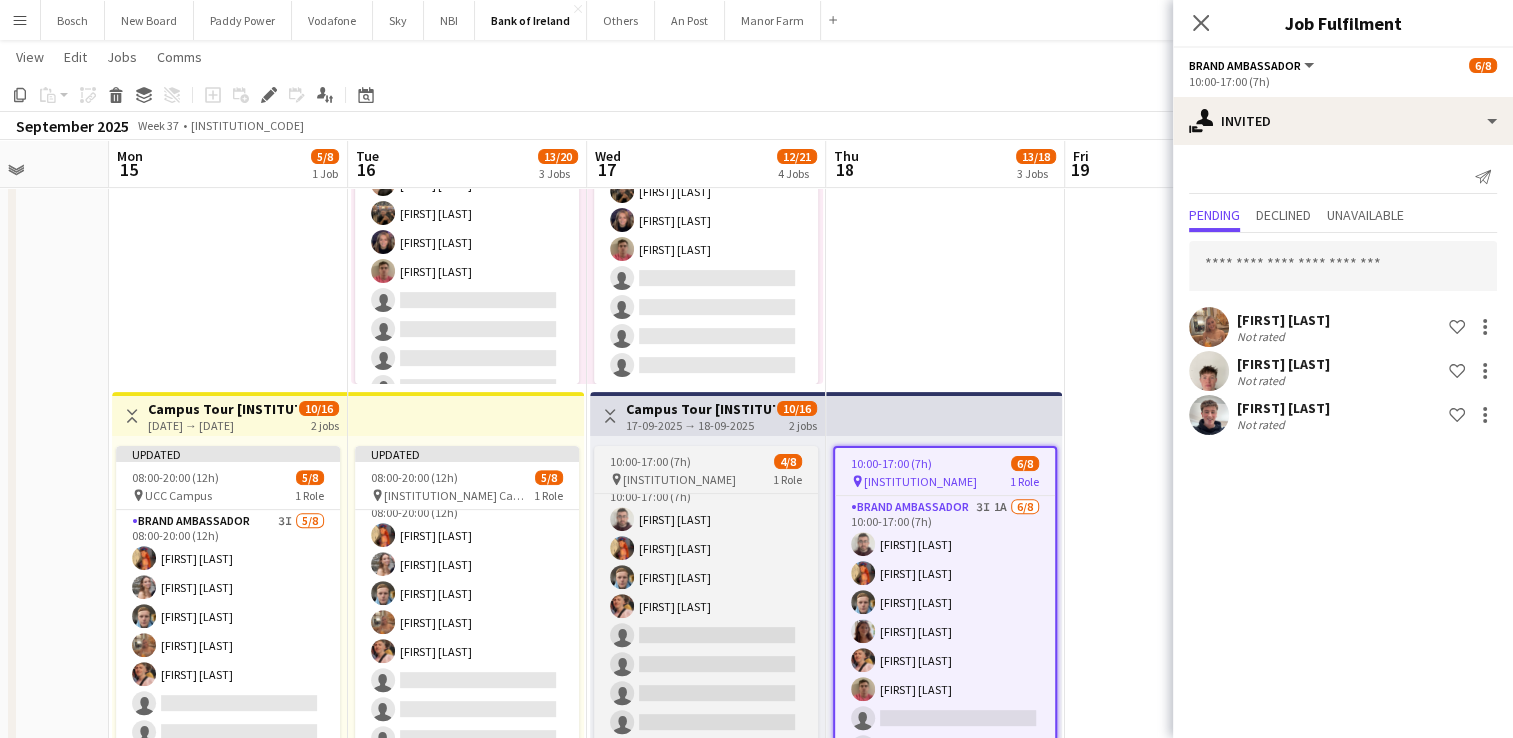 click on "pin
Trinity   1 Role" at bounding box center [706, 479] 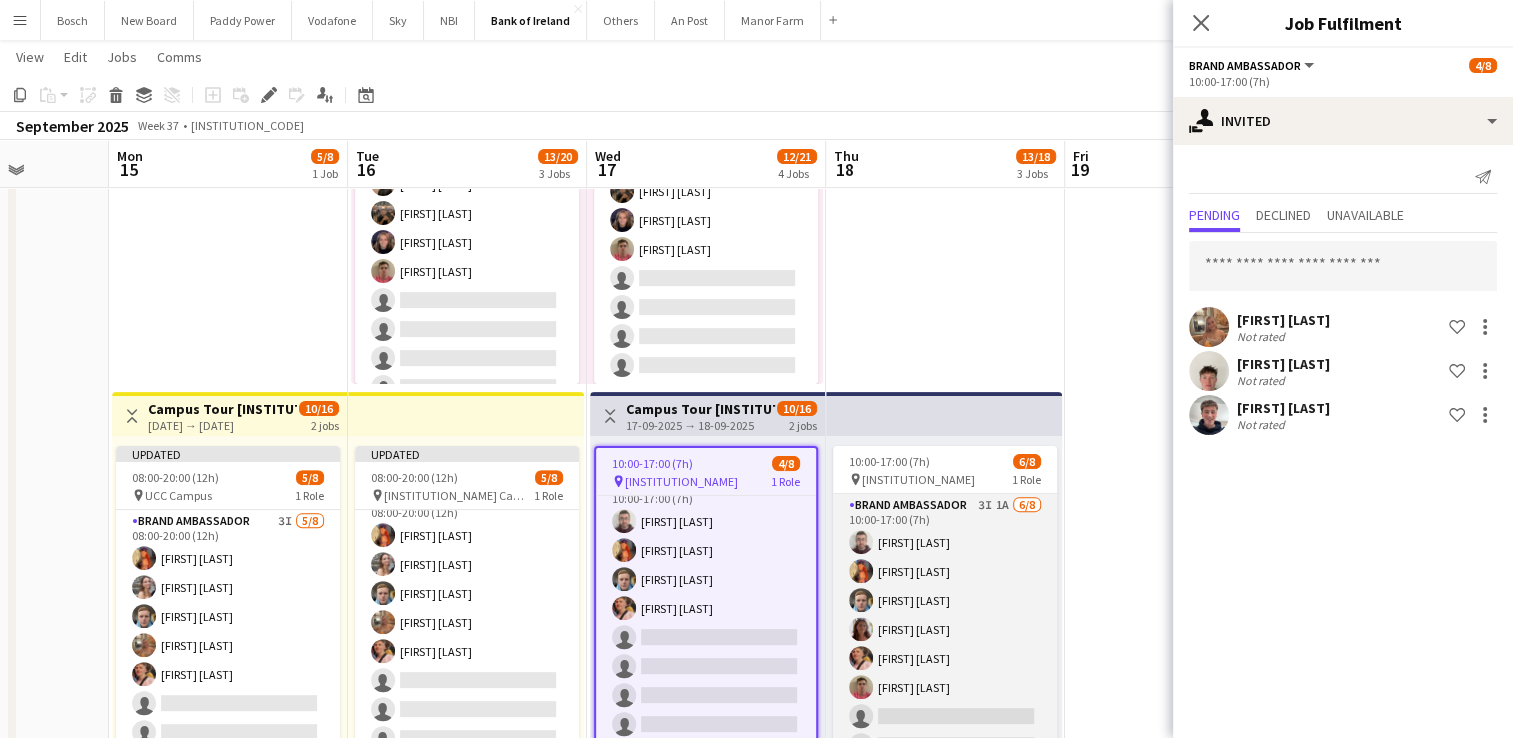 scroll, scrollTop: 23, scrollLeft: 0, axis: vertical 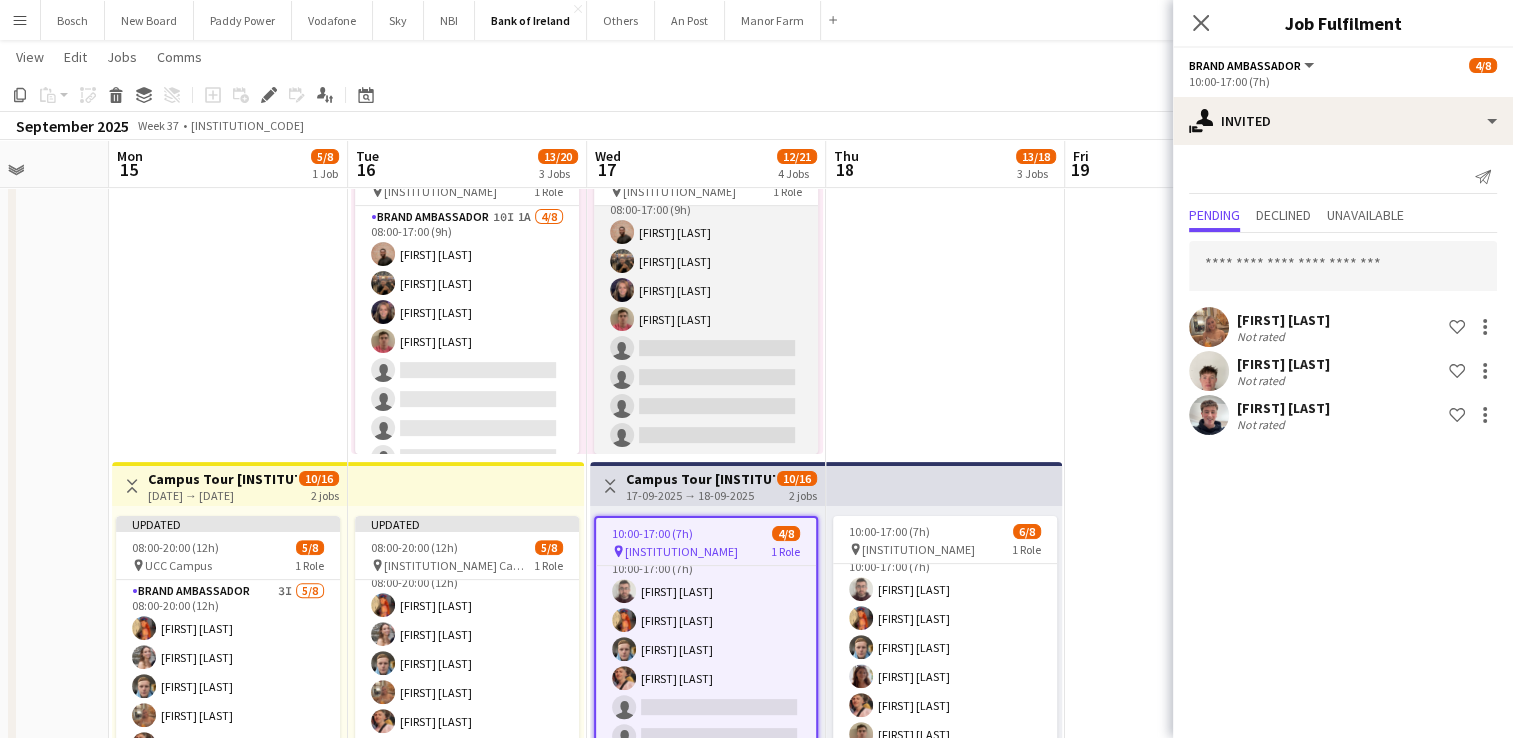 click on "Brand Ambassador   10I   1A   4/8   08:00-17:00 (9h)
[FIRST] [LAST] [FIRST] [LAST] [FIRST] [LAST] [FIRST] [LAST]
single-neutral-actions
single-neutral-actions
single-neutral-actions
single-neutral-actions" at bounding box center [706, 319] 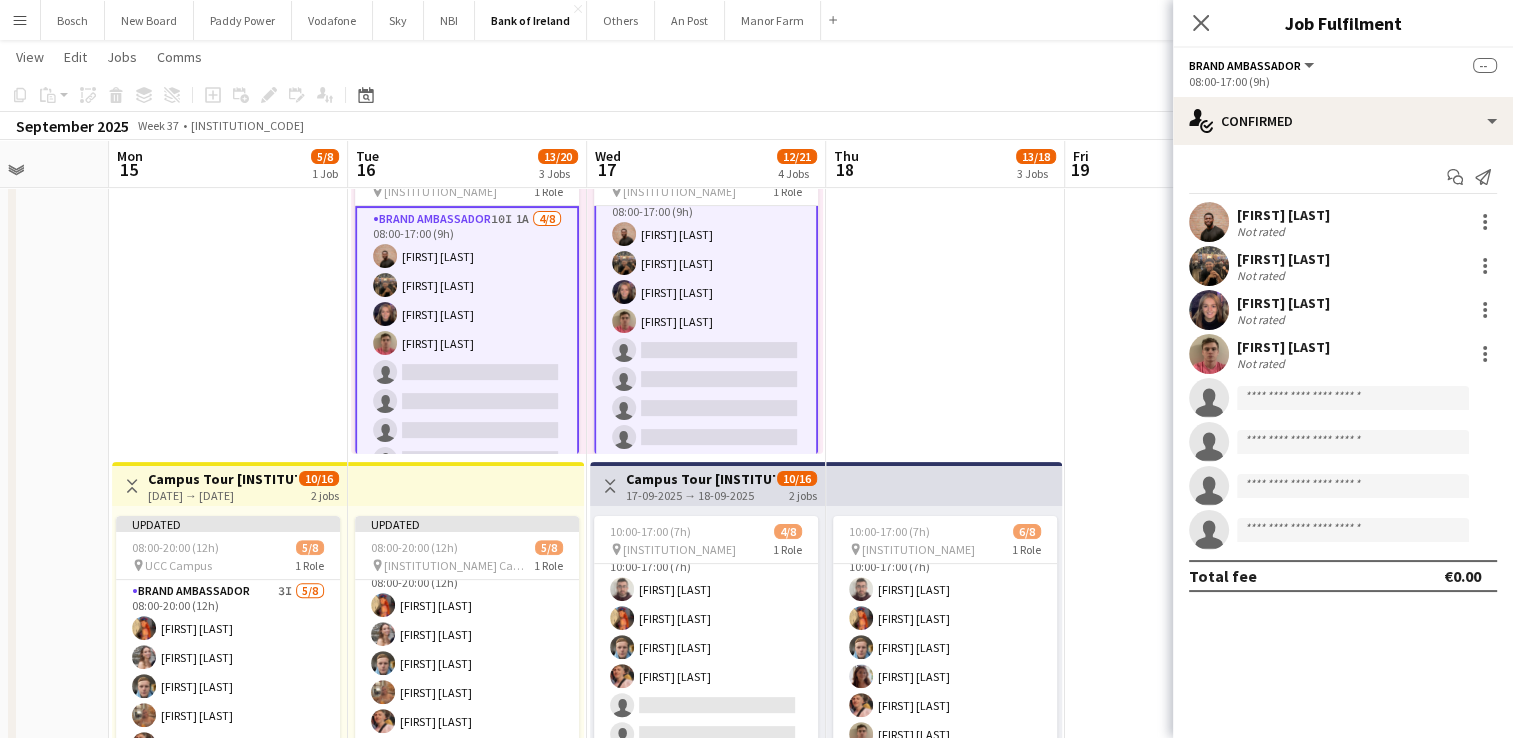 scroll, scrollTop: 24, scrollLeft: 0, axis: vertical 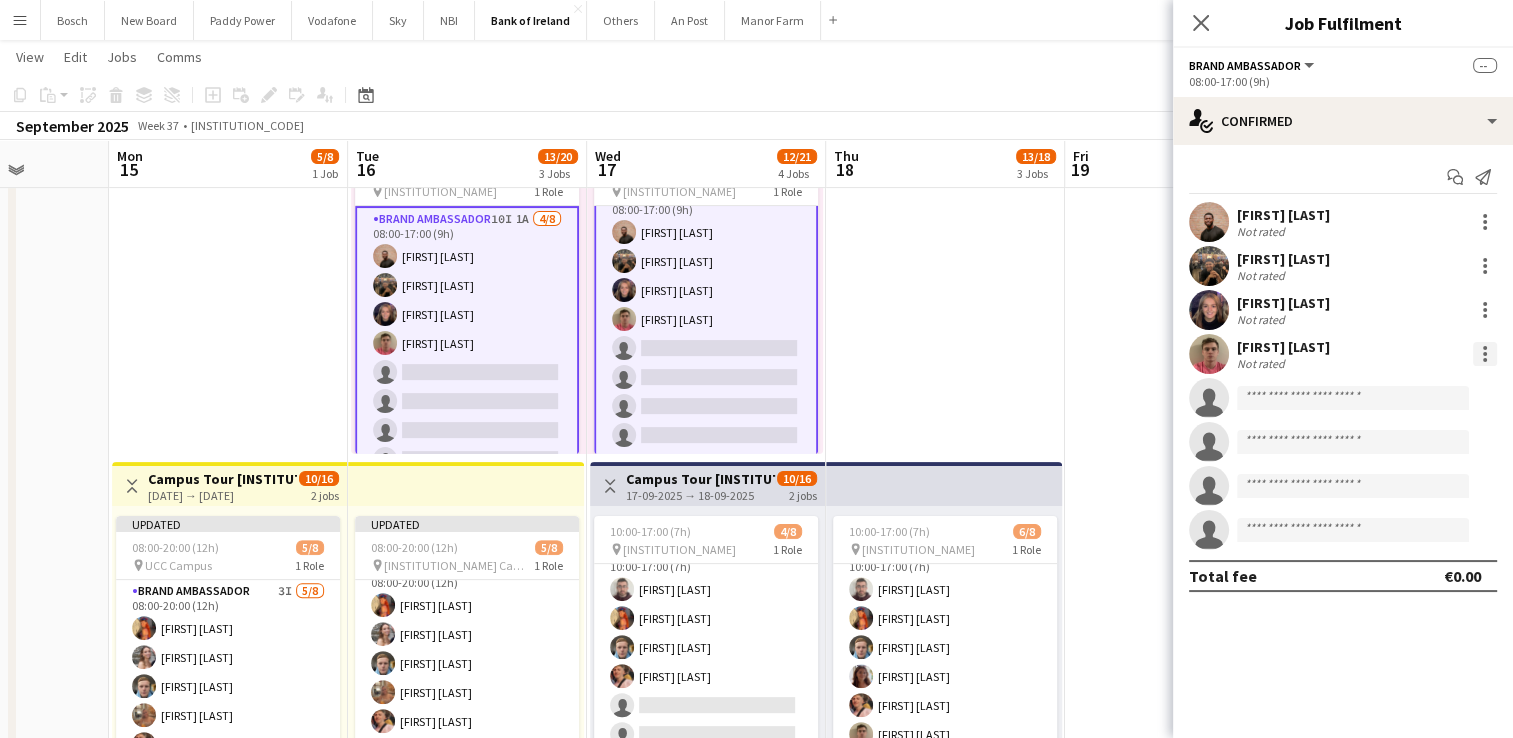 click at bounding box center (1485, 354) 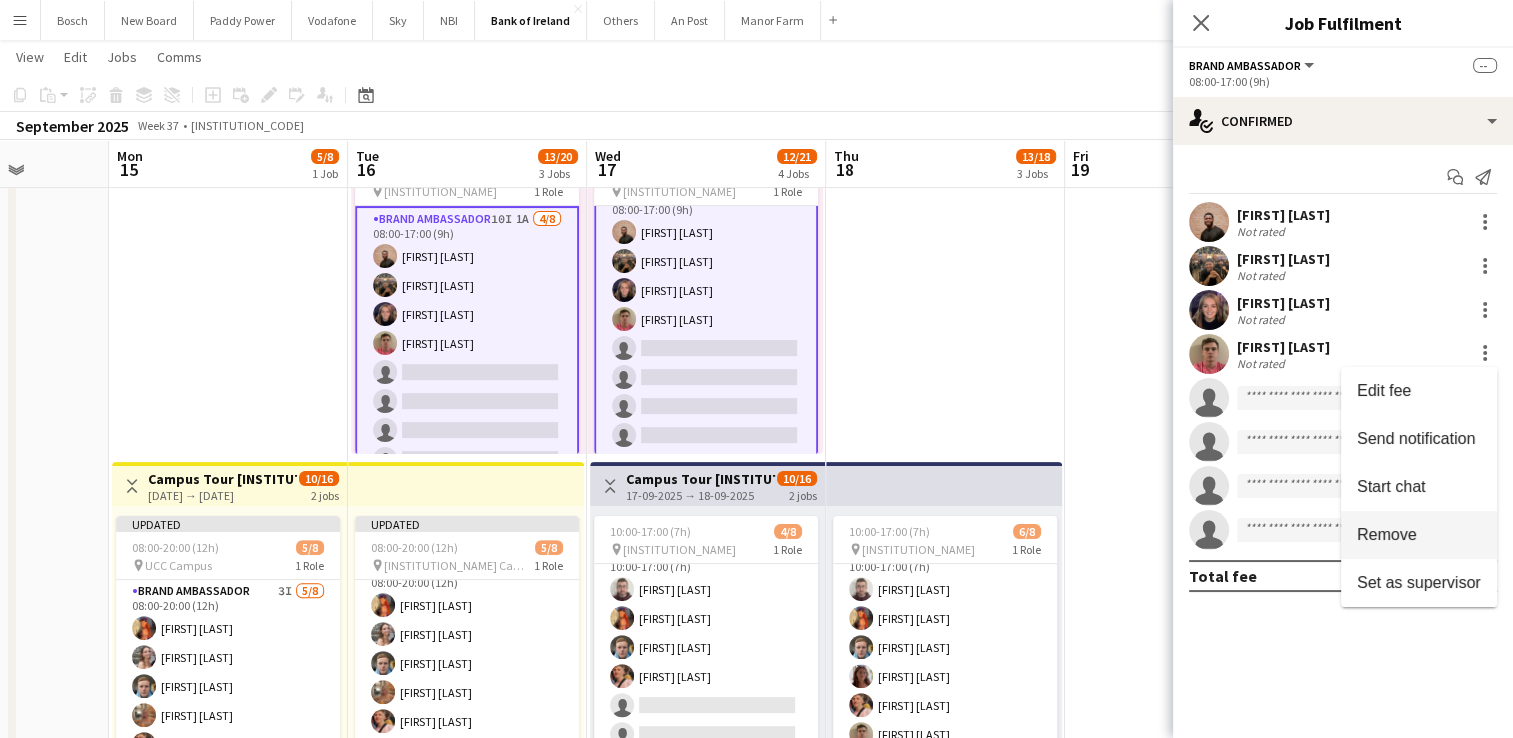 click on "Remove" at bounding box center (1387, 534) 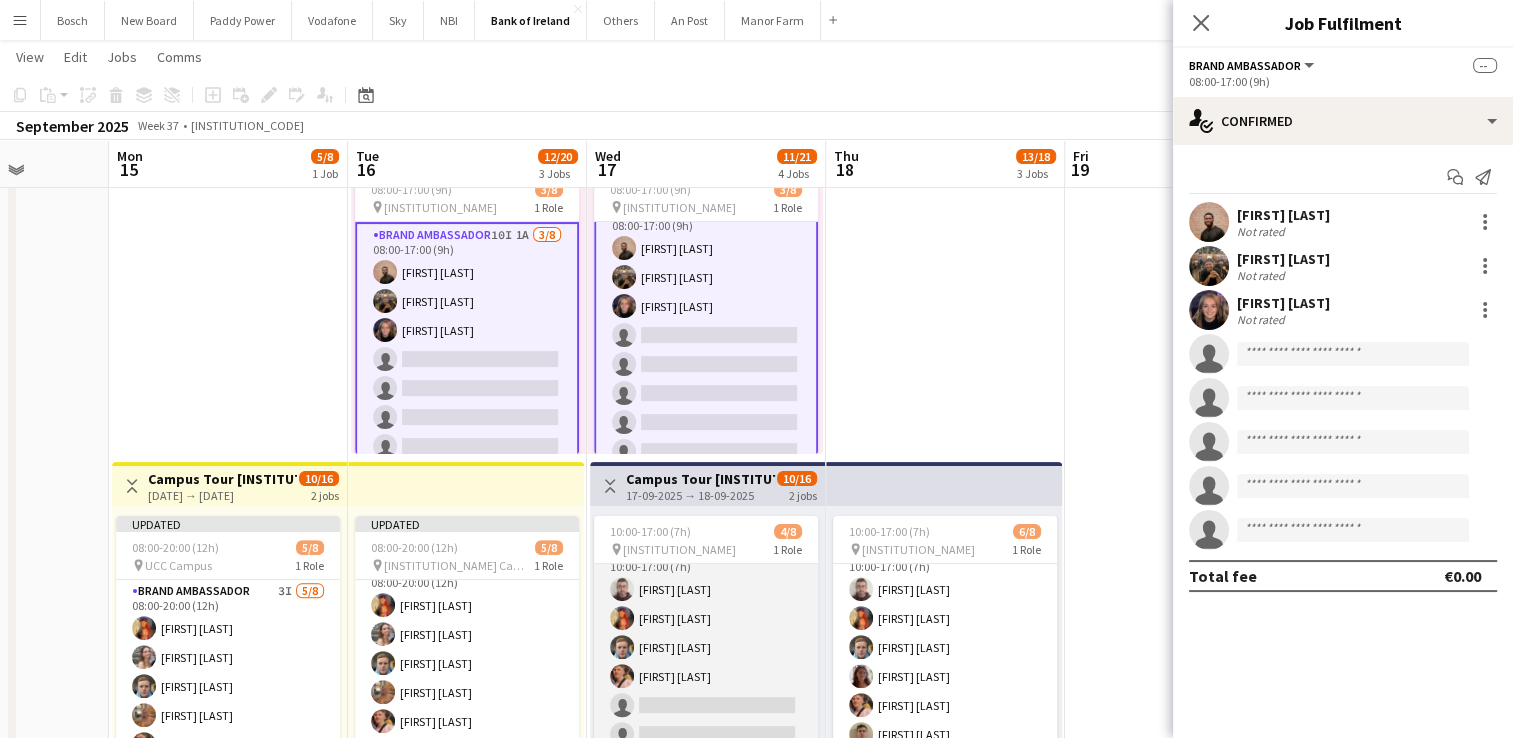 click on "Brand Ambassador   3I   1A   4/8   10:00-17:00 (7h)
[FIRST] [LAST] [FIRST] [LAST] [FIRST] [LAST] [FIRST] [LAST]
single-neutral-actions
single-neutral-actions
single-neutral-actions
single-neutral-actions" at bounding box center [706, 676] 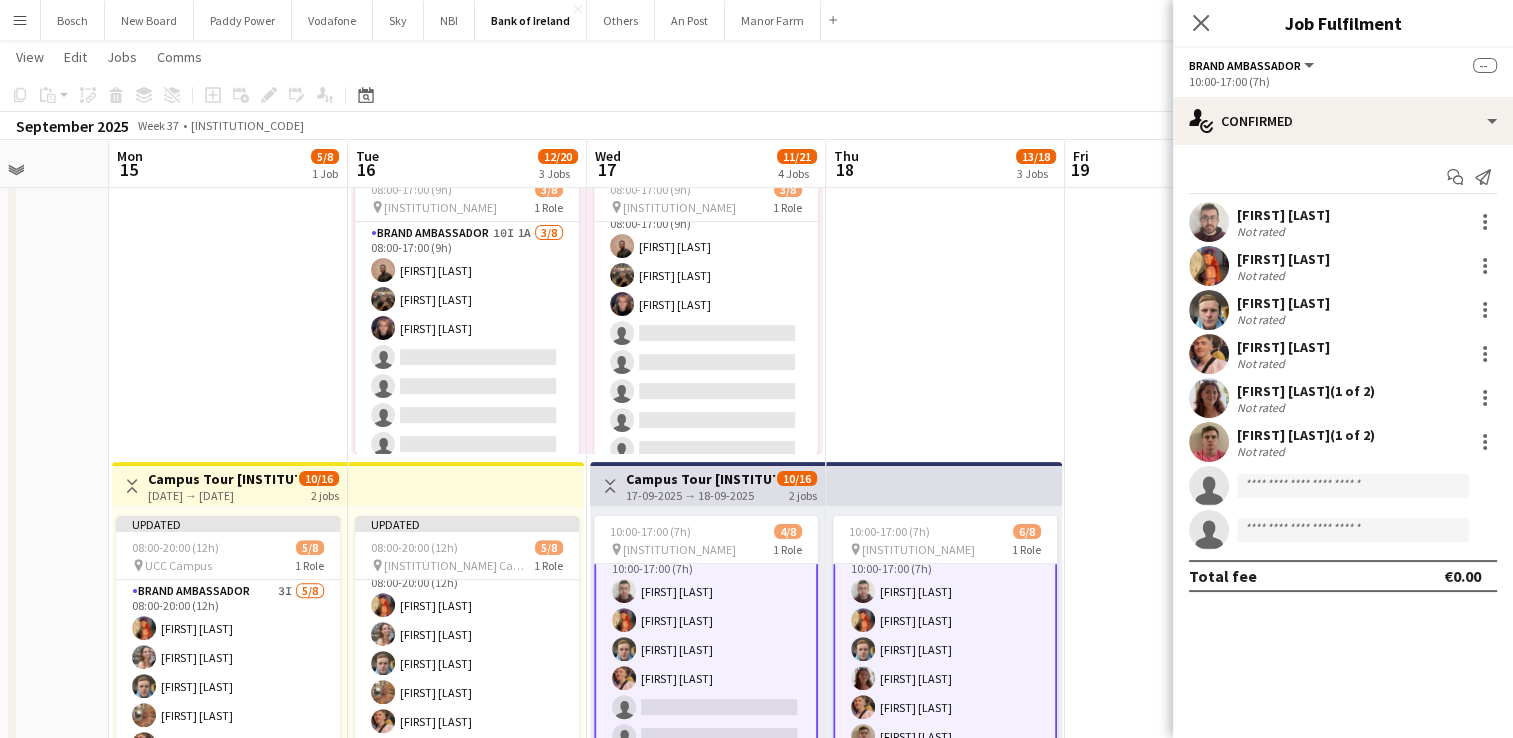 scroll, scrollTop: 22, scrollLeft: 0, axis: vertical 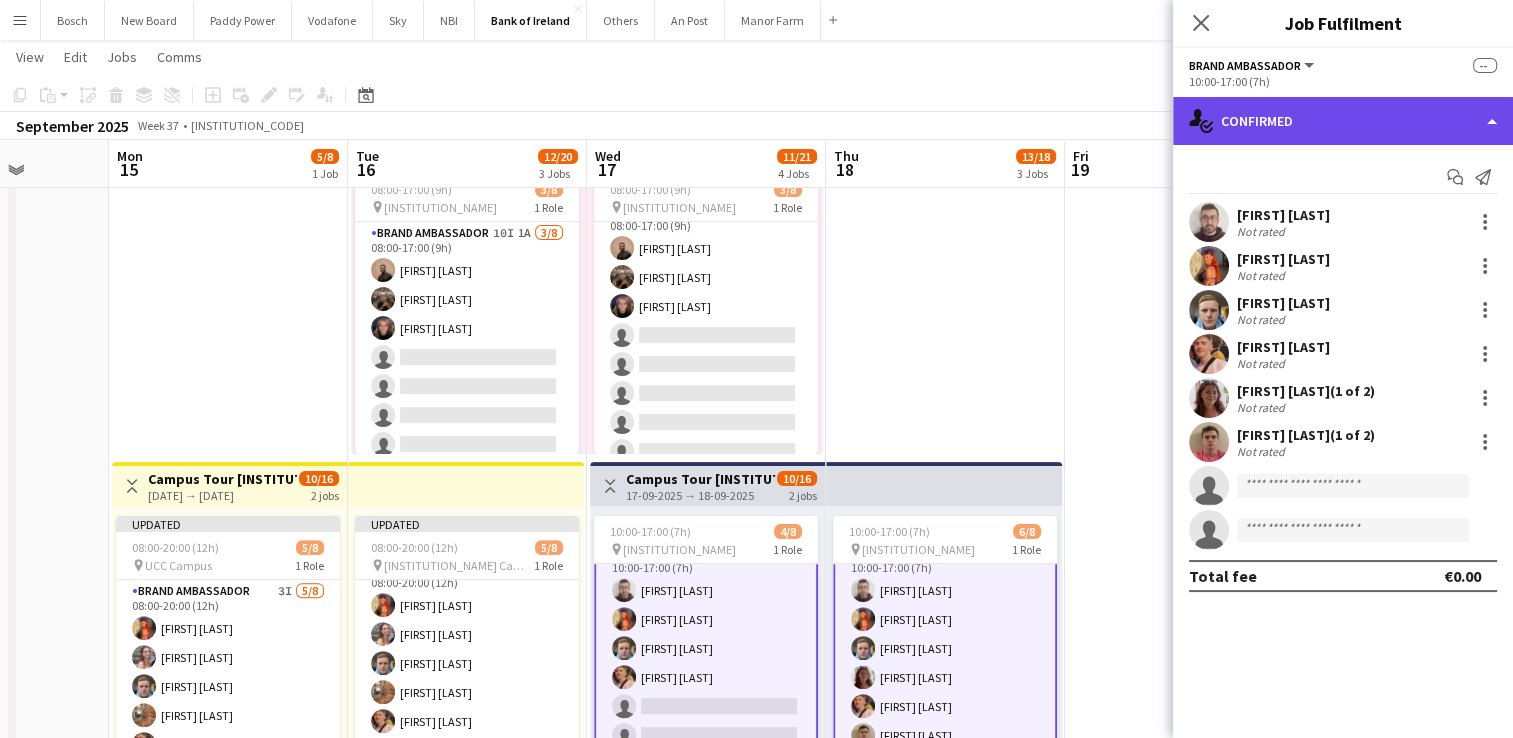 click on "single-neutral-actions-check-2
Confirmed" 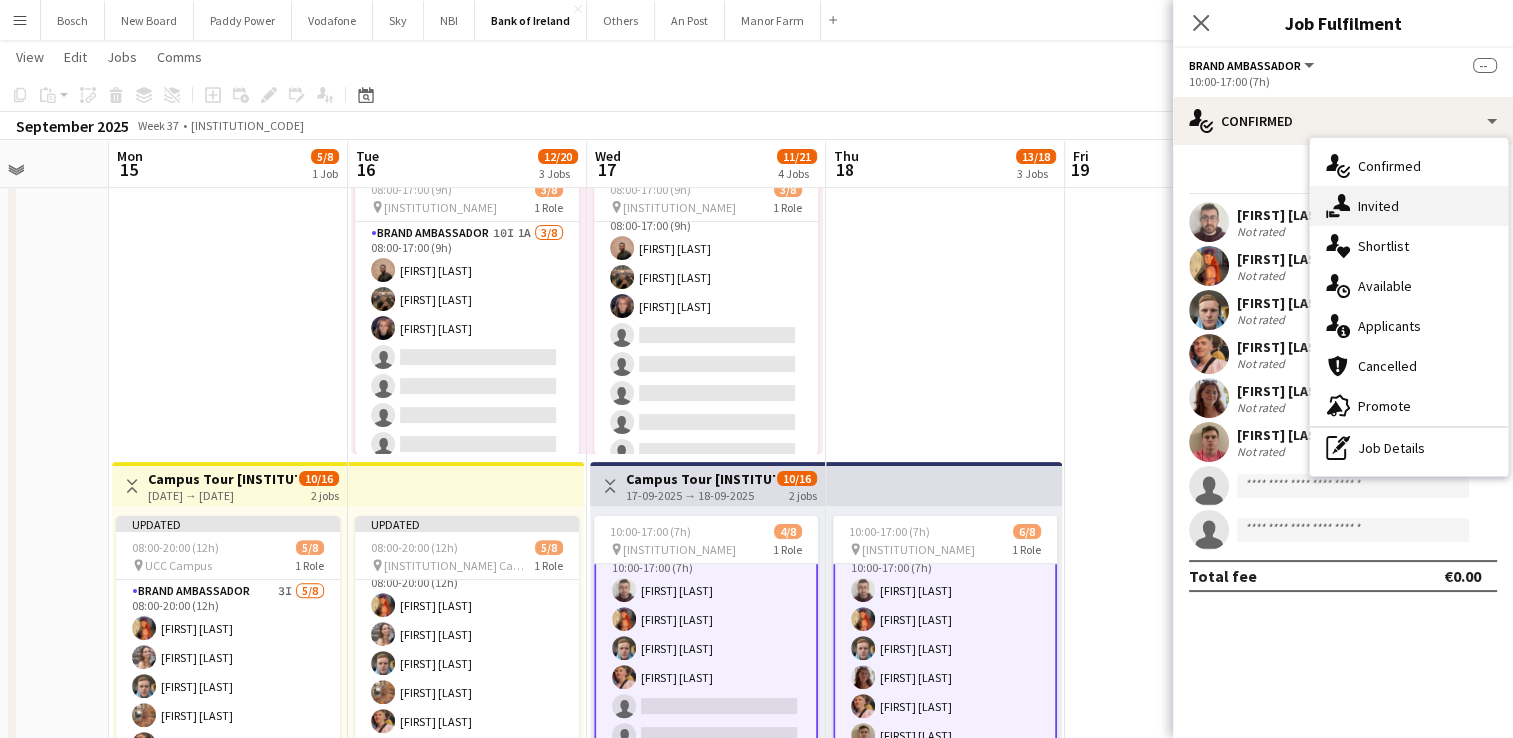 click on "single-neutral-actions-share-1
Invited" at bounding box center (1409, 206) 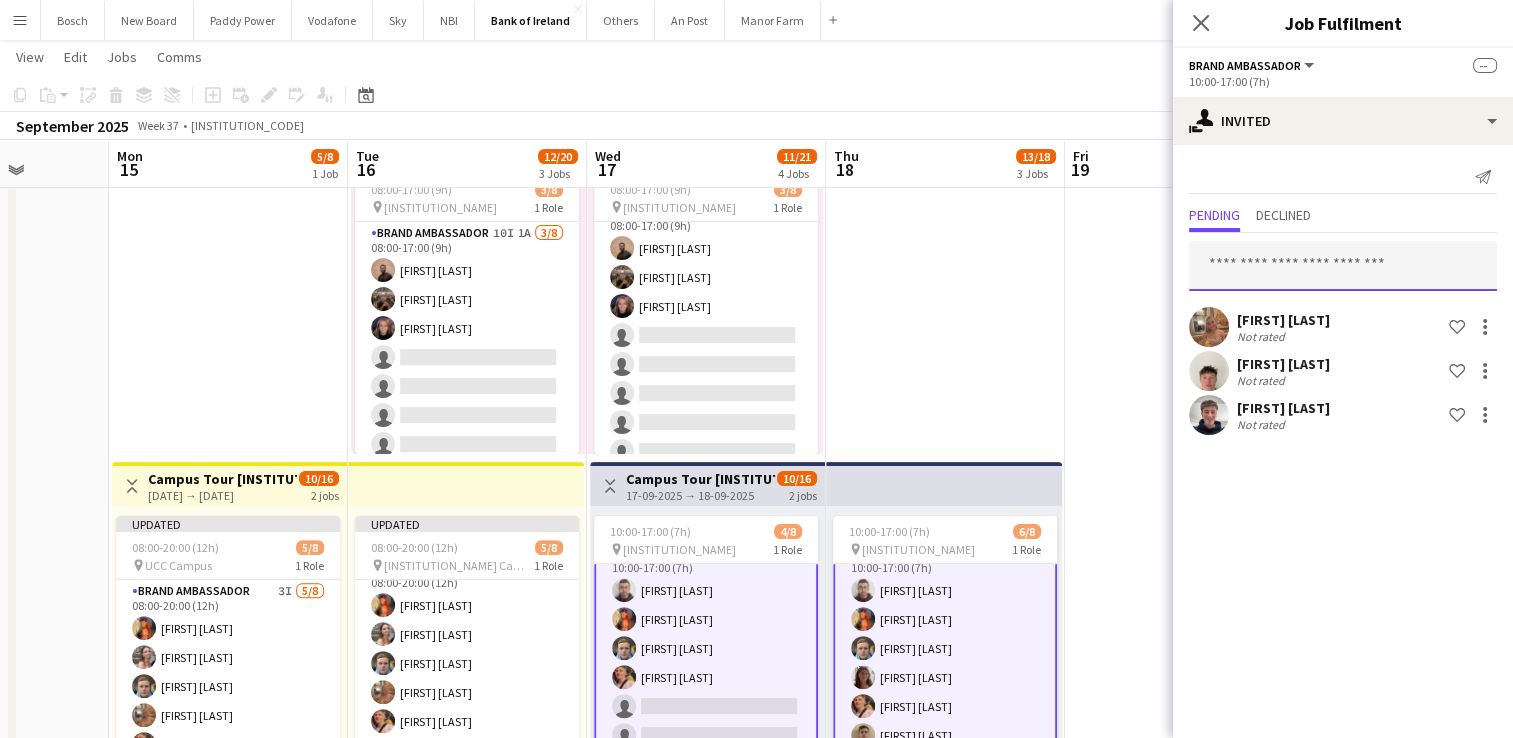click at bounding box center (1343, 266) 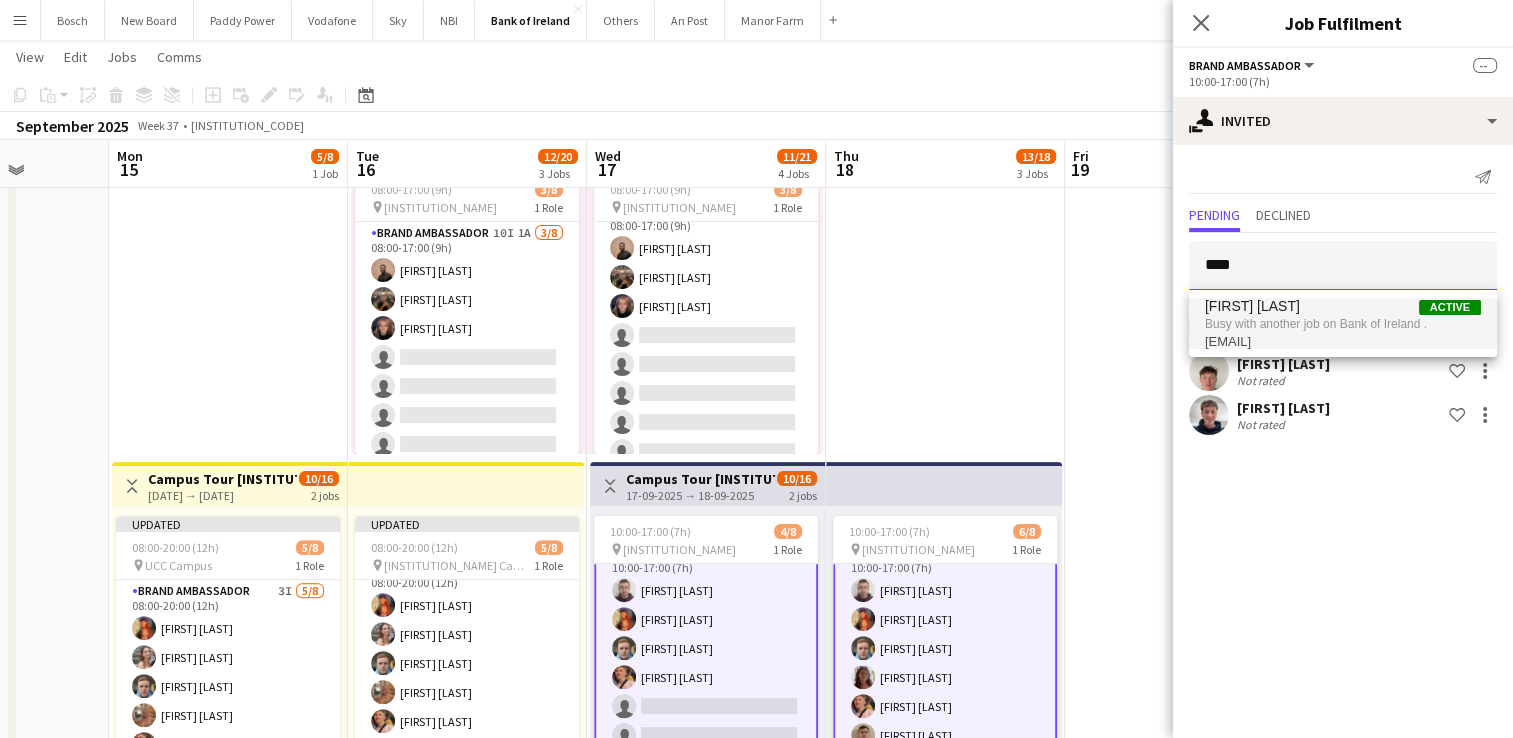type on "****" 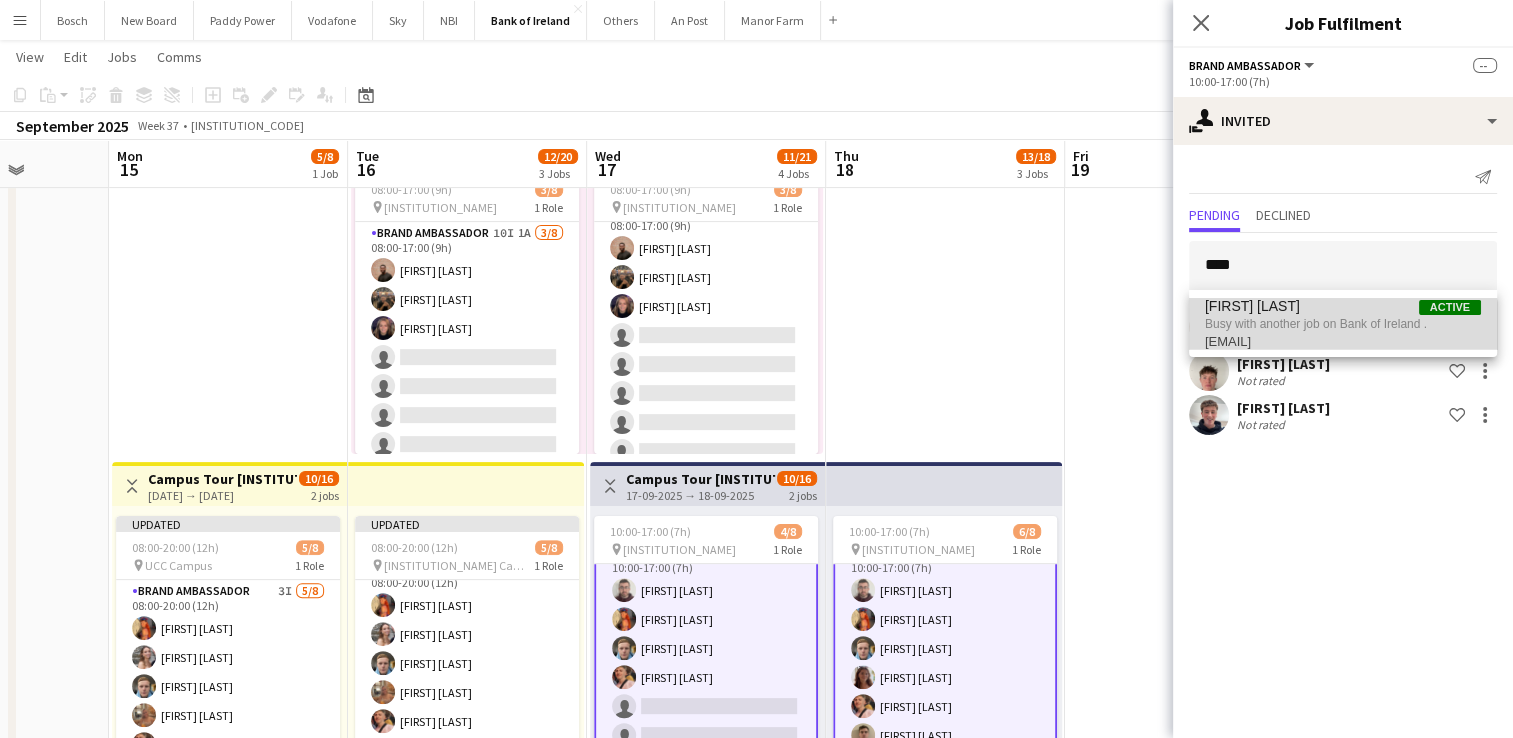 click on "[EMAIL]" at bounding box center (1343, 342) 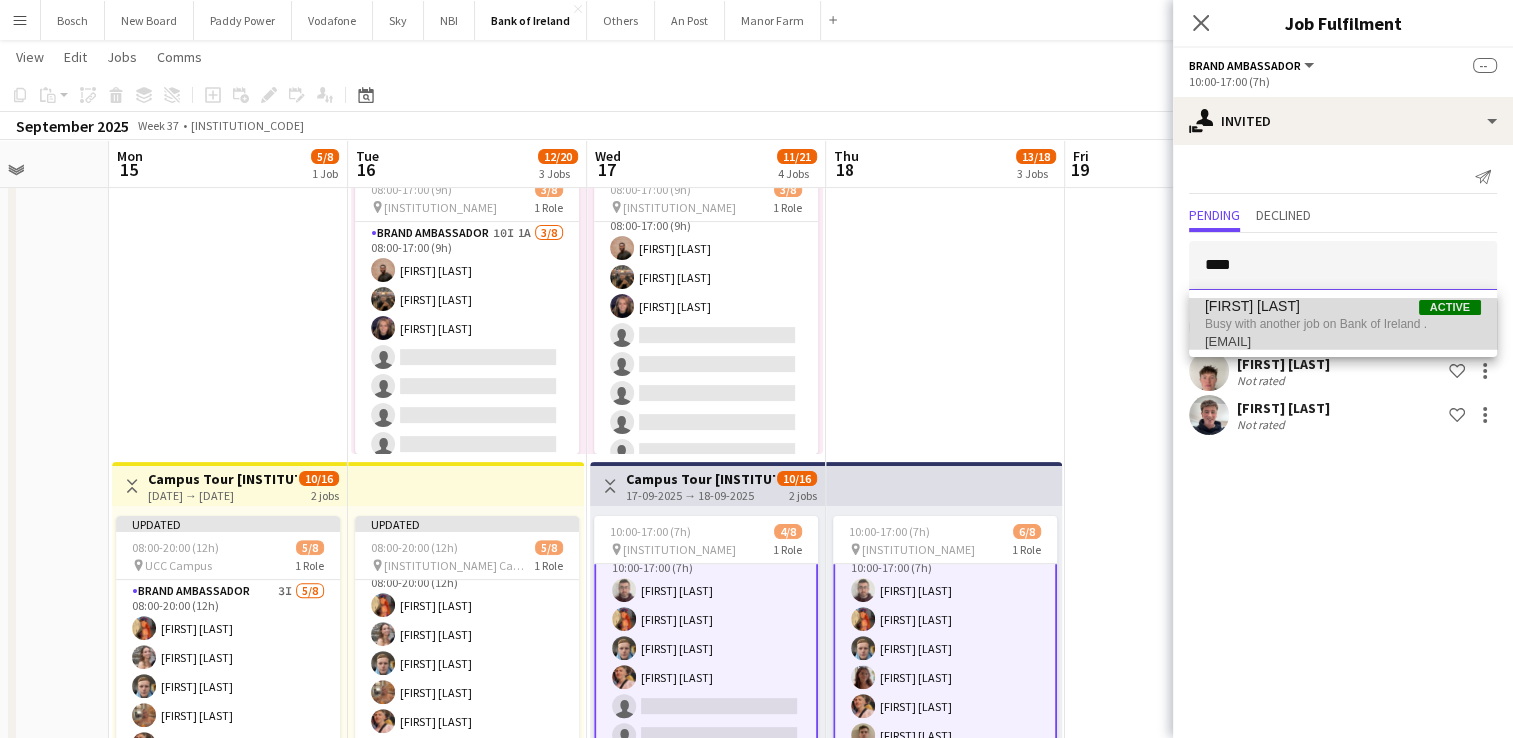 type 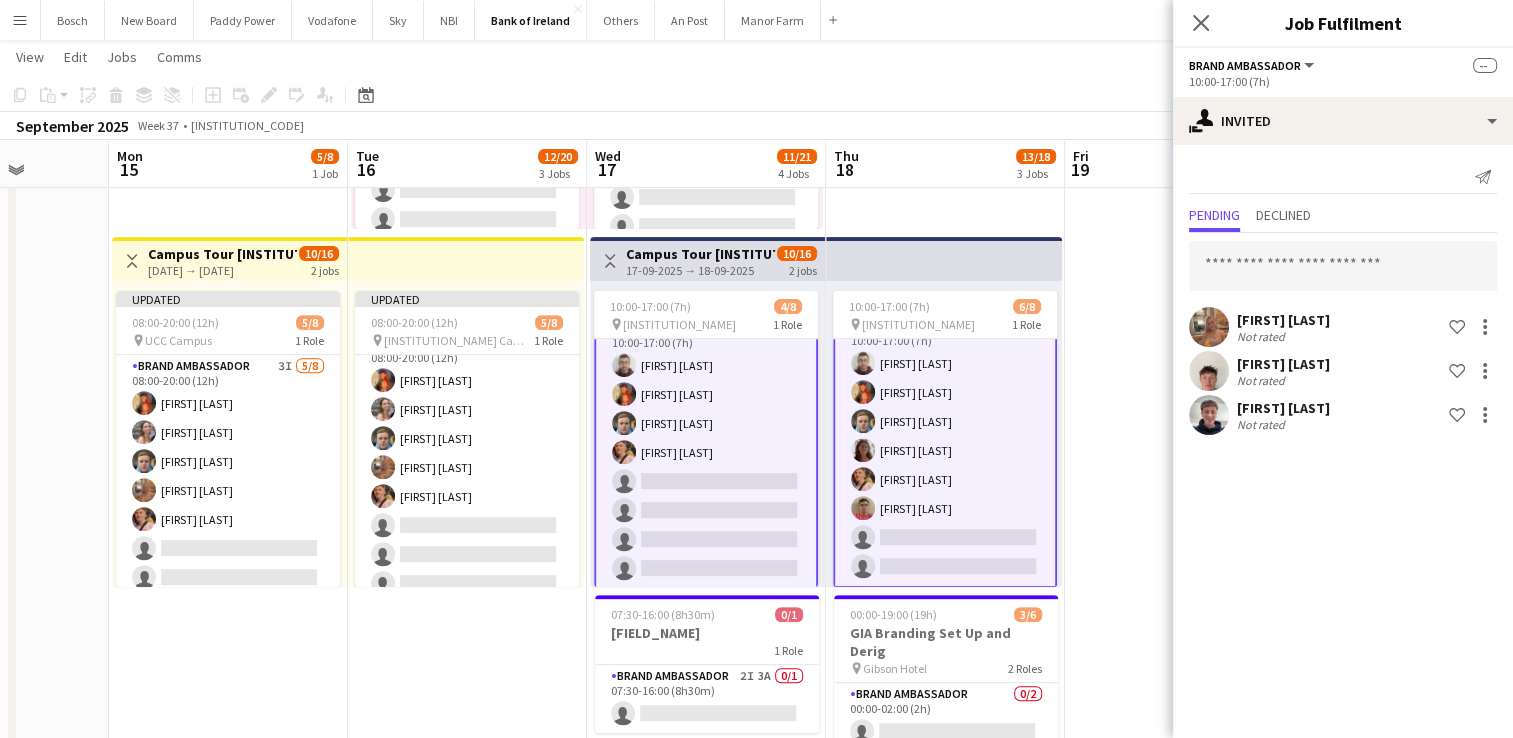 click on "View  Day view expanded Day view collapsed Month view Date picker Jump to today Expand Linked Jobs Collapse Linked Jobs  Edit  Copy Ctrl+C  Paste  Without Crew Ctrl+V With Crew Ctrl+Shift+V Paste as linked job  Group  Group Ungroup  Jobs  New Job Edit Job Delete Job New Linked Job Edit Linked Jobs Job fulfilment Promote Role Copy Role URL  Comms  Notify confirmed crew Create chat" 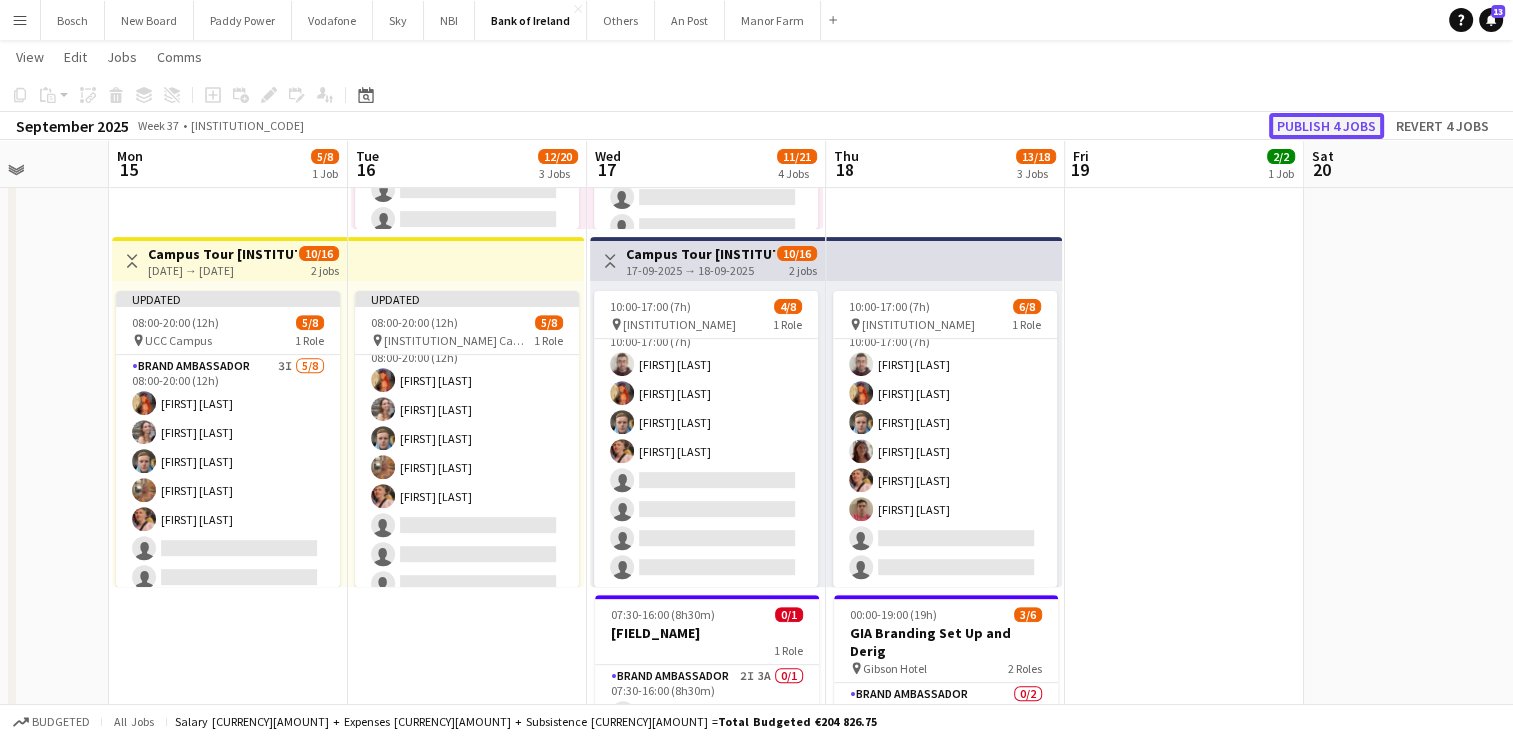 click on "Publish 4 jobs" 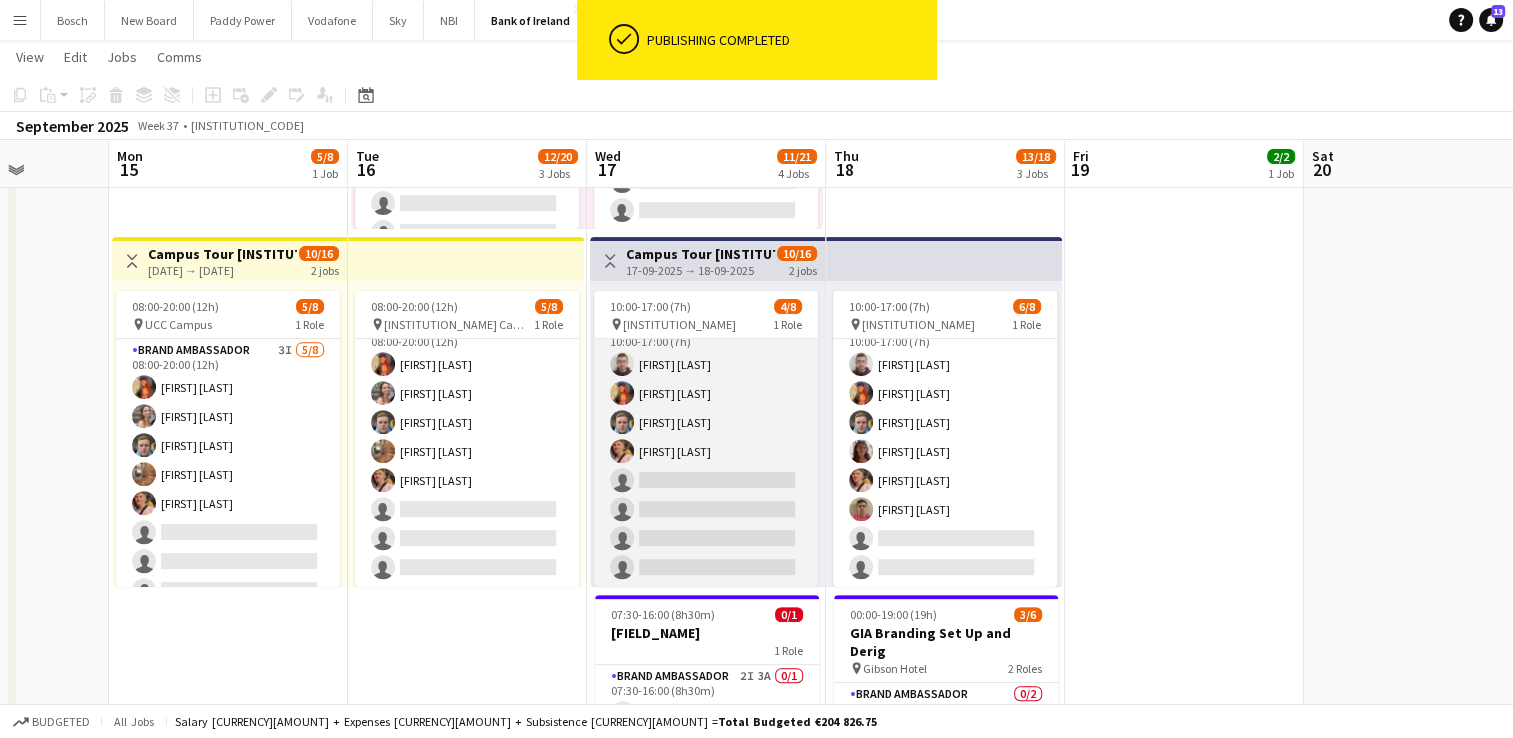 click on "Brand Ambassador   3I   1A   4/8   10:00-17:00 (7h)
[FIRST] [LAST] [FIRST] [LAST] [FIRST] [LAST] [FIRST] [LAST]
single-neutral-actions
single-neutral-actions
single-neutral-actions
single-neutral-actions" at bounding box center [706, 451] 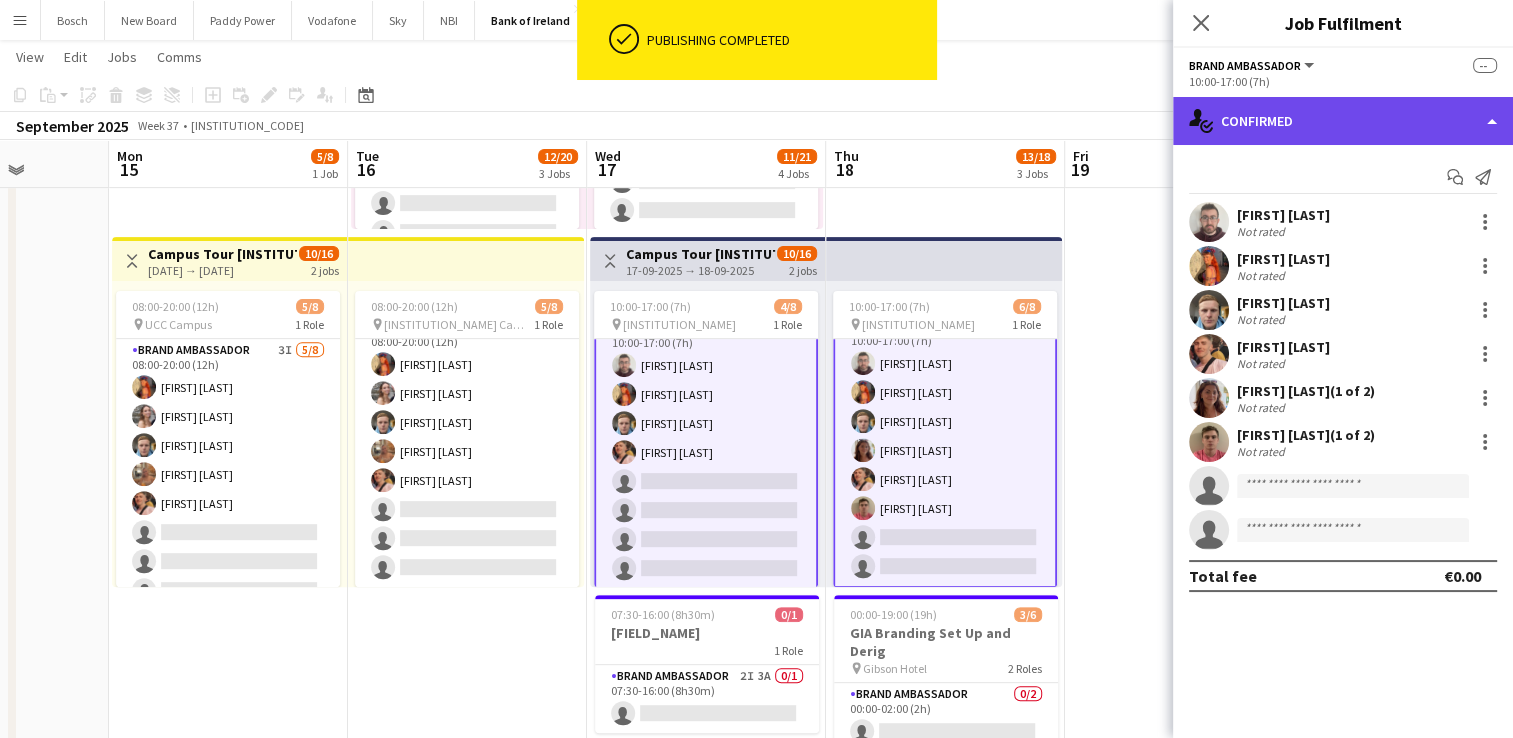 click on "single-neutral-actions-check-2
Confirmed" 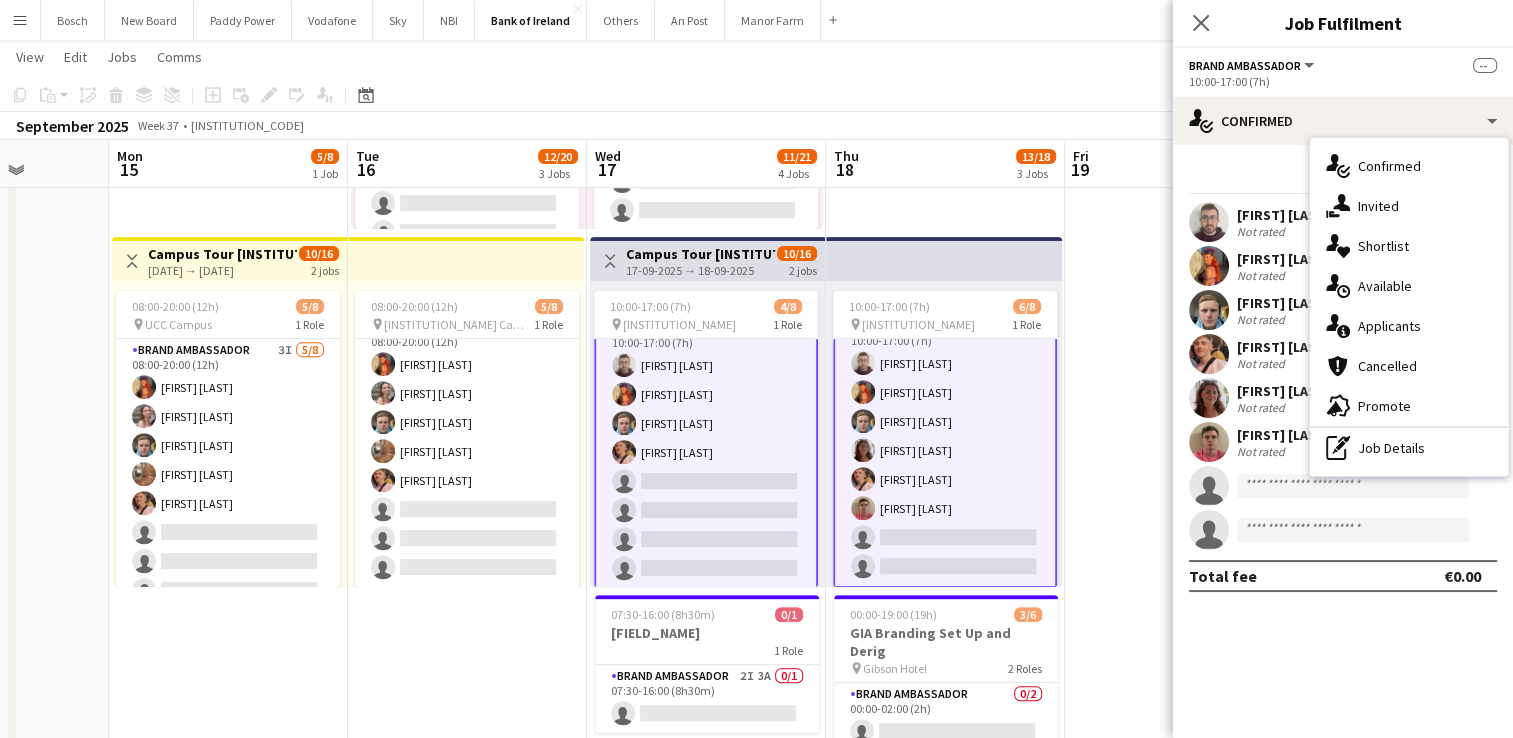 click on "Not rated" at bounding box center [1263, 451] 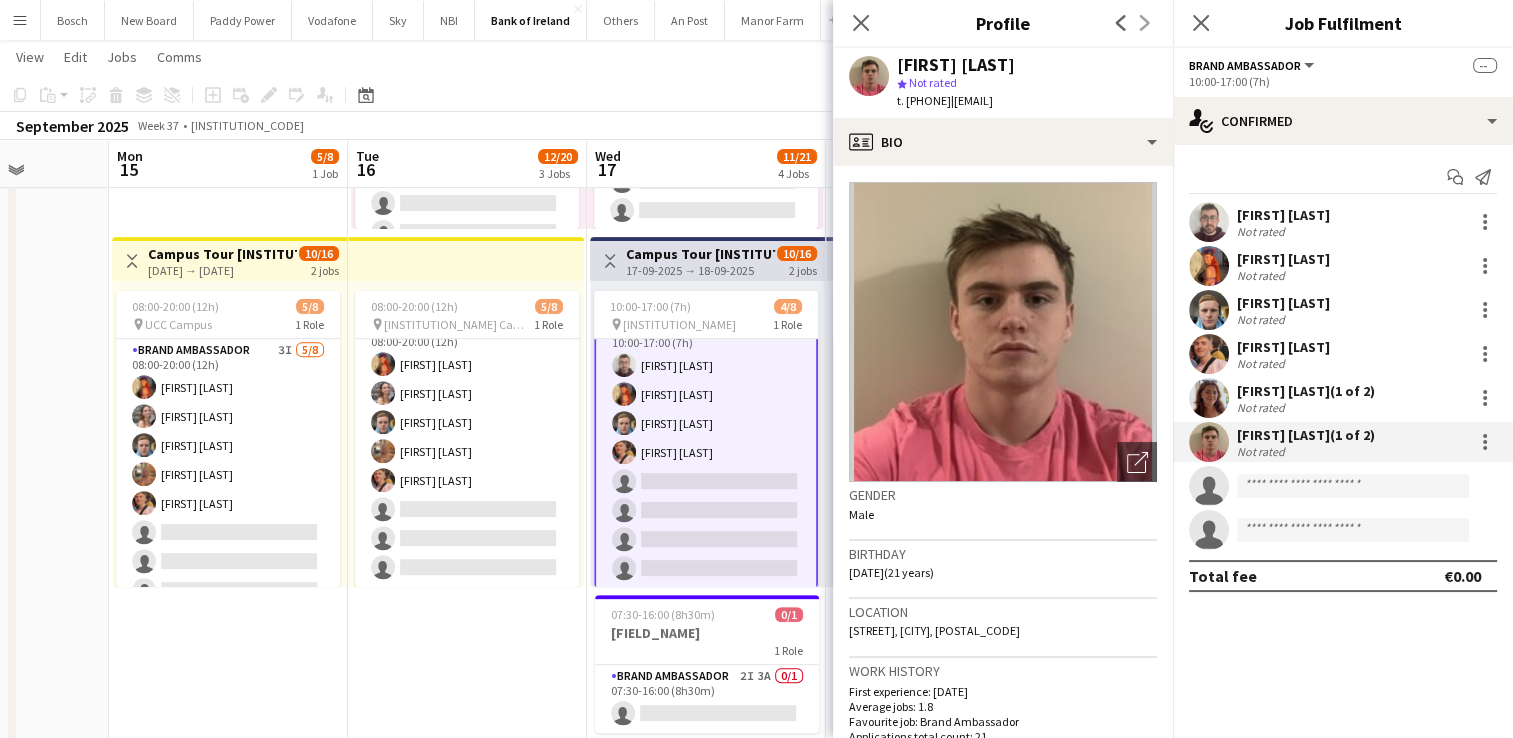 click on "[FIRST] [LAST]  (1 of 2)   Not rated" at bounding box center [1343, 442] 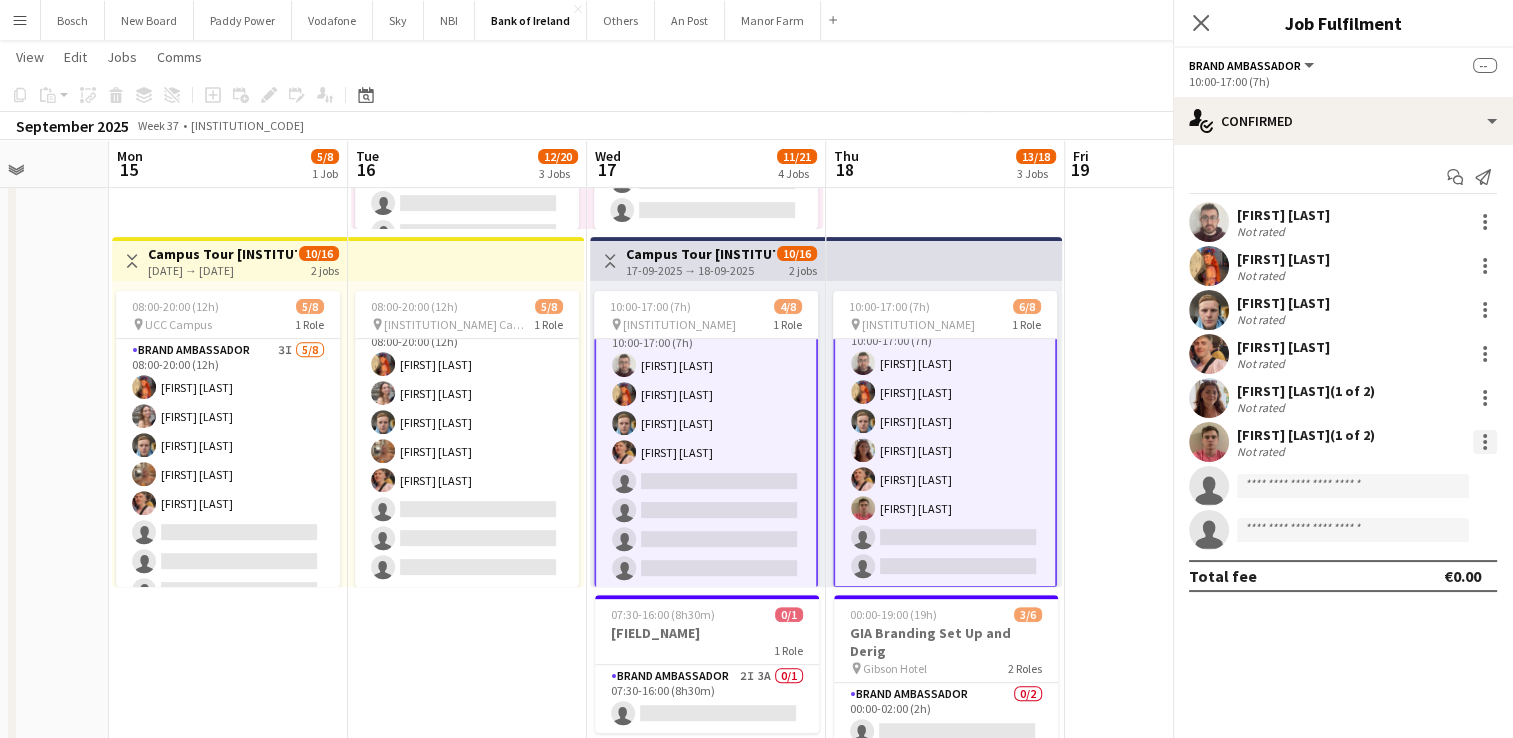 click at bounding box center [1485, 442] 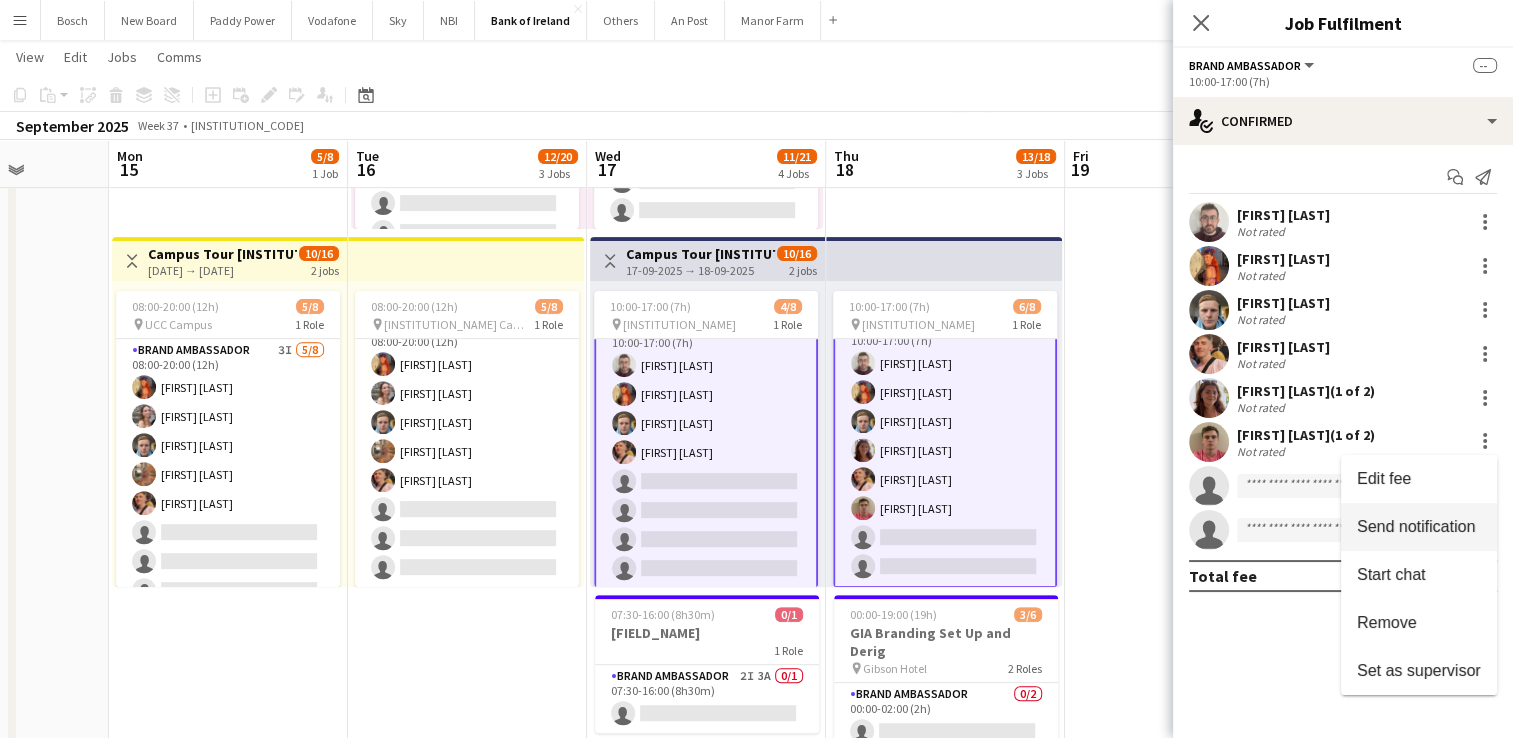 click on "Send notification" at bounding box center [1416, 526] 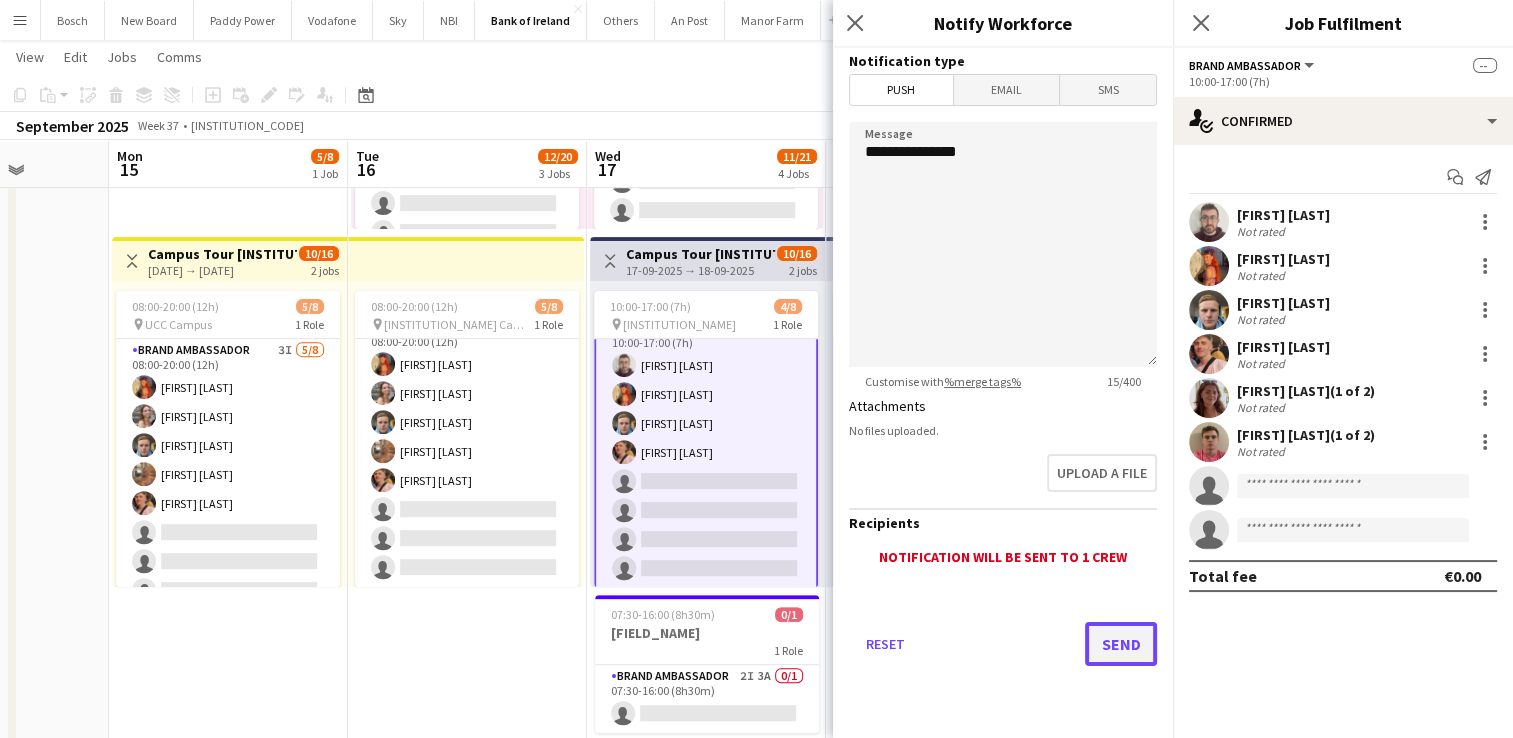 click on "Send" 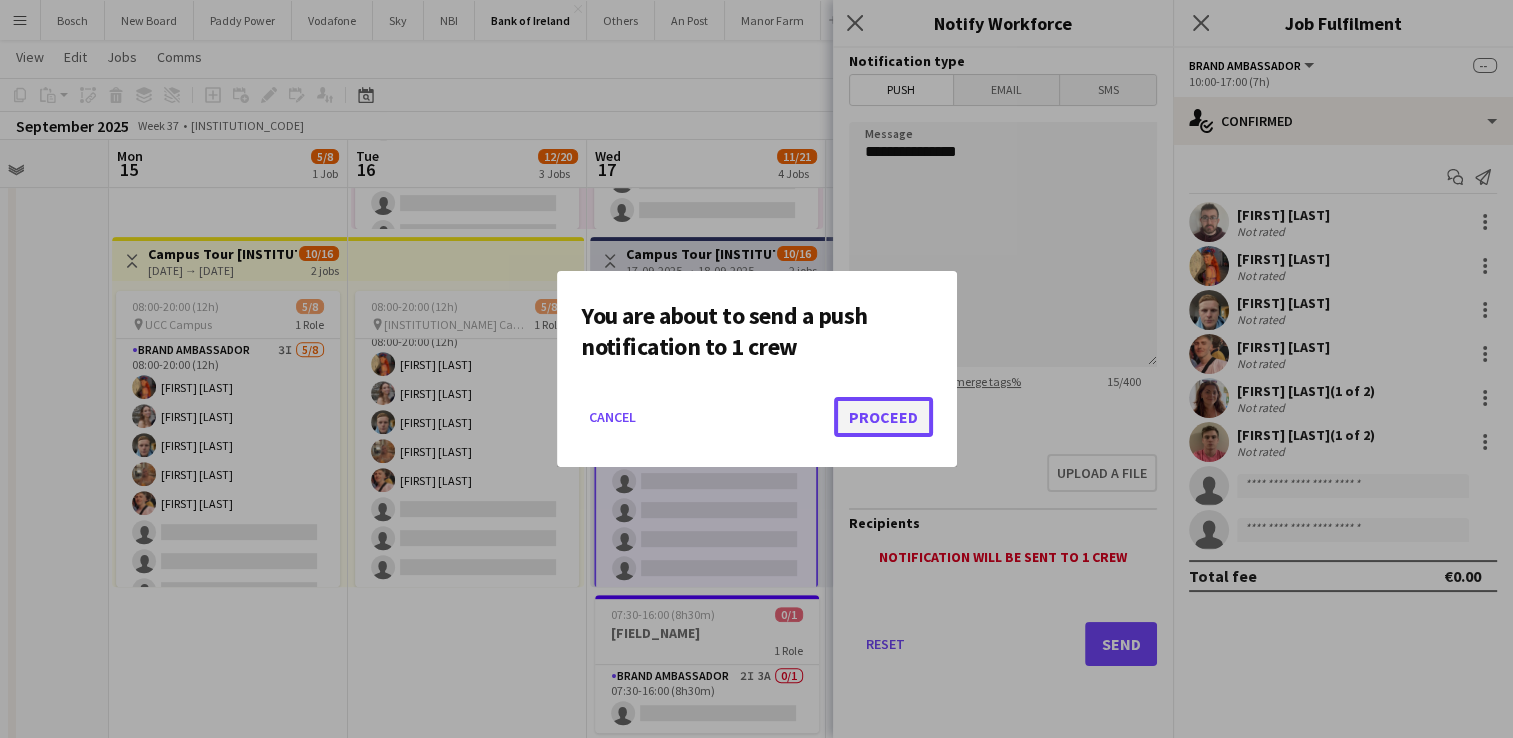 click on "Proceed" 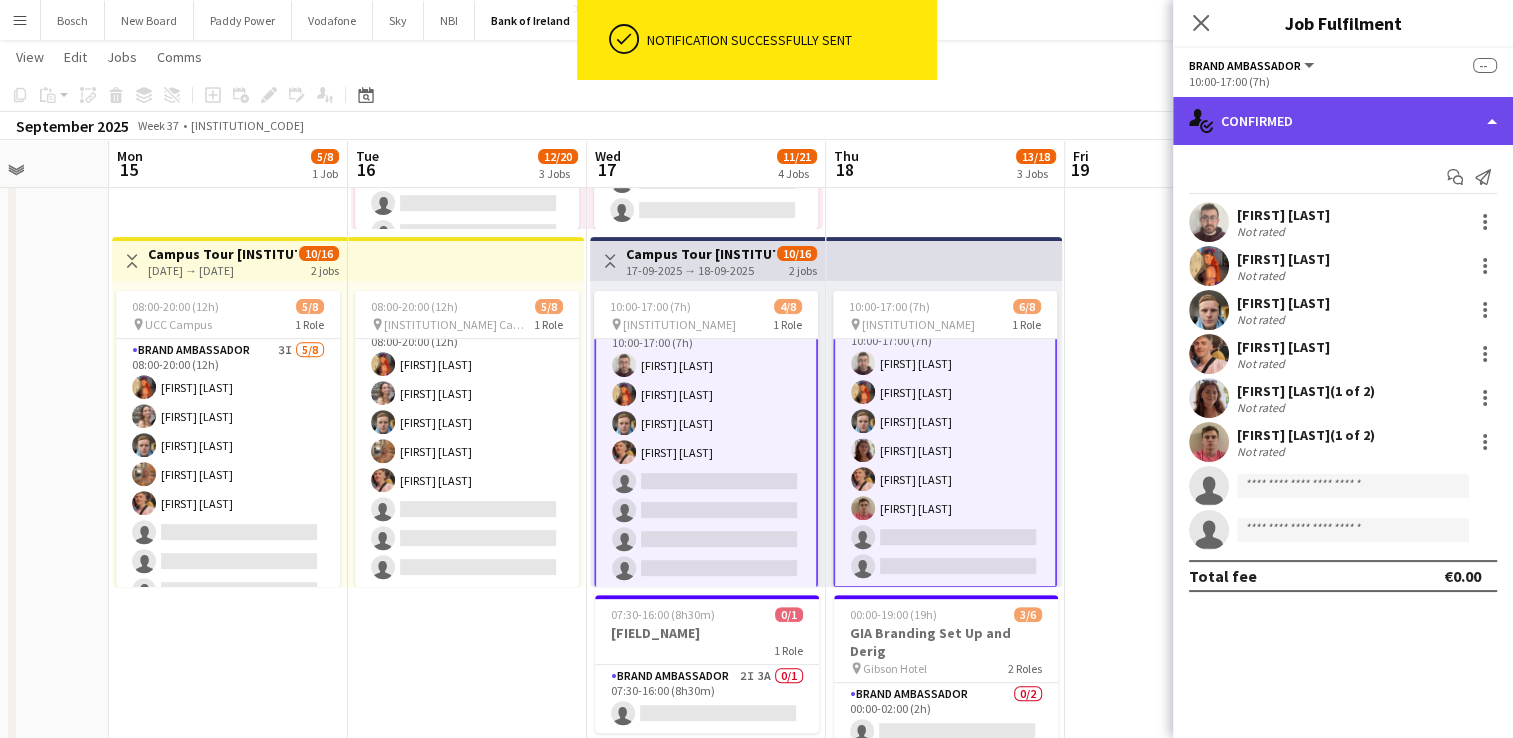 click on "single-neutral-actions-check-2
Confirmed" 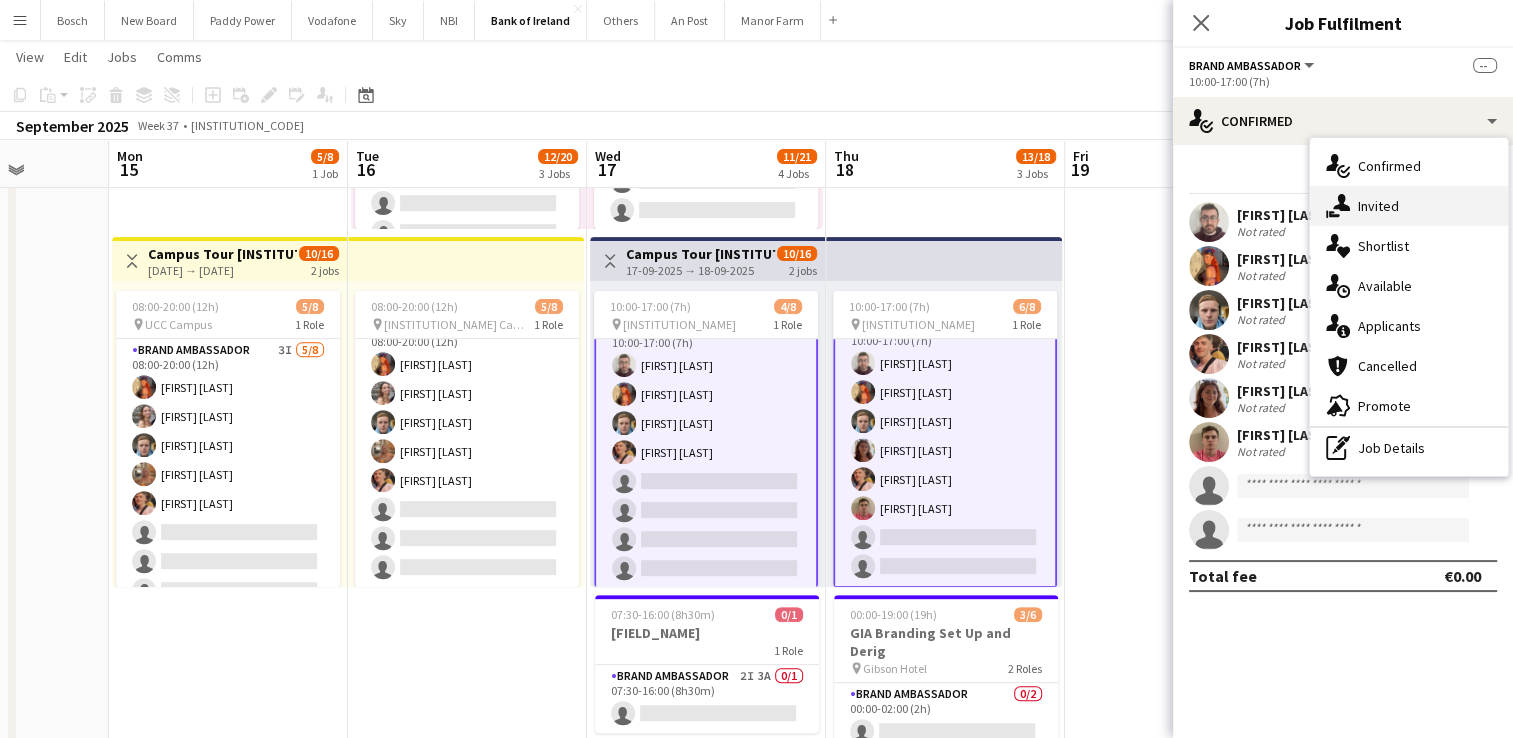 click on "single-neutral-actions-share-1
Invited" at bounding box center [1409, 206] 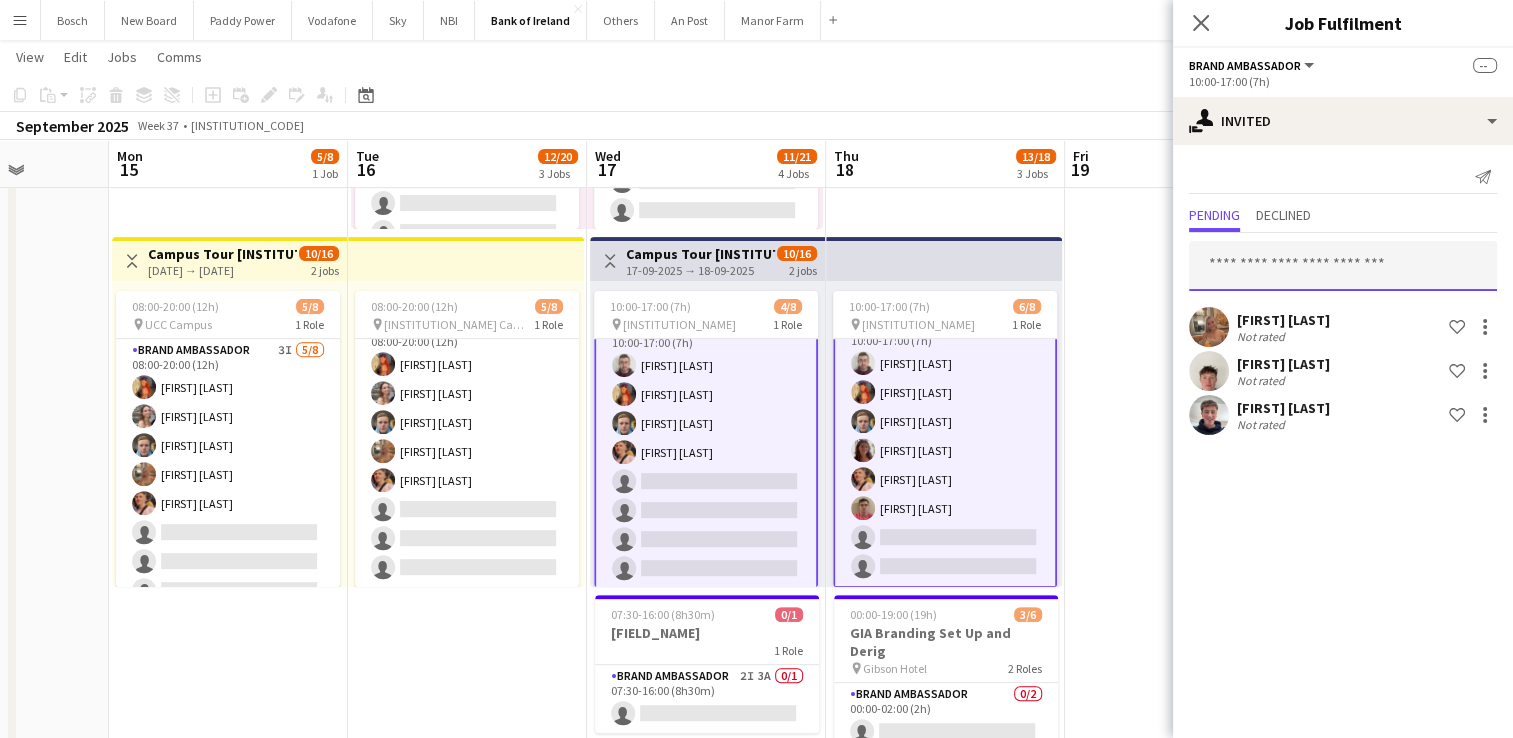 click at bounding box center [1343, 266] 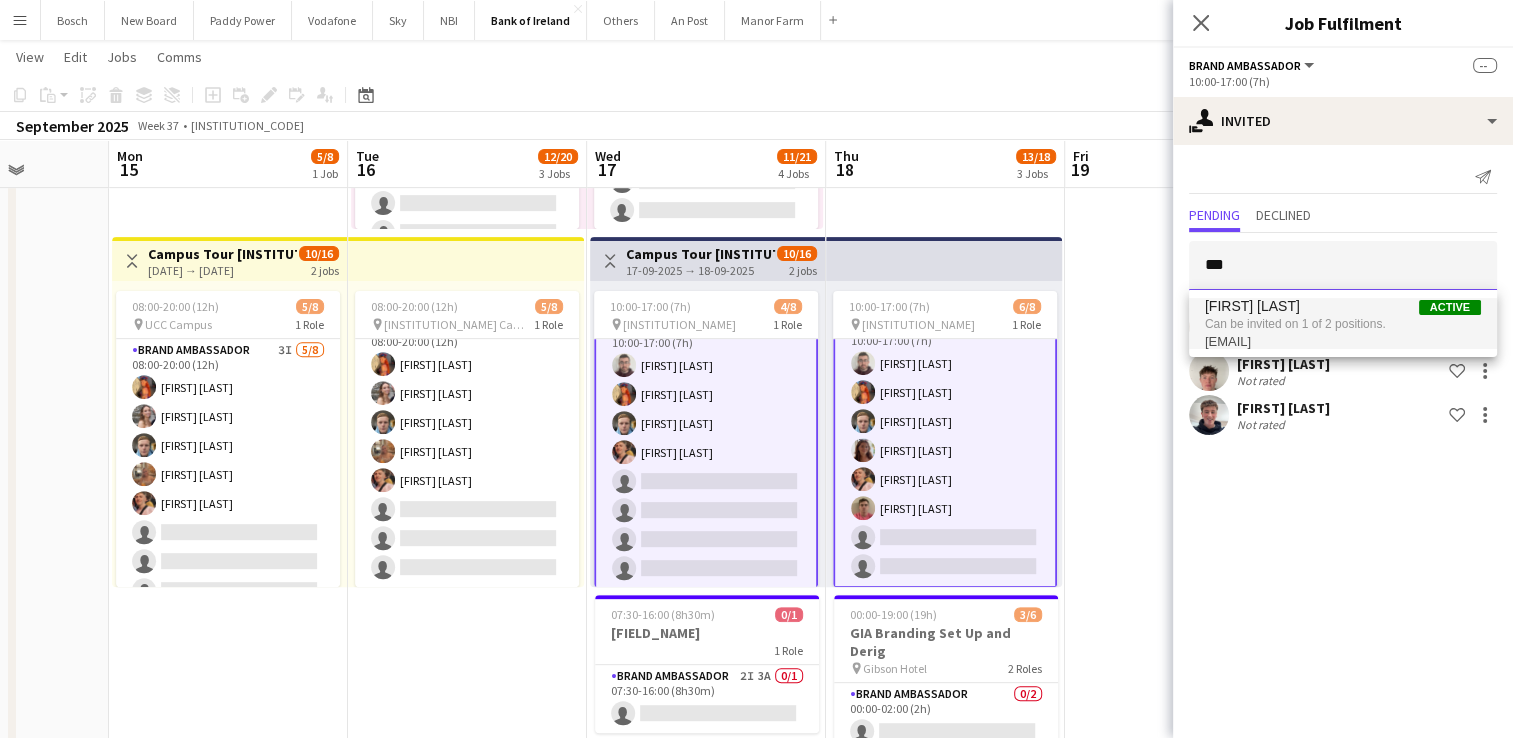 type on "***" 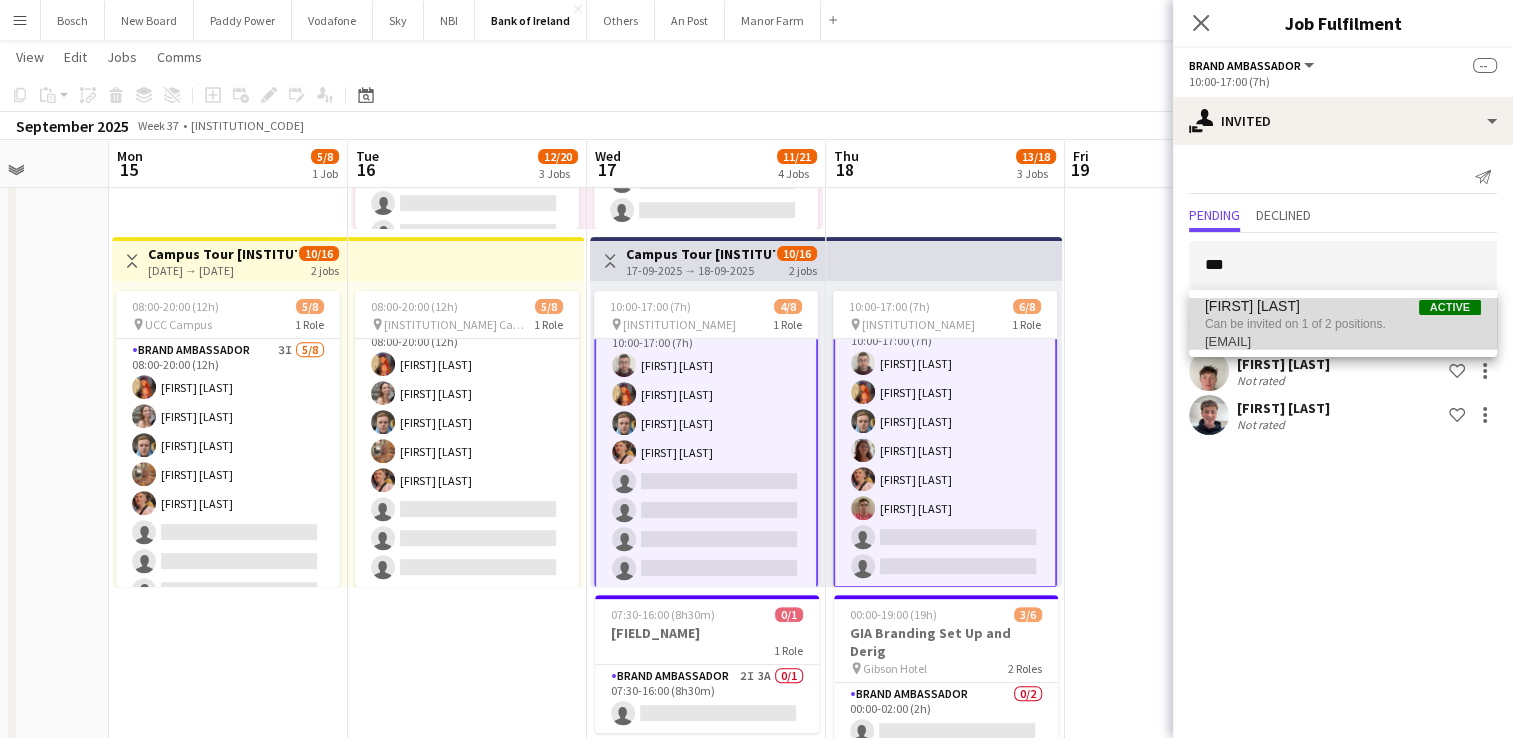 click on "[FIRST] [LAST]  Active" at bounding box center [1343, 306] 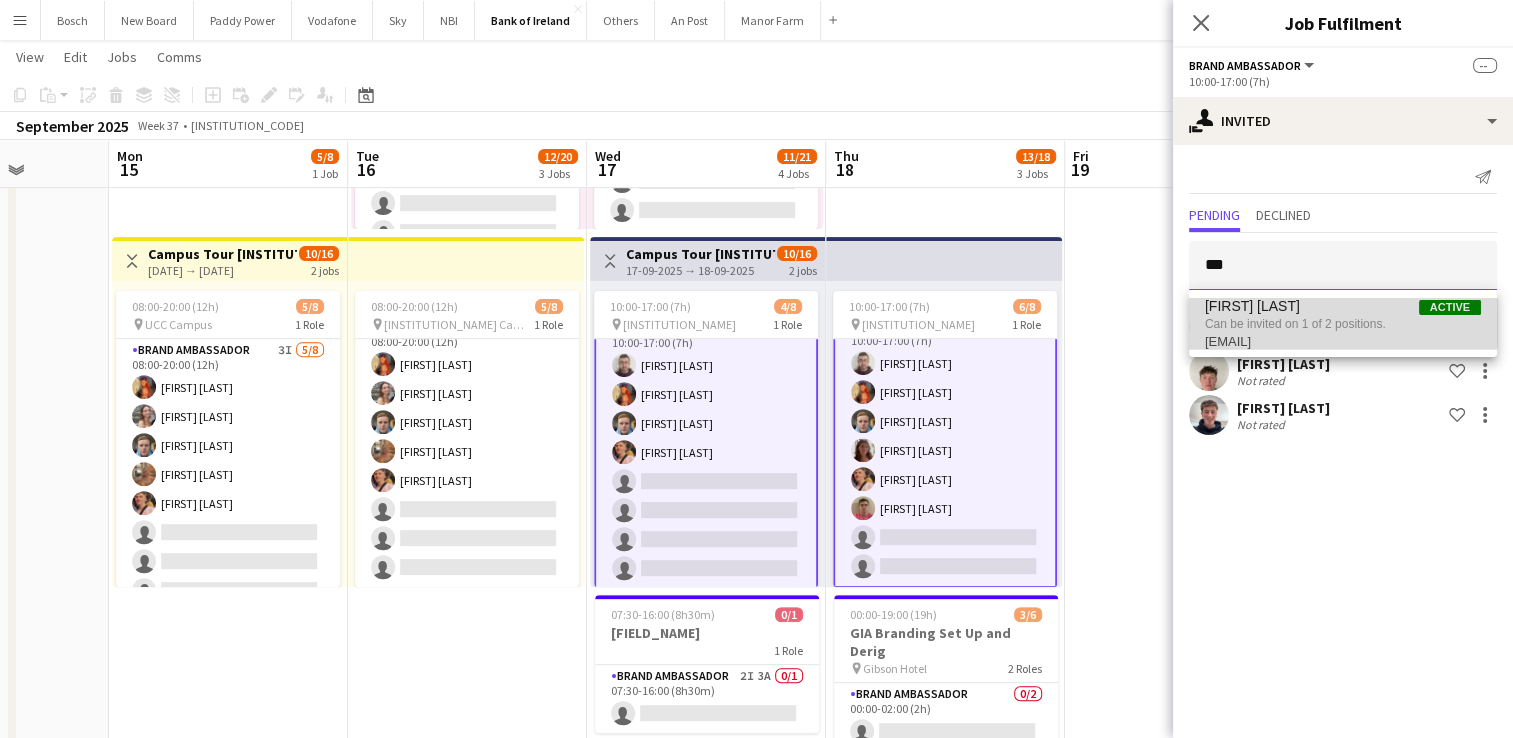 type 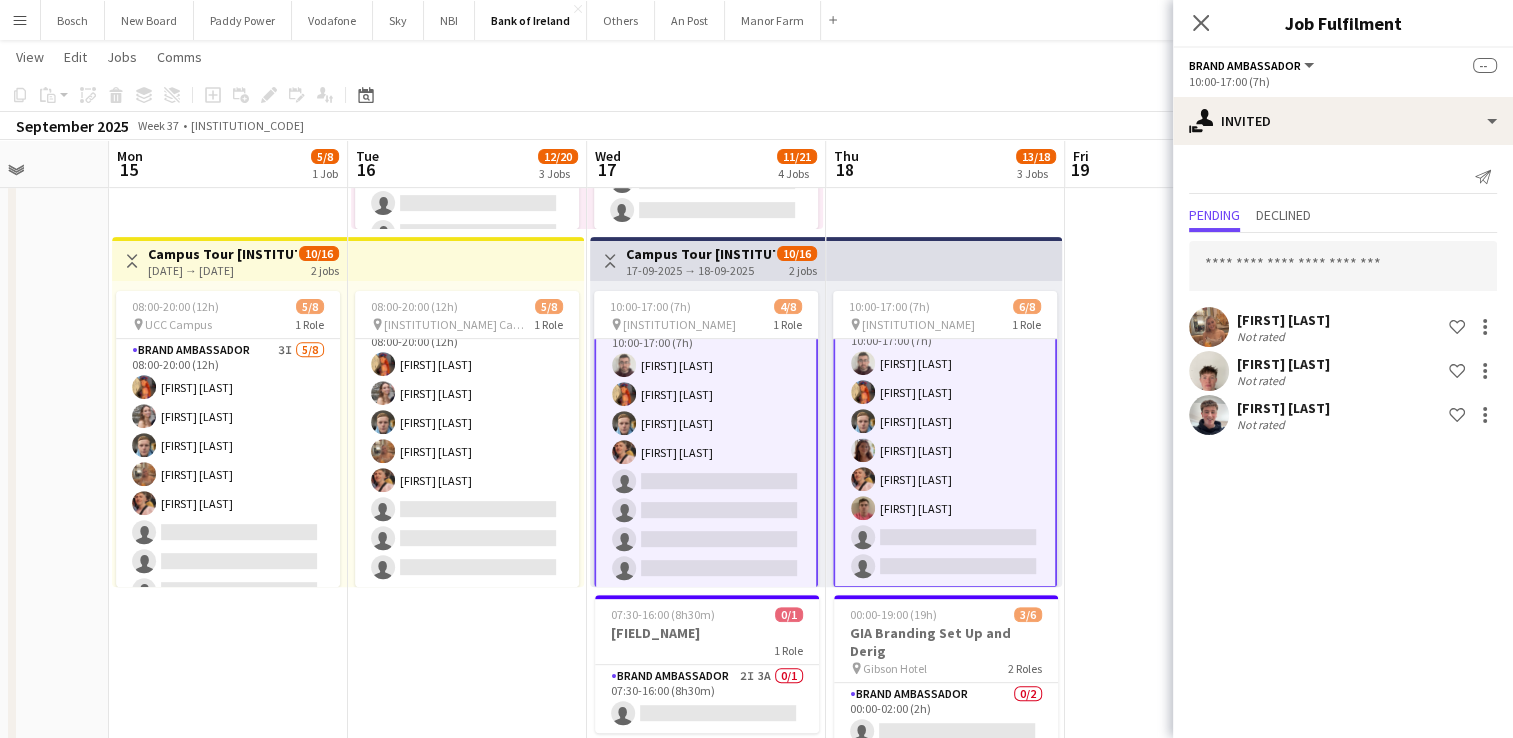 click on "View  Day view expanded Day view collapsed Month view Date picker Jump to today Expand Linked Jobs Collapse Linked Jobs  Edit  Copy Ctrl+C  Paste  Without Crew Ctrl+V With Crew Ctrl+Shift+V Paste as linked job  Group  Group Ungroup  Jobs  New Job Edit Job Delete Job New Linked Job Edit Linked Jobs Job fulfilment Promote Role Copy Role URL  Comms  Notify confirmed crew Create chat" 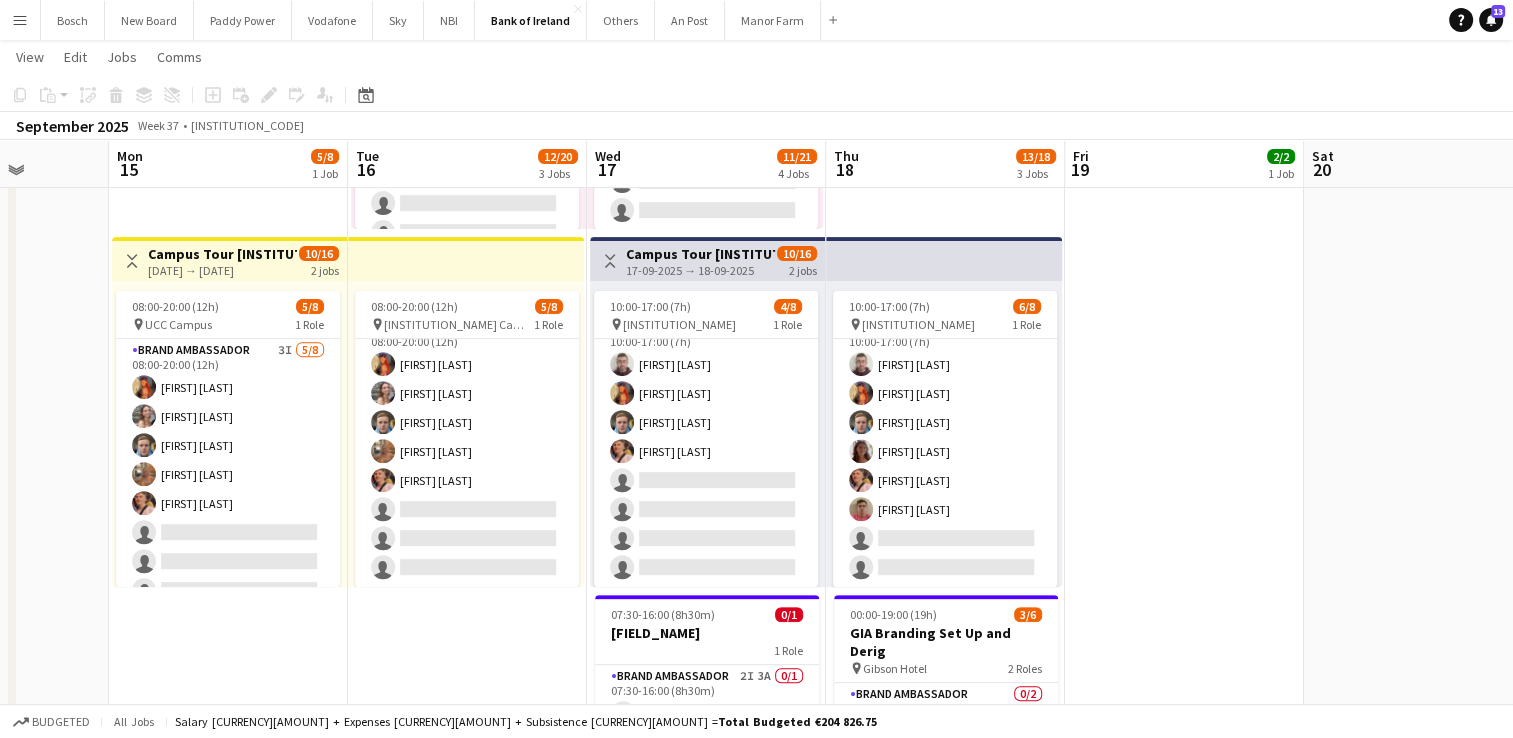 scroll, scrollTop: 23, scrollLeft: 0, axis: vertical 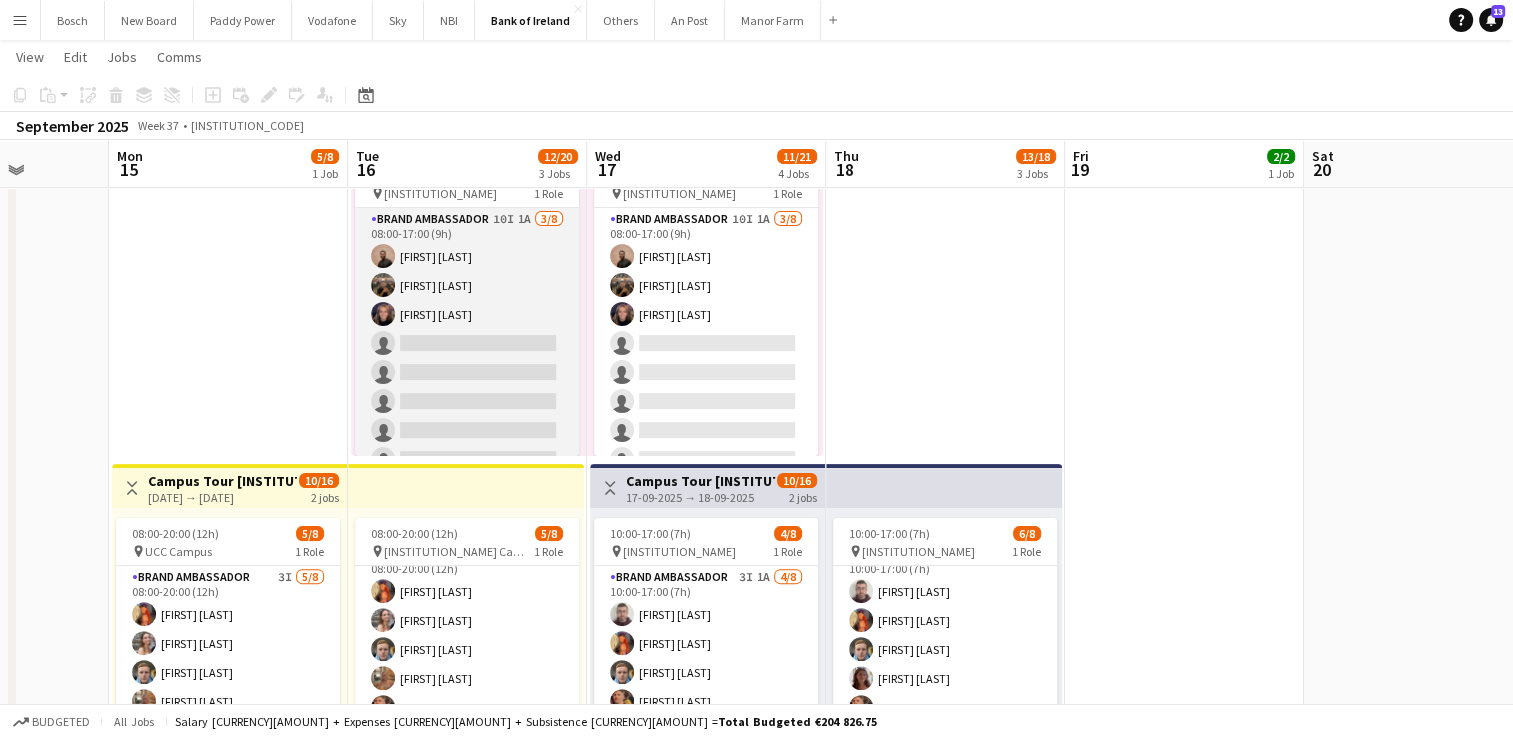 click on "Brand Ambassador   10I   1A   3/8   08:00-17:00 (9h)
[FIRST] [LAST] [FIRST] [LAST] [FIRST] [LAST]
single-neutral-actions
single-neutral-actions
single-neutral-actions
single-neutral-actions
single-neutral-actions" at bounding box center [467, 343] 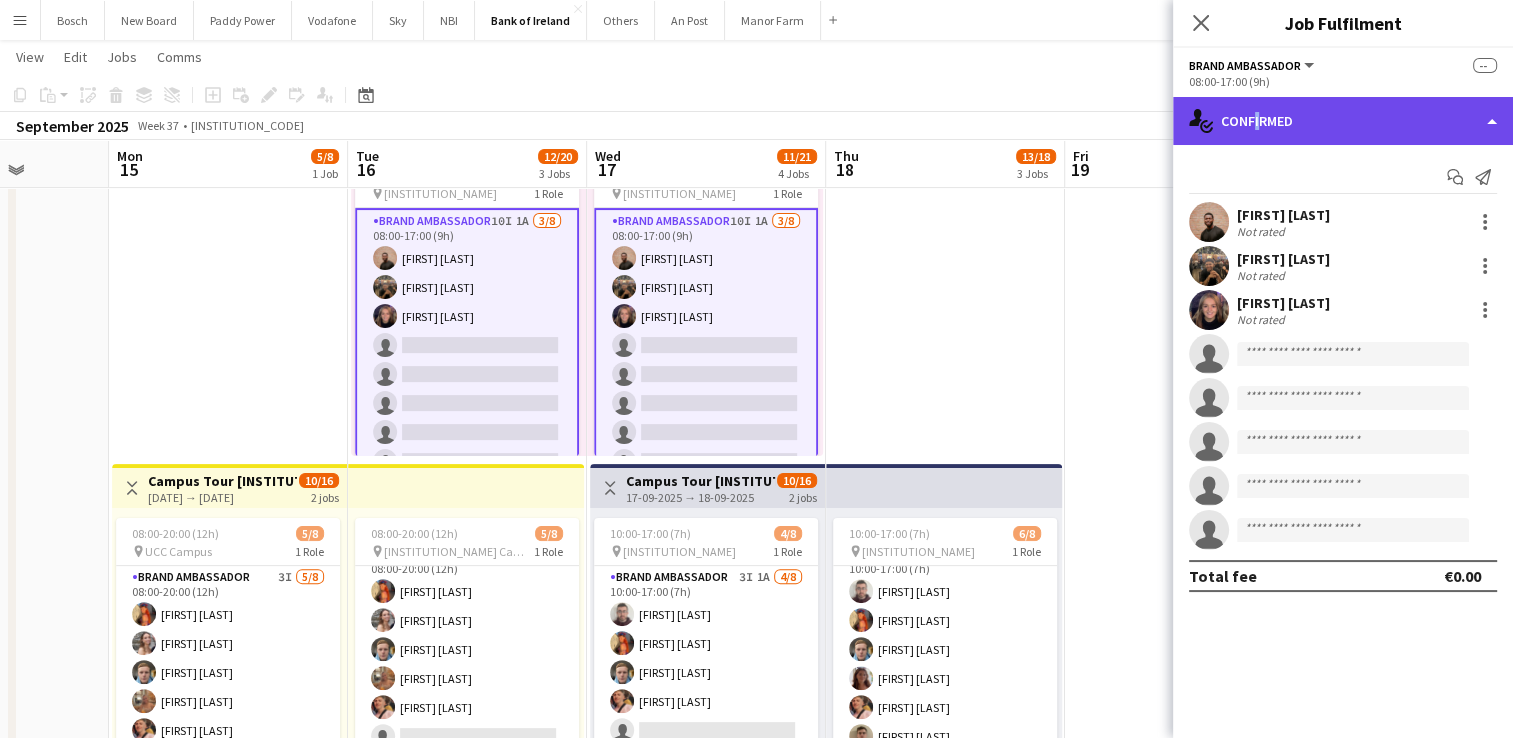 click on "single-neutral-actions-check-2
Confirmed" 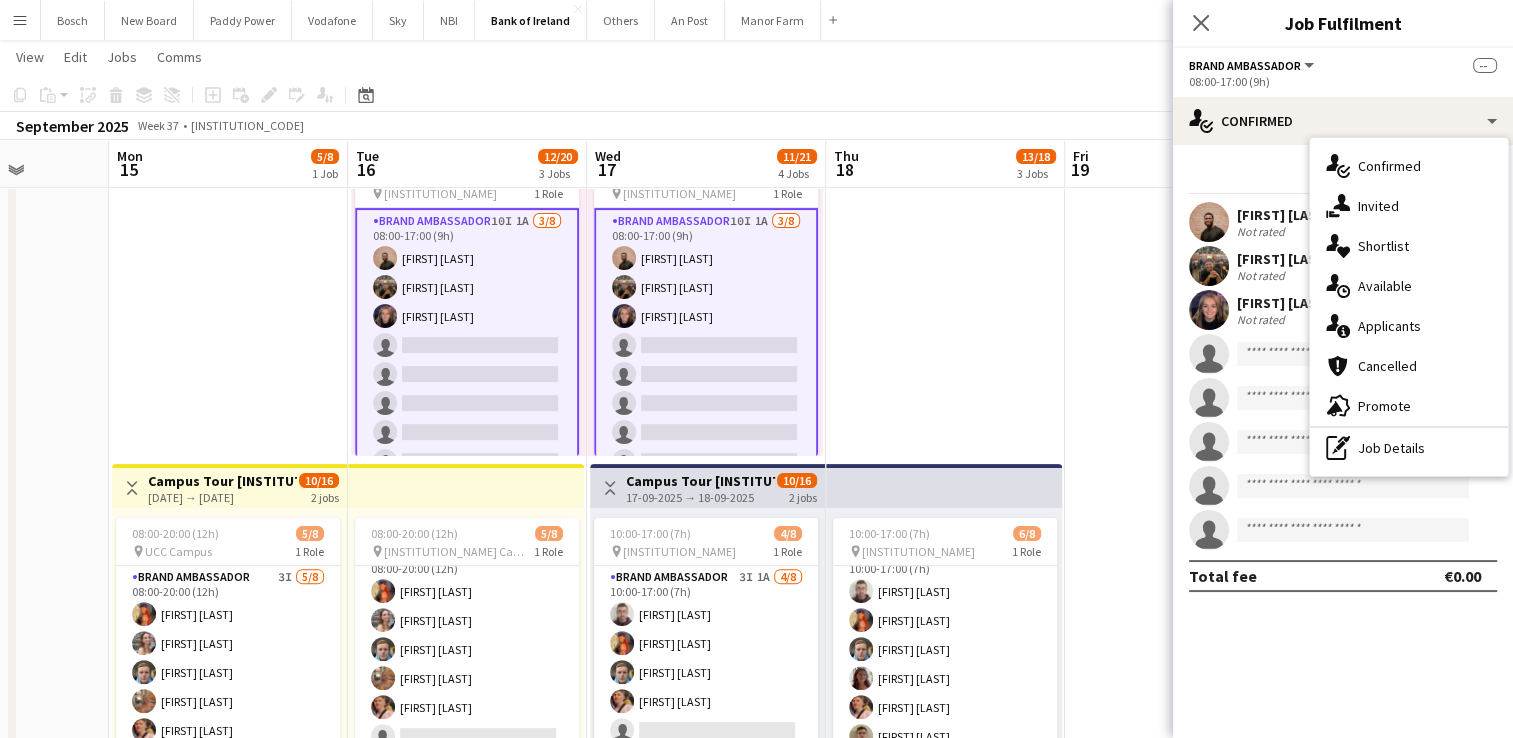 drag, startPoint x: 1252, startPoint y: 112, endPoint x: 1371, endPoint y: 208, distance: 152.89539 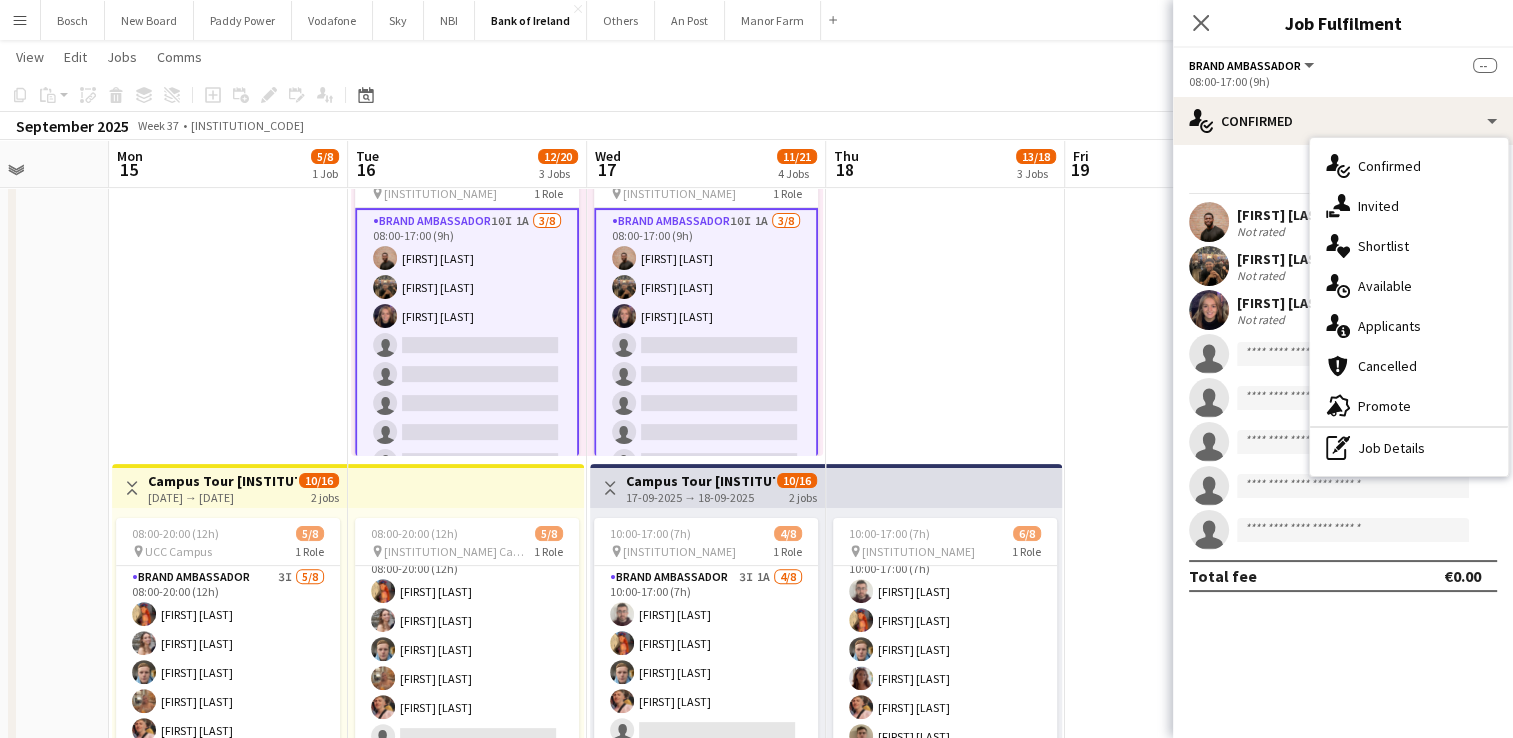 click on "single-neutral-actions-share-1
Invited" at bounding box center [1409, 206] 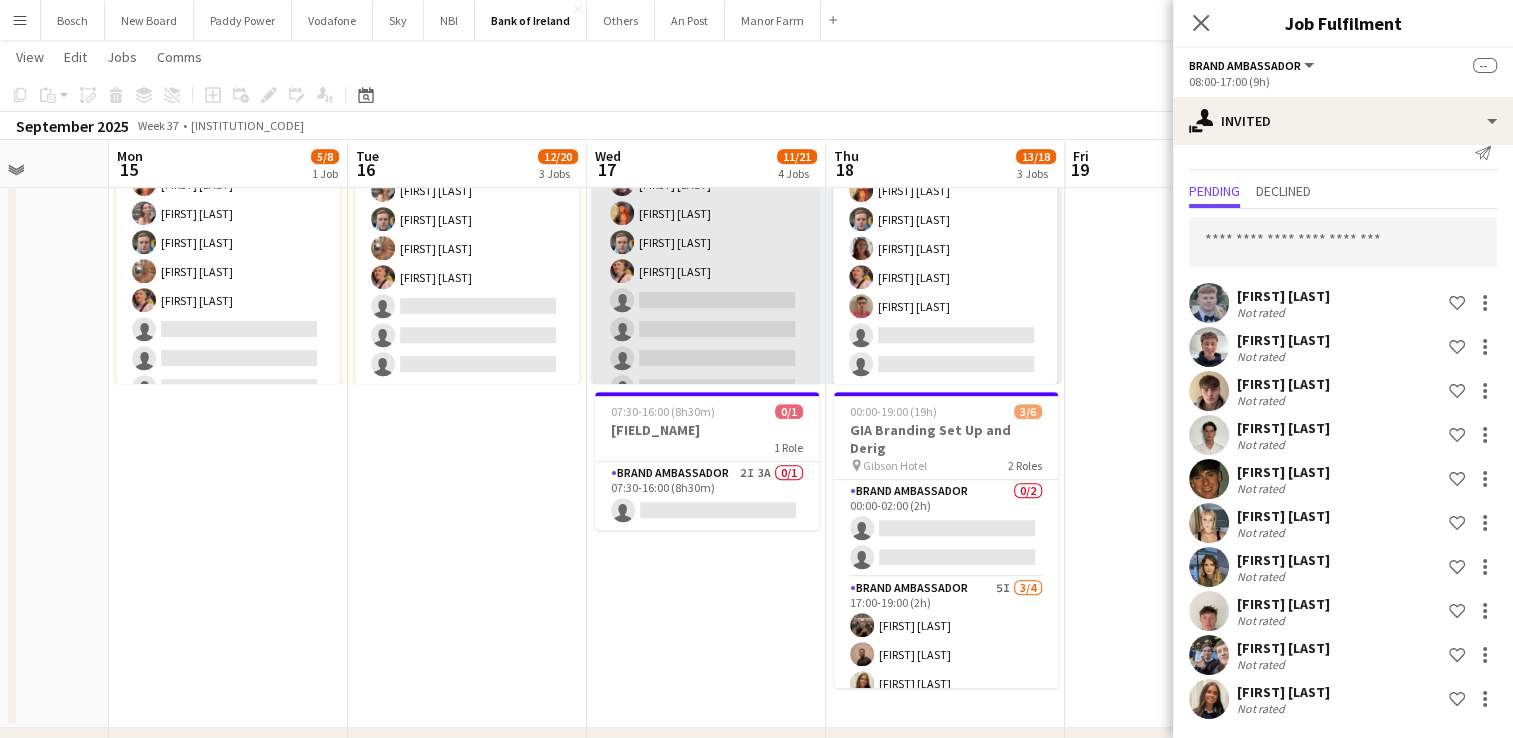 click on "Brand Ambassador   2I   3A   0/1   07:30-16:00 (8h30m)
single-neutral-actions" at bounding box center (707, 496) 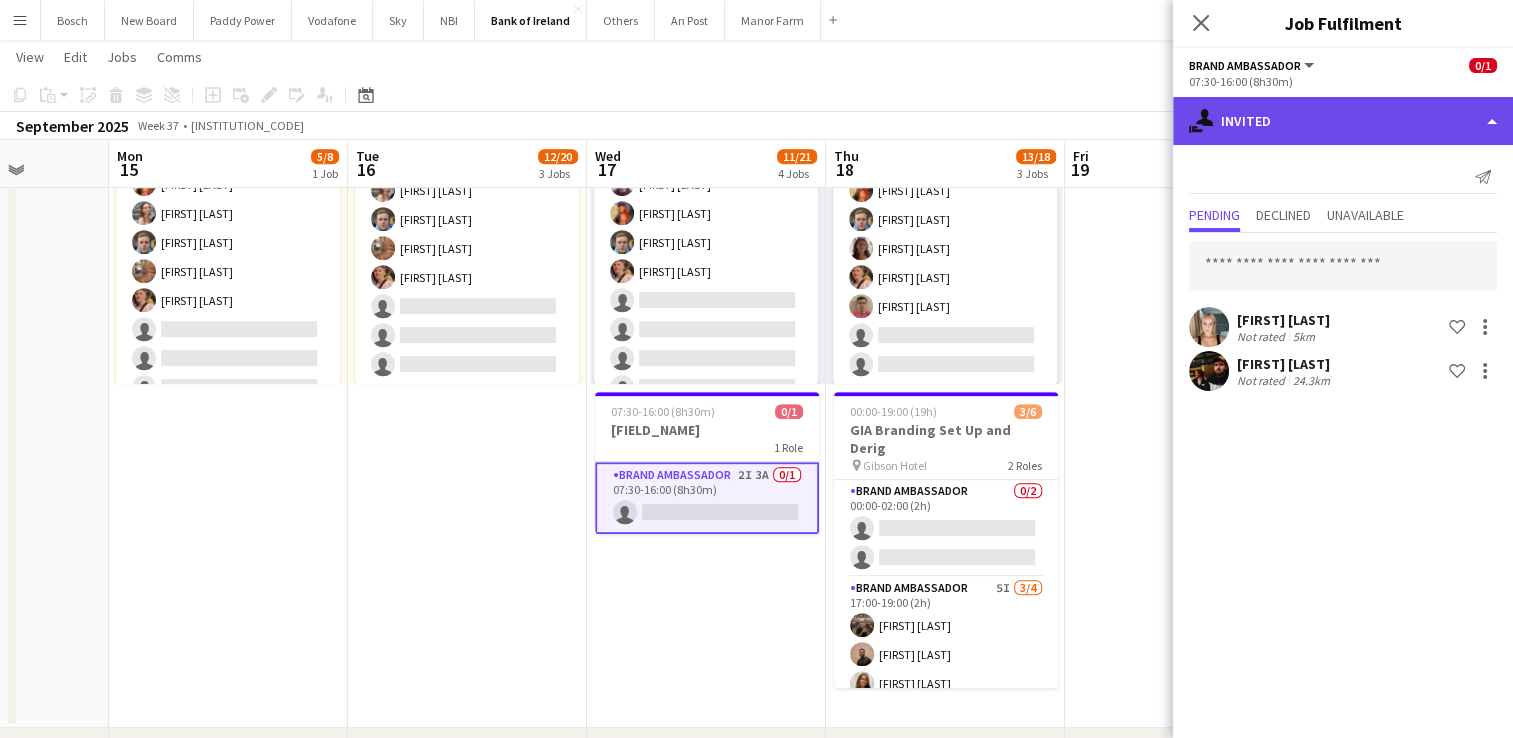 click on "single-neutral-actions-share-1
Invited" 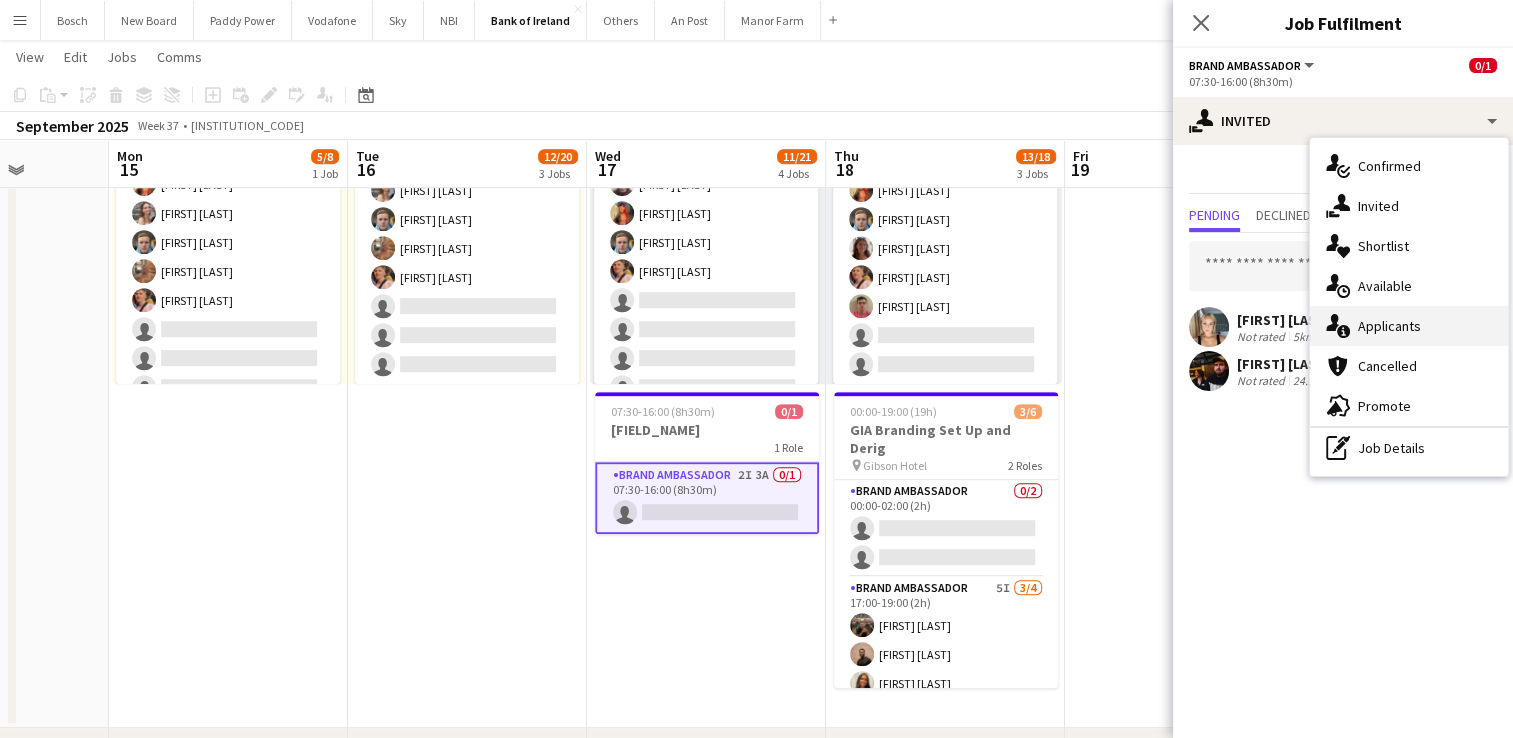 click on "single-neutral-actions-information
Applicants" at bounding box center [1409, 326] 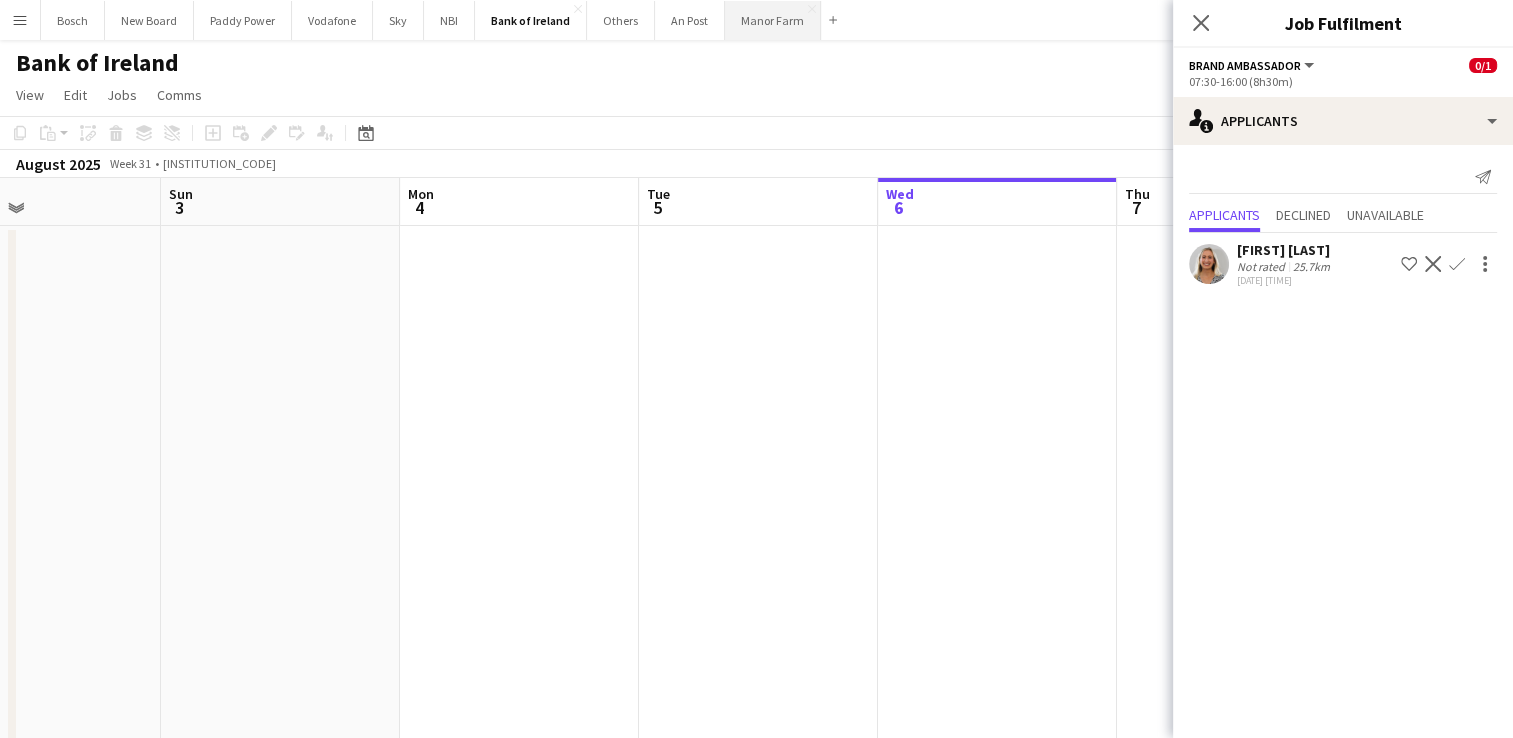click on "Manor Farm
Close" at bounding box center [773, 20] 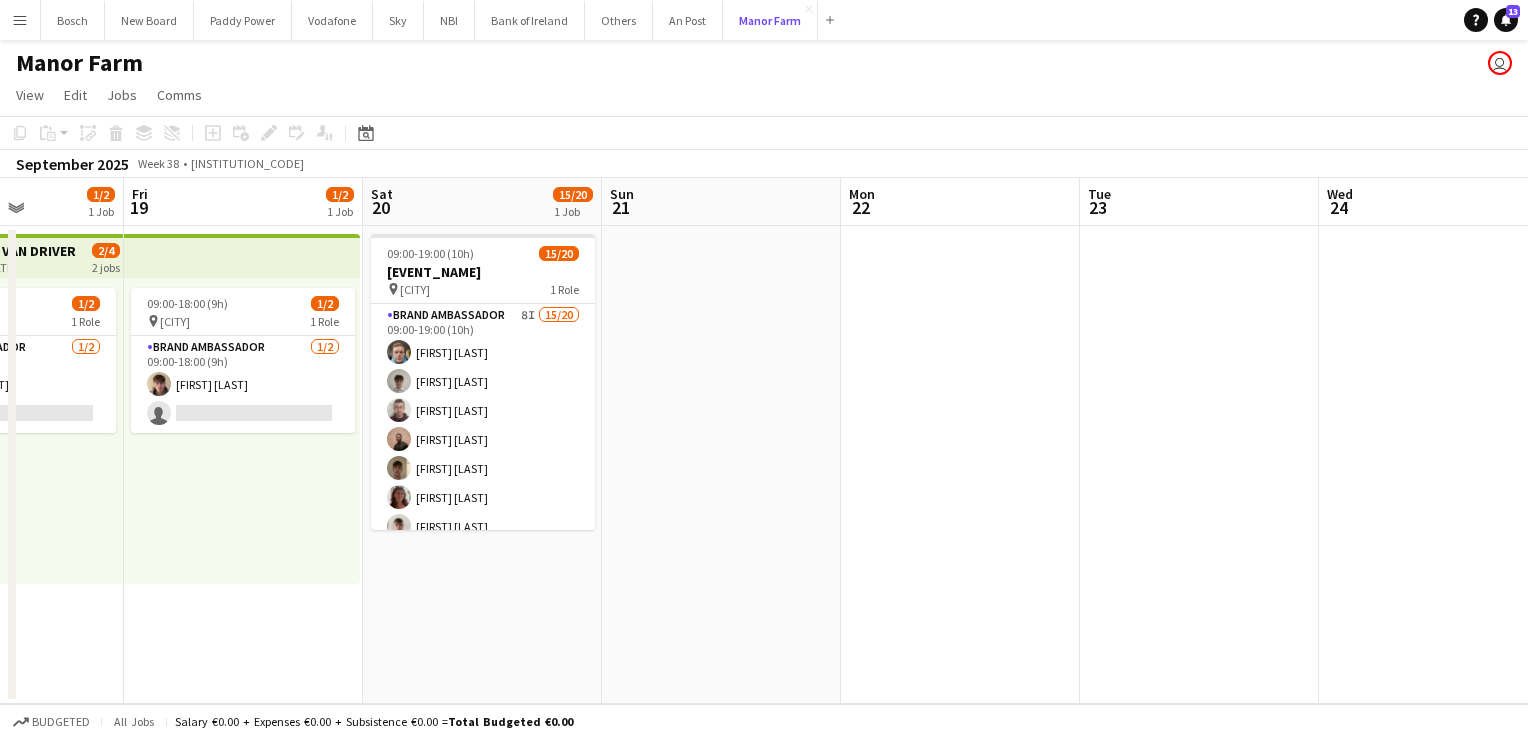 scroll, scrollTop: 0, scrollLeft: 591, axis: horizontal 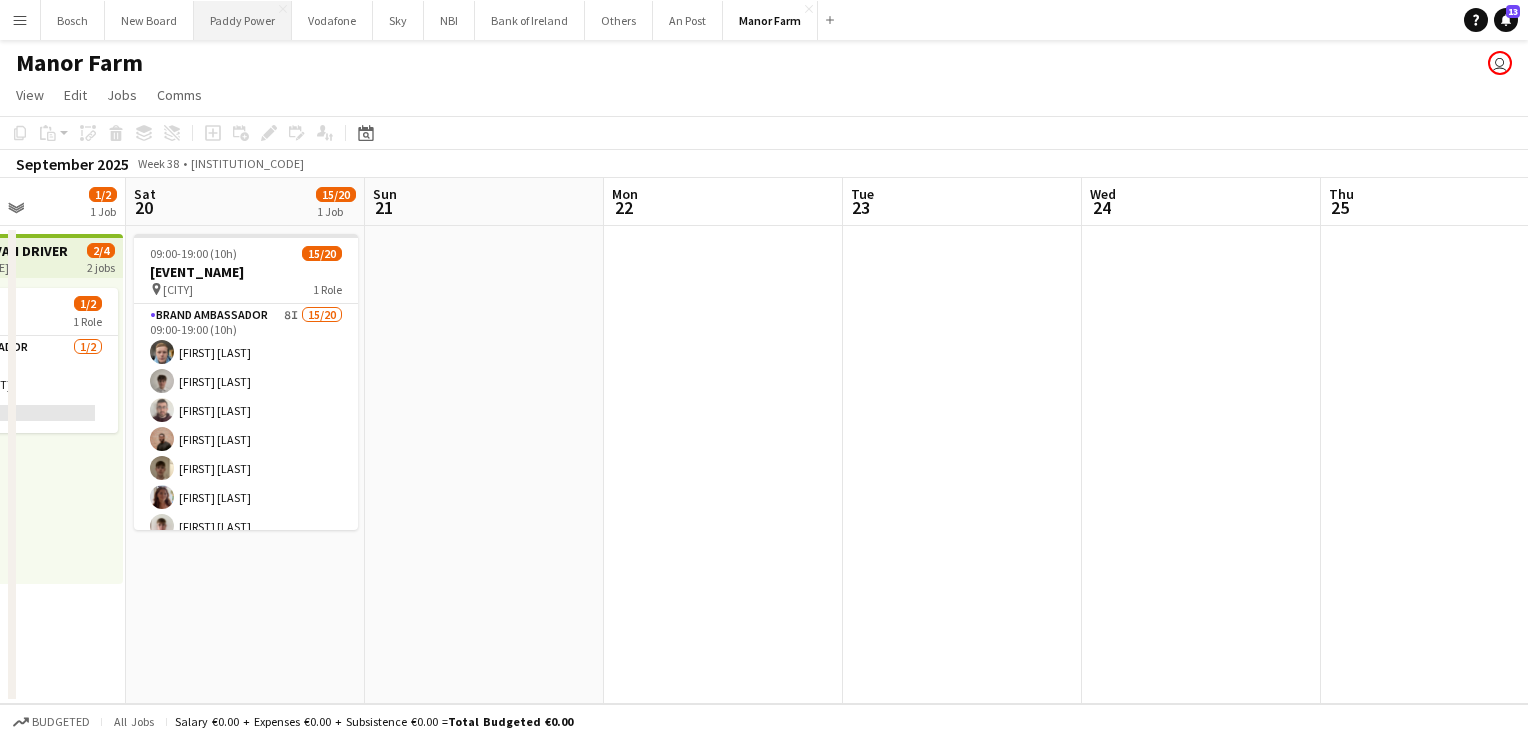 click on "Paddy Power
Close" at bounding box center [243, 20] 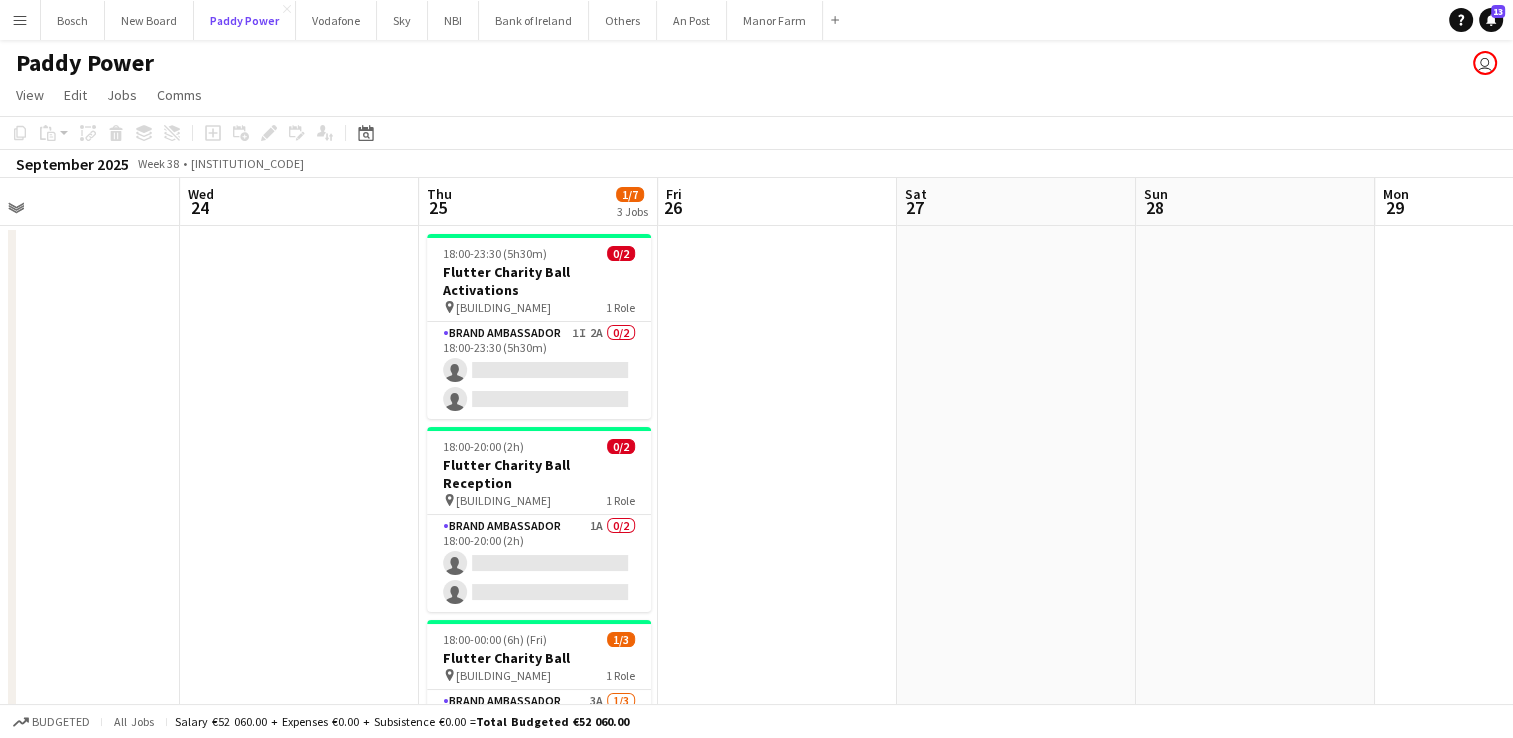 scroll, scrollTop: 0, scrollLeft: 776, axis: horizontal 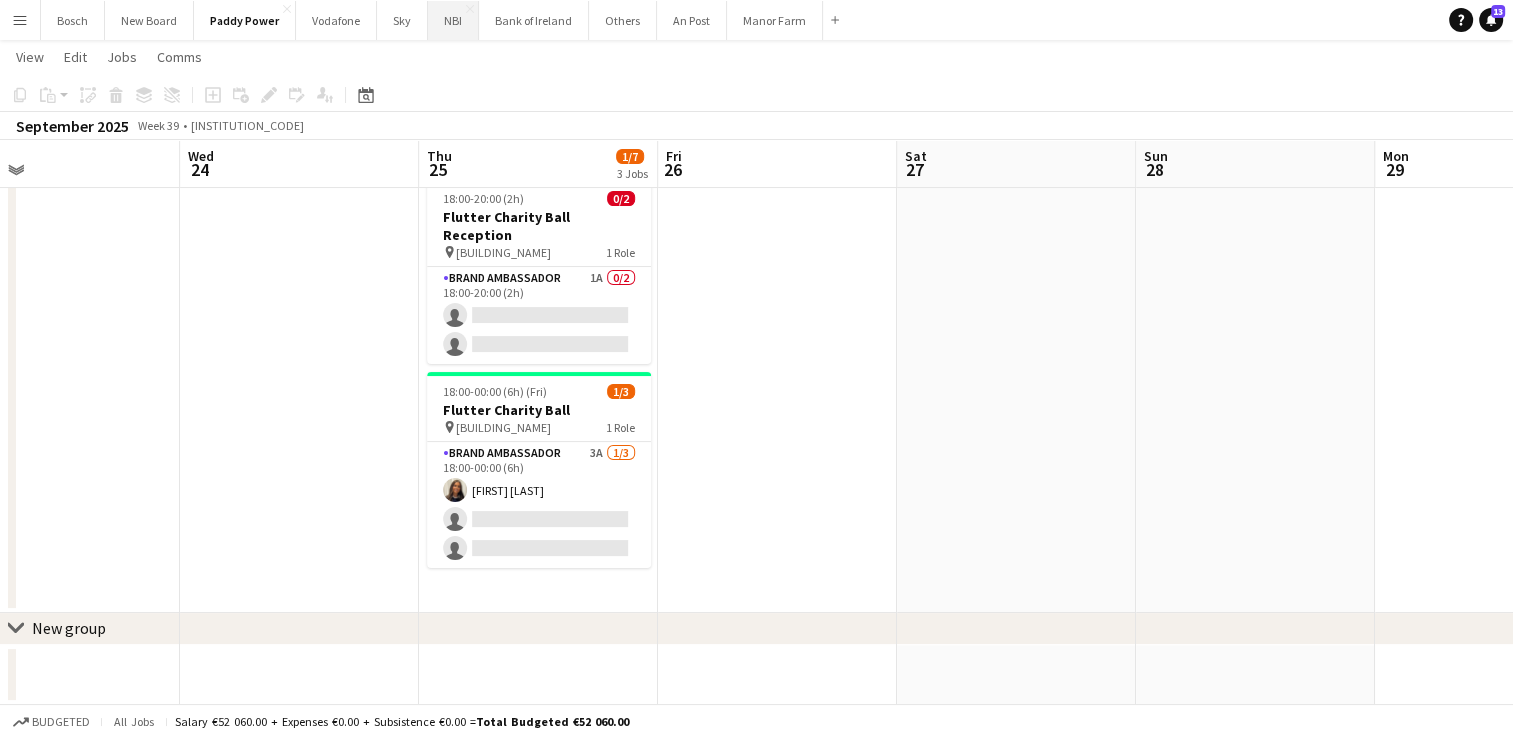 click on "NBI
Close" at bounding box center (453, 20) 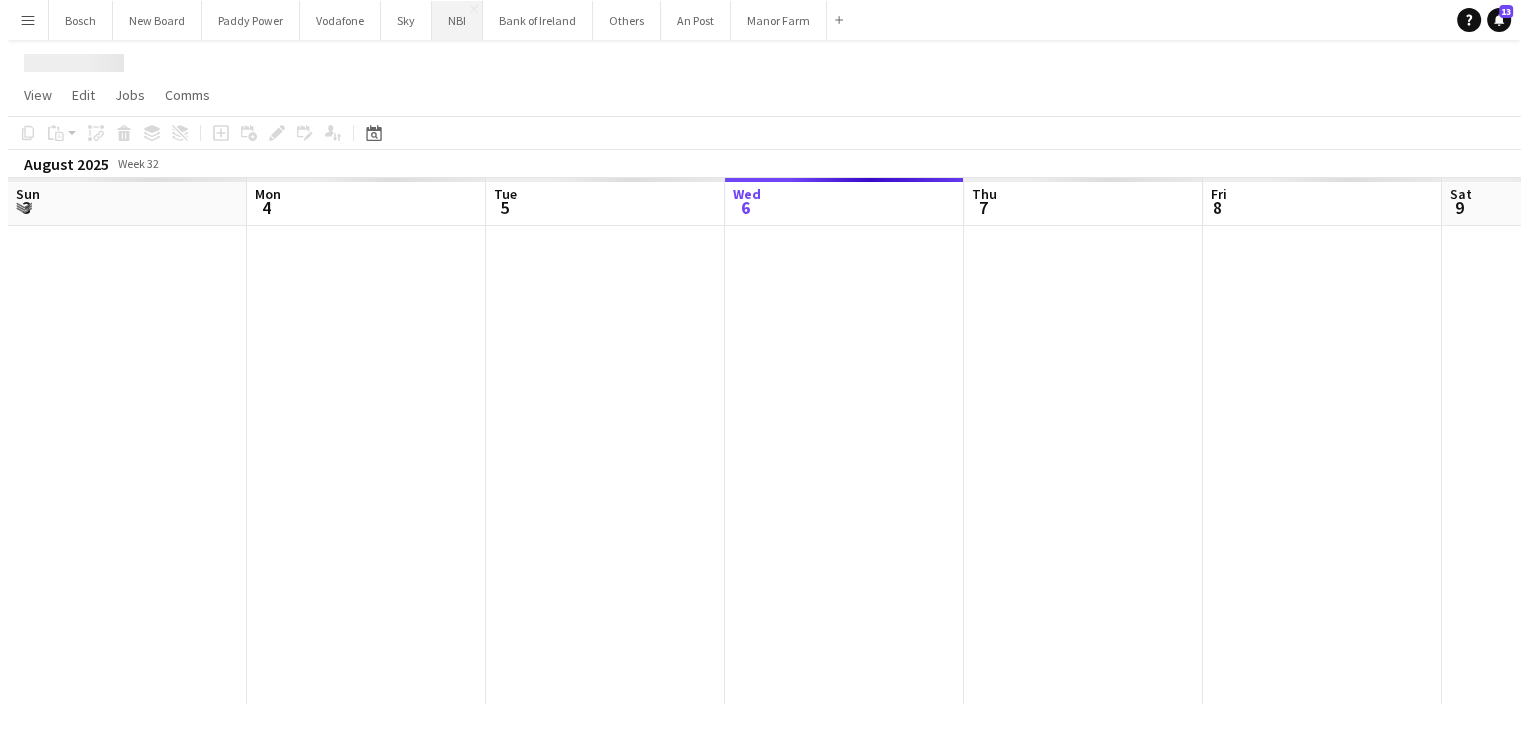 scroll, scrollTop: 0, scrollLeft: 0, axis: both 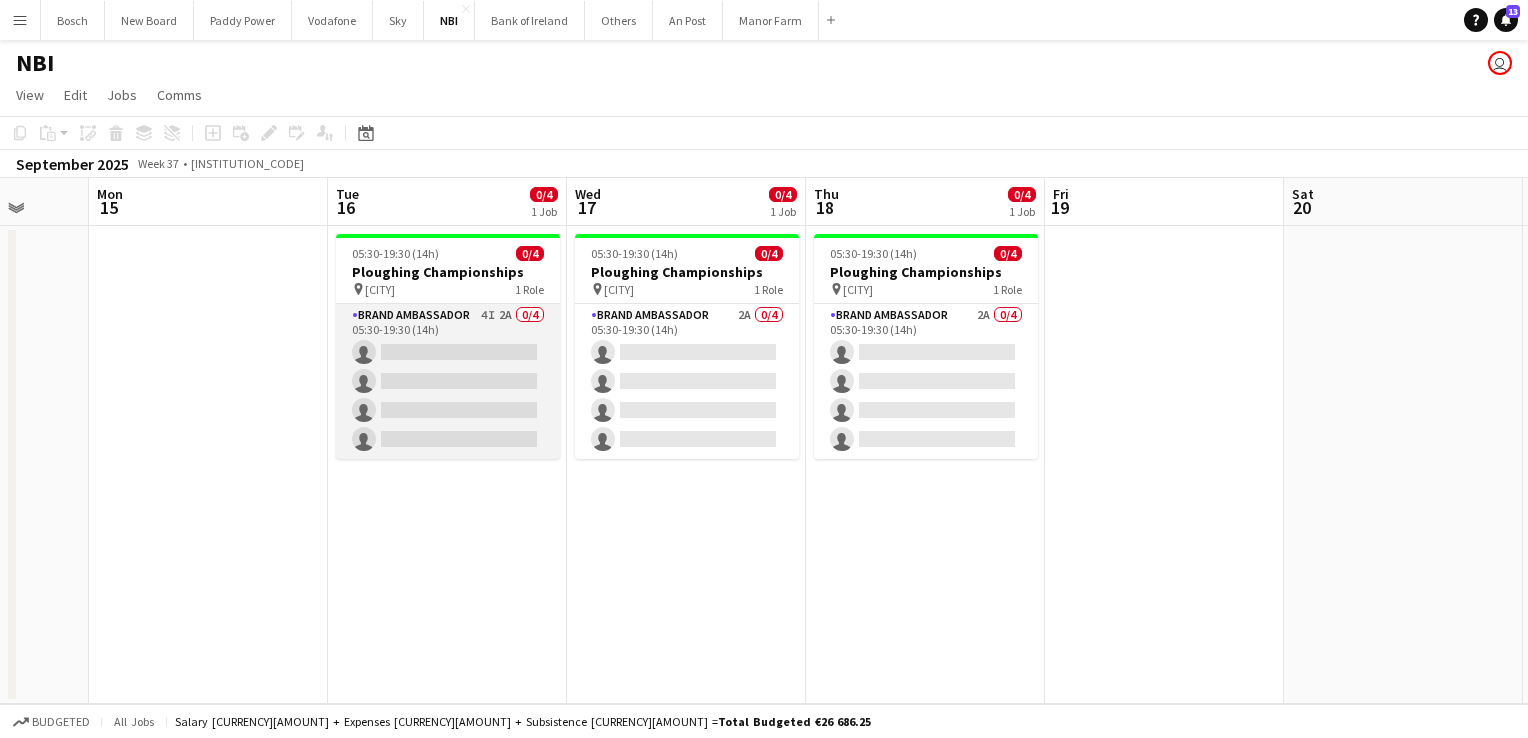 click on "Brand Ambassador   4I   2A   0/4   05:30-19:30 (14h)
single-neutral-actions
single-neutral-actions
single-neutral-actions
single-neutral-actions" at bounding box center (448, 381) 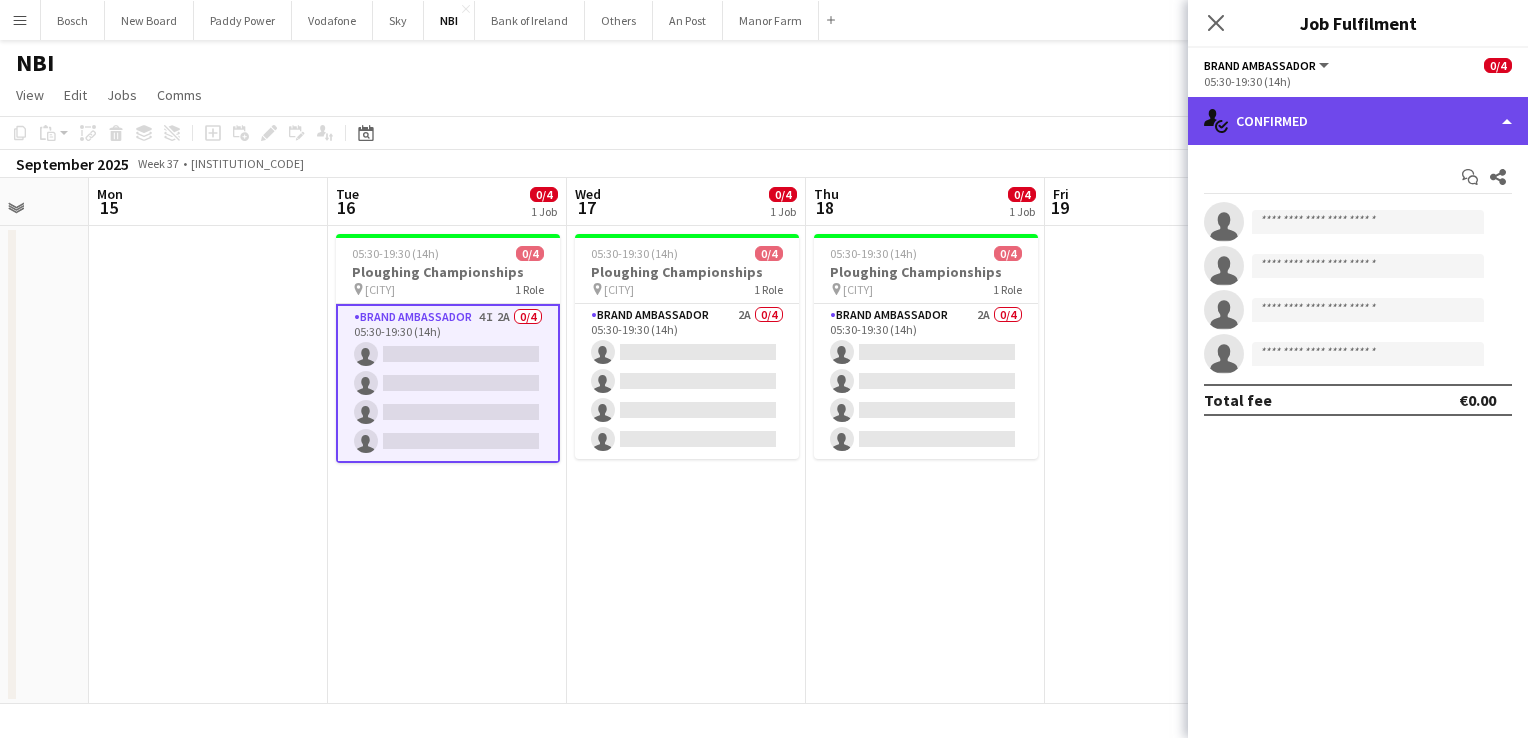 click on "single-neutral-actions-check-2
Confirmed" 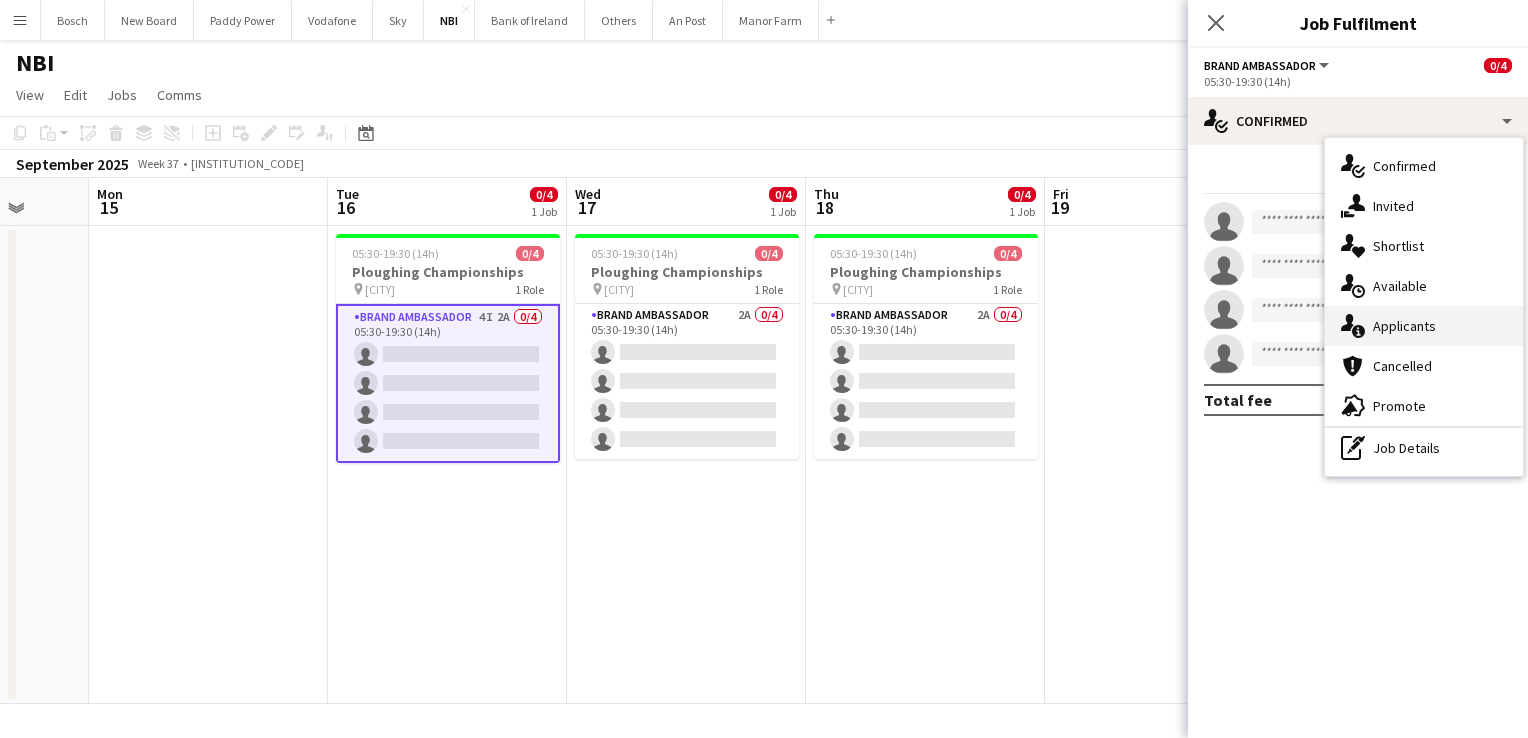 click on "single-neutral-actions-information
Applicants" at bounding box center [1424, 326] 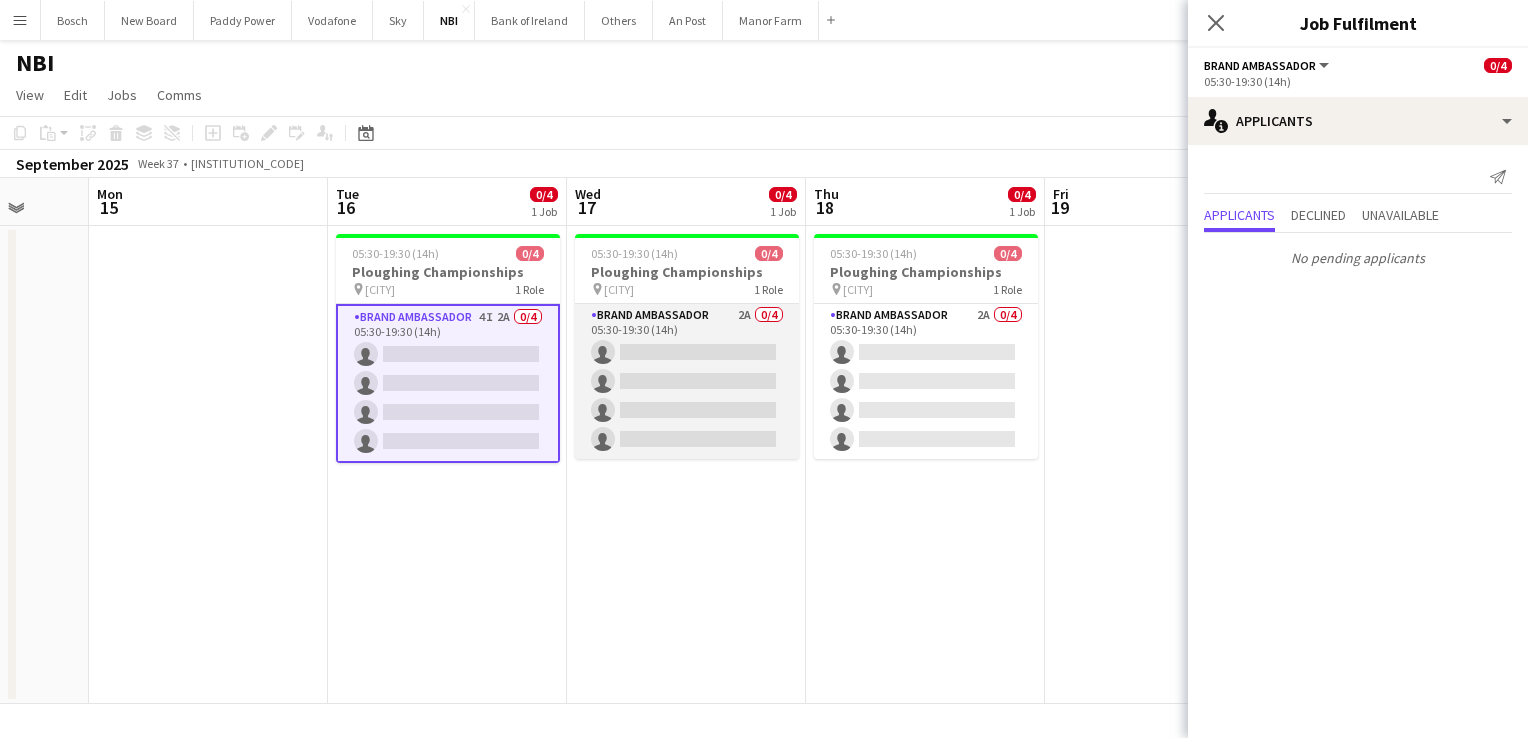 click on "Brand Ambassador   2A   0/4   05:30-19:30 (14h)
single-neutral-actions
single-neutral-actions
single-neutral-actions
single-neutral-actions" at bounding box center (687, 381) 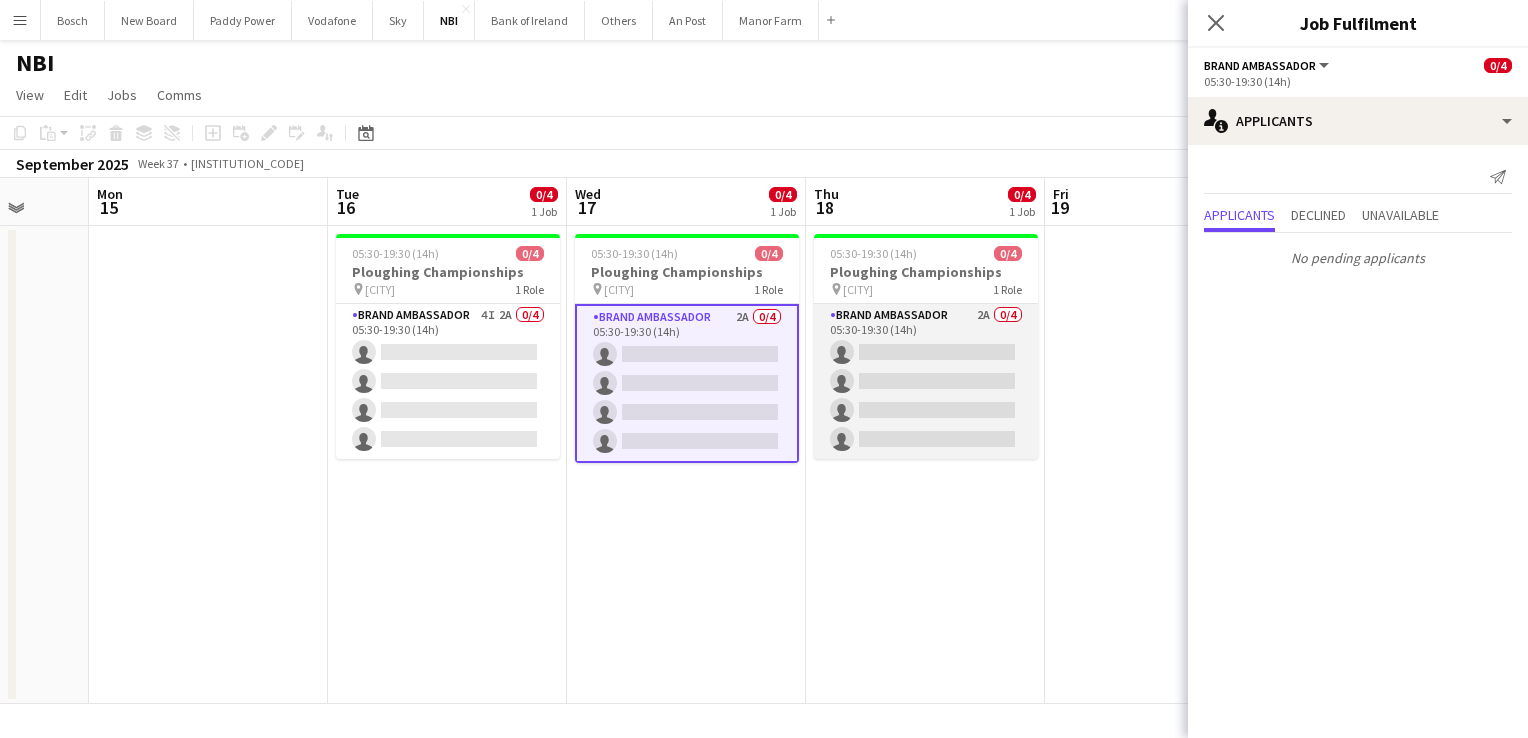 click on "Brand Ambassador   2A   0/4   05:30-19:30 (14h)
single-neutral-actions
single-neutral-actions
single-neutral-actions
single-neutral-actions" at bounding box center [926, 381] 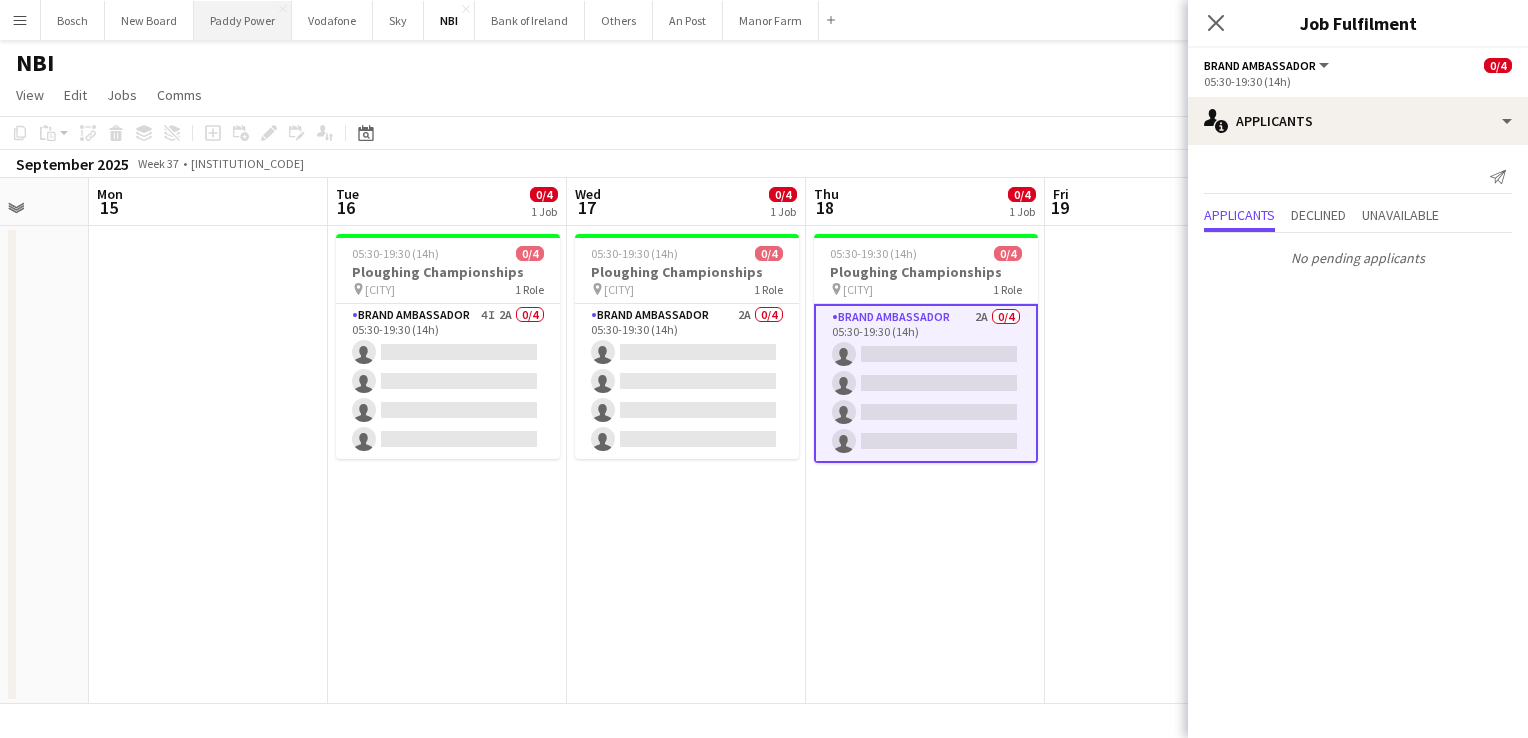 click on "Paddy Power
Close" at bounding box center (243, 20) 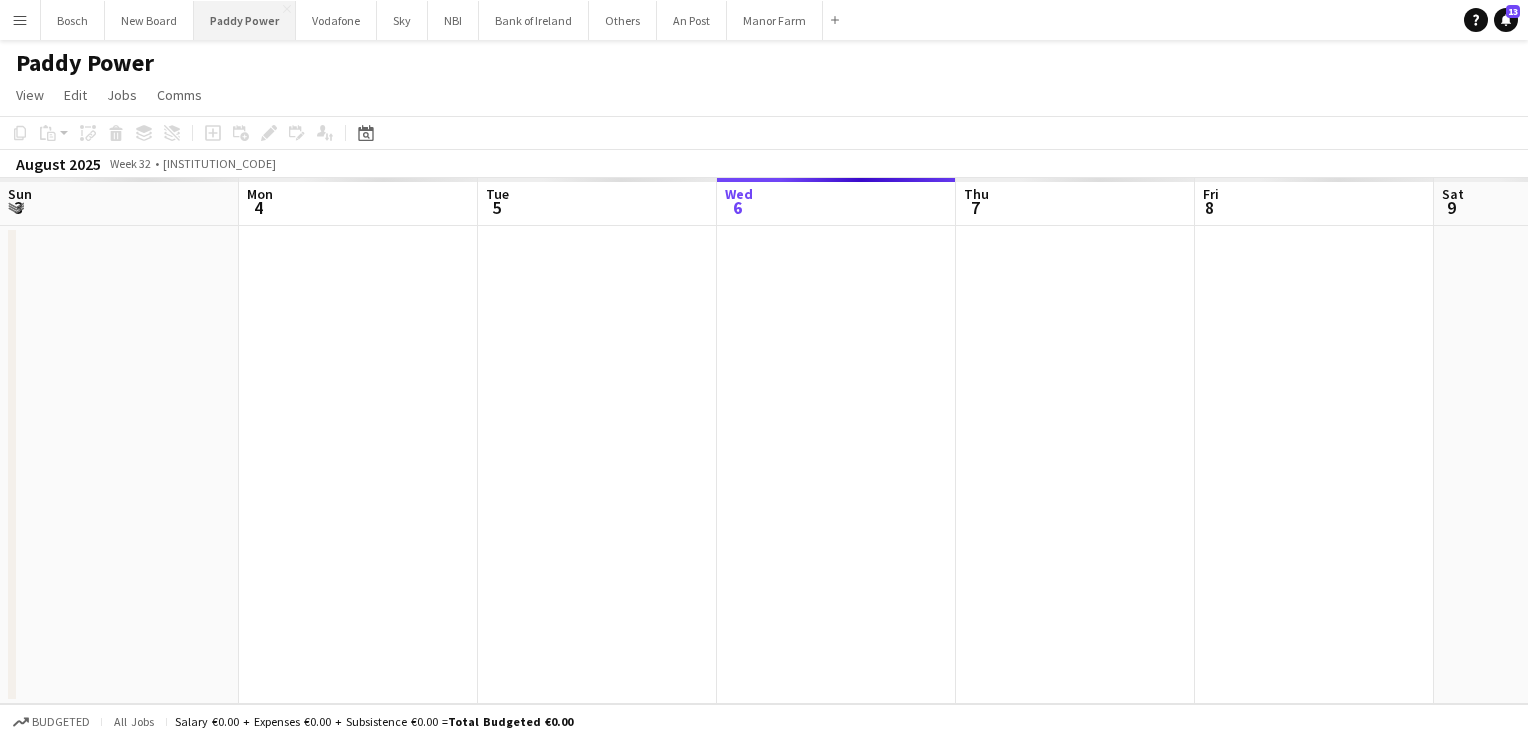scroll, scrollTop: 0, scrollLeft: 478, axis: horizontal 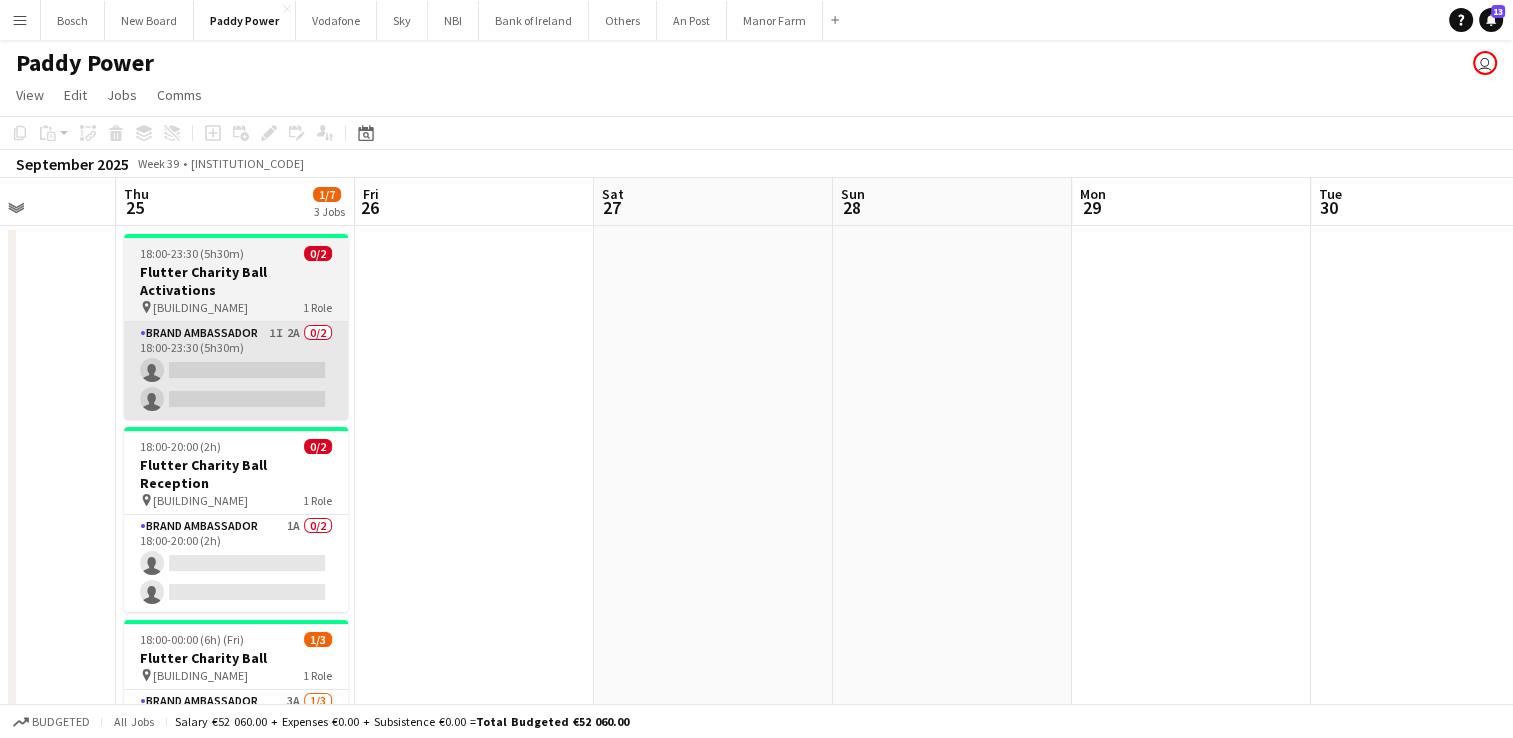 click on "18:00-23:30 (5h30m)    0/2   Flutter Charity Ball Activations
pin
Mansion House   1 Role   Brand Ambassador   1I   2A   0/2   18:00-23:30 (5h30m)
single-neutral-actions
single-neutral-actions
18:00-20:00 (2h)    0/2   Flutter Charity Ball Reception
pin
Mansion House   1 Role   Brand Ambassador   1A   0/2   18:00-20:00 (2h)
single-neutral-actions
single-neutral-actions
18:00-00:00 (6h) (Fri)   1/3   Flutter Charity Ball
pin
Mansion House   1 Role   Brand Ambassador   3A   1/3   18:00-00:00 (6h)
[FIRST] [LAST]
single-neutral-actions
single-neutral-actions" at bounding box center [594, 543] 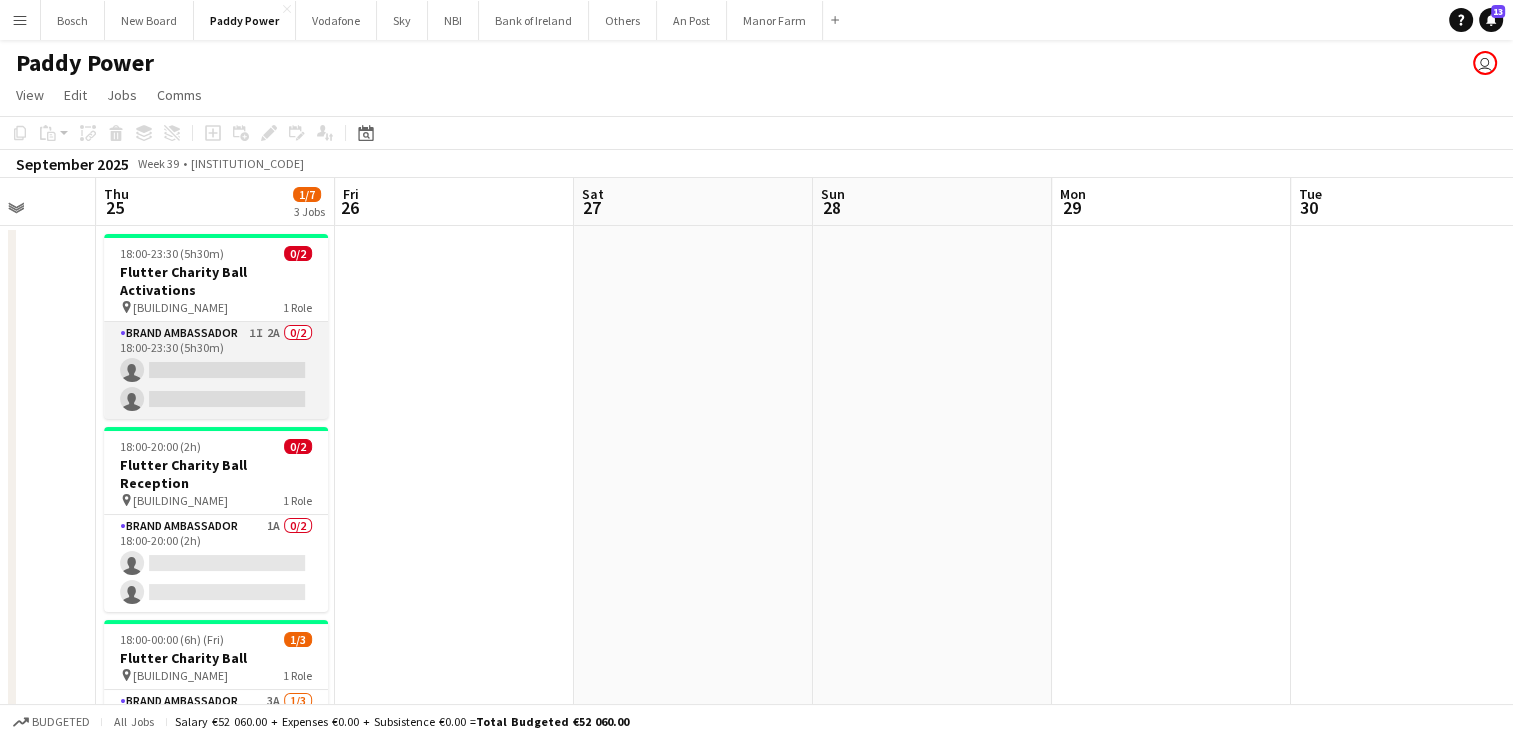 scroll, scrollTop: 0, scrollLeft: 860, axis: horizontal 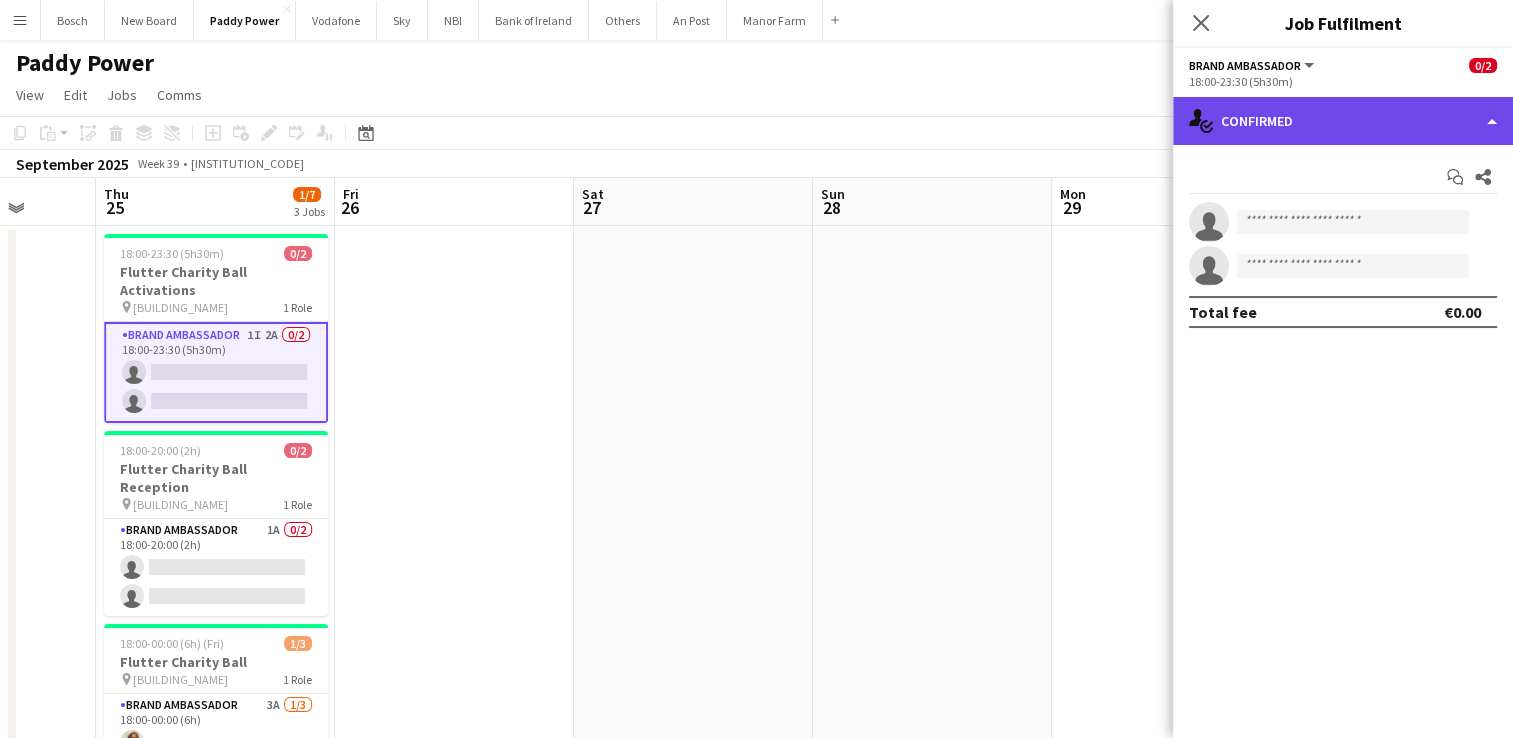 click on "single-neutral-actions-check-2
Confirmed" 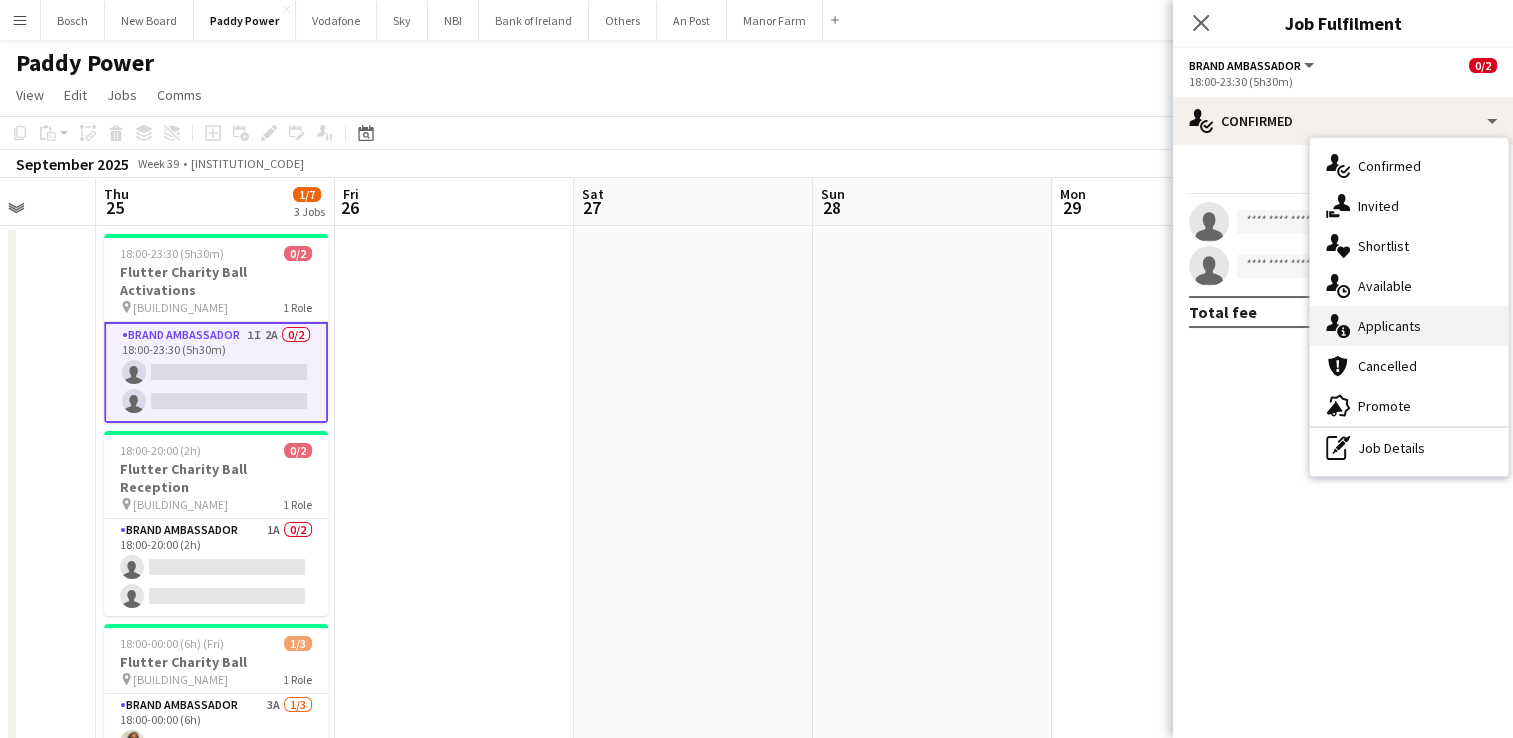 click on "single-neutral-actions-information
Applicants" at bounding box center (1409, 326) 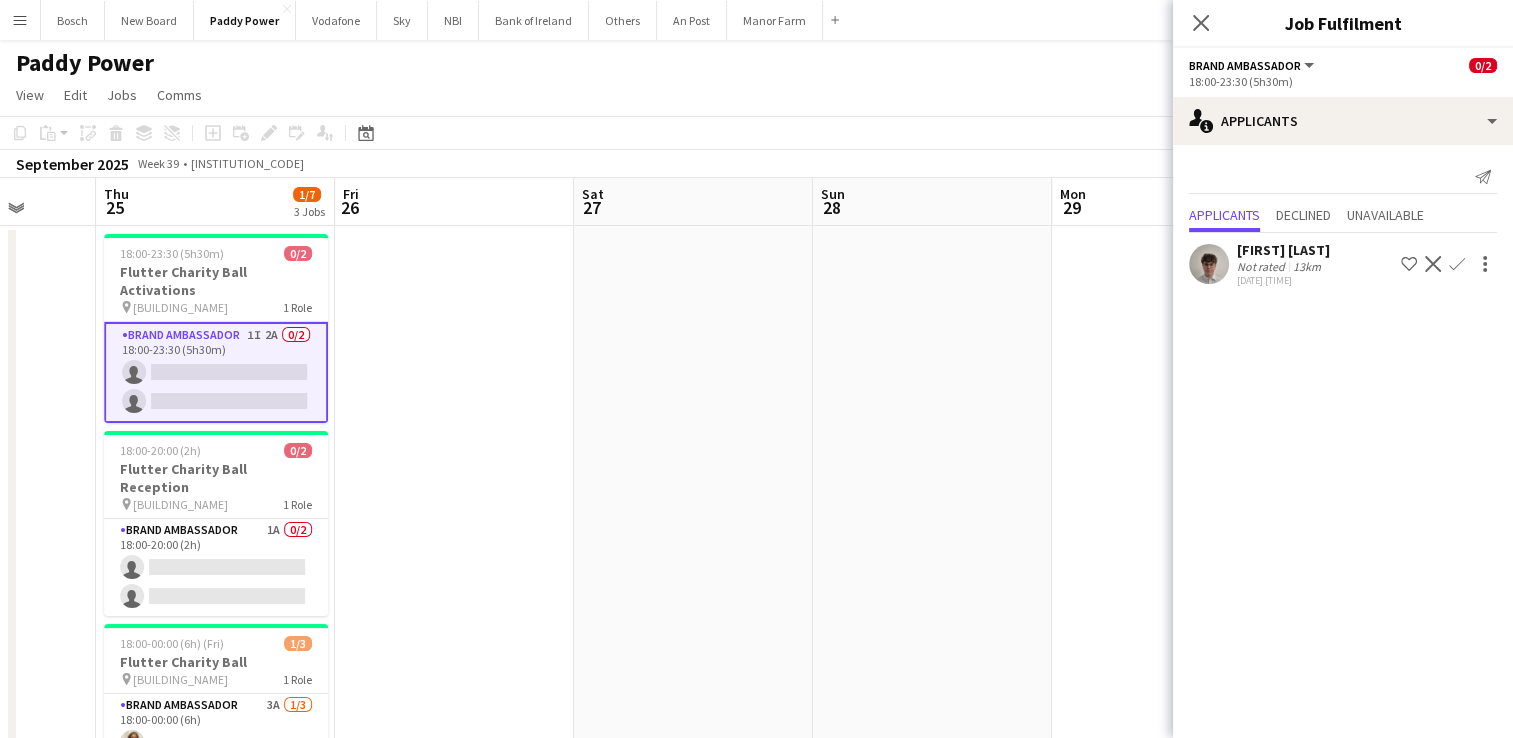 click on "Decline" 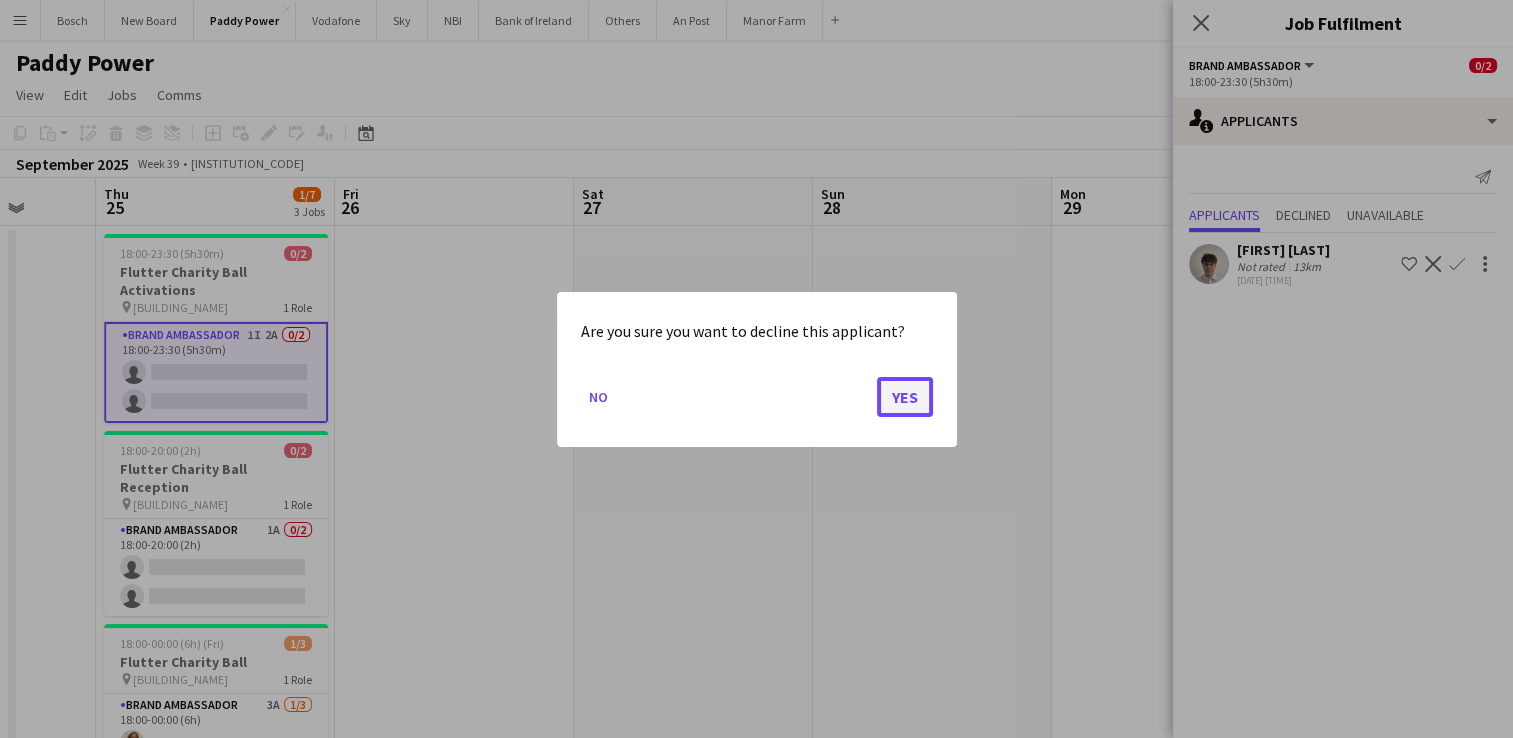 click on "Yes" 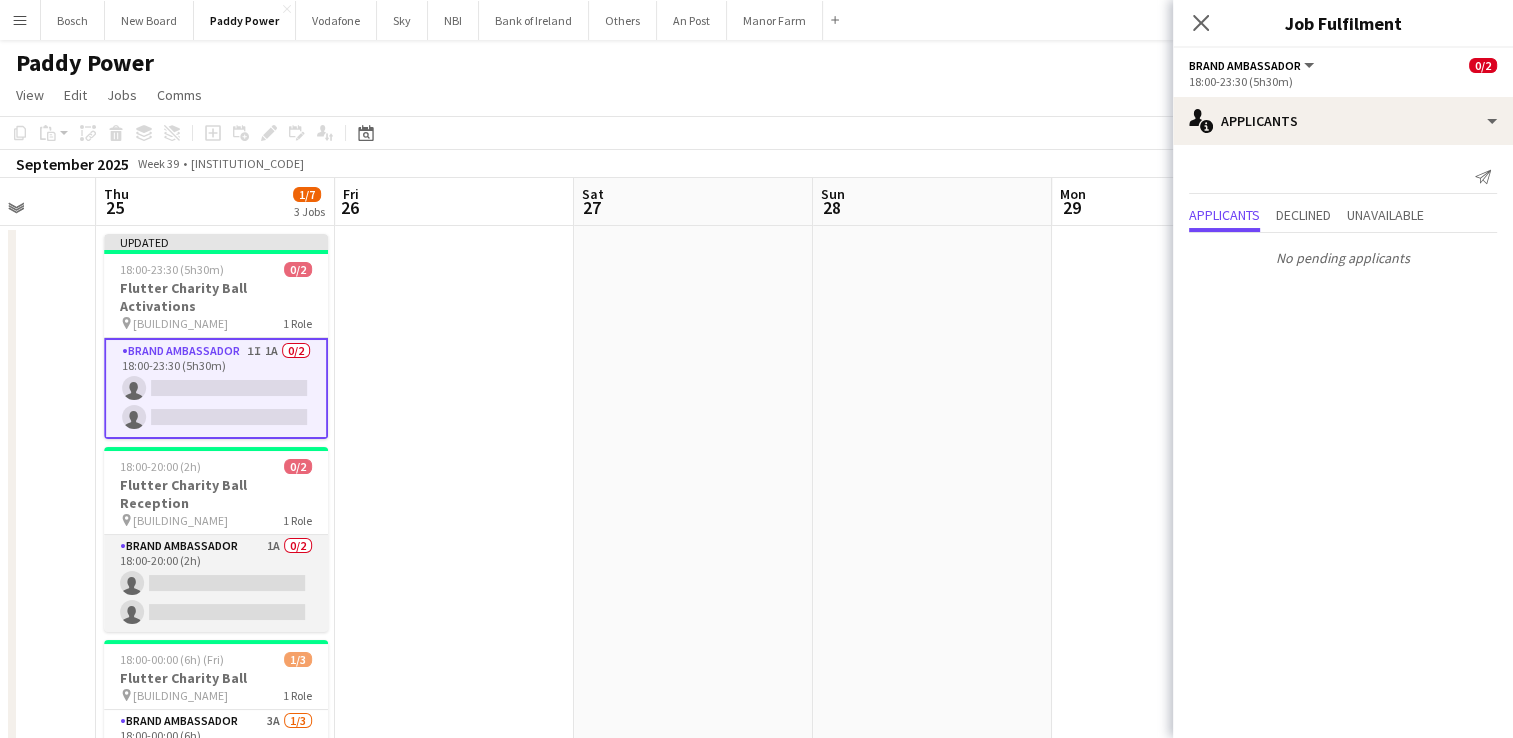 click on "Brand Ambassador   1A   0/2   18:00-20:00 (2h)
single-neutral-actions
single-neutral-actions" at bounding box center [216, 583] 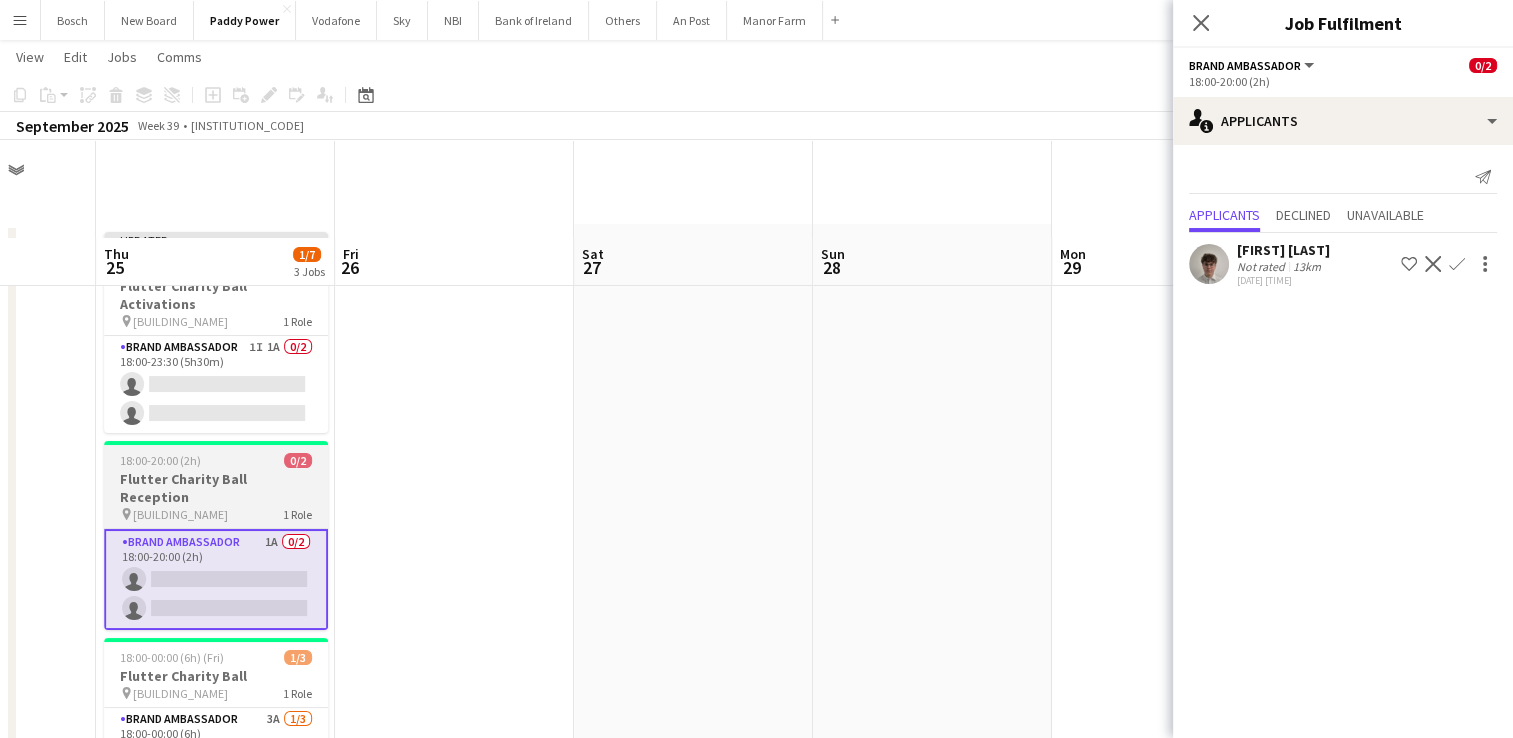 scroll, scrollTop: 100, scrollLeft: 0, axis: vertical 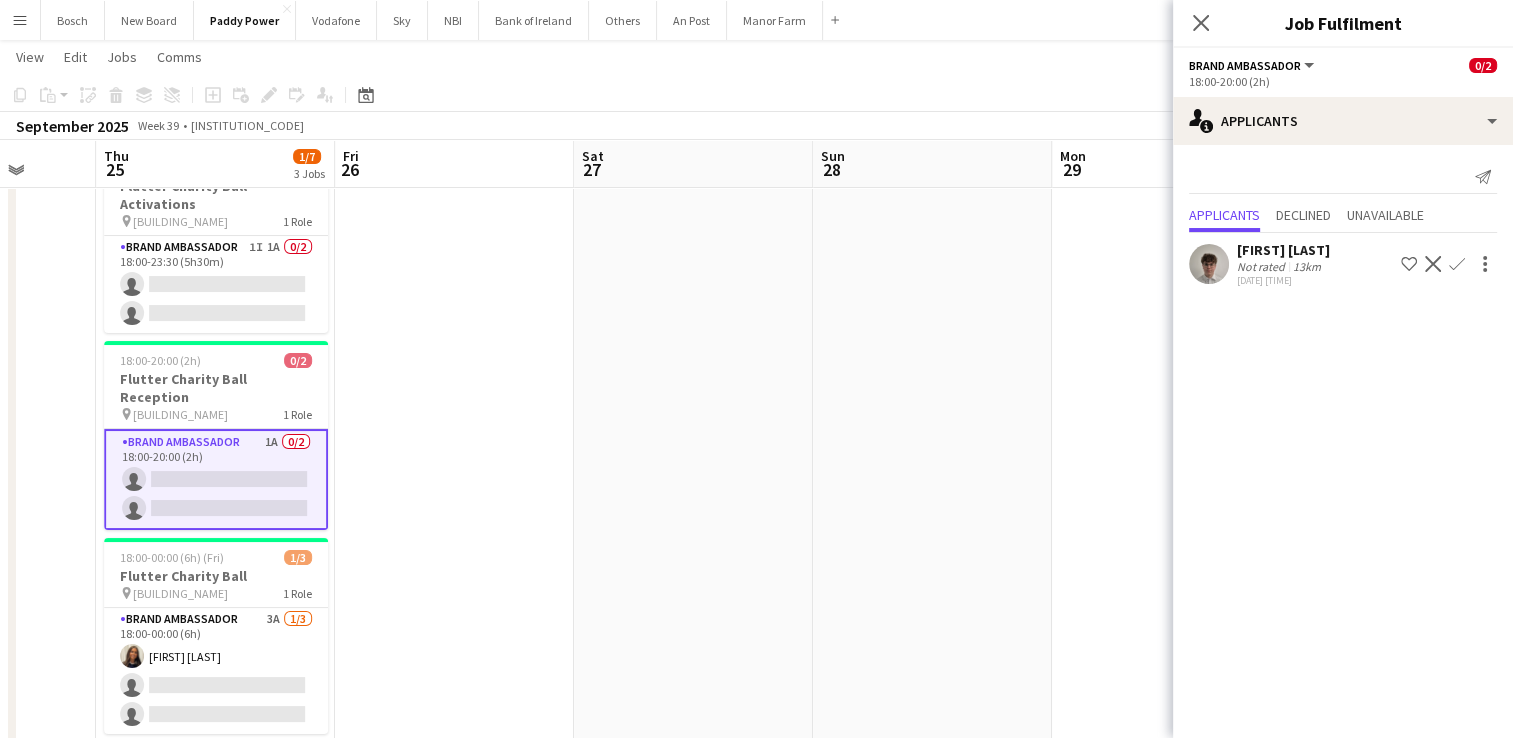 click on "Decline" 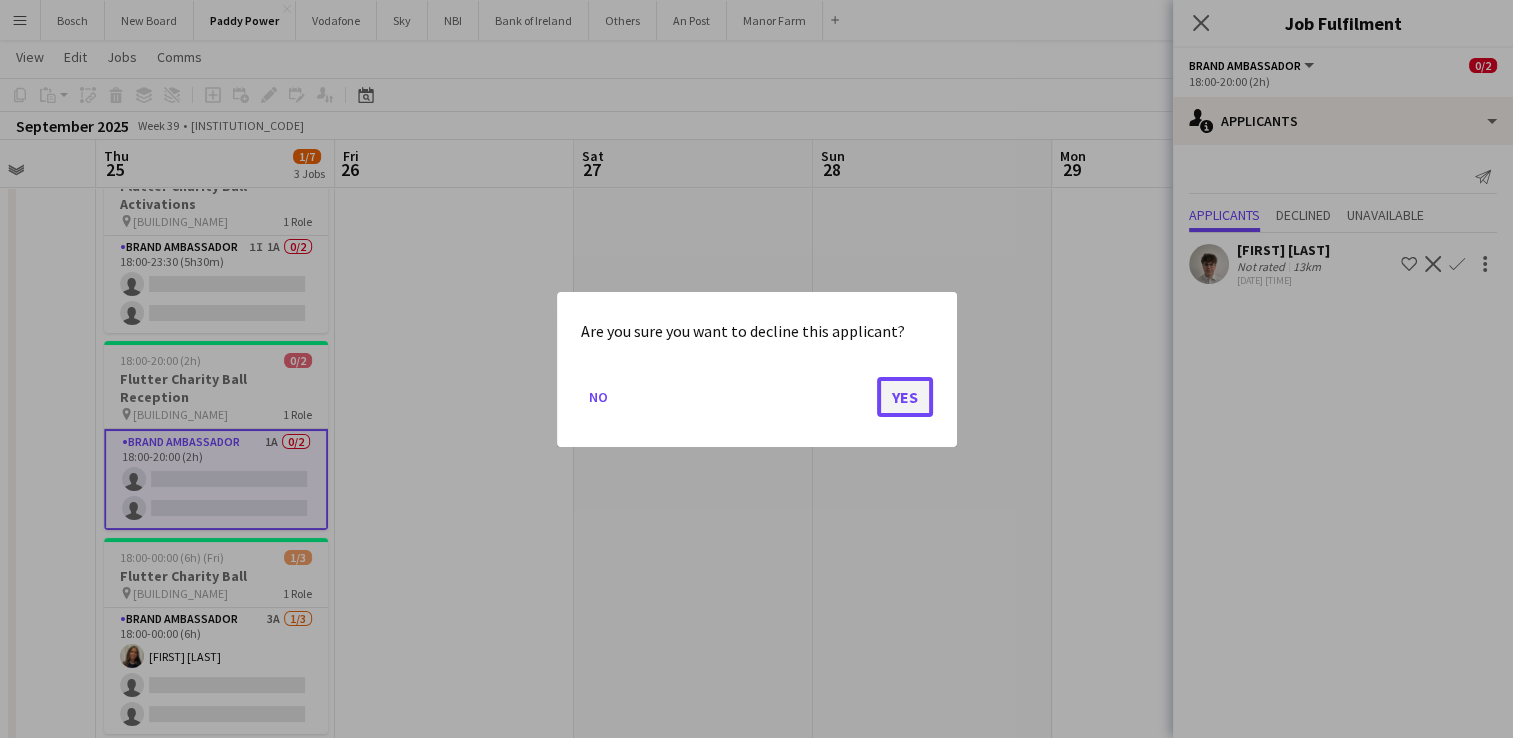 click on "Yes" 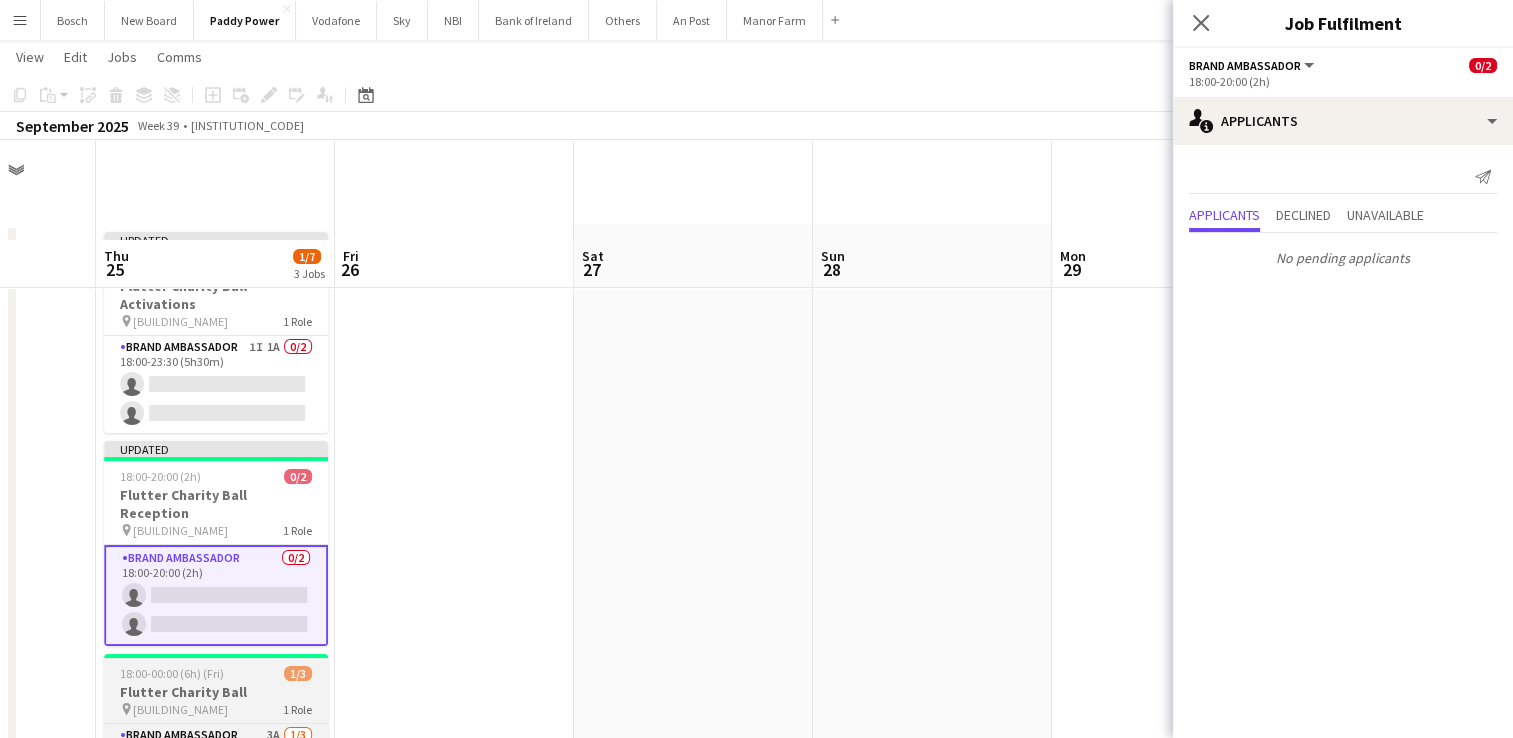 scroll, scrollTop: 100, scrollLeft: 0, axis: vertical 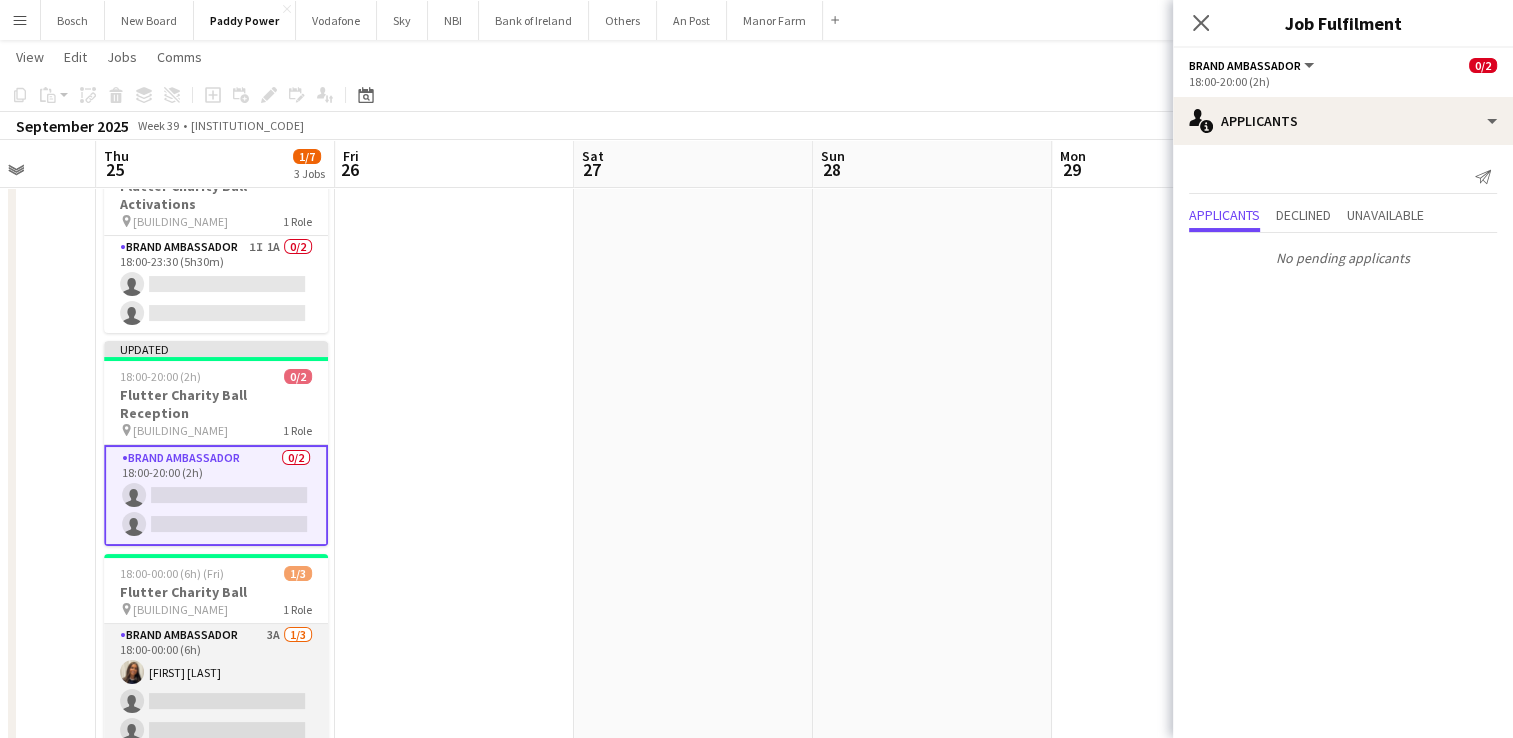click on "Brand Ambassador   3A   1/3   18:00-00:00 (6h)
[FIRST] [LAST]
single-neutral-actions" at bounding box center (216, 687) 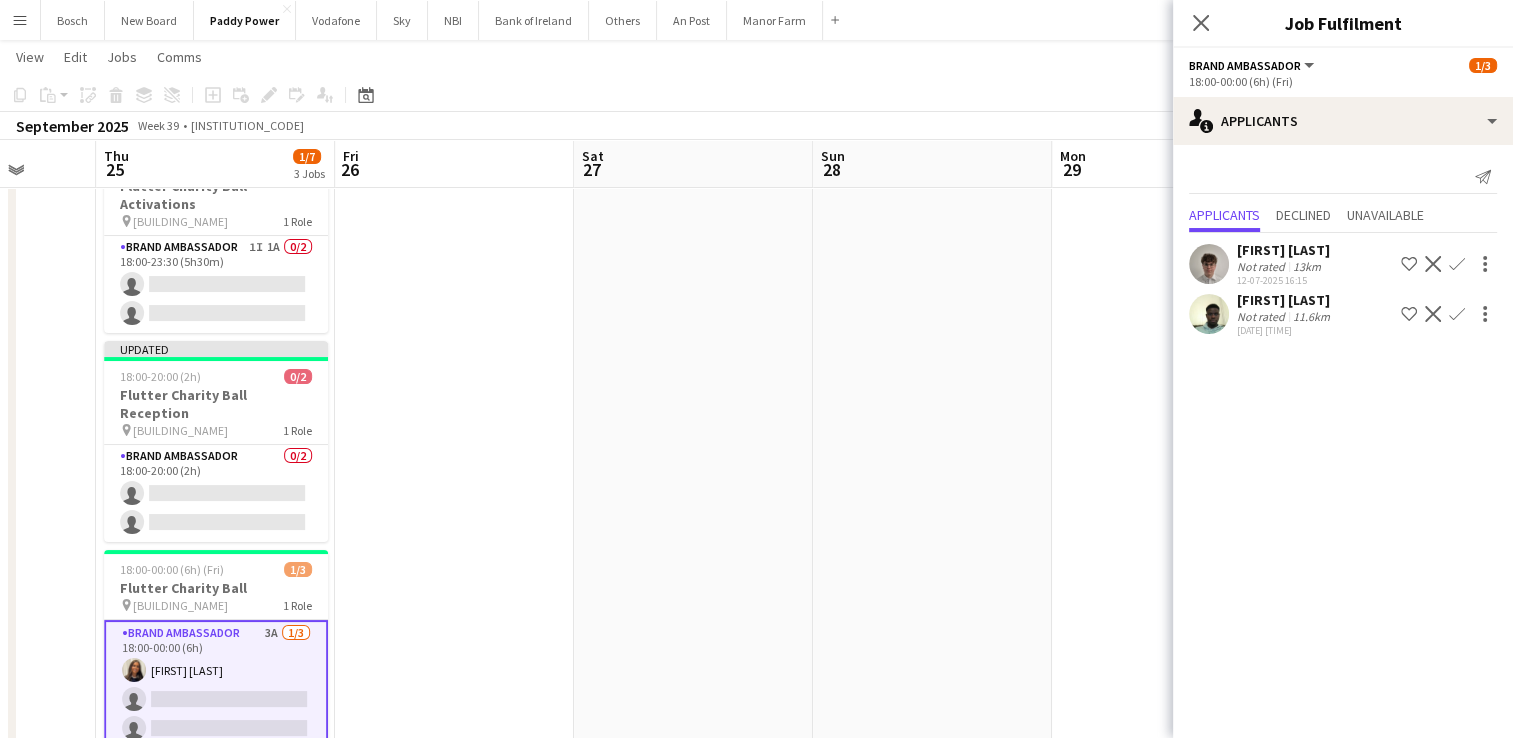 click on "Decline" at bounding box center [1433, 314] 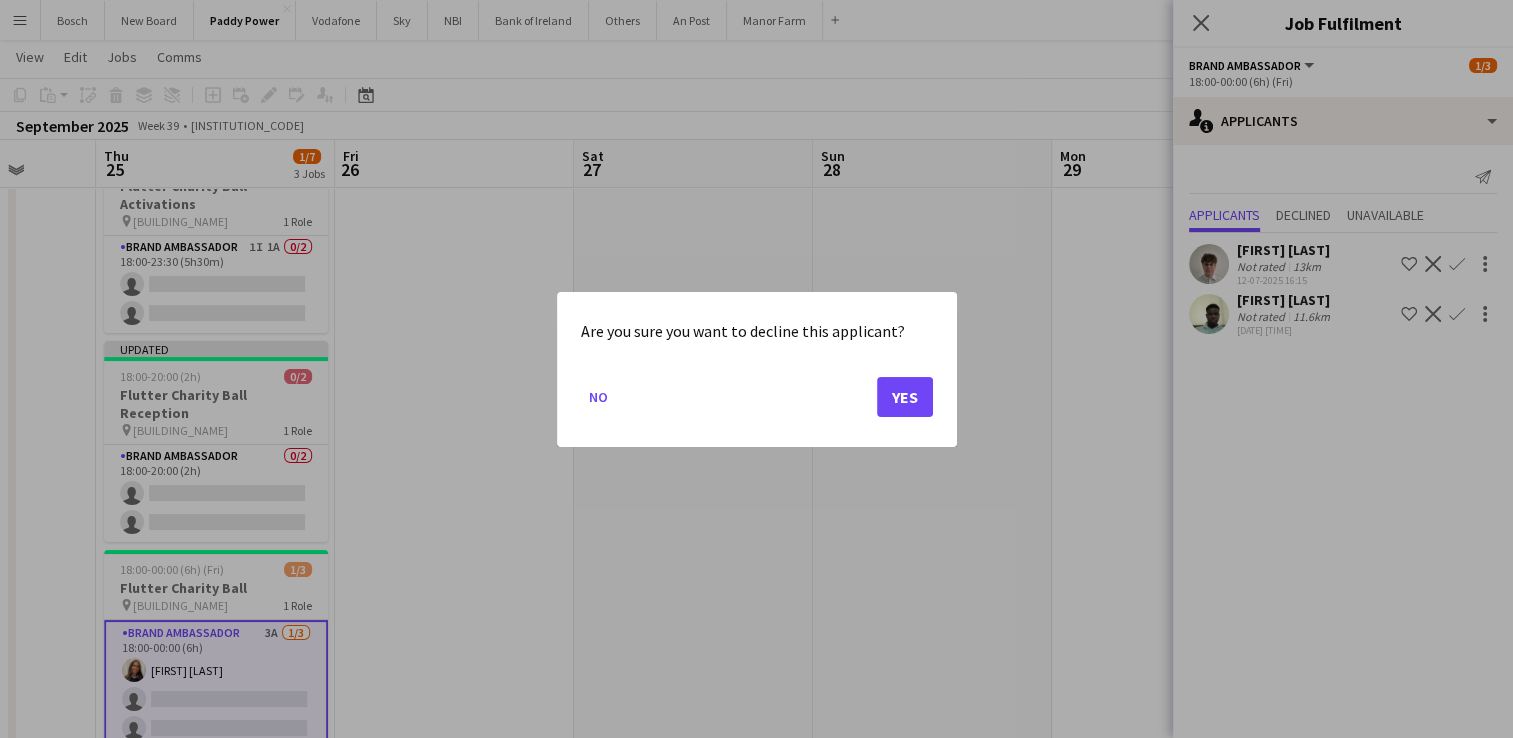 scroll, scrollTop: 0, scrollLeft: 0, axis: both 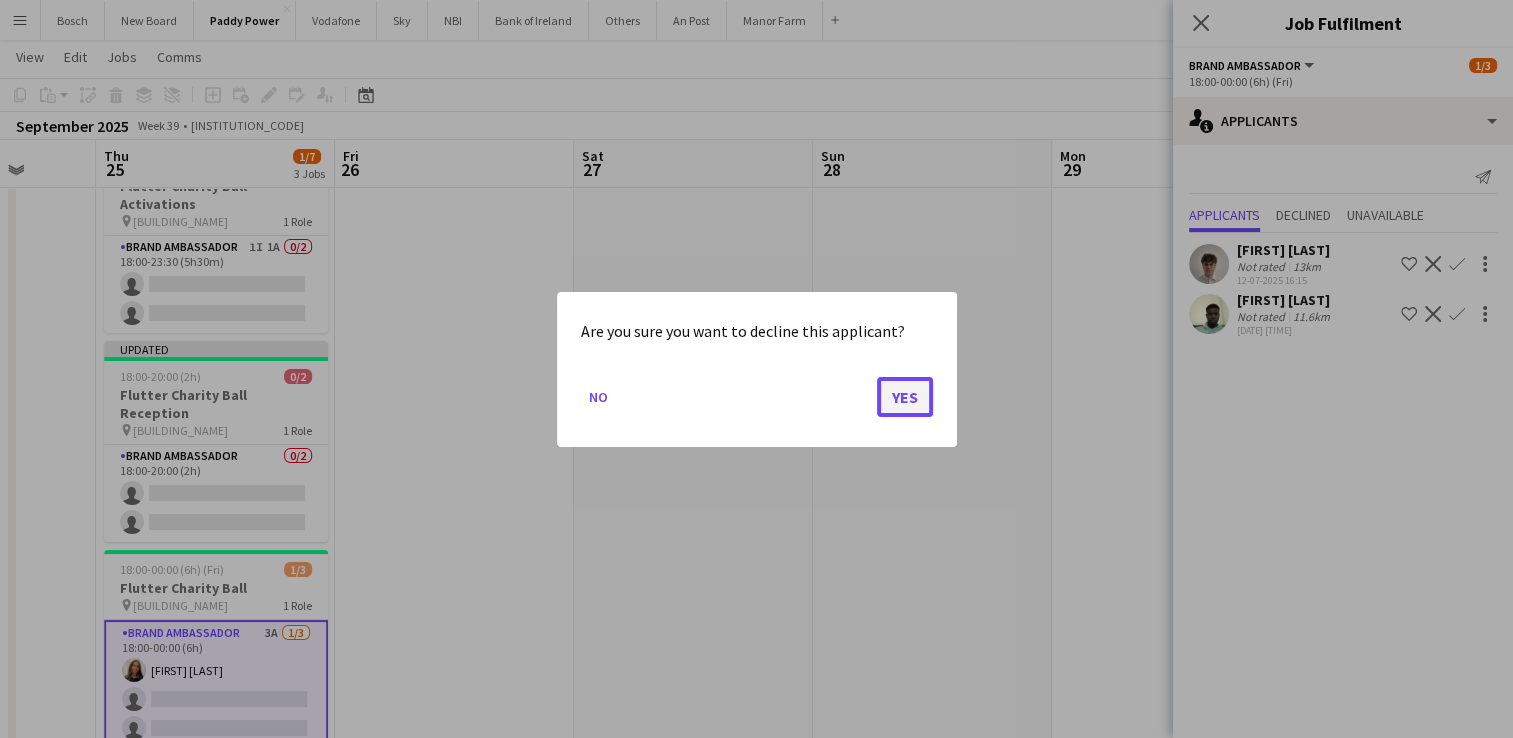 click on "Yes" 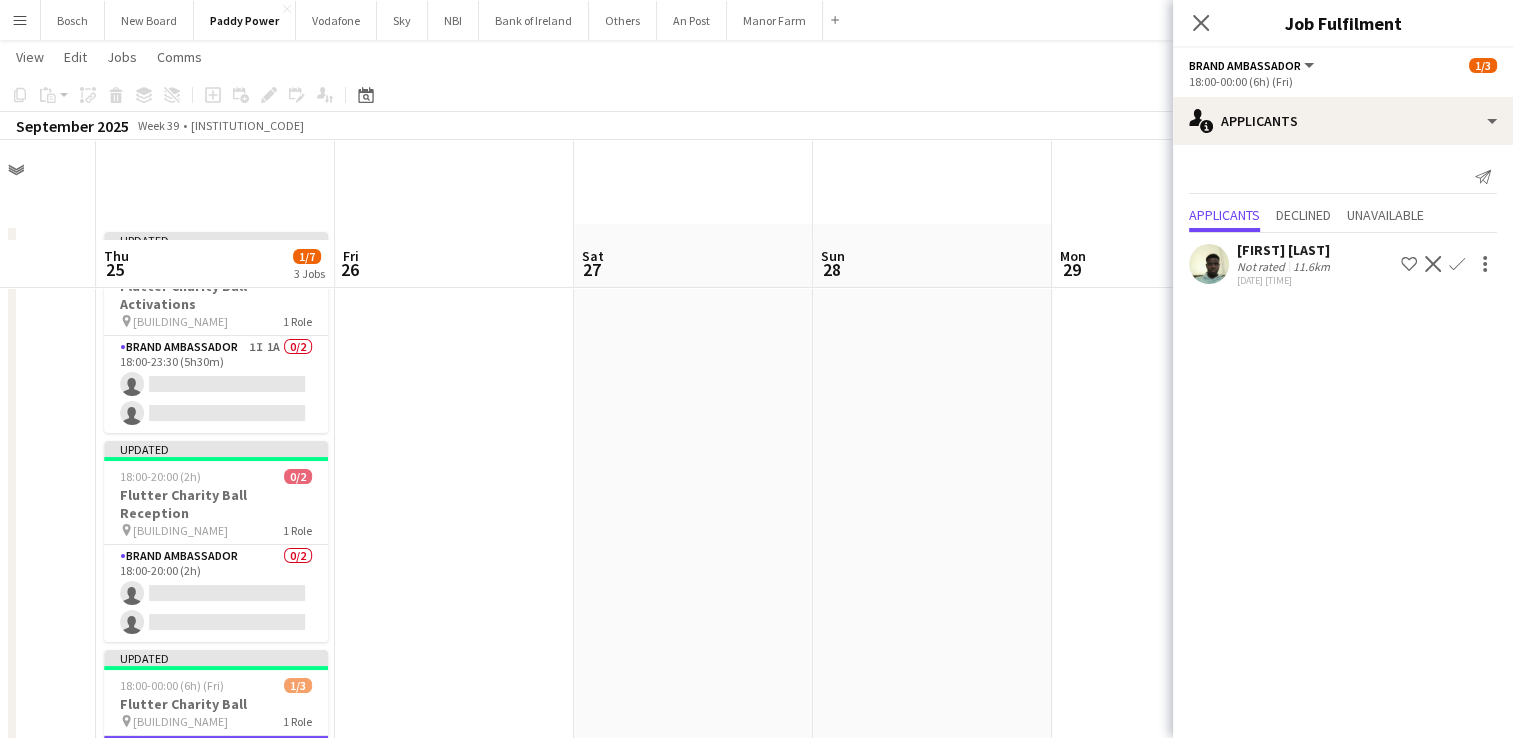 scroll, scrollTop: 100, scrollLeft: 0, axis: vertical 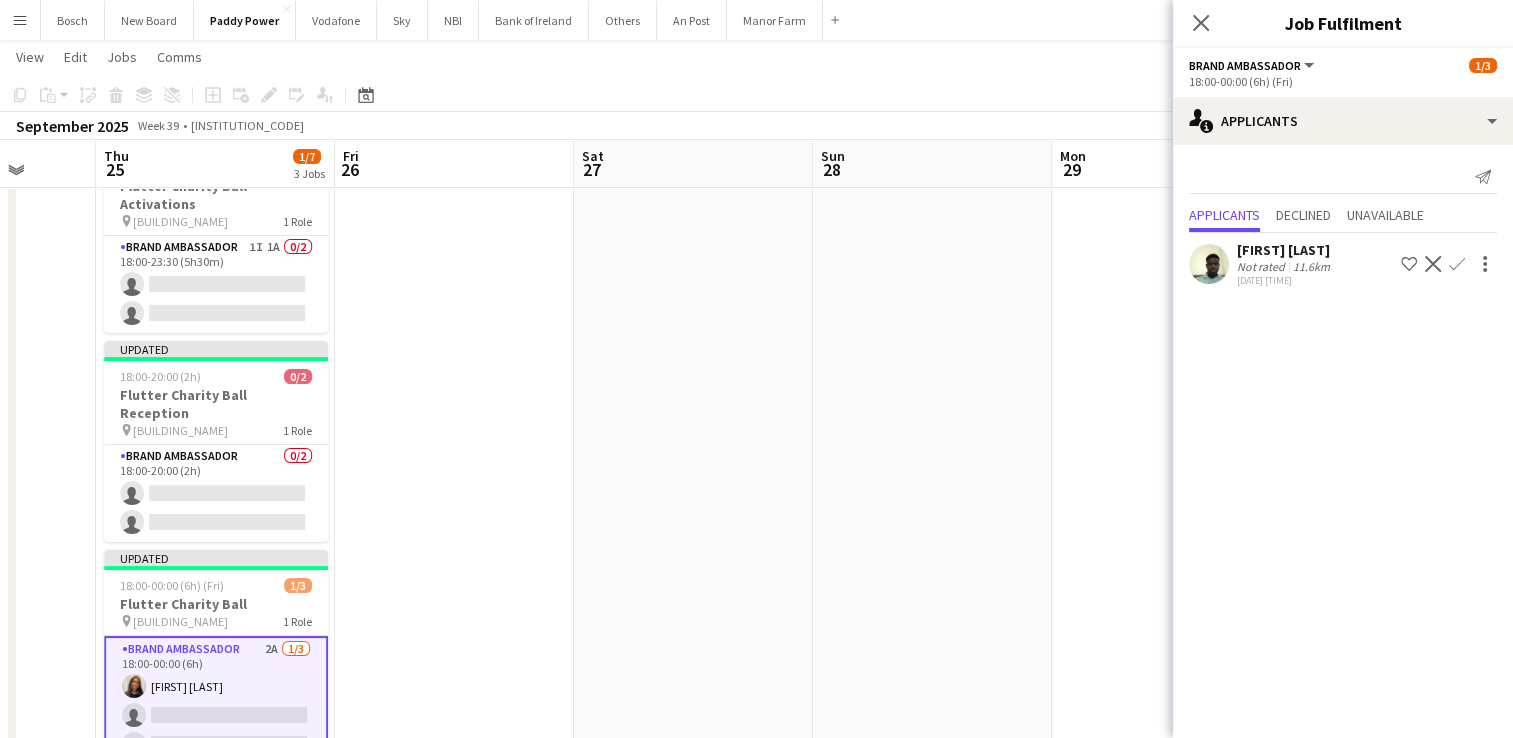 click on "Decline" 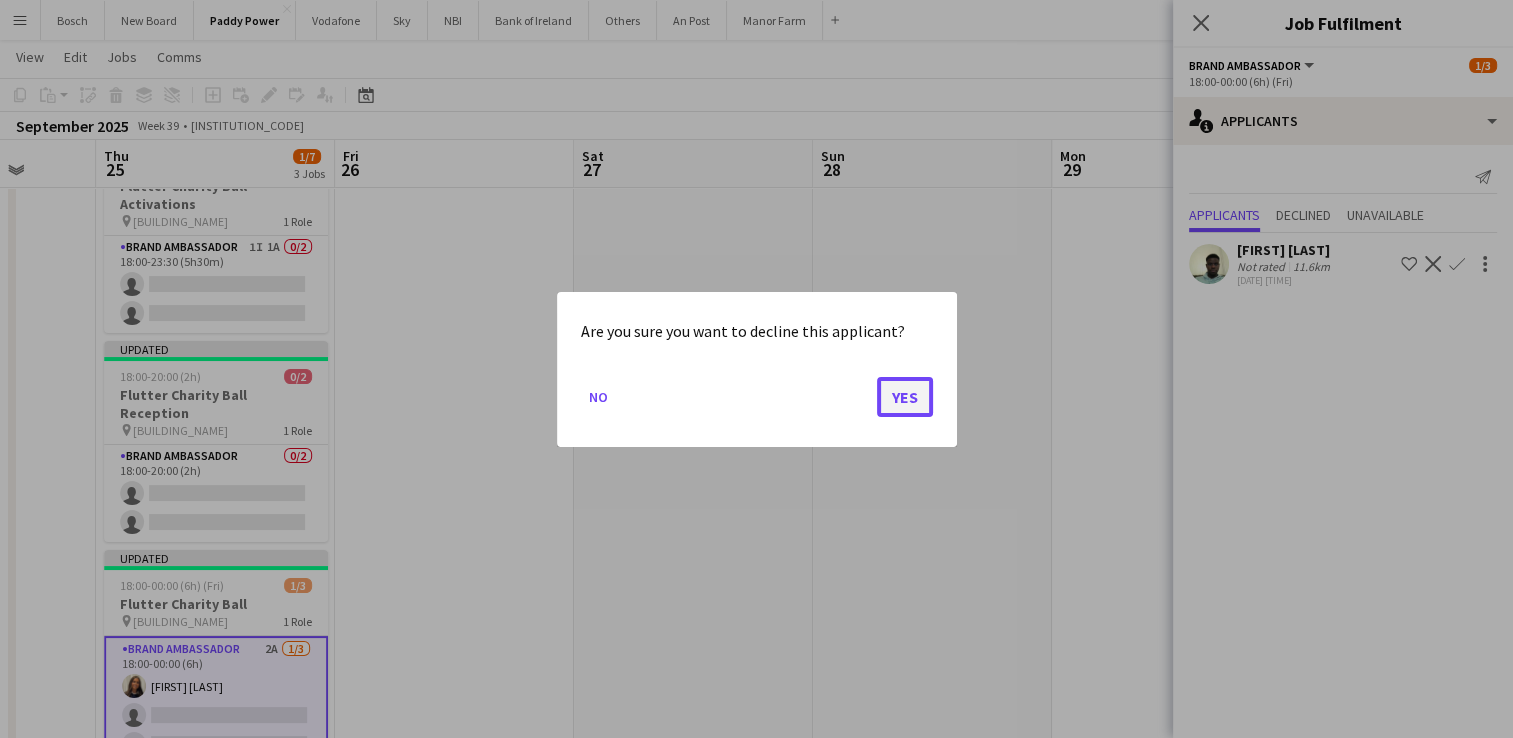 click on "Yes" 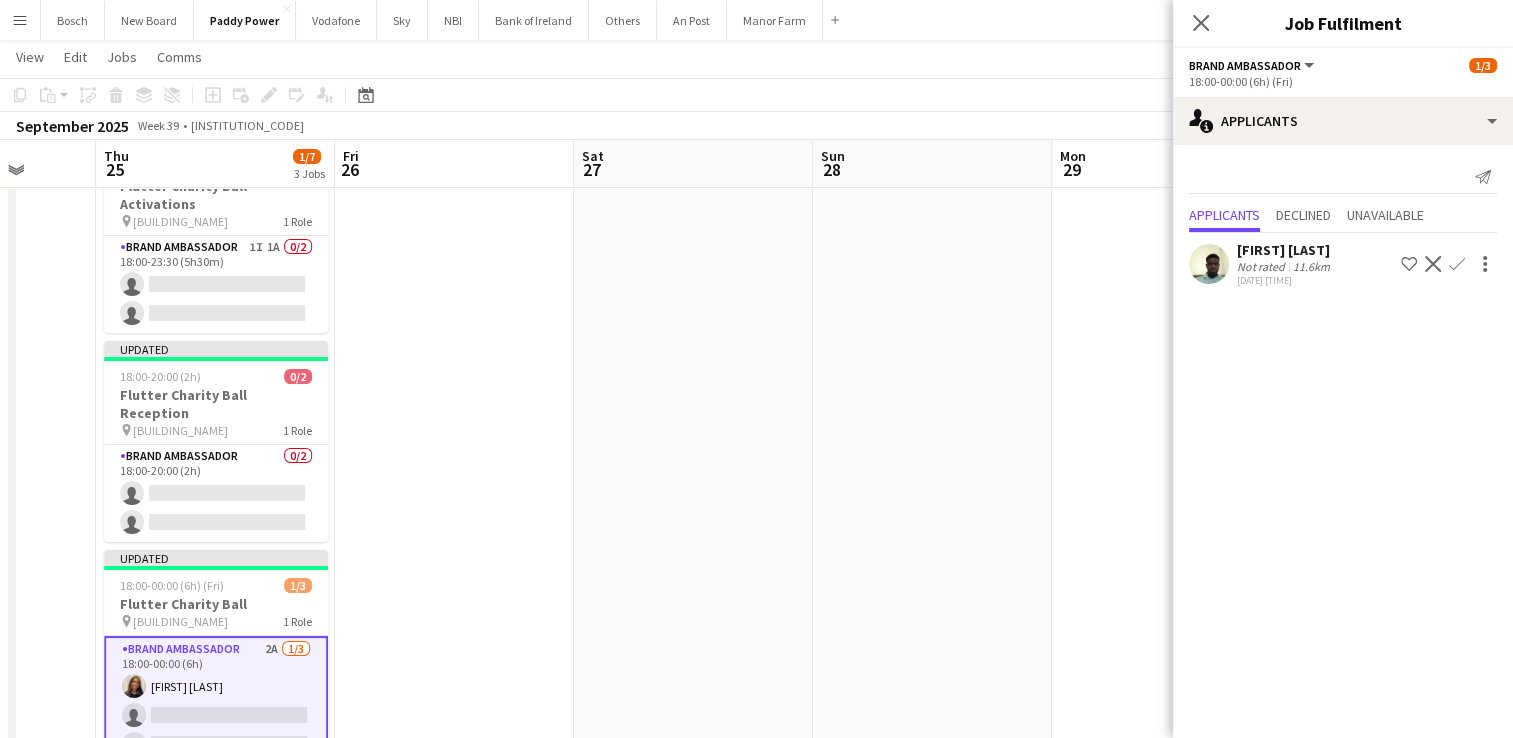 scroll, scrollTop: 100, scrollLeft: 0, axis: vertical 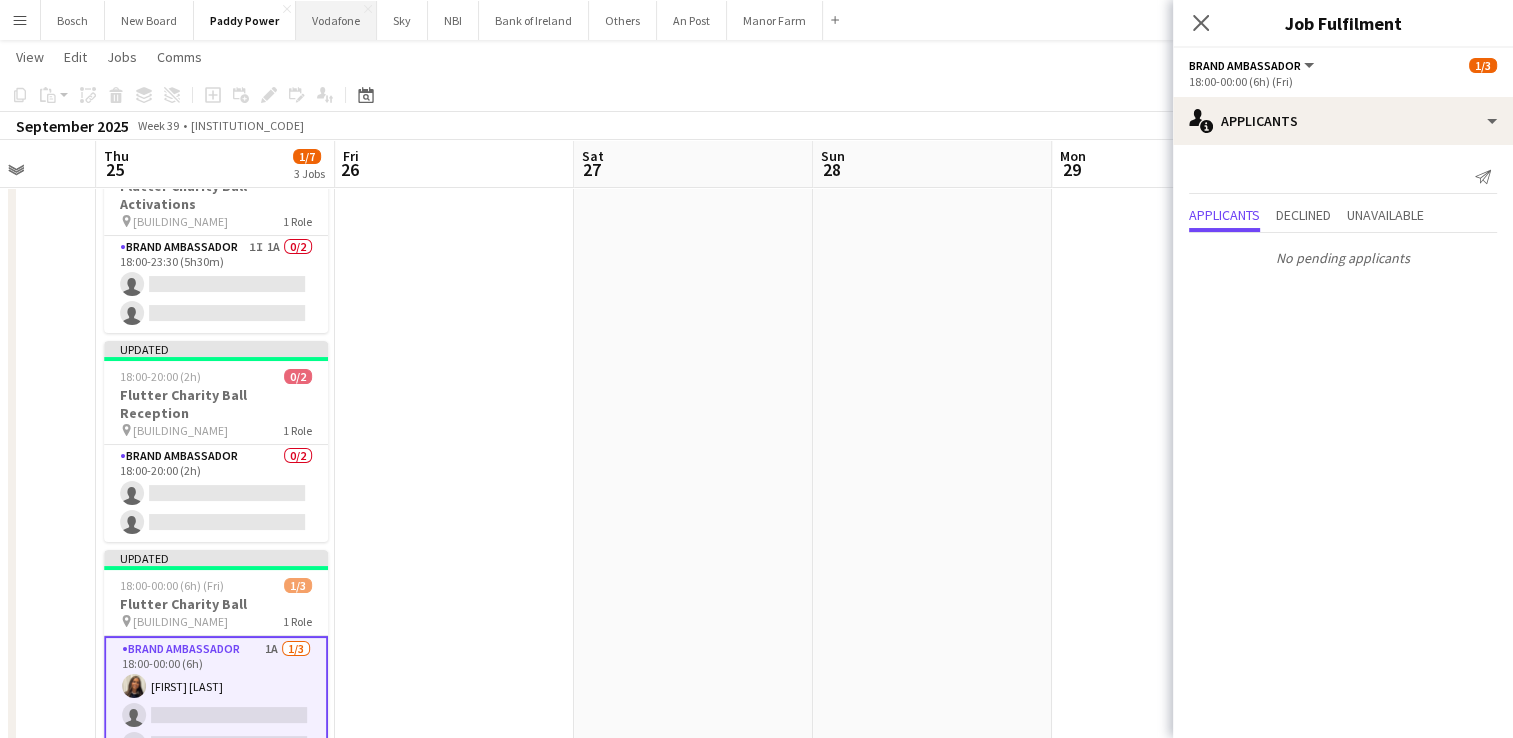 click on "Vodafone
Close" at bounding box center [336, 20] 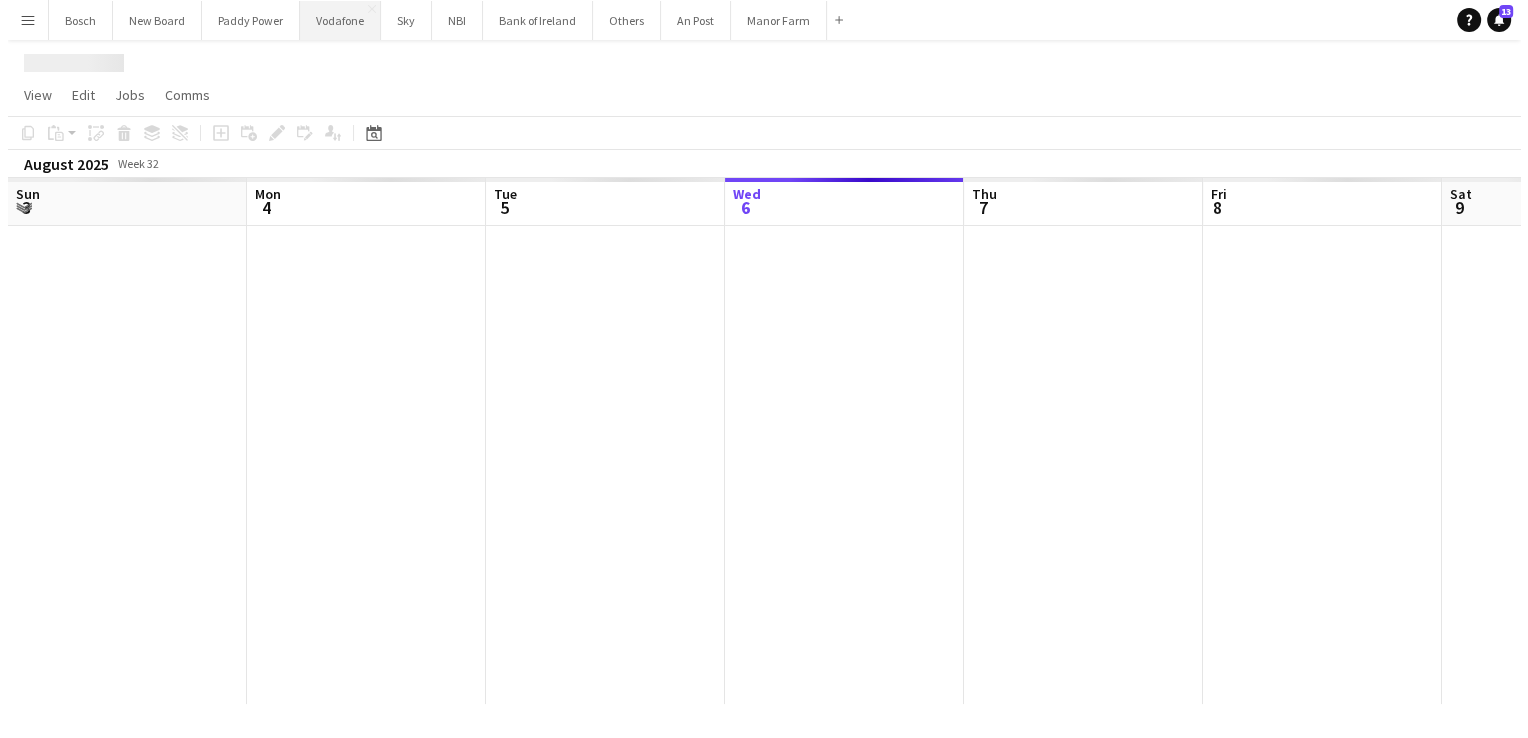 scroll, scrollTop: 0, scrollLeft: 0, axis: both 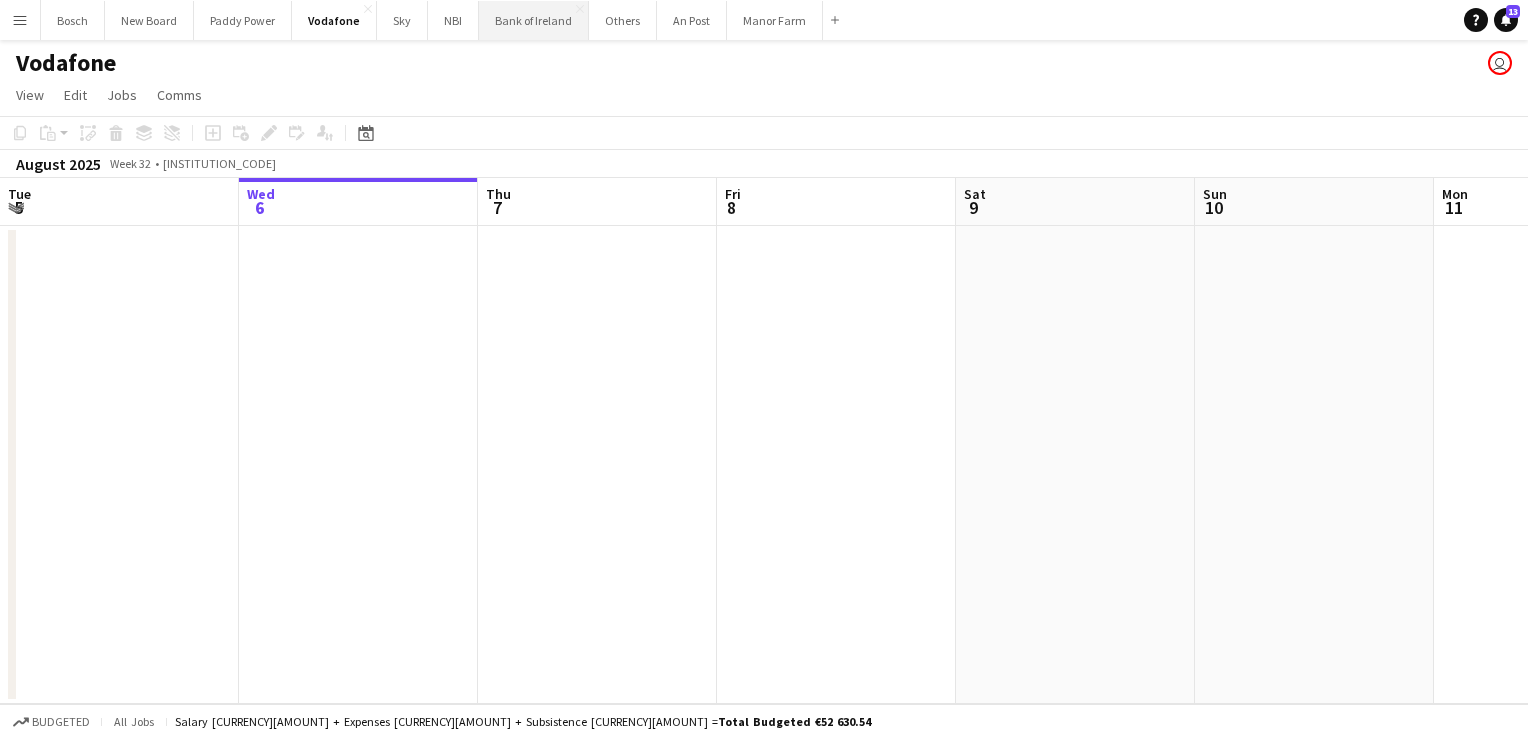 click on "Bank of Ireland
Close" at bounding box center (534, 20) 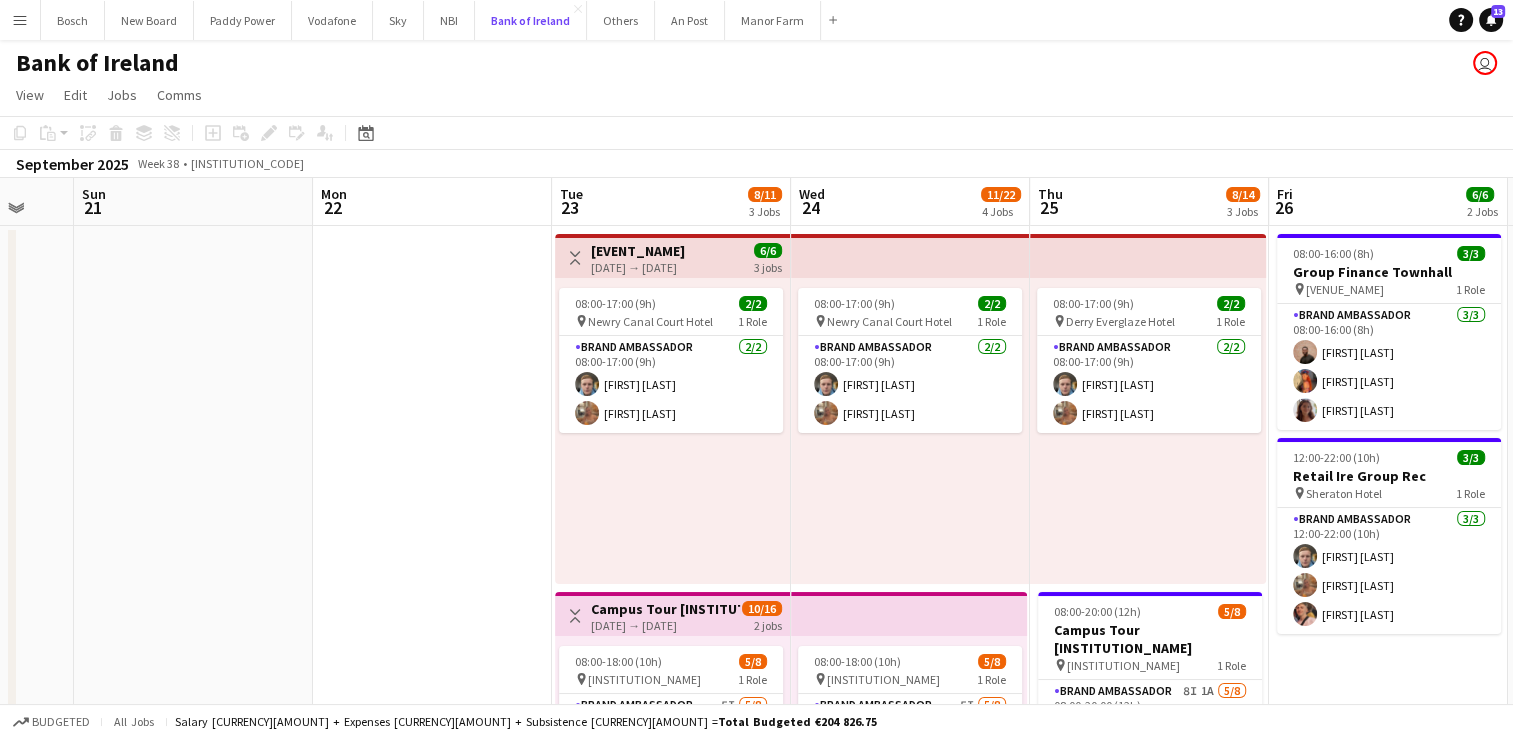 scroll, scrollTop: 0, scrollLeft: 627, axis: horizontal 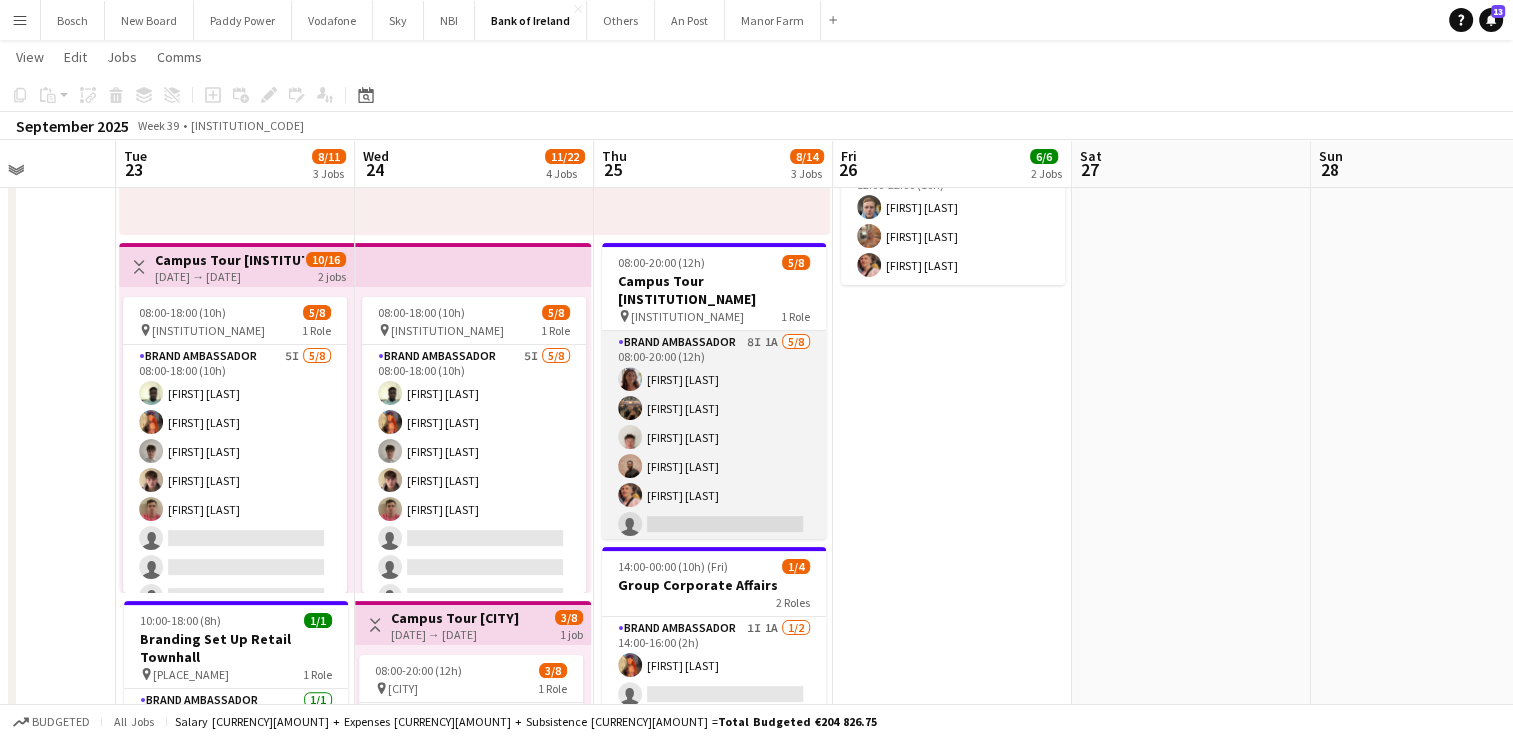 click on "Brand Ambassador   8I   1A   5/8   08:00-20:00 (12h)
[FIRST] [LAST] [FIRST] [LAST] [FIRST] [LAST] [FIRST] [LAST] [FIRST] [LAST]
single-neutral-actions
single-neutral-actions
single-neutral-actions" at bounding box center [714, 466] 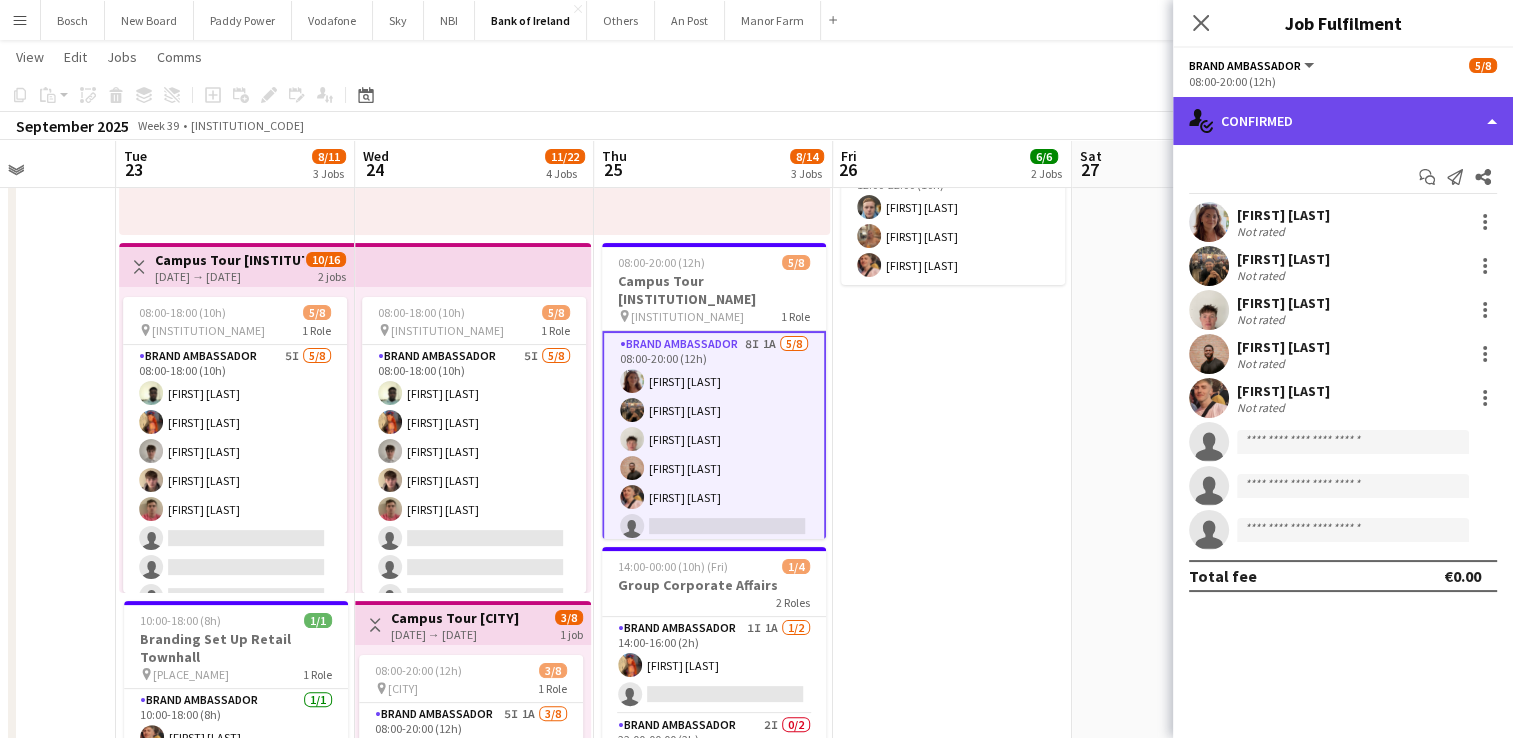 click on "single-neutral-actions-check-2
Confirmed" 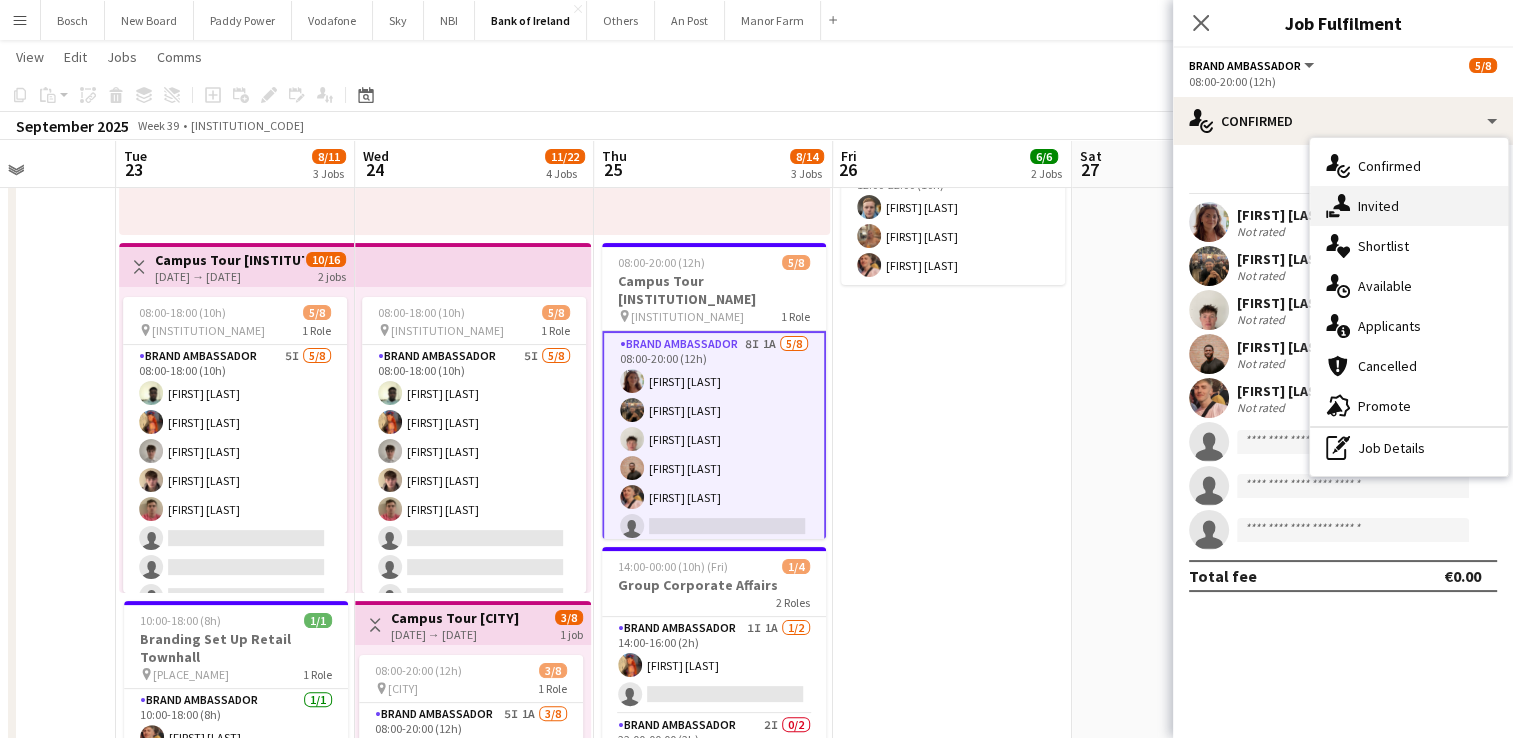 click on "single-neutral-actions-share-1
Invited" at bounding box center (1409, 206) 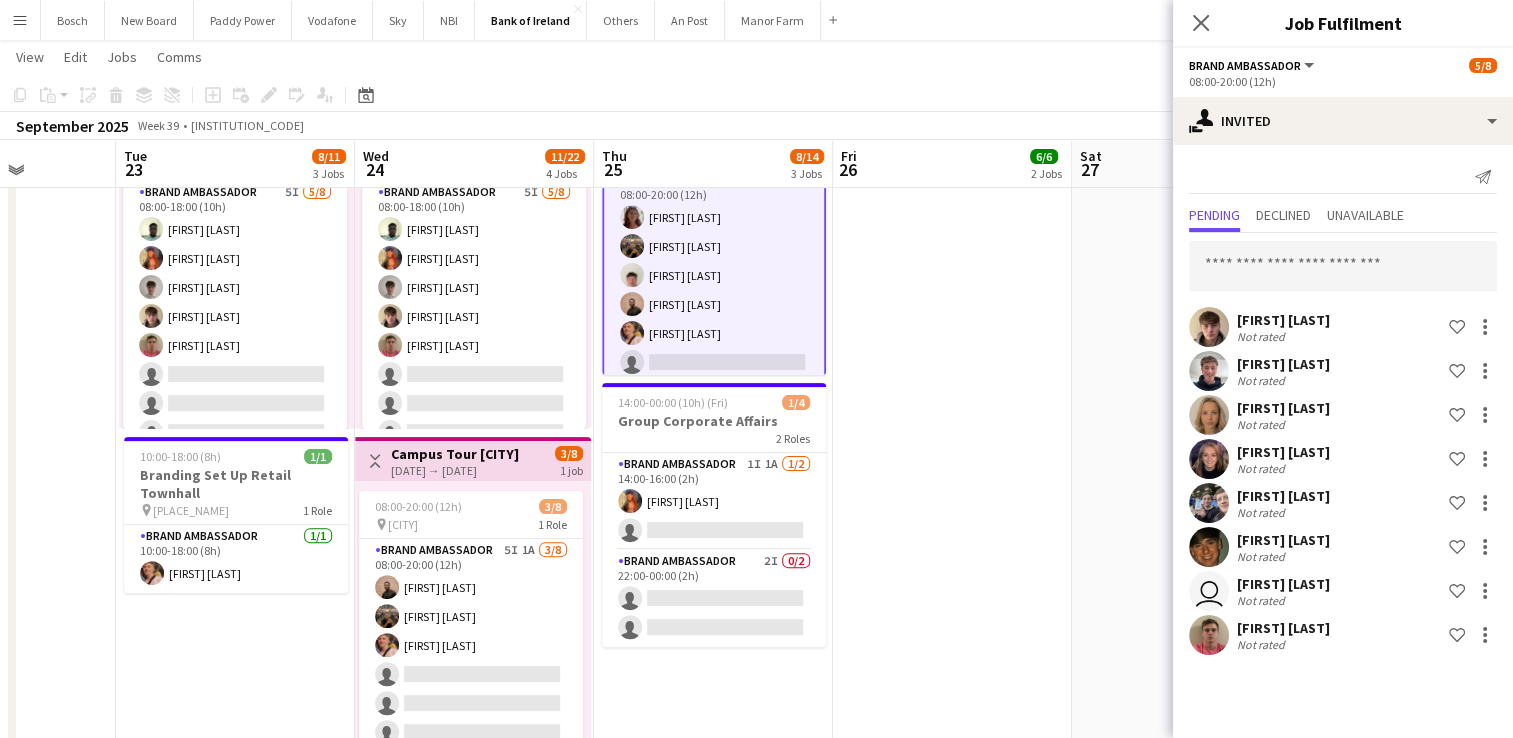 scroll, scrollTop: 510, scrollLeft: 0, axis: vertical 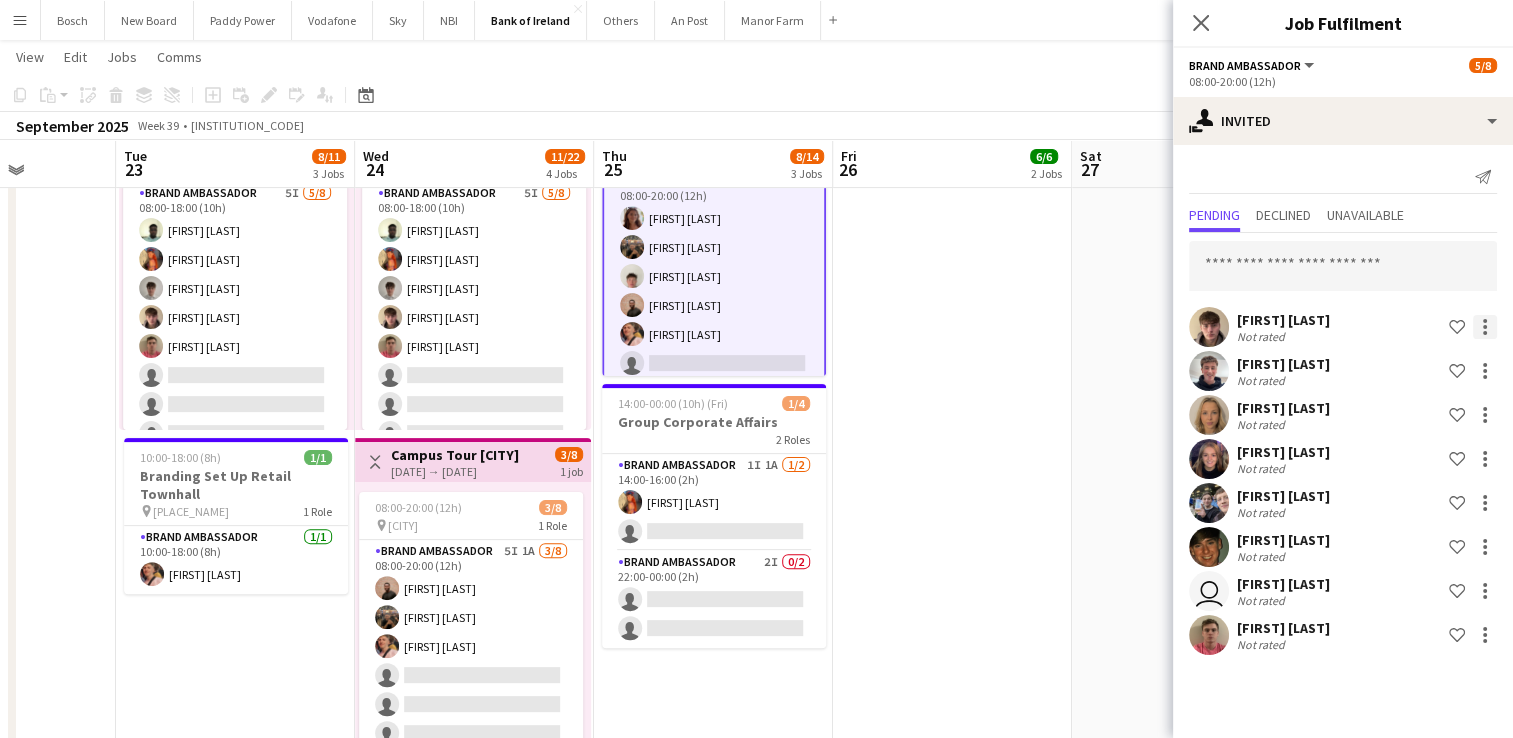 click at bounding box center (1485, 415) 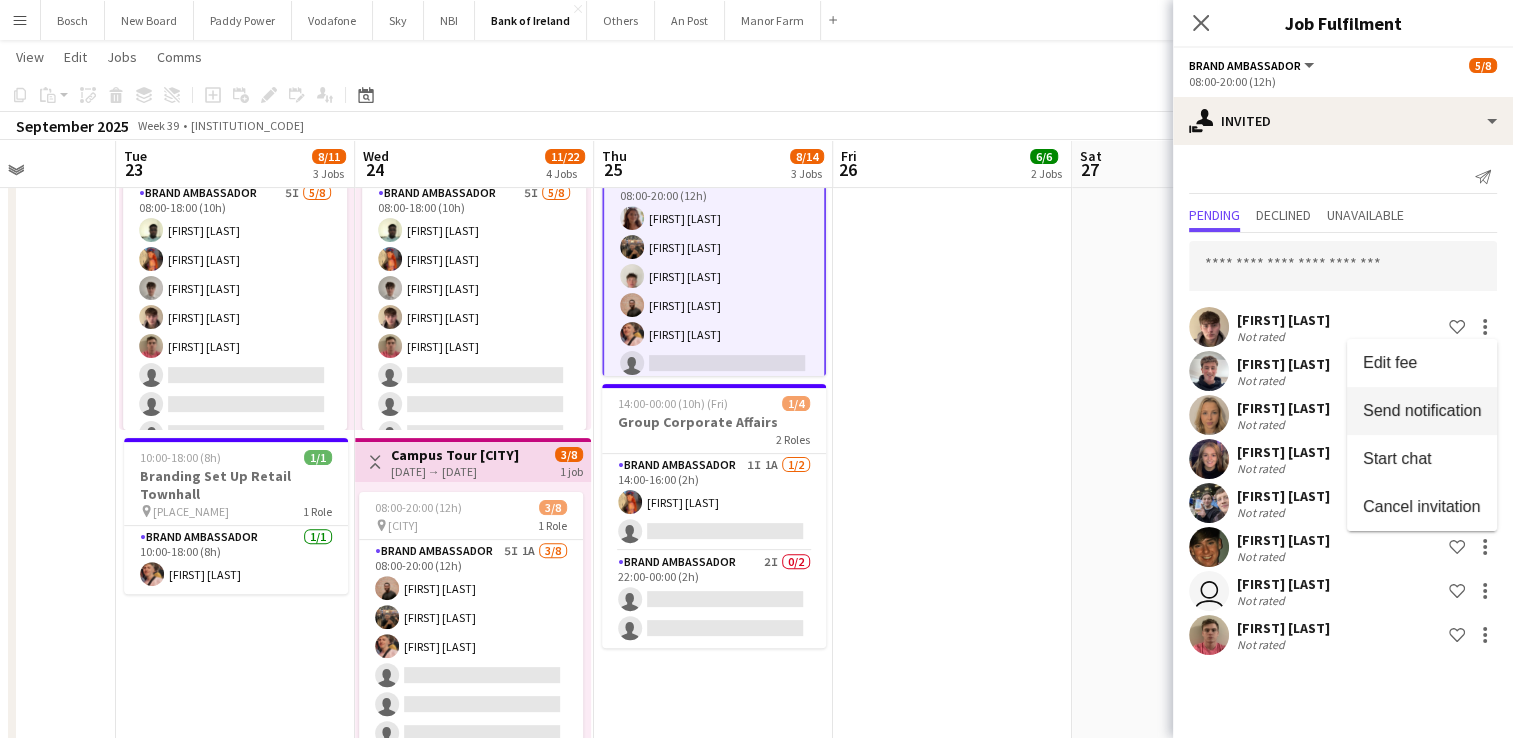 click on "Send notification" at bounding box center [1422, 411] 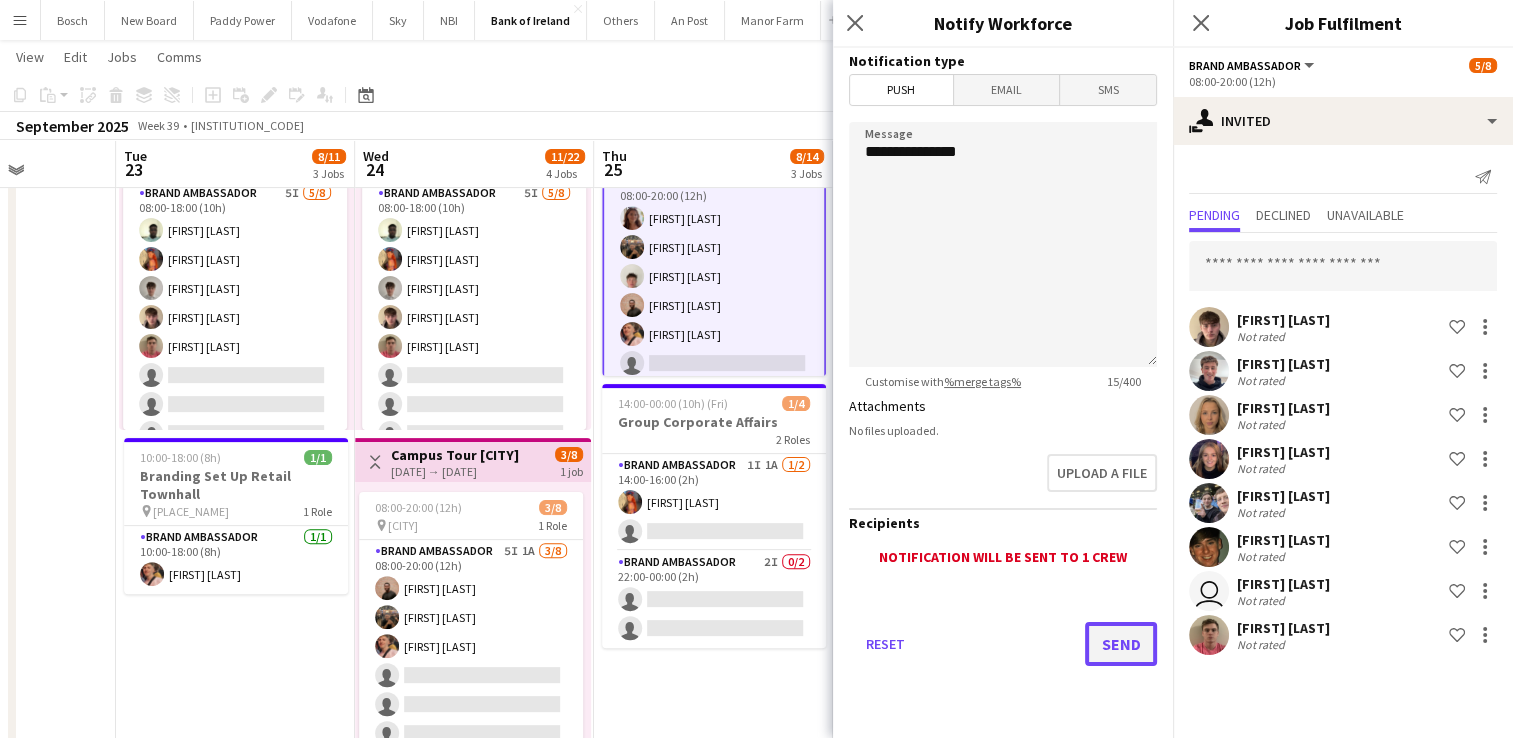 click on "Send" 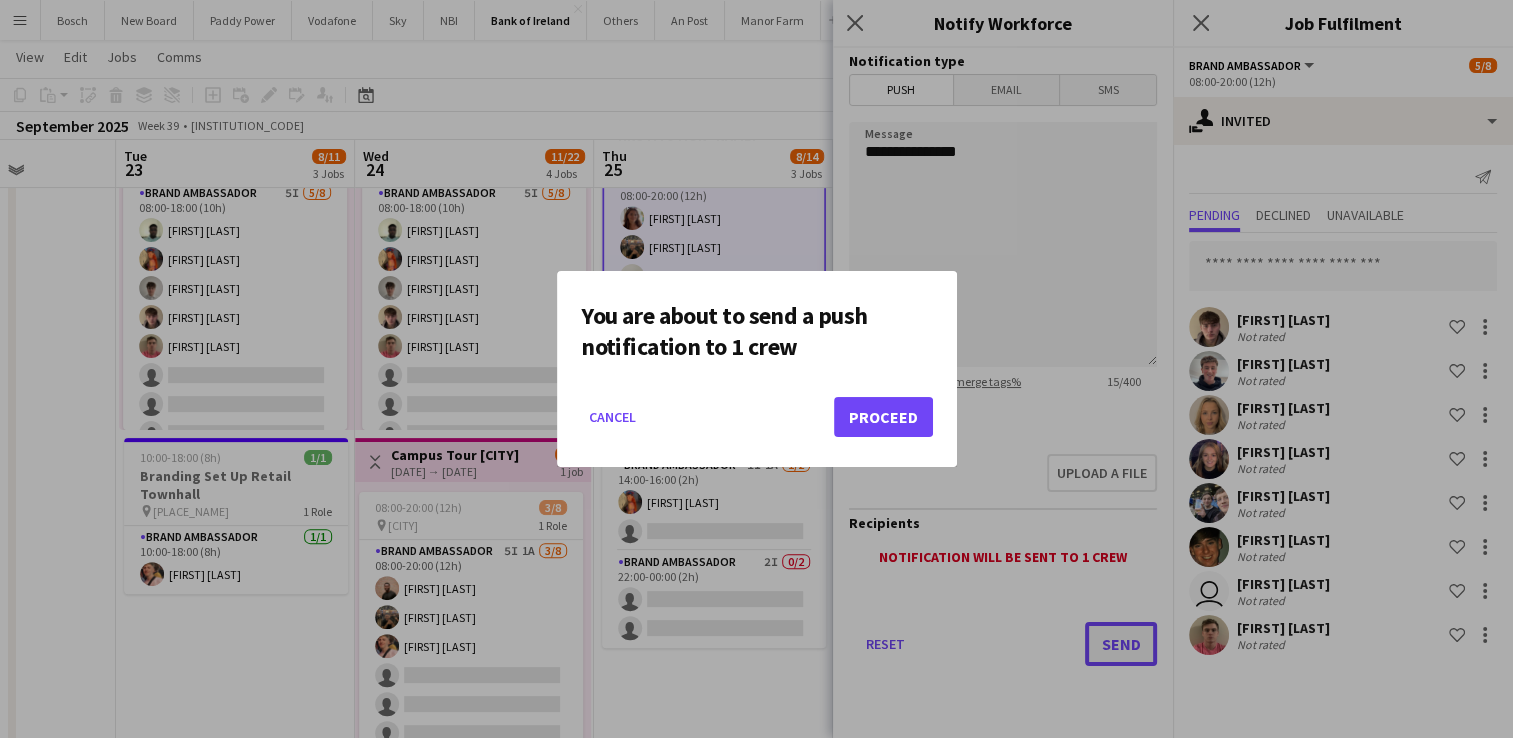 scroll, scrollTop: 0, scrollLeft: 0, axis: both 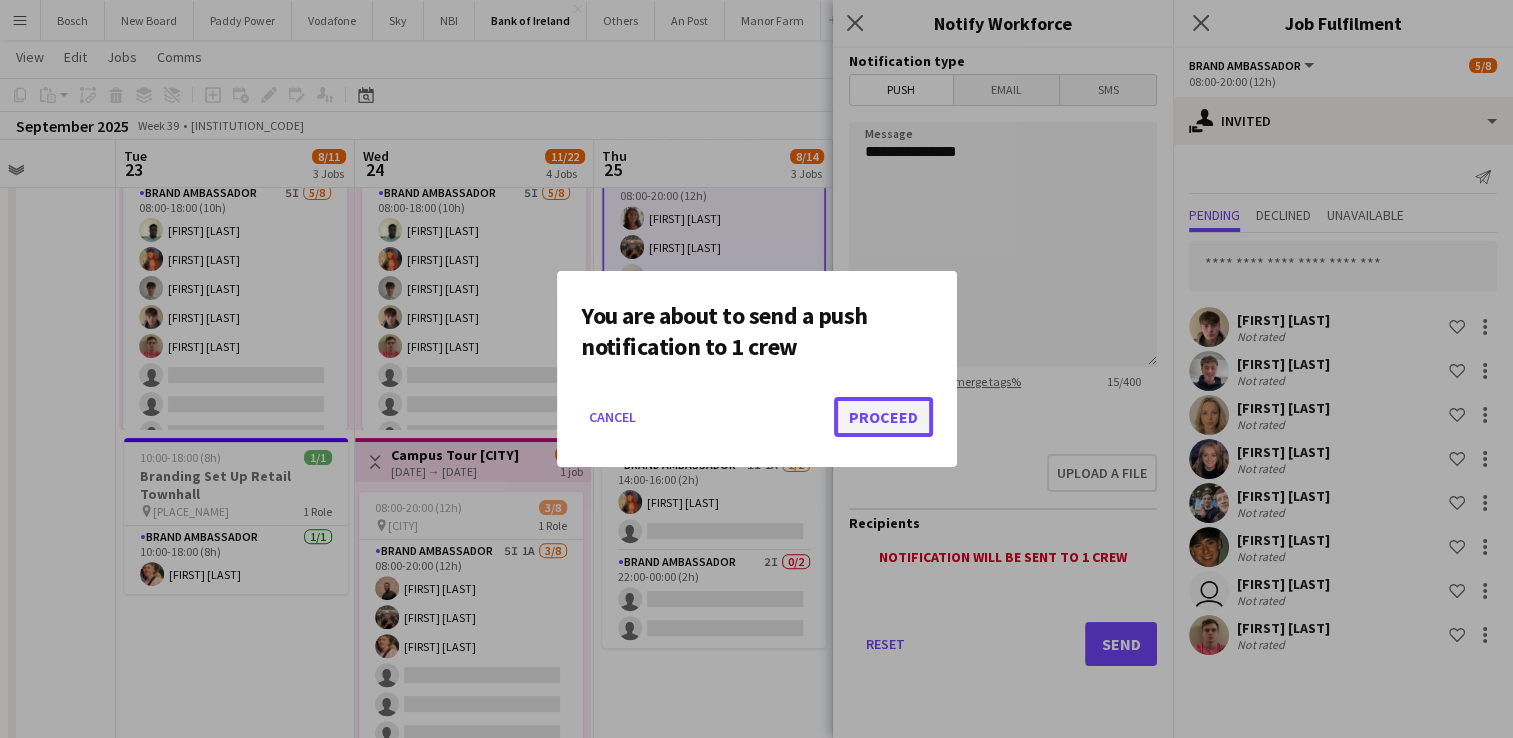 click on "Proceed" 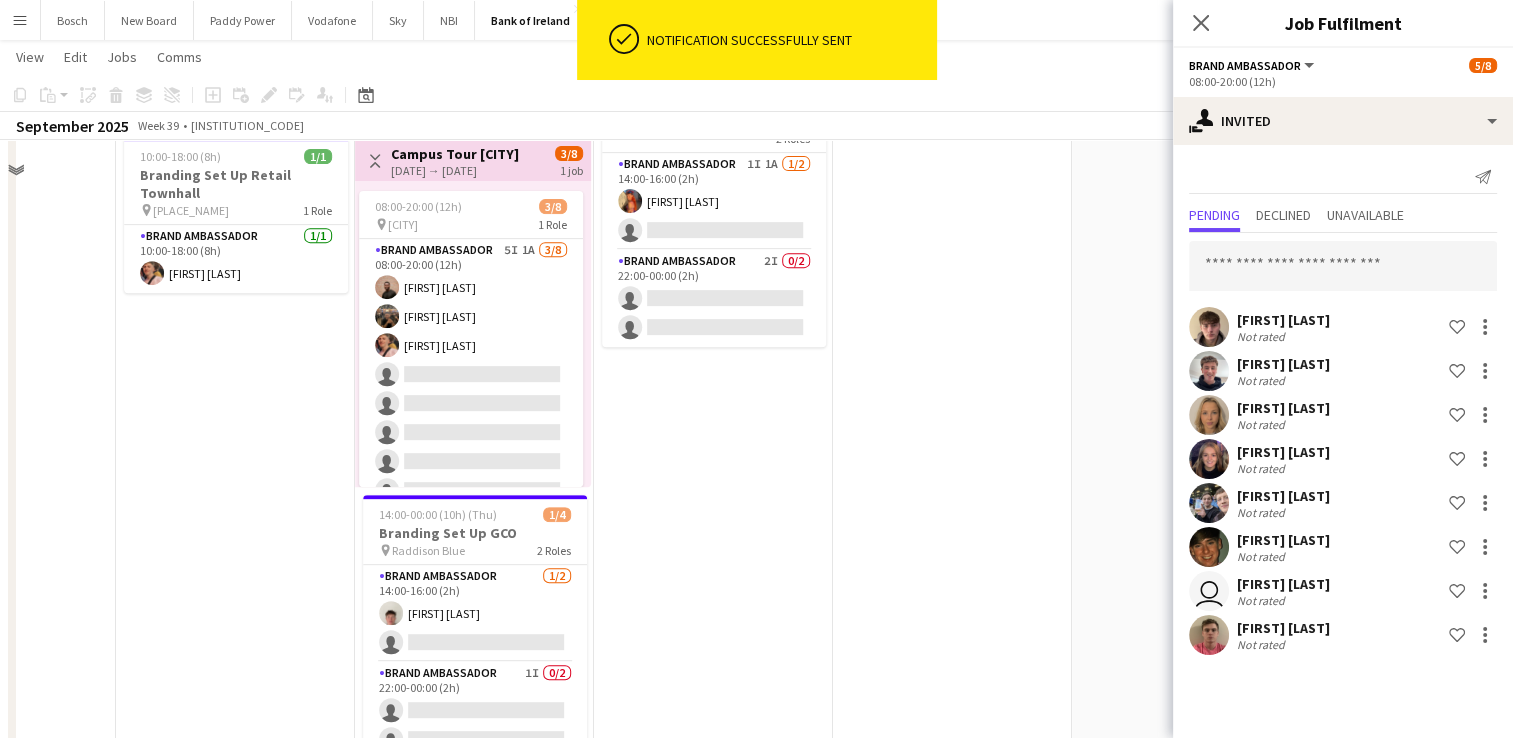 scroll, scrollTop: 866, scrollLeft: 0, axis: vertical 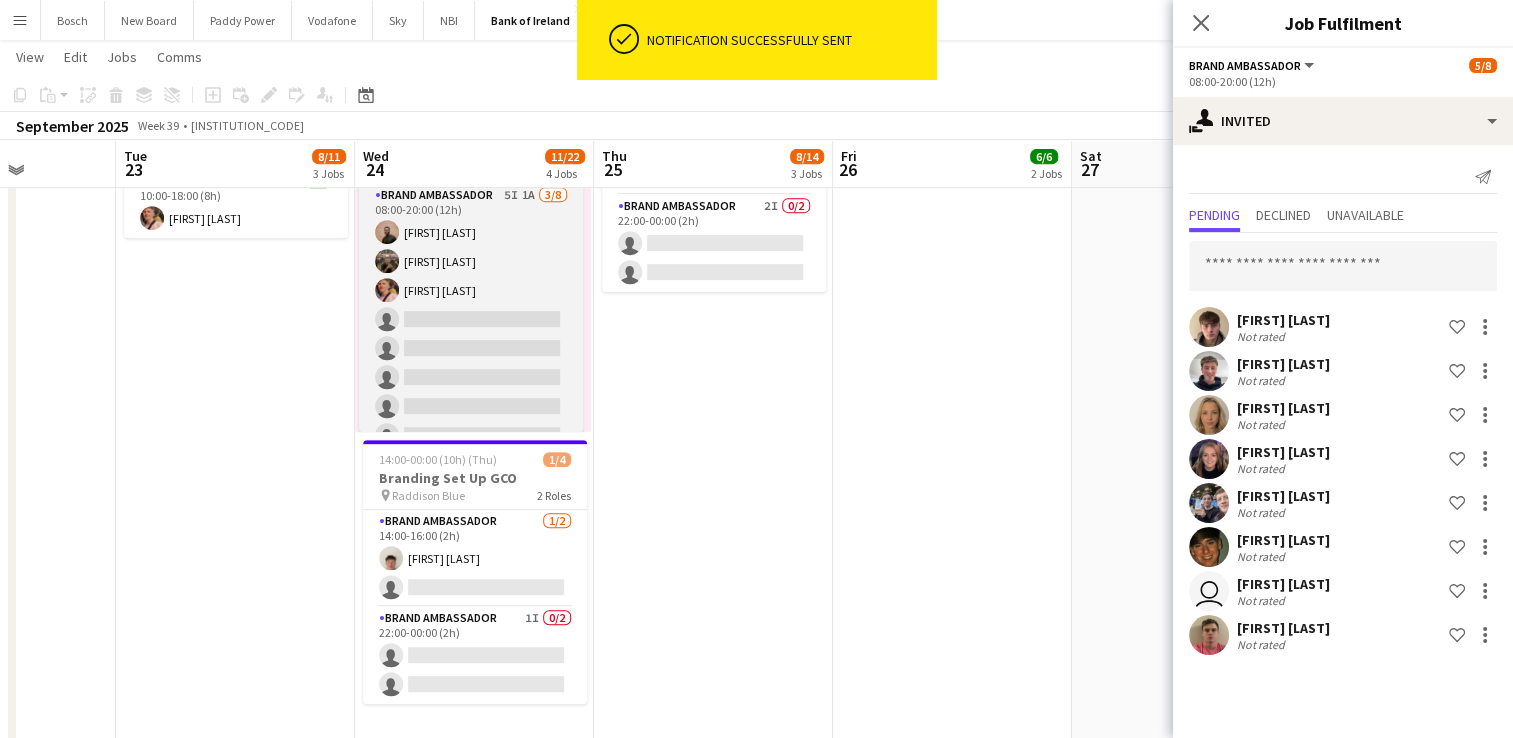 click on "Brand Ambassador   5I   1A   3/8   08:00-20:00 (12h)
[FIRST] [LAST] [FIRST] [LAST] [FIRST] [LAST]
single-neutral-actions
single-neutral-actions
single-neutral-actions
single-neutral-actions
single-neutral-actions" at bounding box center [471, 319] 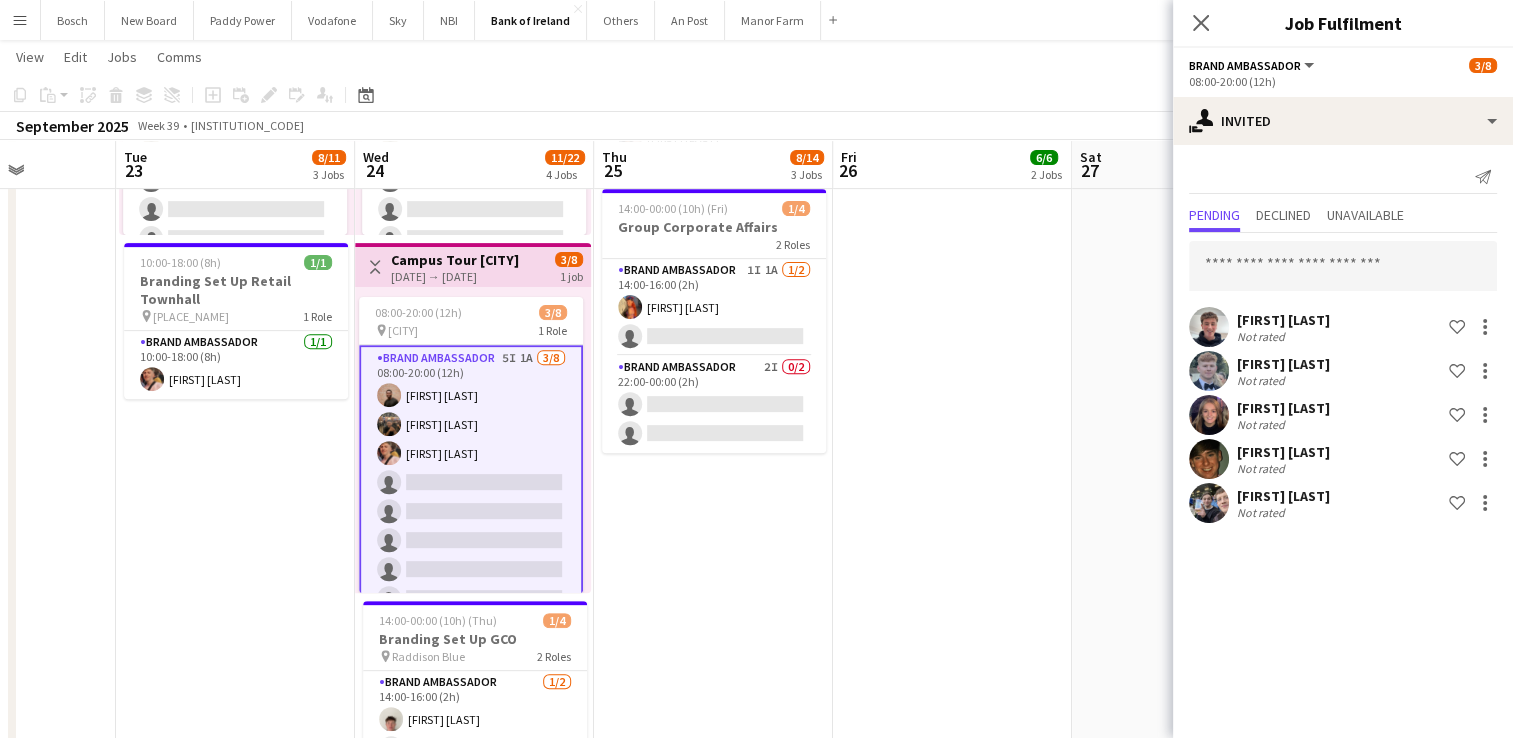 scroll, scrollTop: 706, scrollLeft: 0, axis: vertical 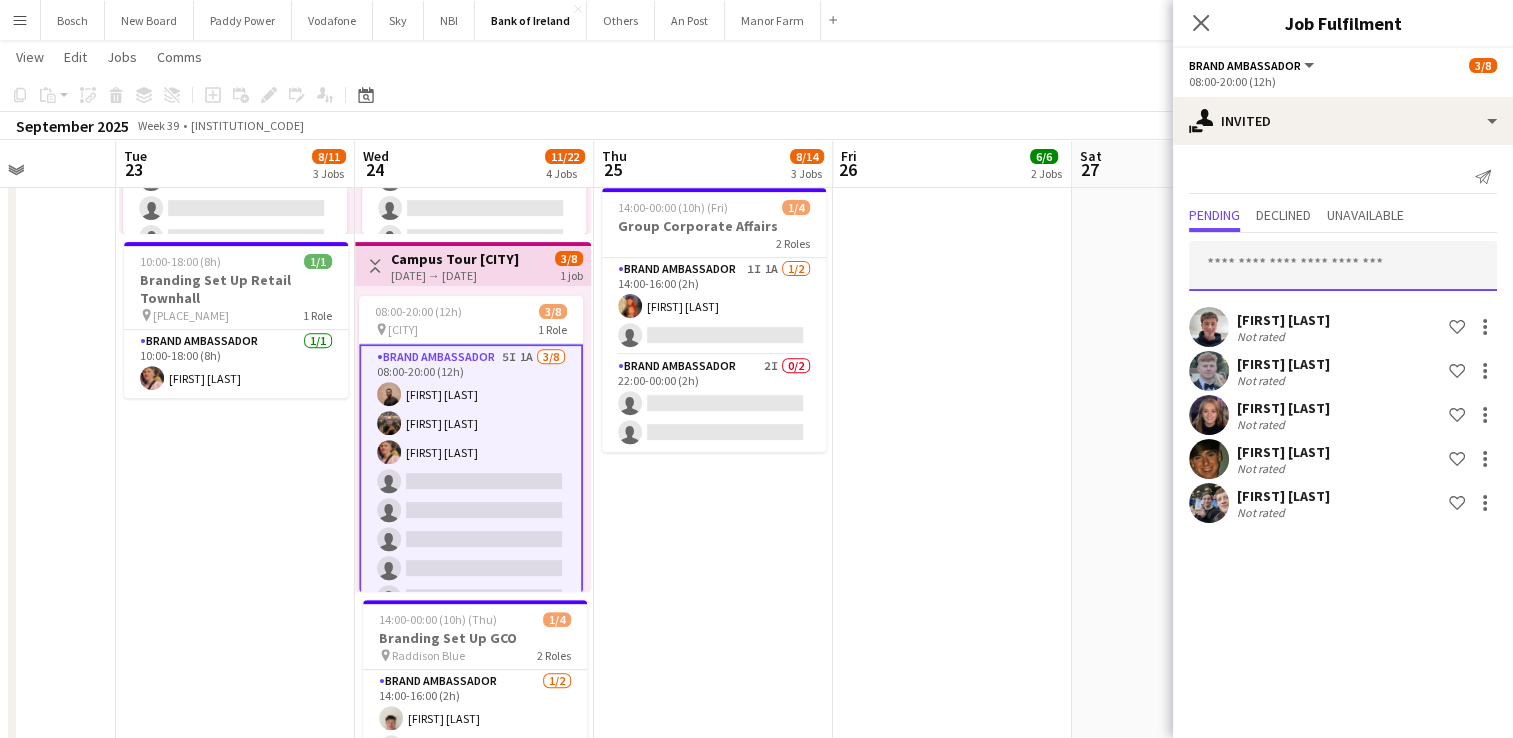 click at bounding box center [1343, 266] 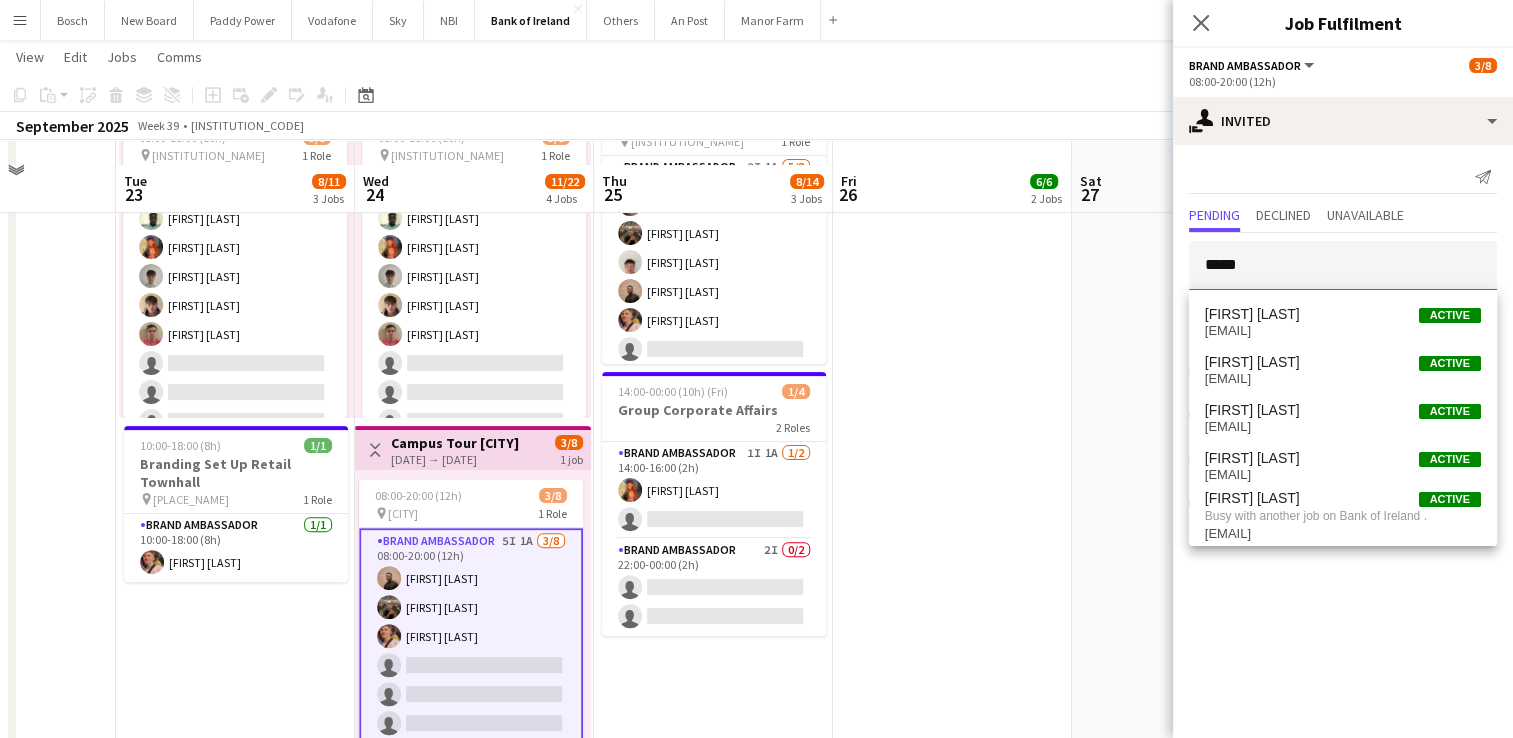scroll, scrollTop: 547, scrollLeft: 0, axis: vertical 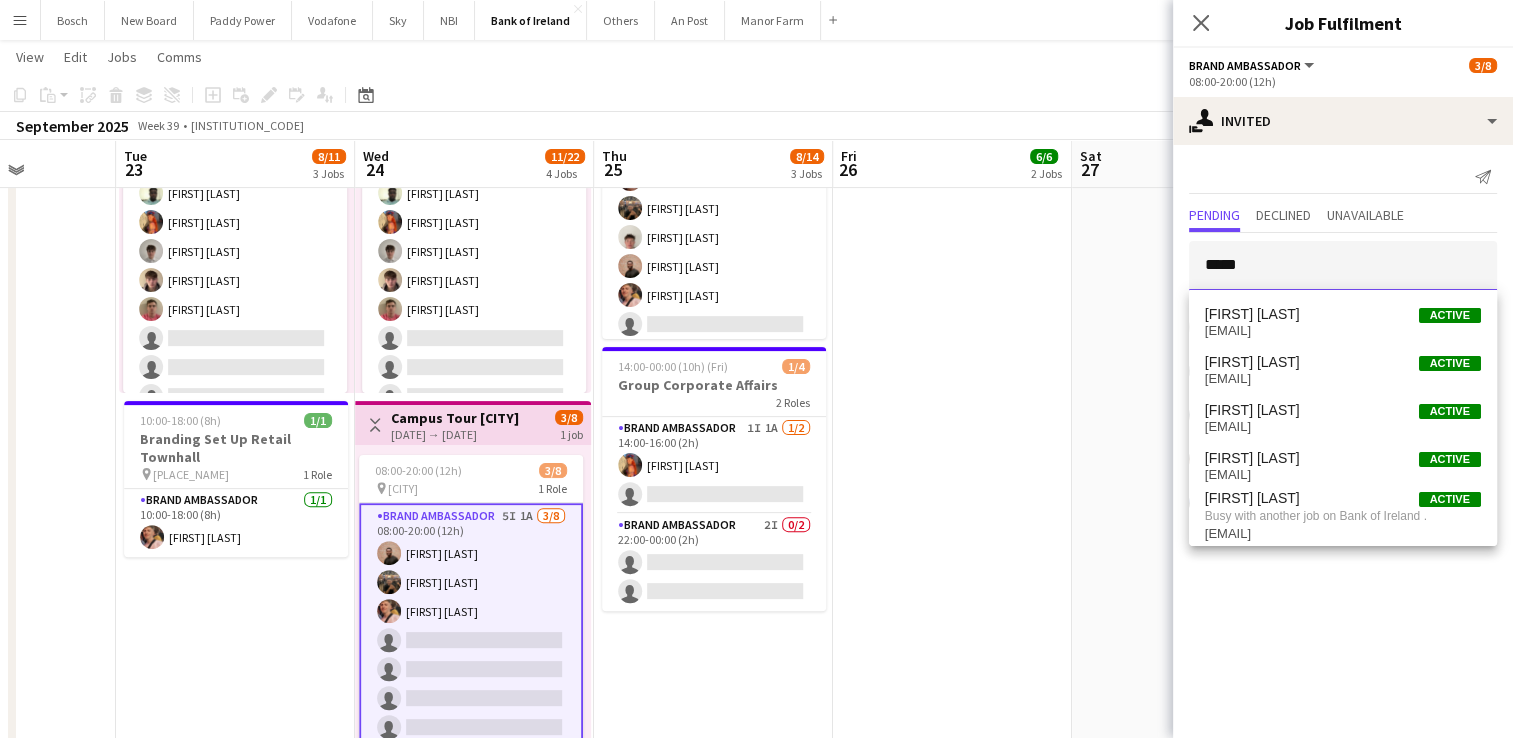 type on "*****" 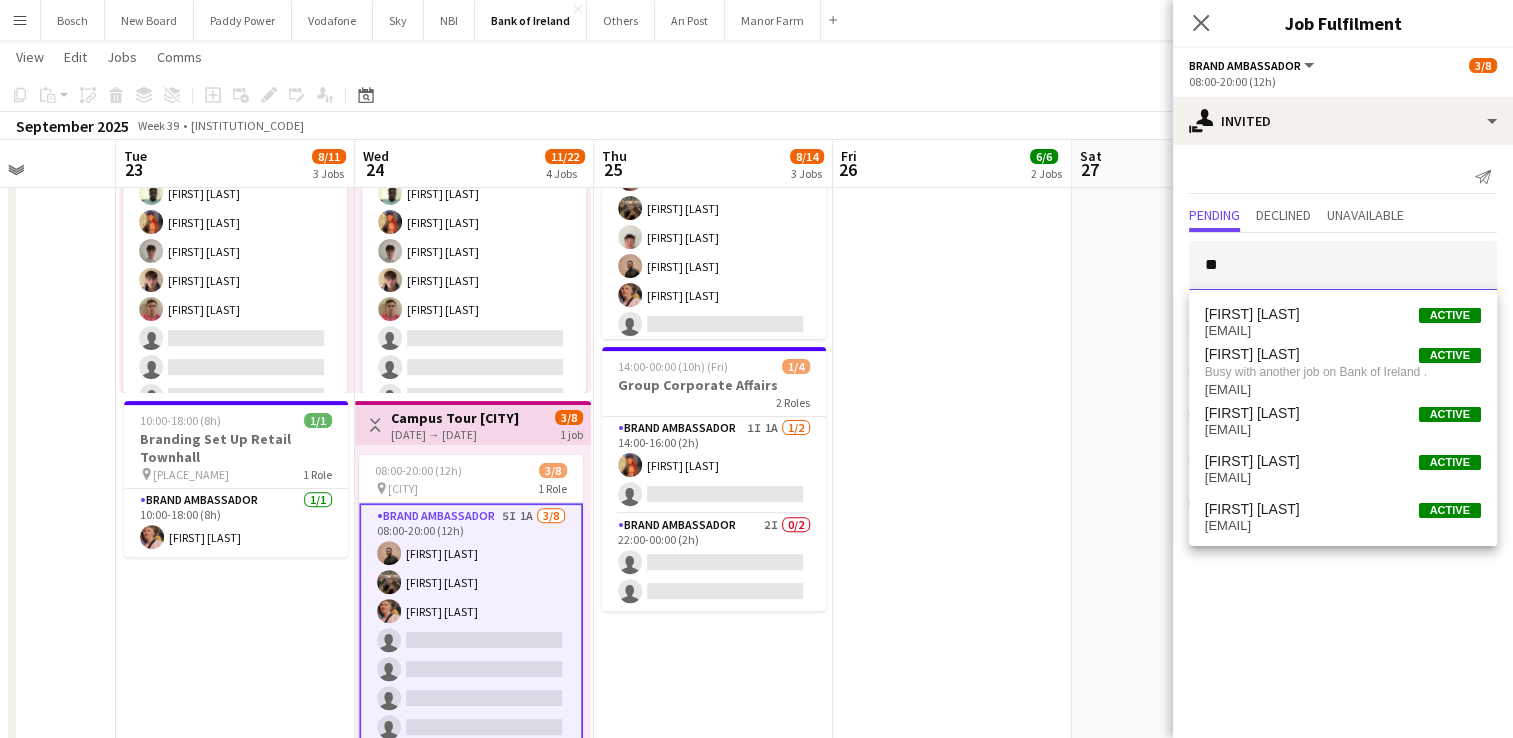 type on "*" 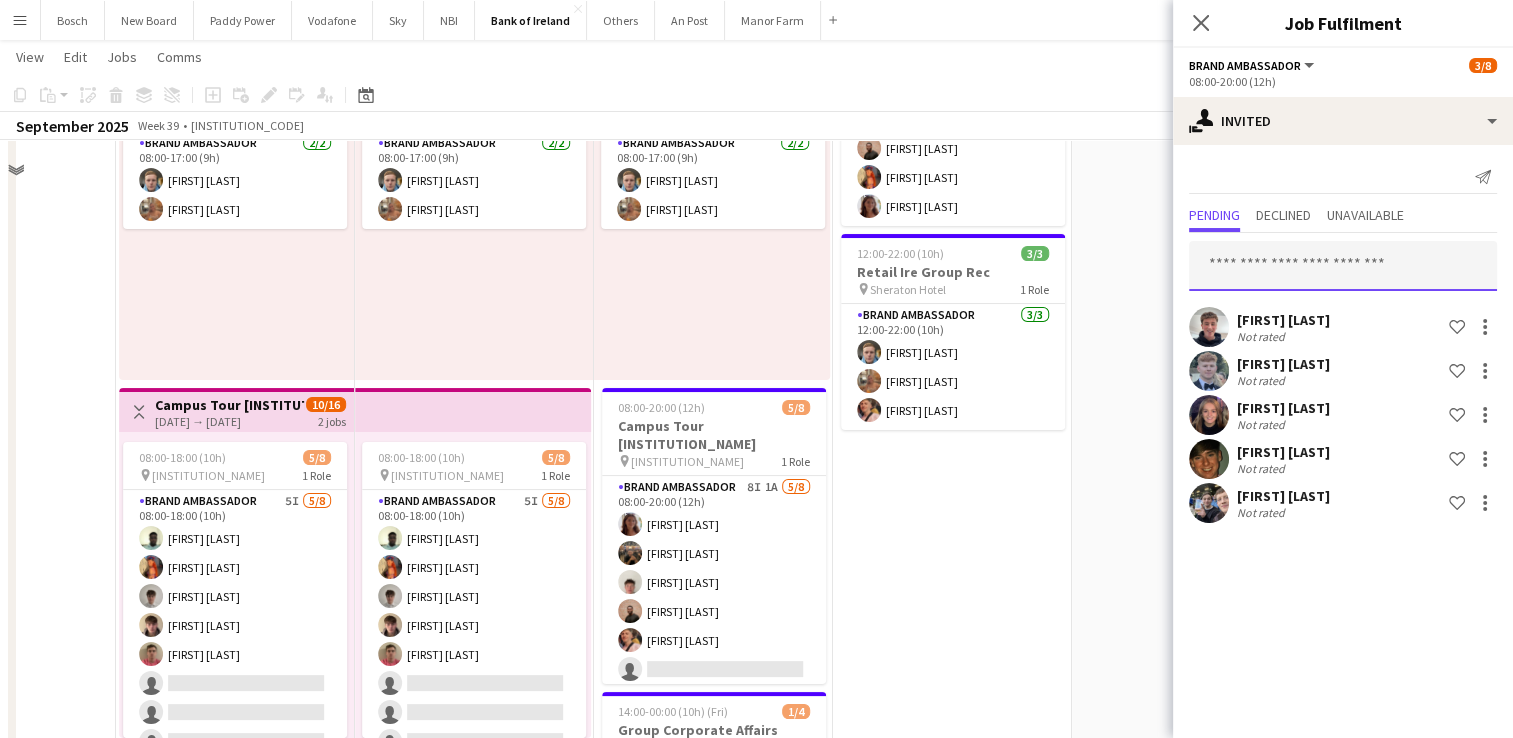 scroll, scrollTop: 0, scrollLeft: 0, axis: both 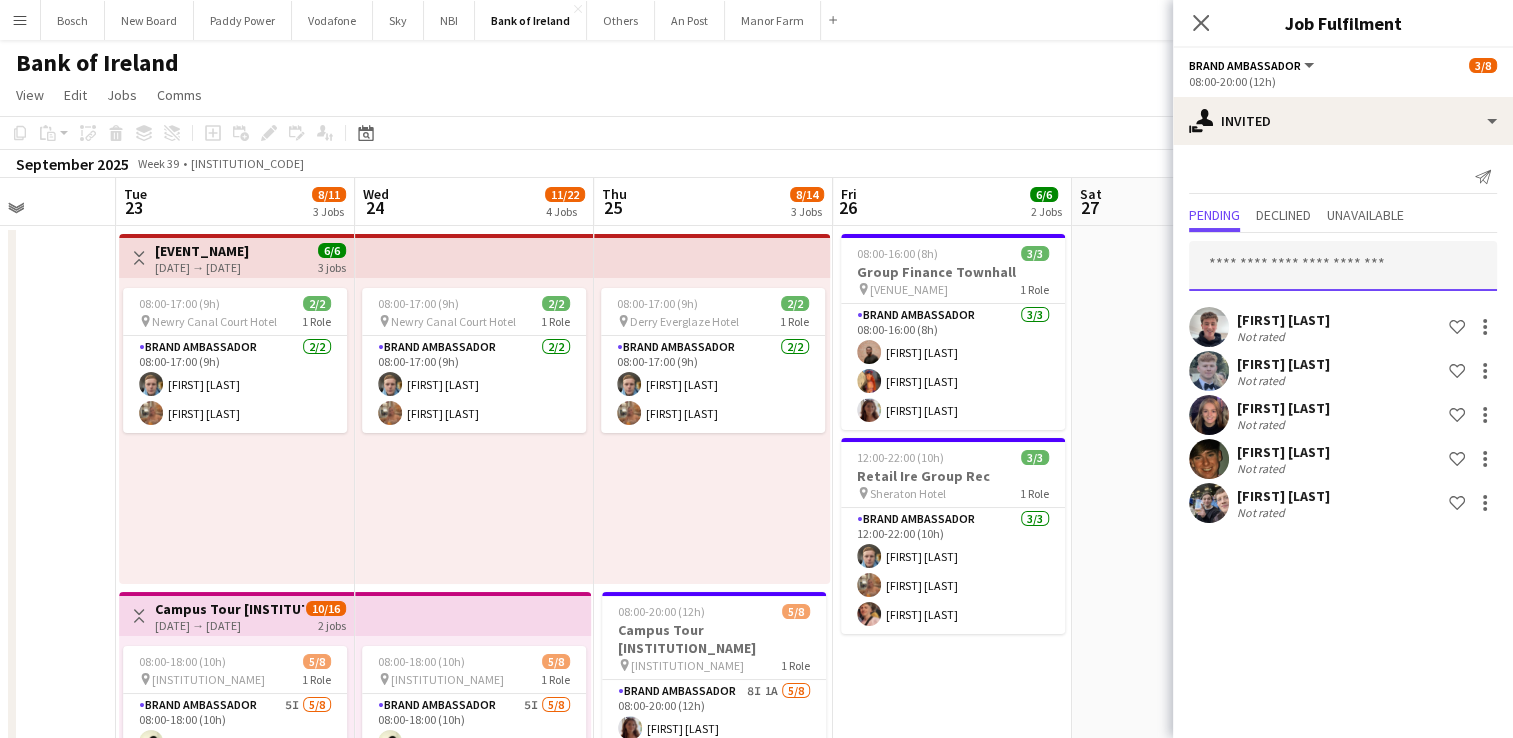 type 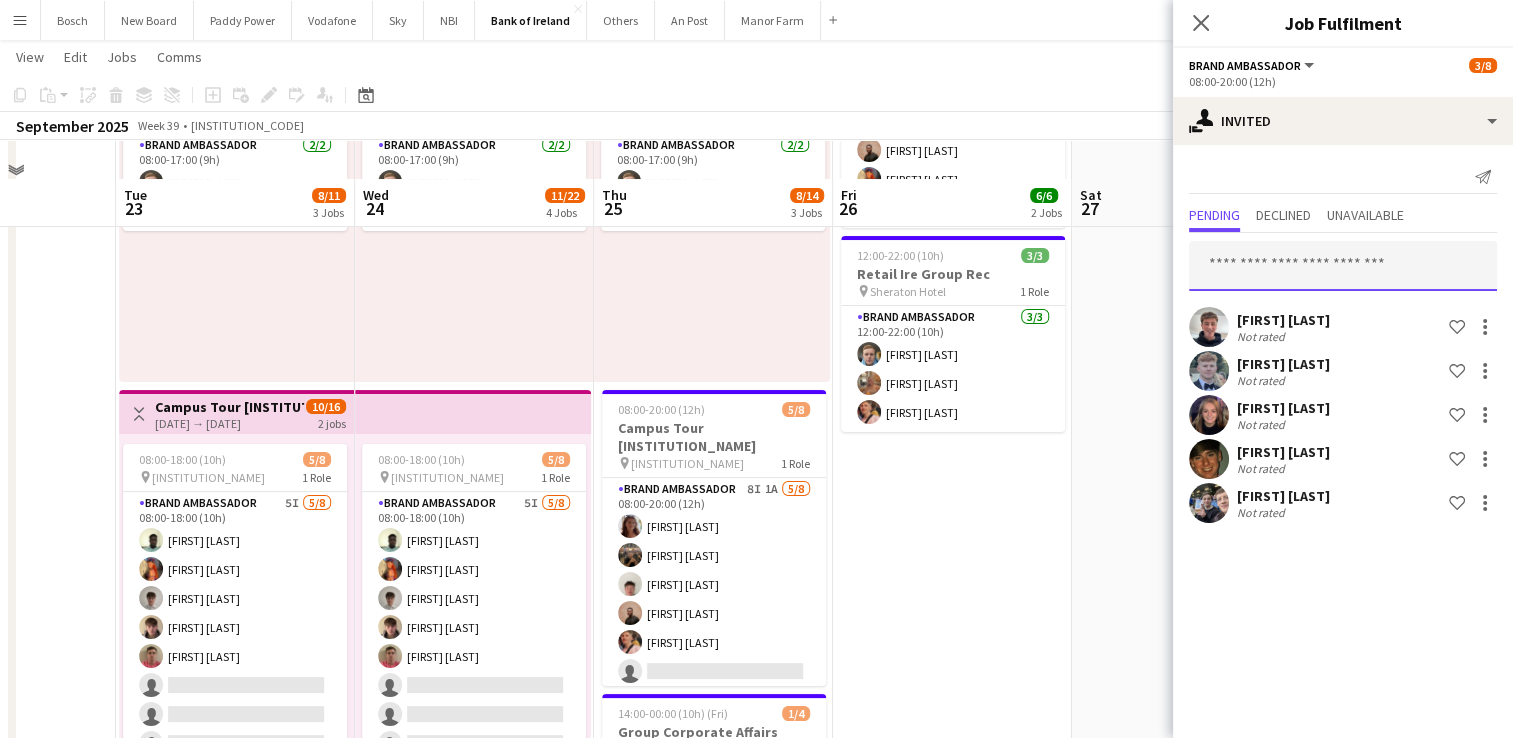 scroll, scrollTop: 300, scrollLeft: 0, axis: vertical 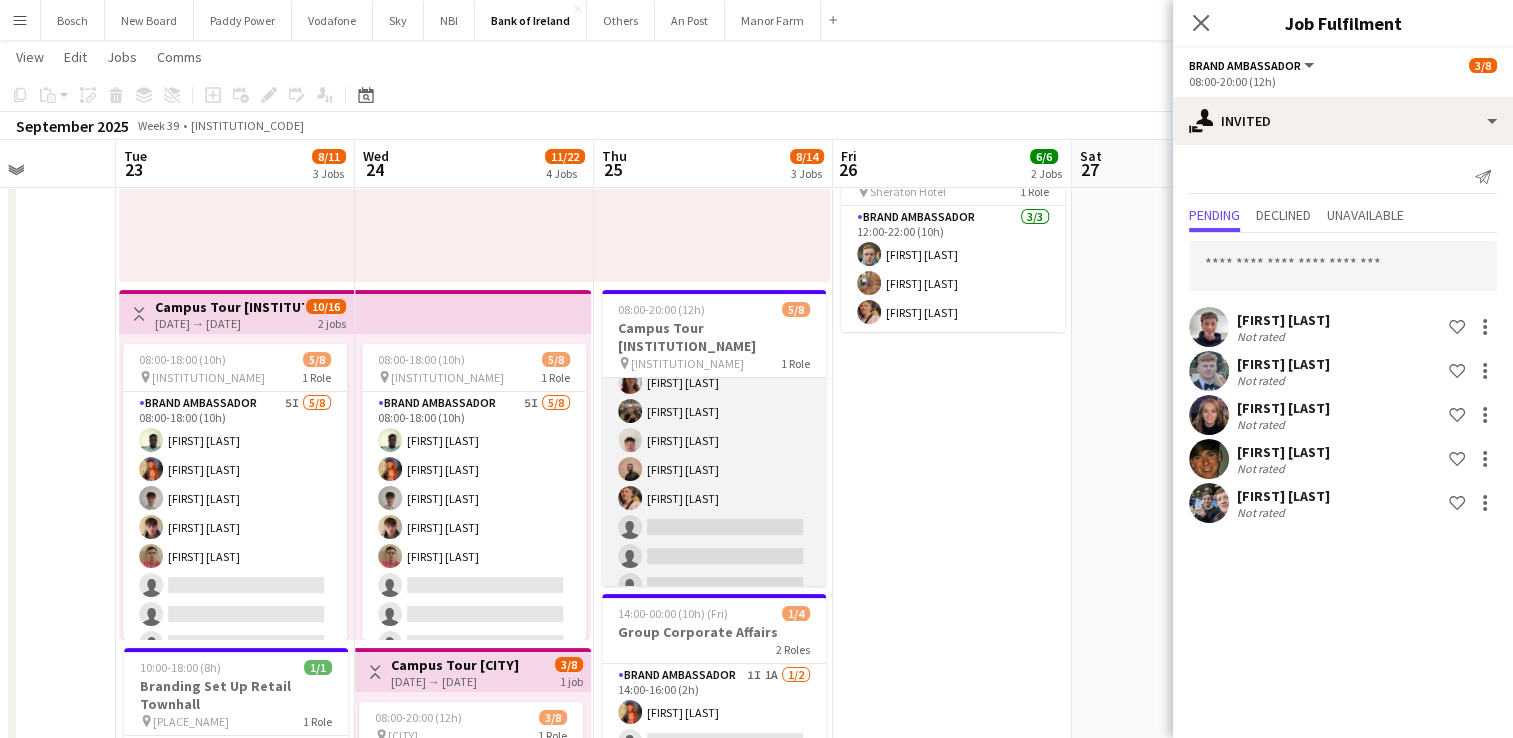 click on "Brand Ambassador   8I   1A   5/8   08:00-20:00 (12h)
[FIRST] [LAST] [FIRST] [LAST] [FIRST] [LAST] [FIRST] [LAST] [FIRST] [LAST]
single-neutral-actions
single-neutral-actions
single-neutral-actions" at bounding box center (714, 469) 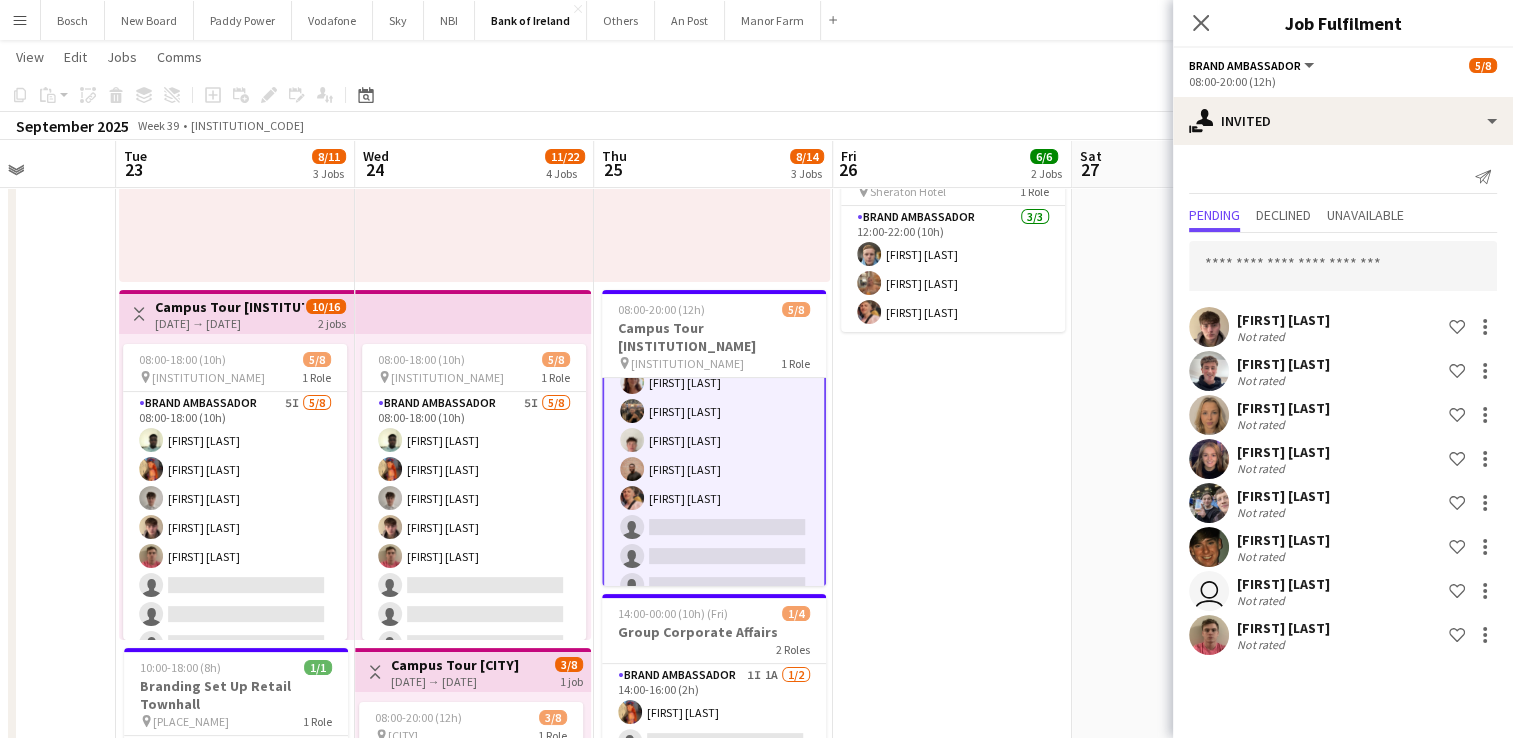 scroll, scrollTop: 48, scrollLeft: 0, axis: vertical 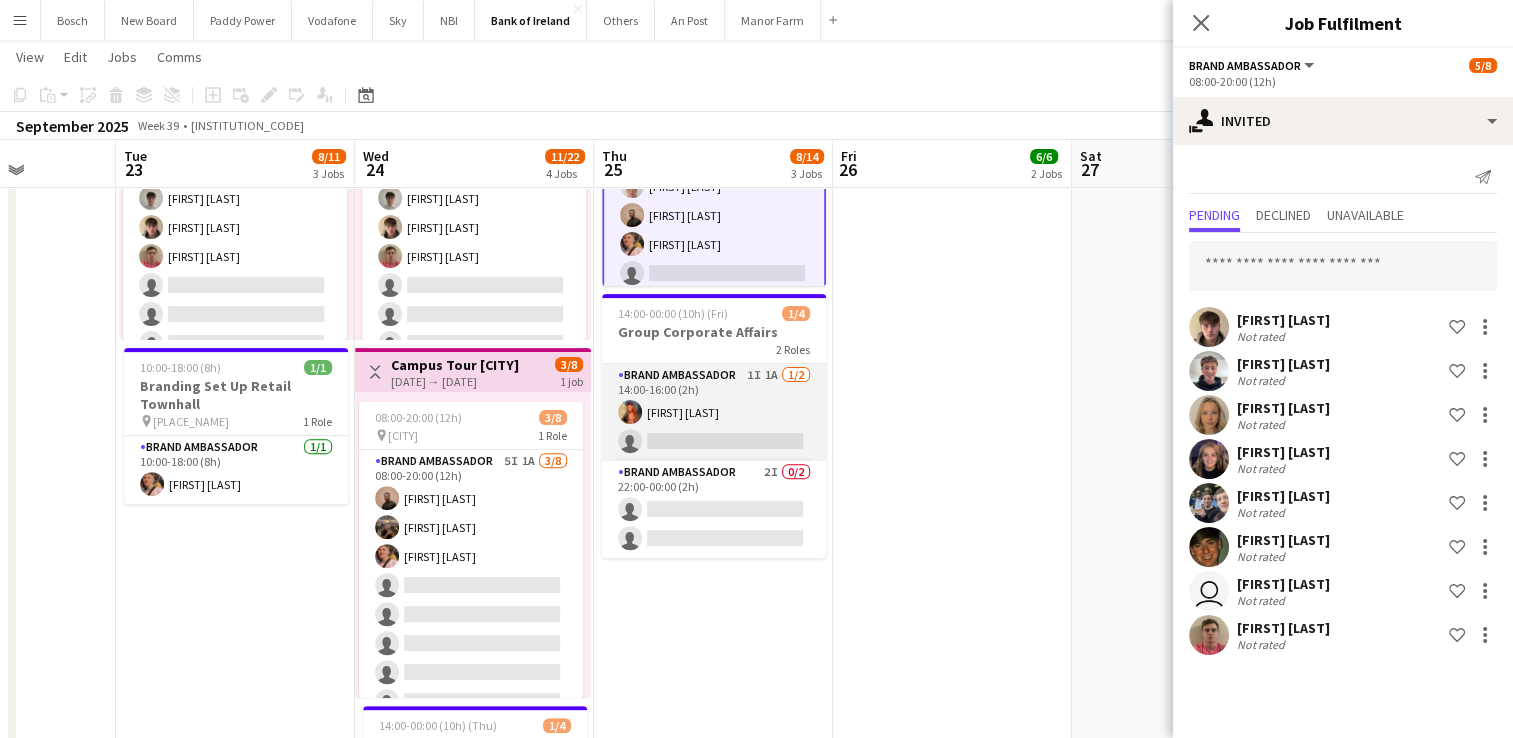 click on "Brand Ambassador   1I   1A   1/2   14:00-16:00 (2h)
[FIRST] [LAST]
single-neutral-actions" at bounding box center [714, 412] 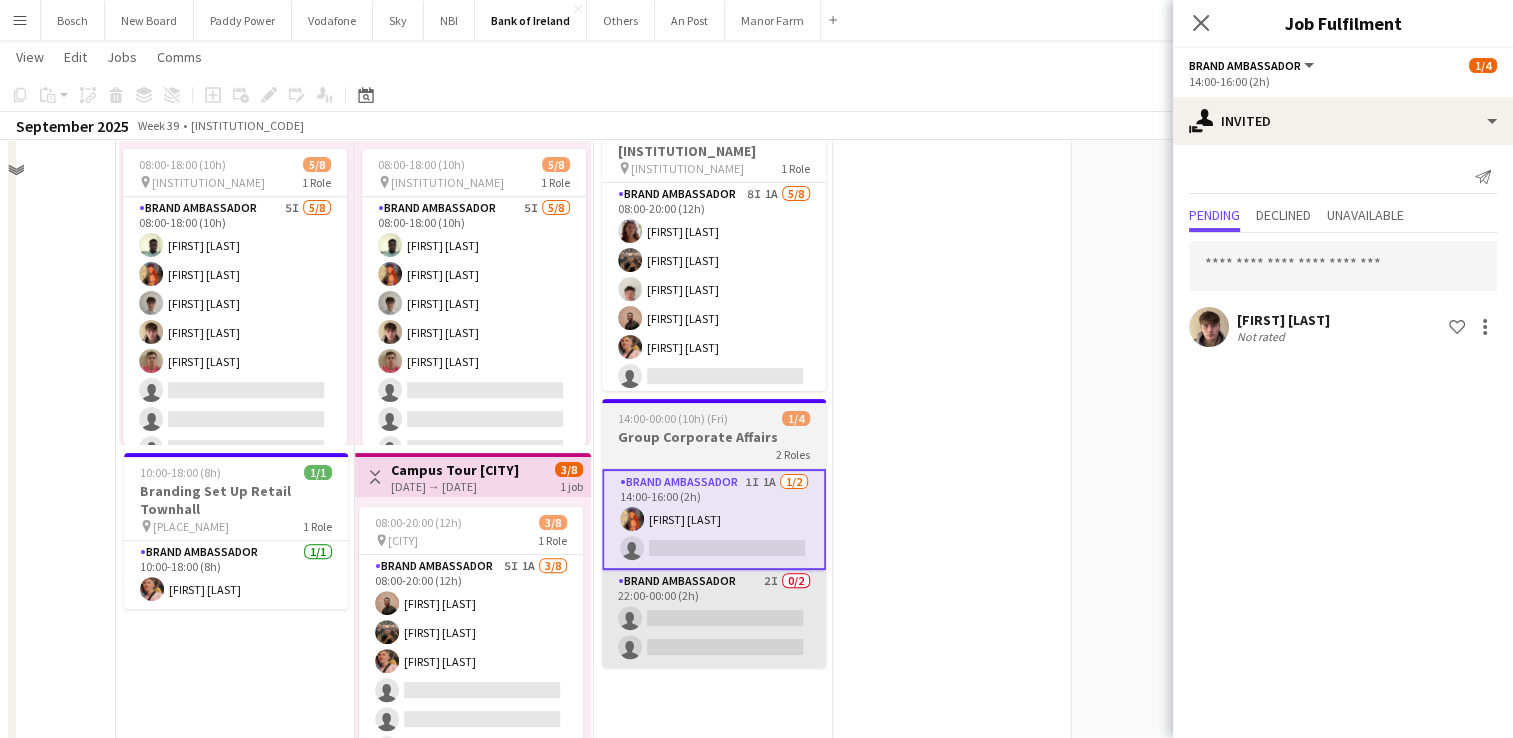 scroll, scrollTop: 400, scrollLeft: 0, axis: vertical 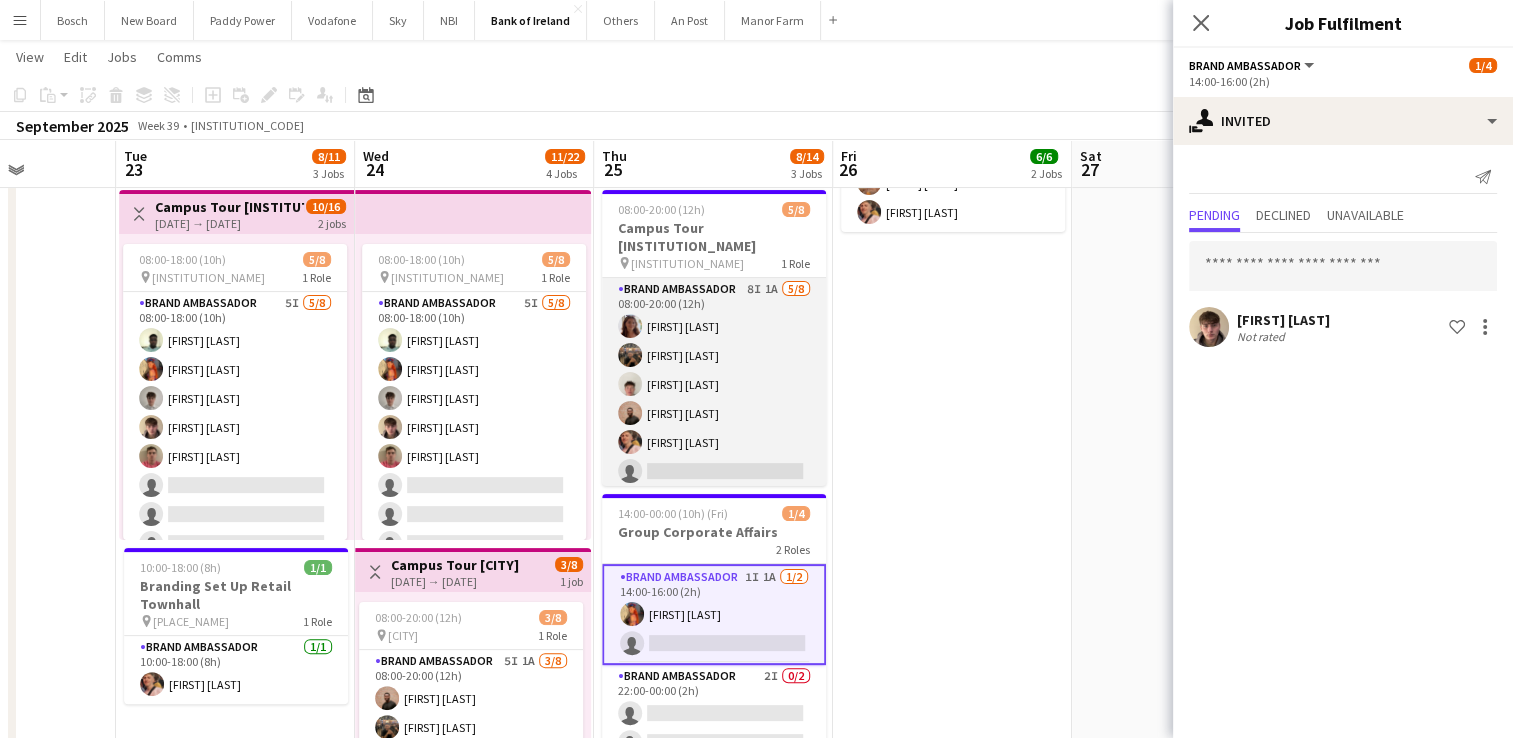 click on "Brand Ambassador   8I   1A   5/8   08:00-20:00 (12h)
[FIRST] [LAST] [FIRST] [LAST] [FIRST] [LAST] [FIRST] [LAST] [FIRST] [LAST]
single-neutral-actions
single-neutral-actions
single-neutral-actions" at bounding box center [714, 413] 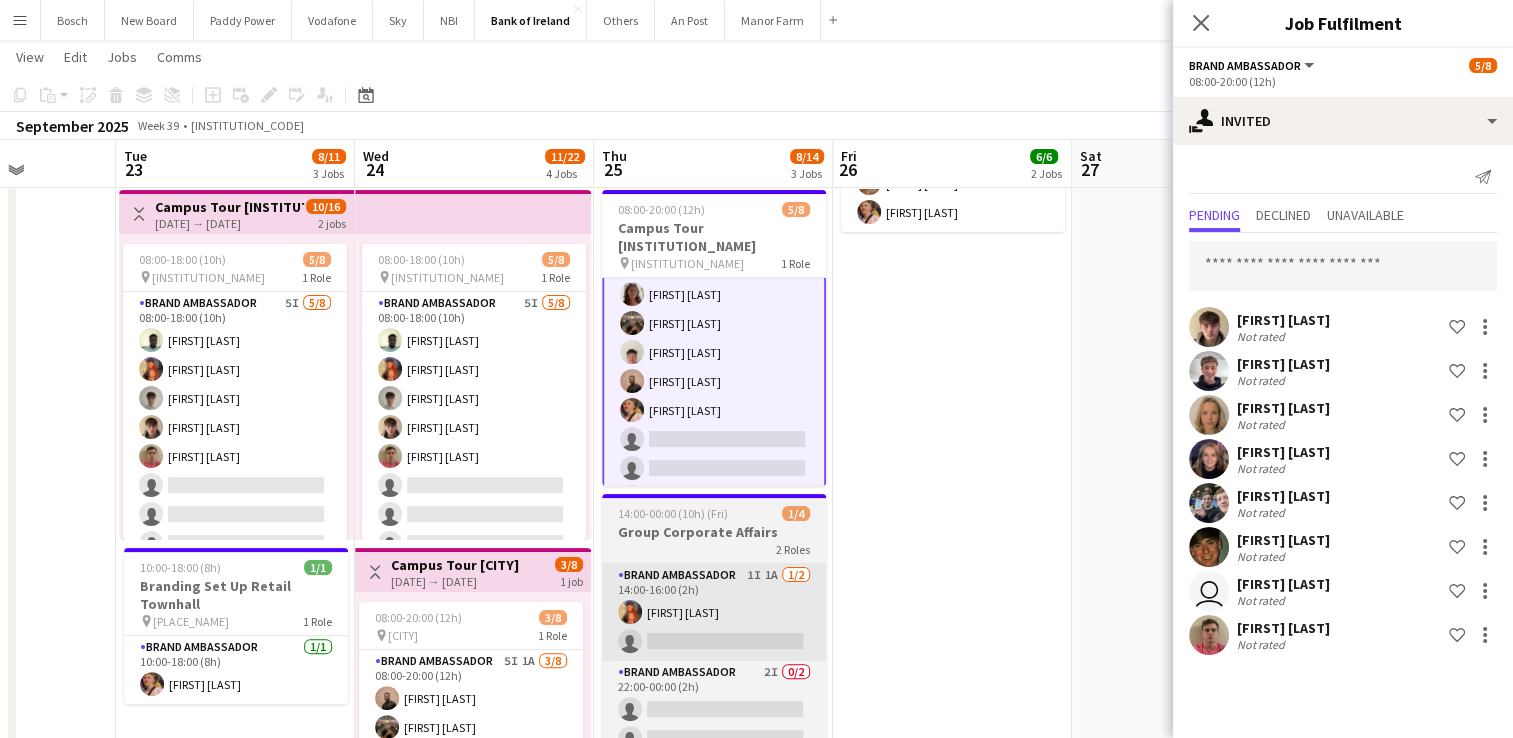 scroll, scrollTop: 48, scrollLeft: 0, axis: vertical 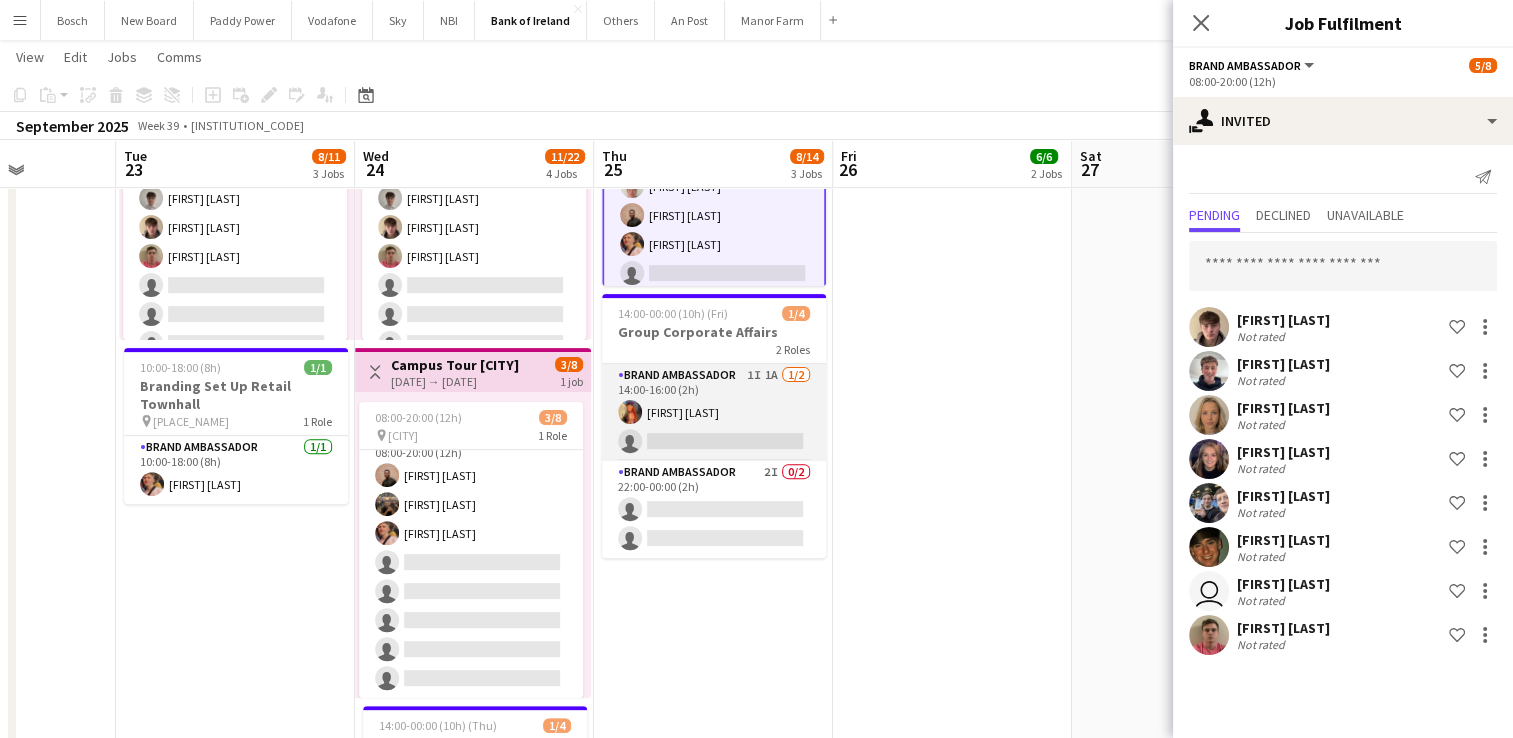 click on "Brand Ambassador   1I   1A   1/2   14:00-16:00 (2h)
[FIRST] [LAST]
single-neutral-actions" at bounding box center (714, 412) 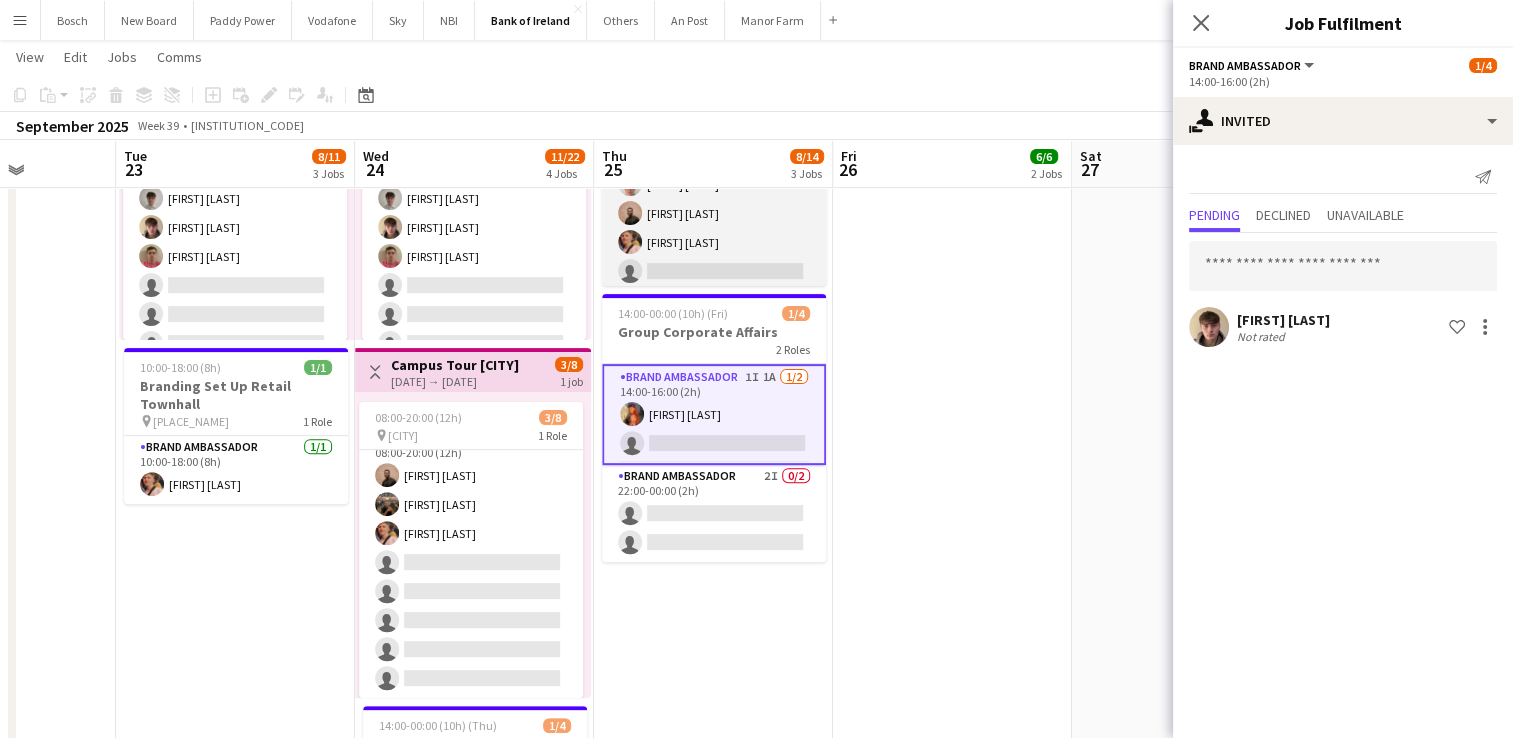 click on "Brand Ambassador   8I   1A   5/8   08:00-20:00 (12h)
[FIRST] [LAST] [FIRST] [LAST] [FIRST] [LAST] [FIRST] [LAST] [FIRST] [LAST]
single-neutral-actions
single-neutral-actions
single-neutral-actions" at bounding box center (714, 213) 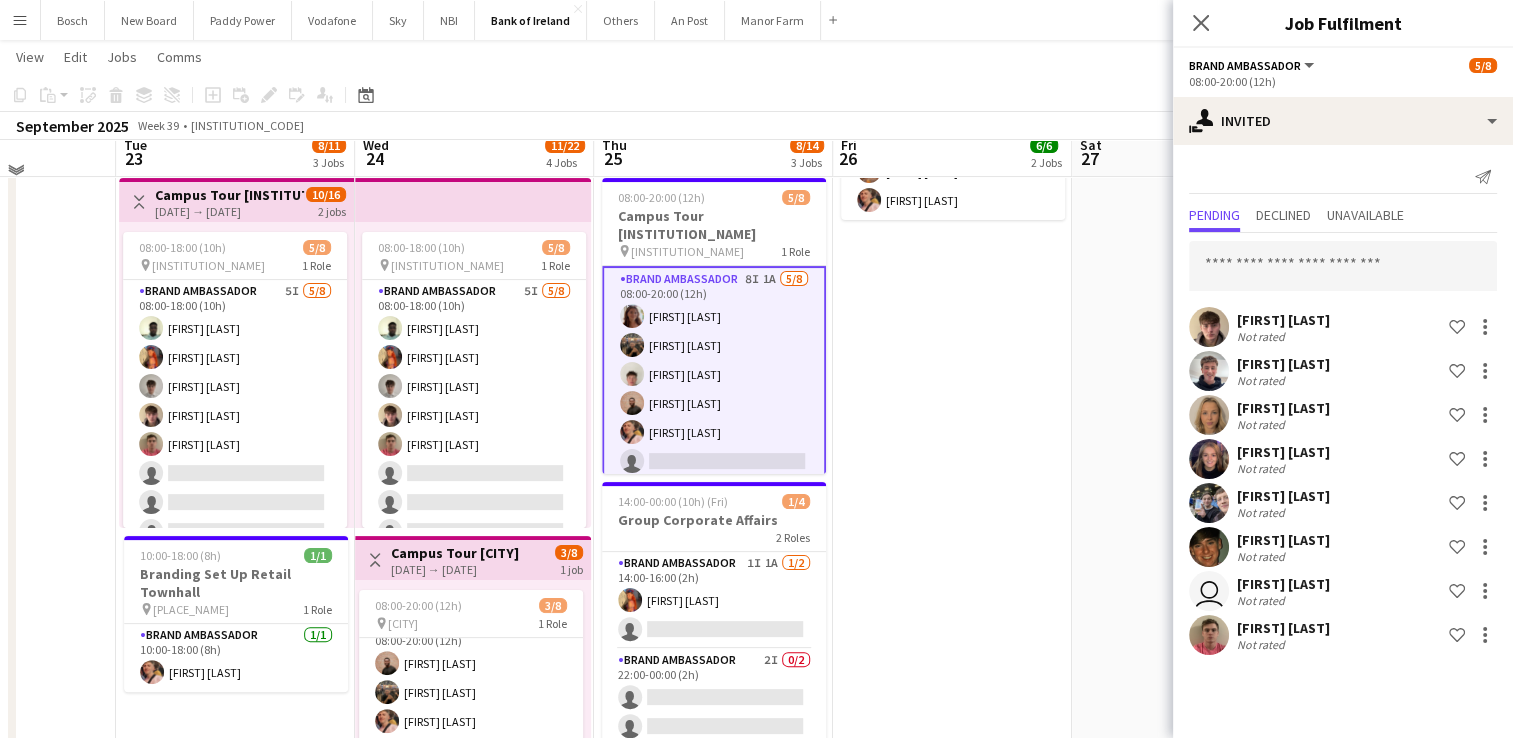 scroll, scrollTop: 400, scrollLeft: 0, axis: vertical 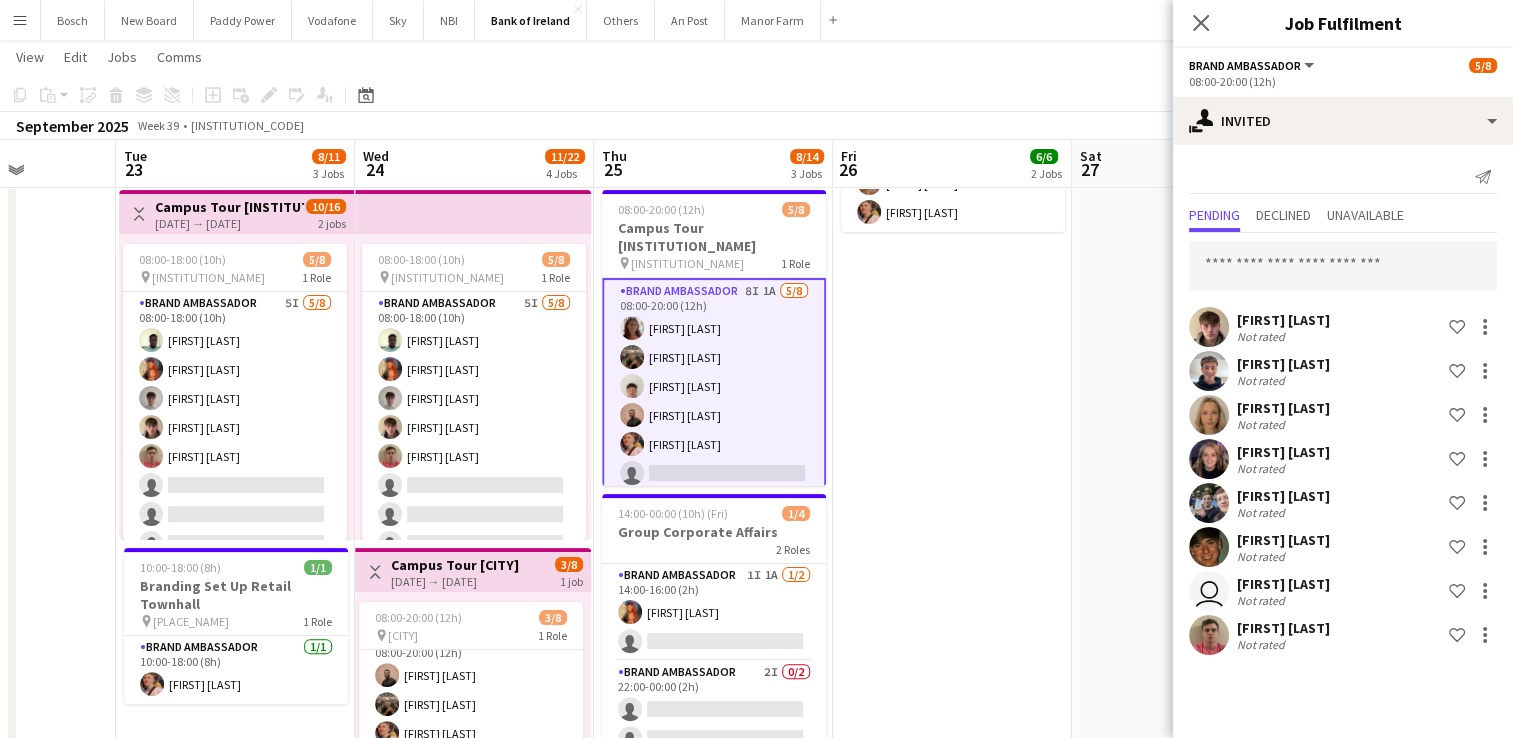 click on "Brand Ambassador   8I   1A   5/8   08:00-20:00 (12h)
[FIRST] [LAST] [FIRST] [LAST] [FIRST] [LAST] [FIRST] [LAST] [FIRST] [LAST]
single-neutral-actions
single-neutral-actions
single-neutral-actions" at bounding box center (714, 415) 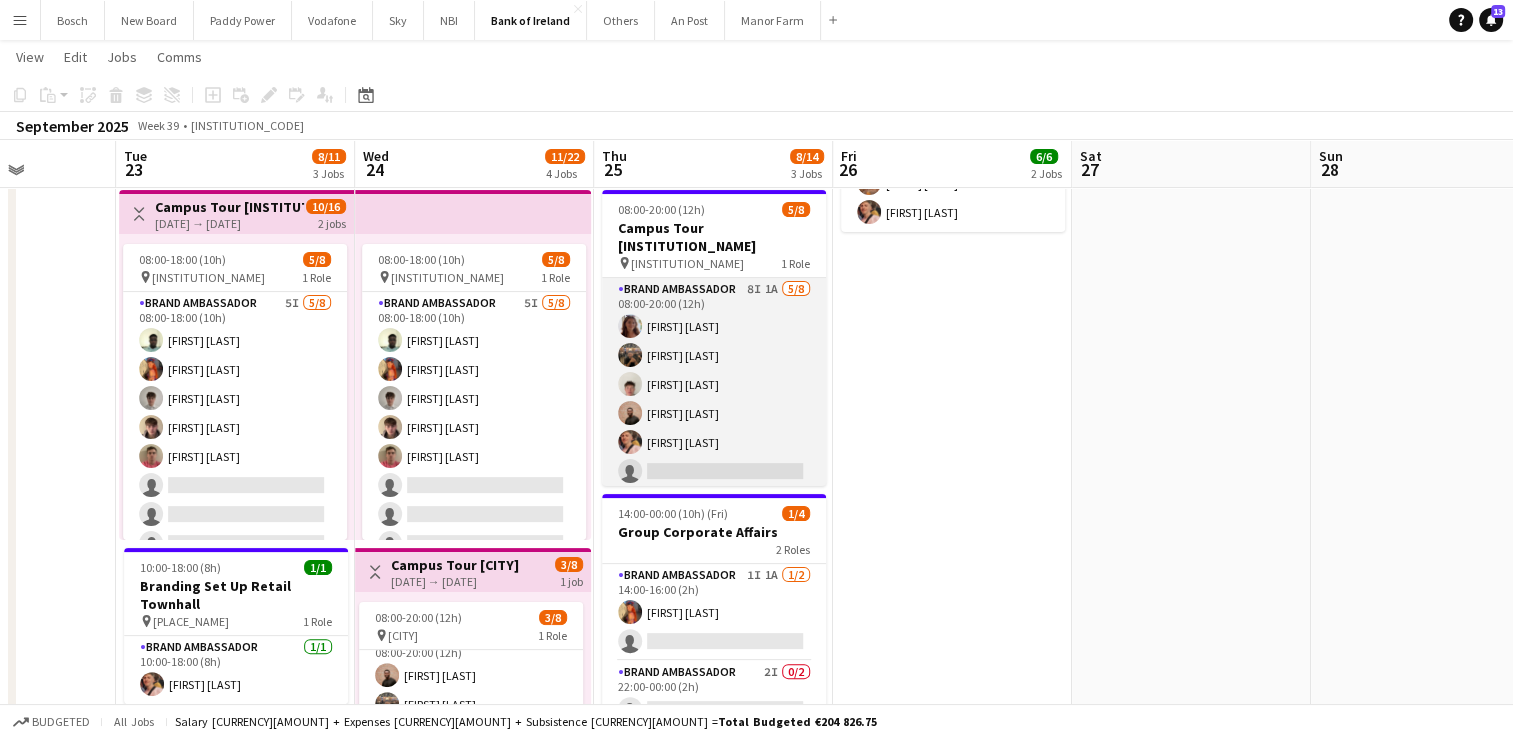 click on "Brand Ambassador   8I   1A   5/8   08:00-20:00 (12h)
[FIRST] [LAST] [FIRST] [LAST] [FIRST] [LAST] [FIRST] [LAST] [FIRST] [LAST]
single-neutral-actions
single-neutral-actions
single-neutral-actions" at bounding box center [714, 413] 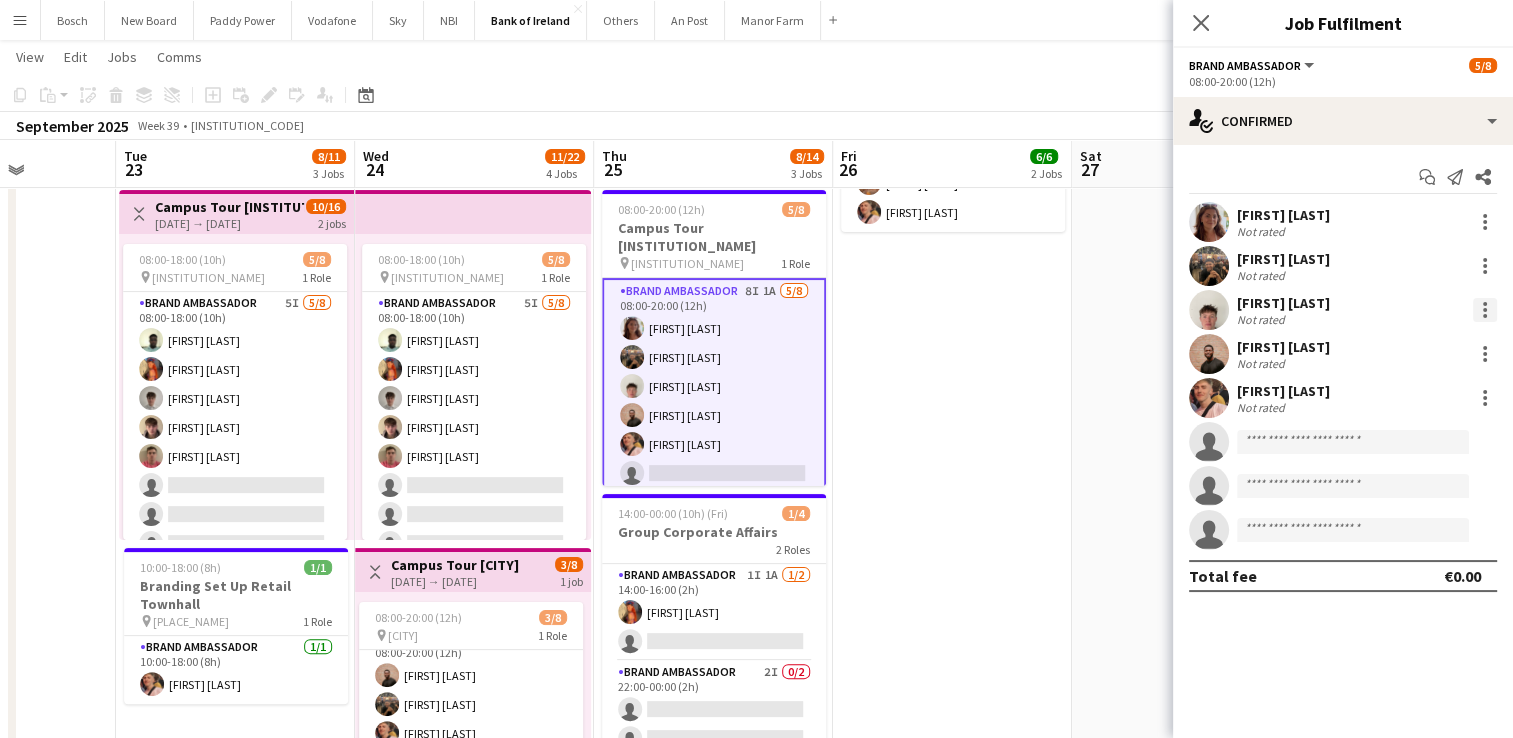 click at bounding box center [1485, 316] 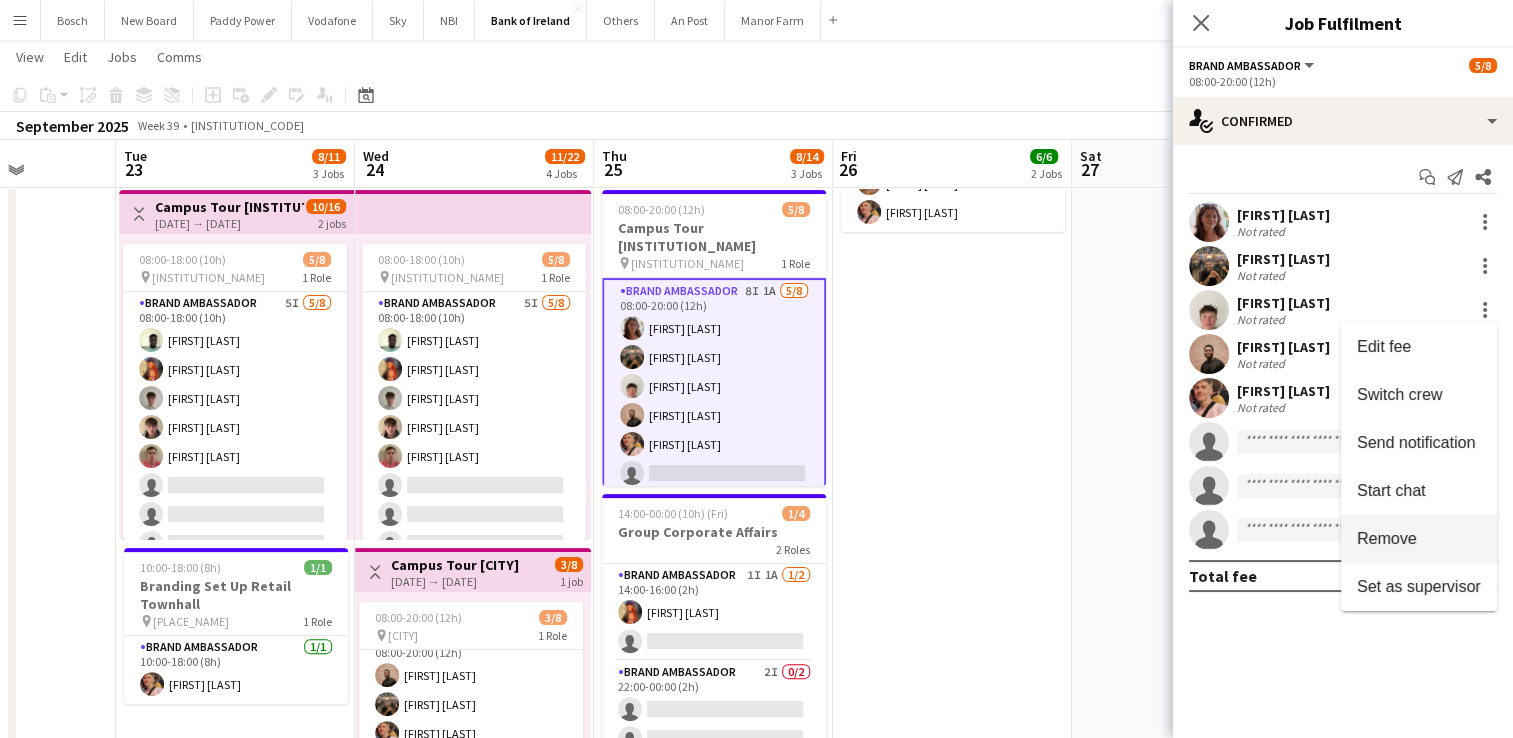 click on "Remove" at bounding box center (1419, 539) 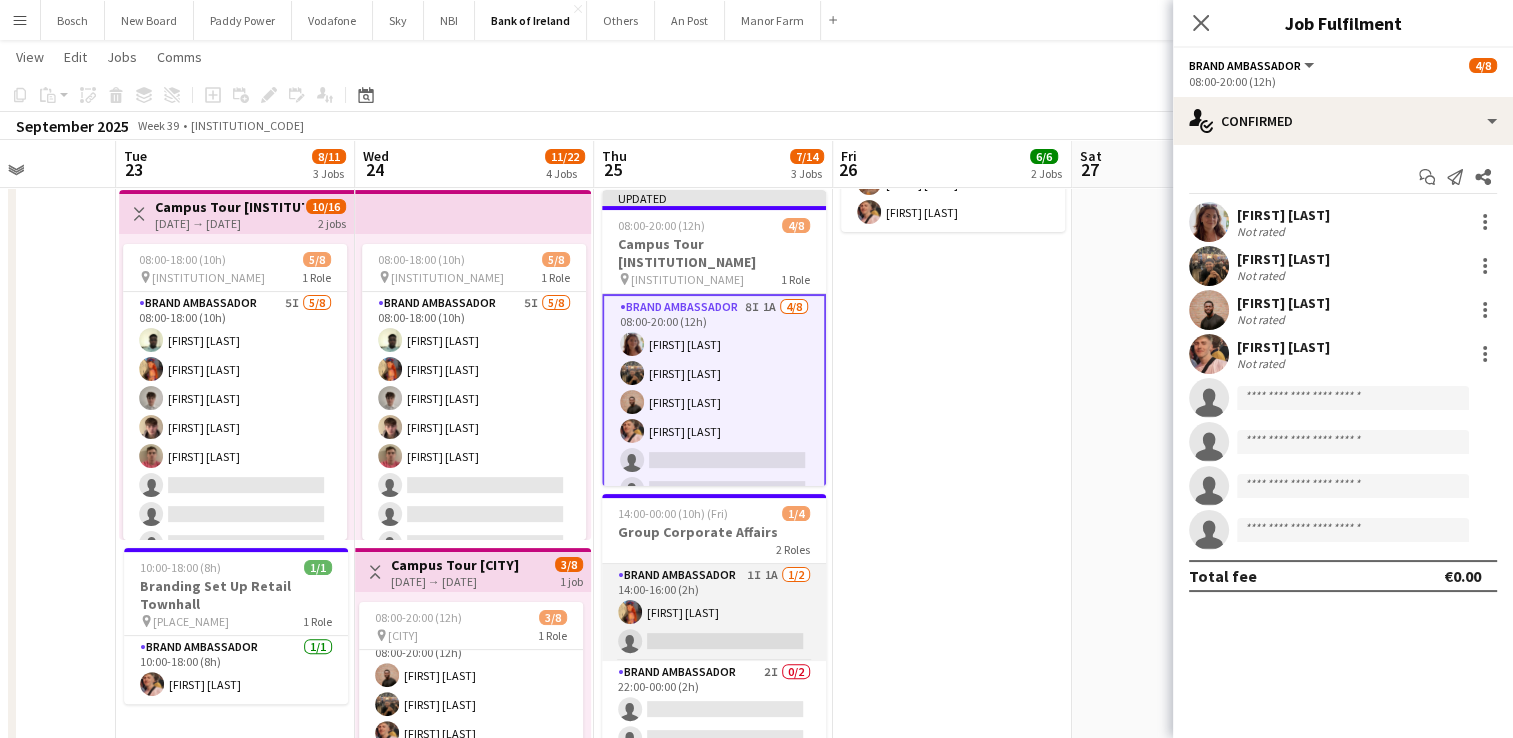 click on "Brand Ambassador   1I   1A   1/2   14:00-16:00 (2h)
[FIRST] [LAST]
single-neutral-actions" at bounding box center (714, 612) 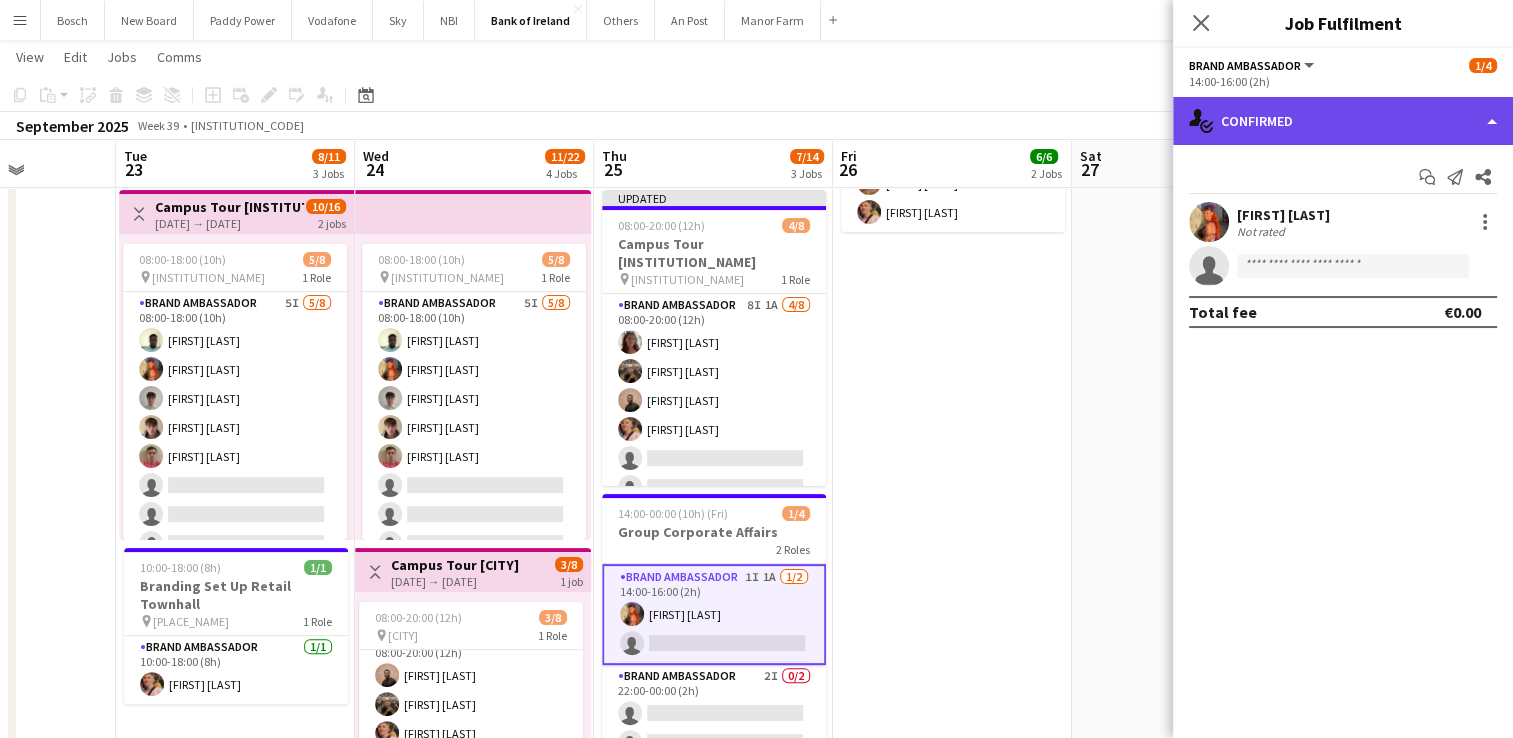 click on "single-neutral-actions-check-2
Confirmed" 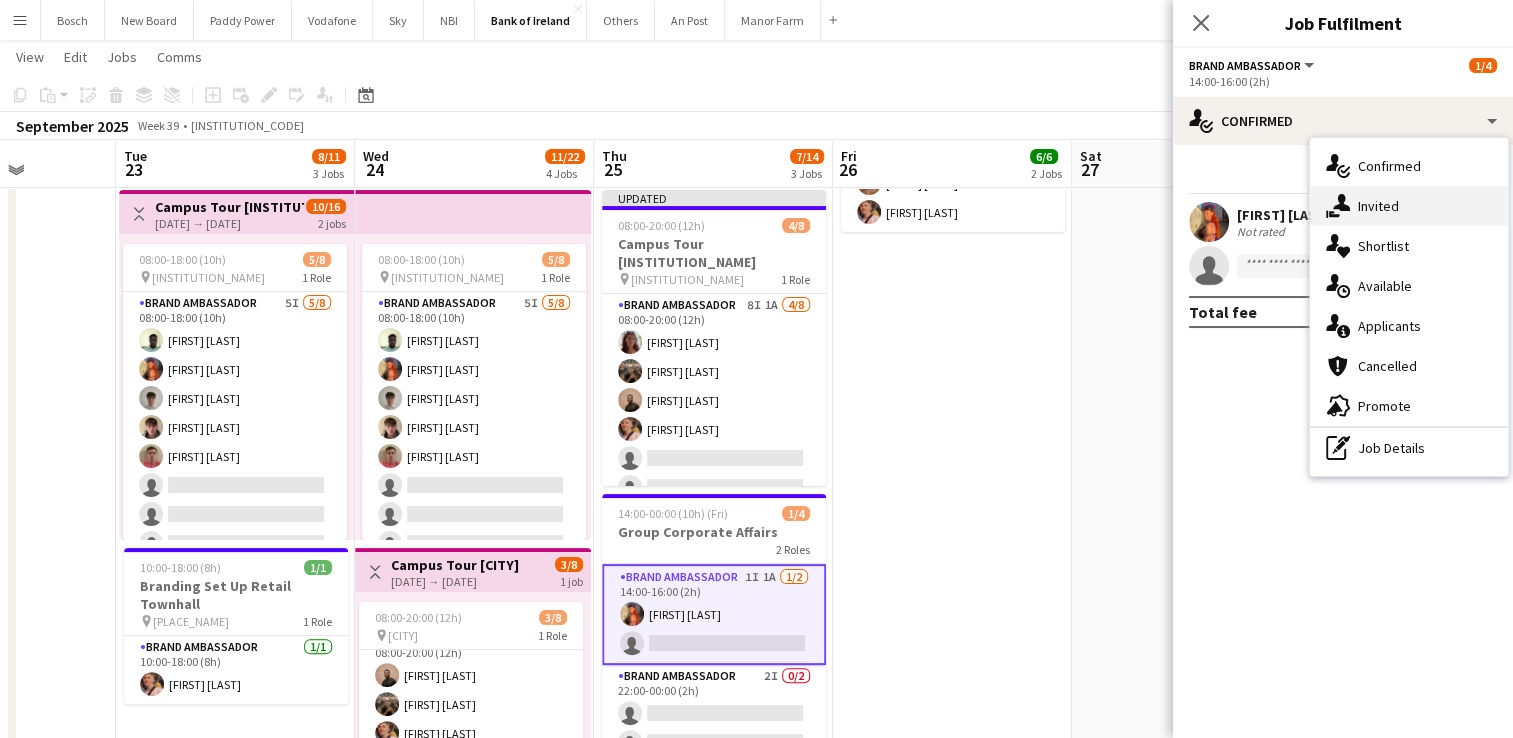 click on "single-neutral-actions-share-1
Invited" at bounding box center [1409, 206] 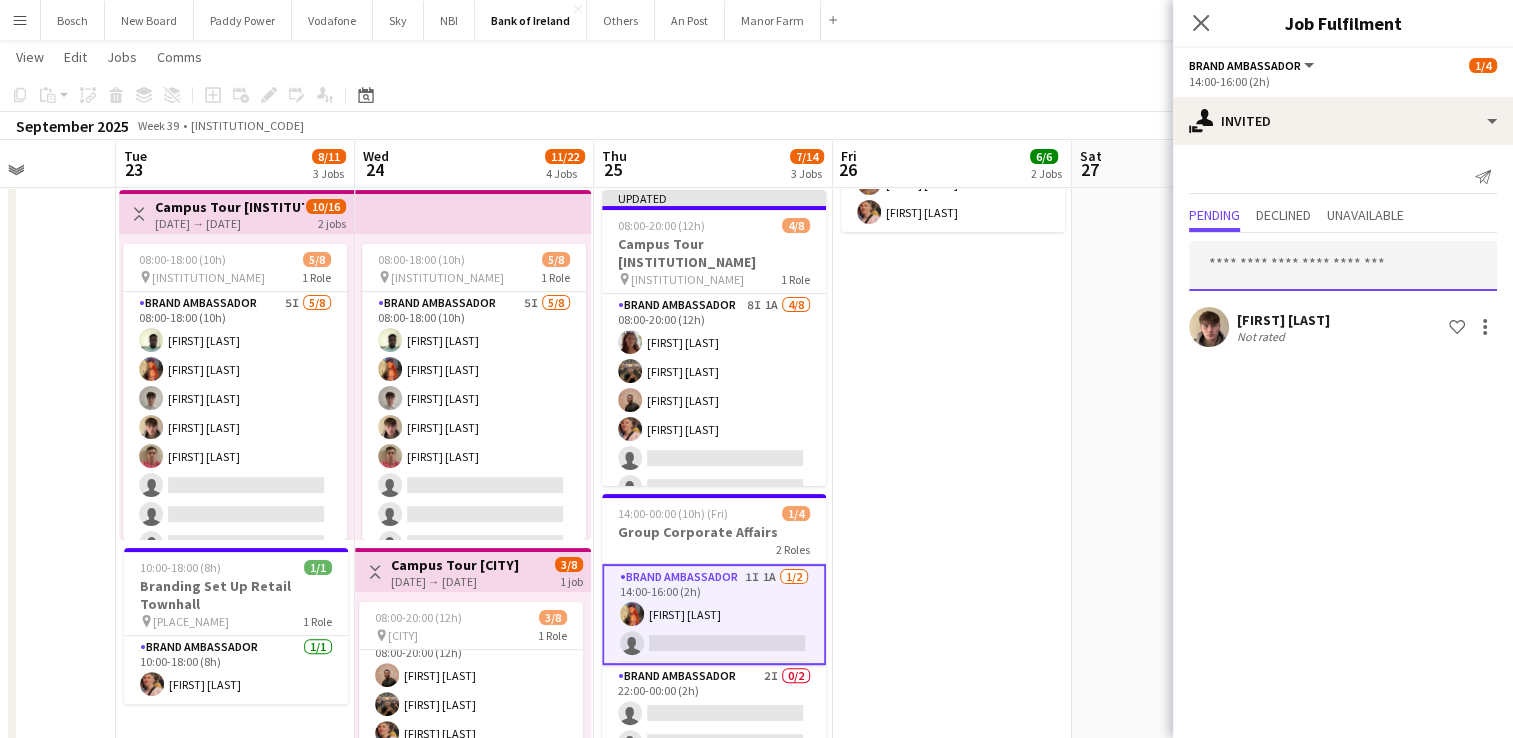 click at bounding box center [1343, 266] 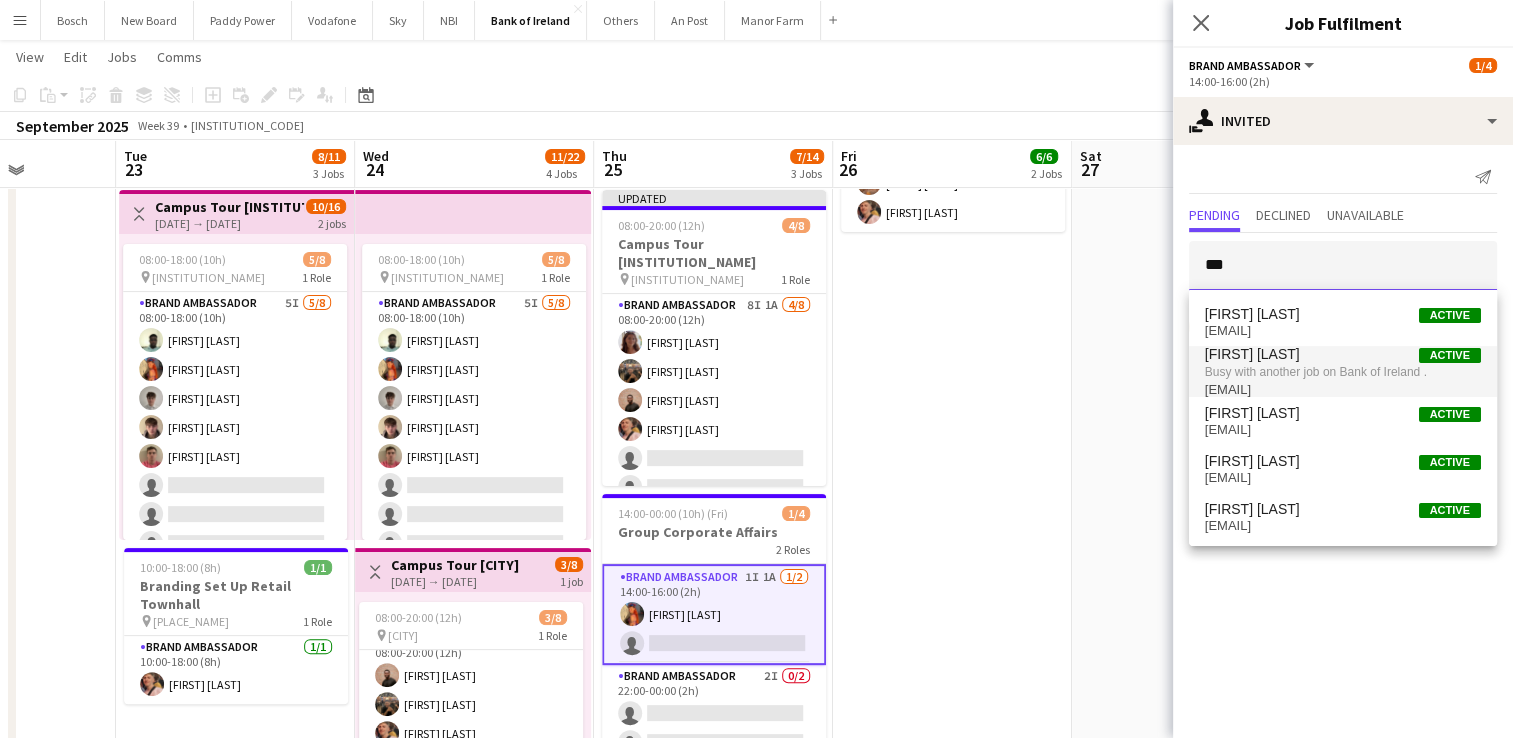 type on "***" 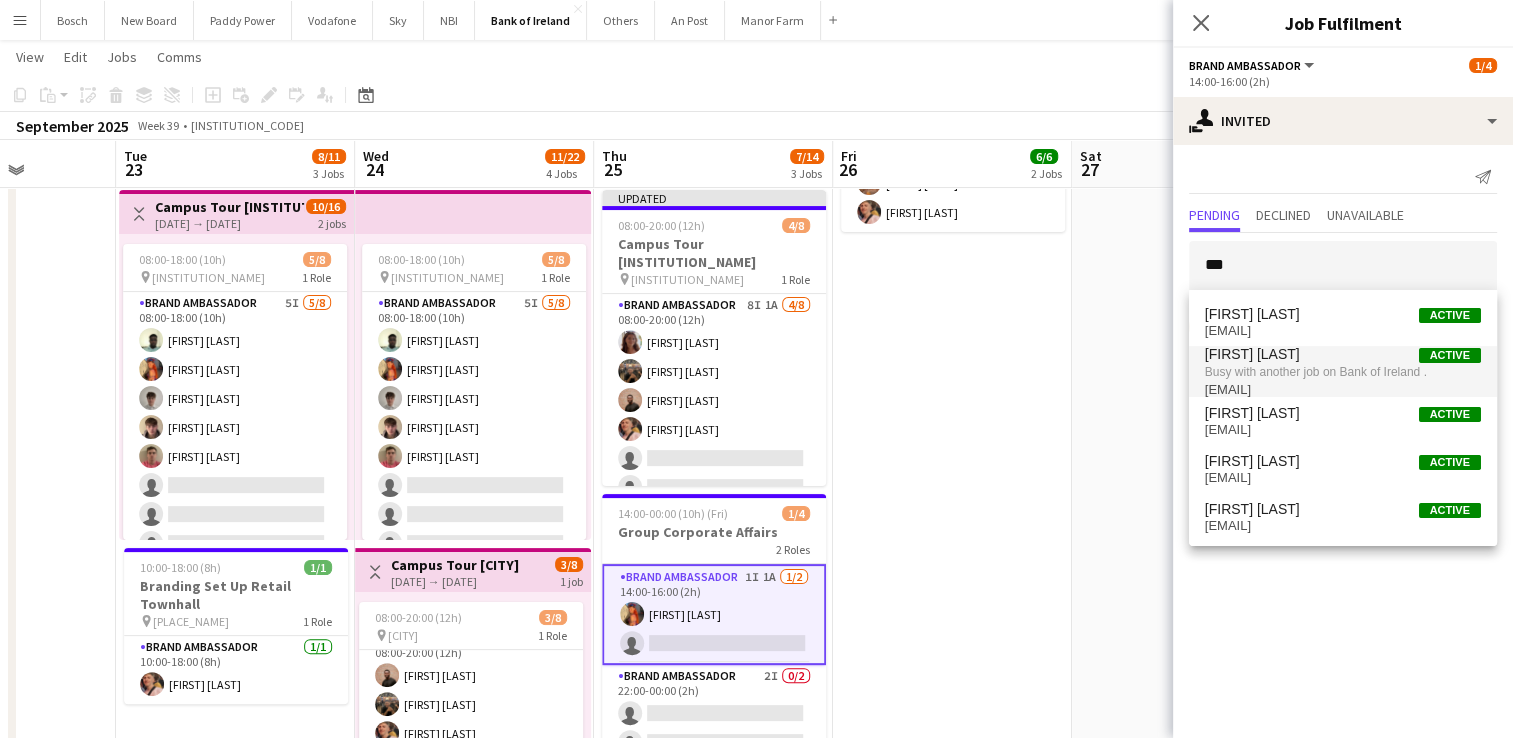 click on "Busy with another job on Bank of Ireland ." at bounding box center (1343, 372) 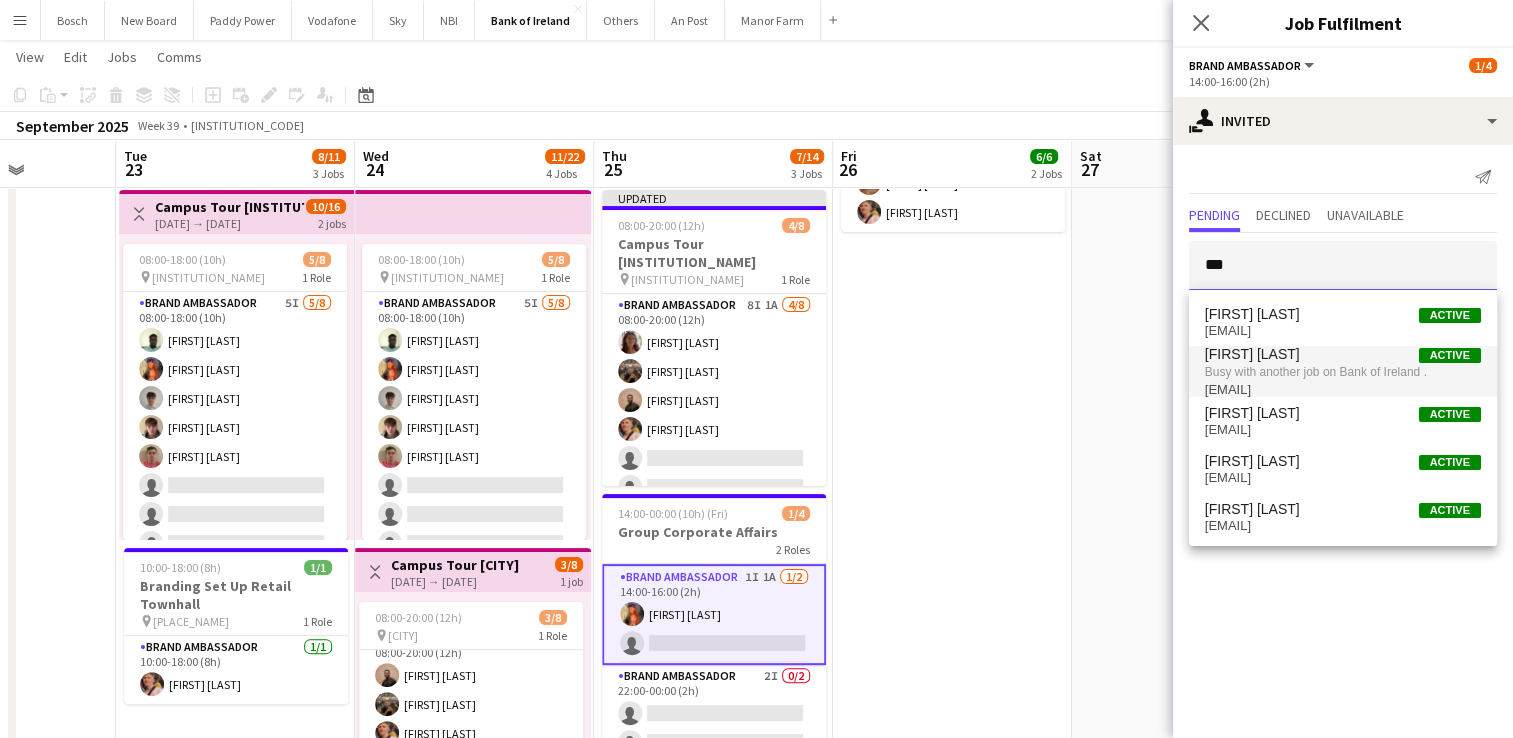 type 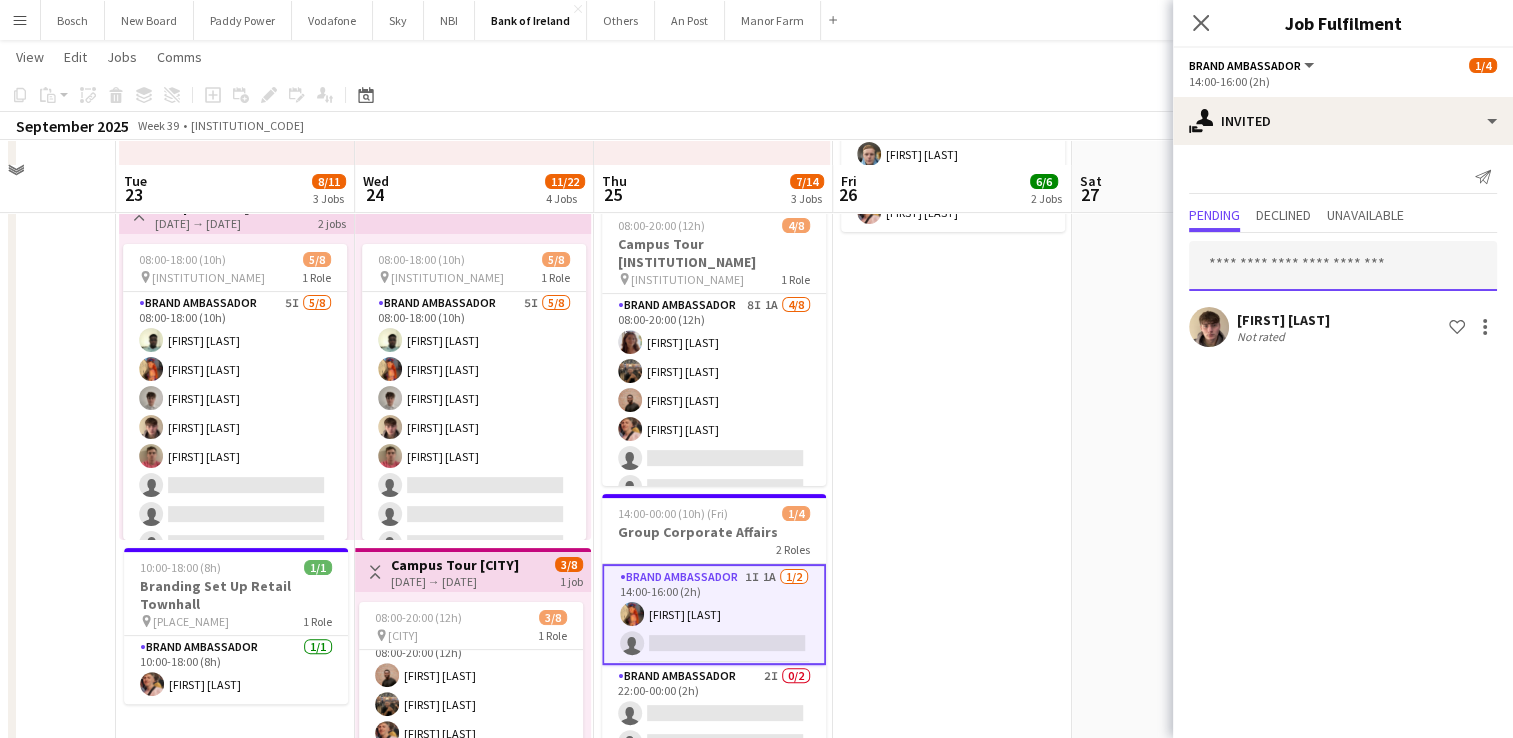 scroll, scrollTop: 500, scrollLeft: 0, axis: vertical 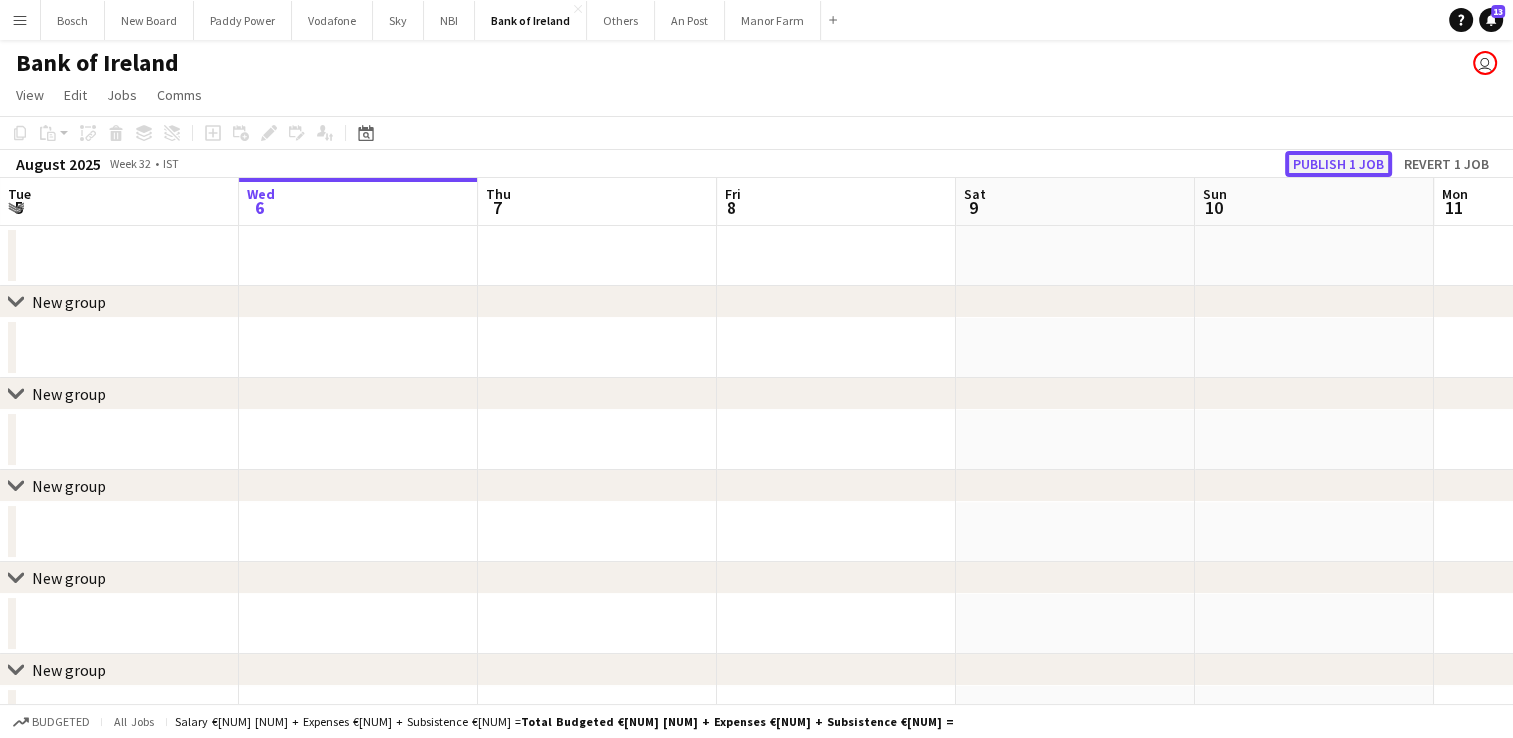 click on "Publish 1 job" 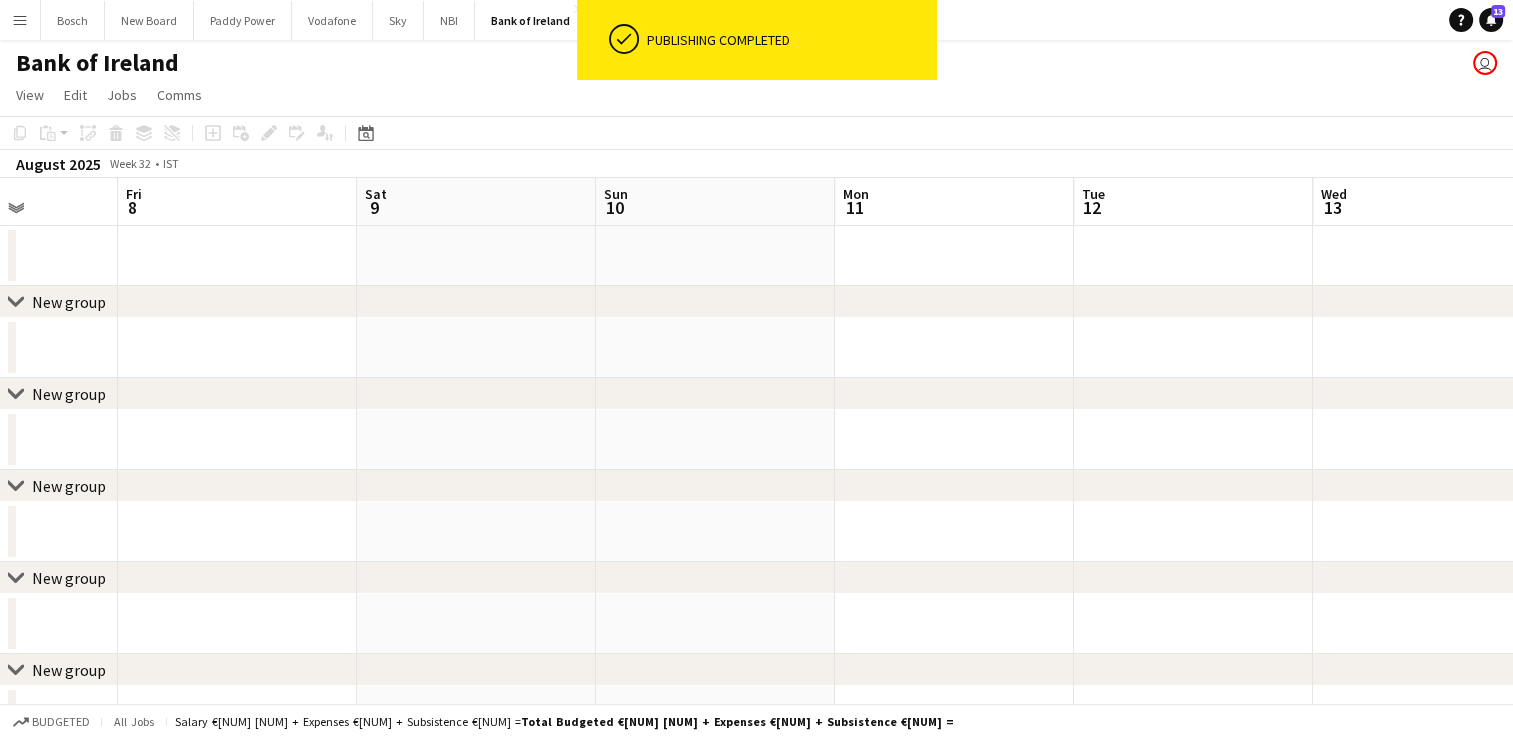 drag, startPoint x: 1476, startPoint y: 283, endPoint x: 327, endPoint y: 283, distance: 1149 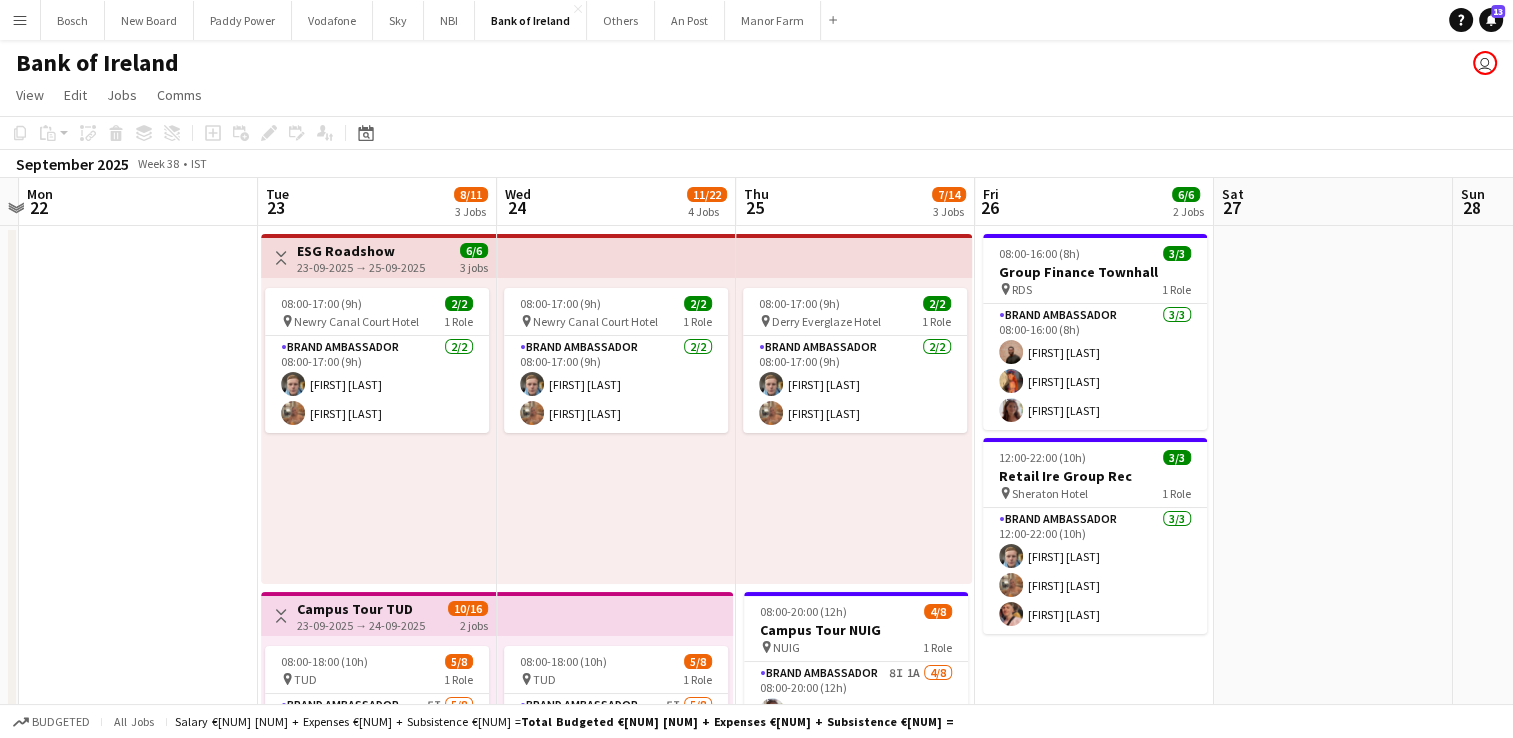 scroll, scrollTop: 0, scrollLeft: 700, axis: horizontal 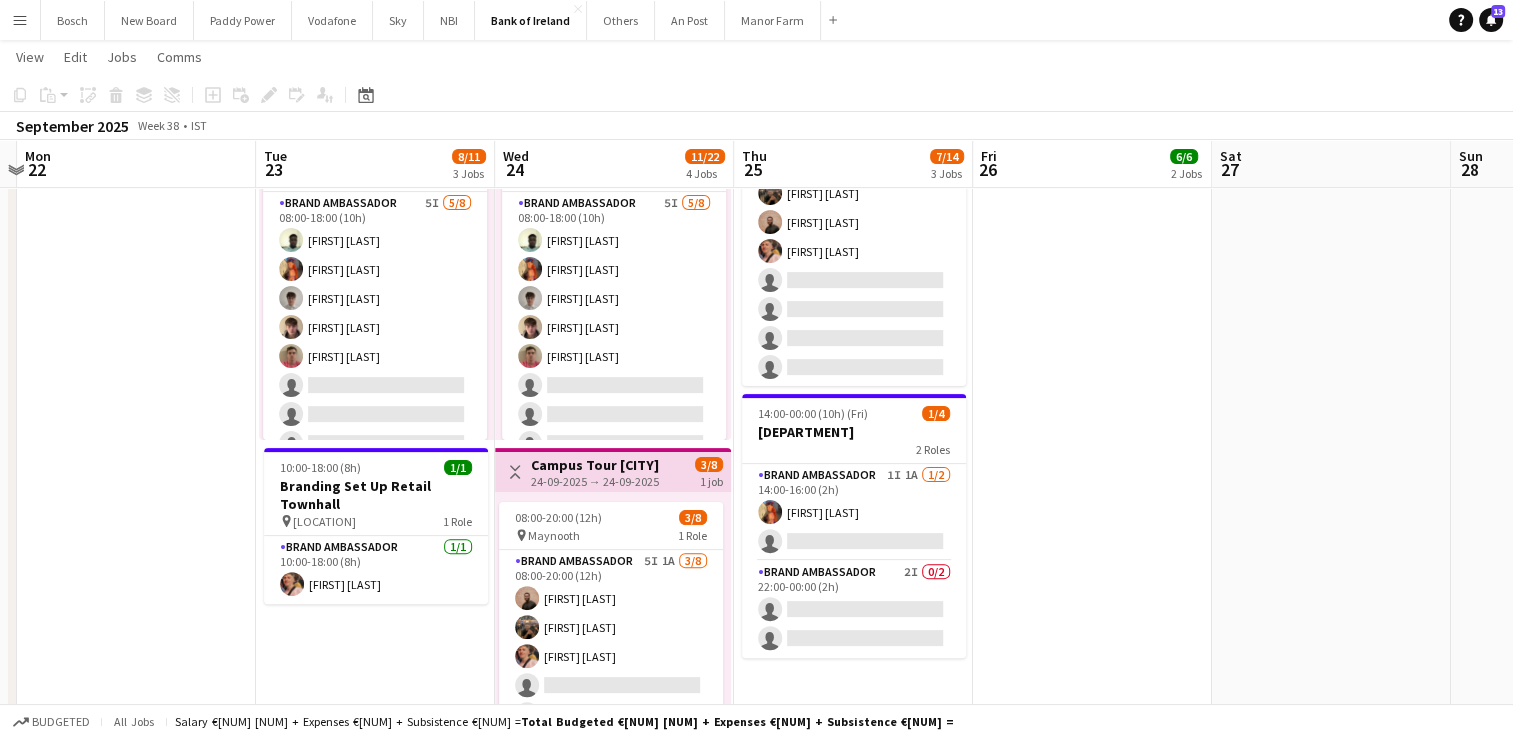 drag, startPoint x: 854, startPoint y: 504, endPoint x: 1300, endPoint y: 170, distance: 557.20013 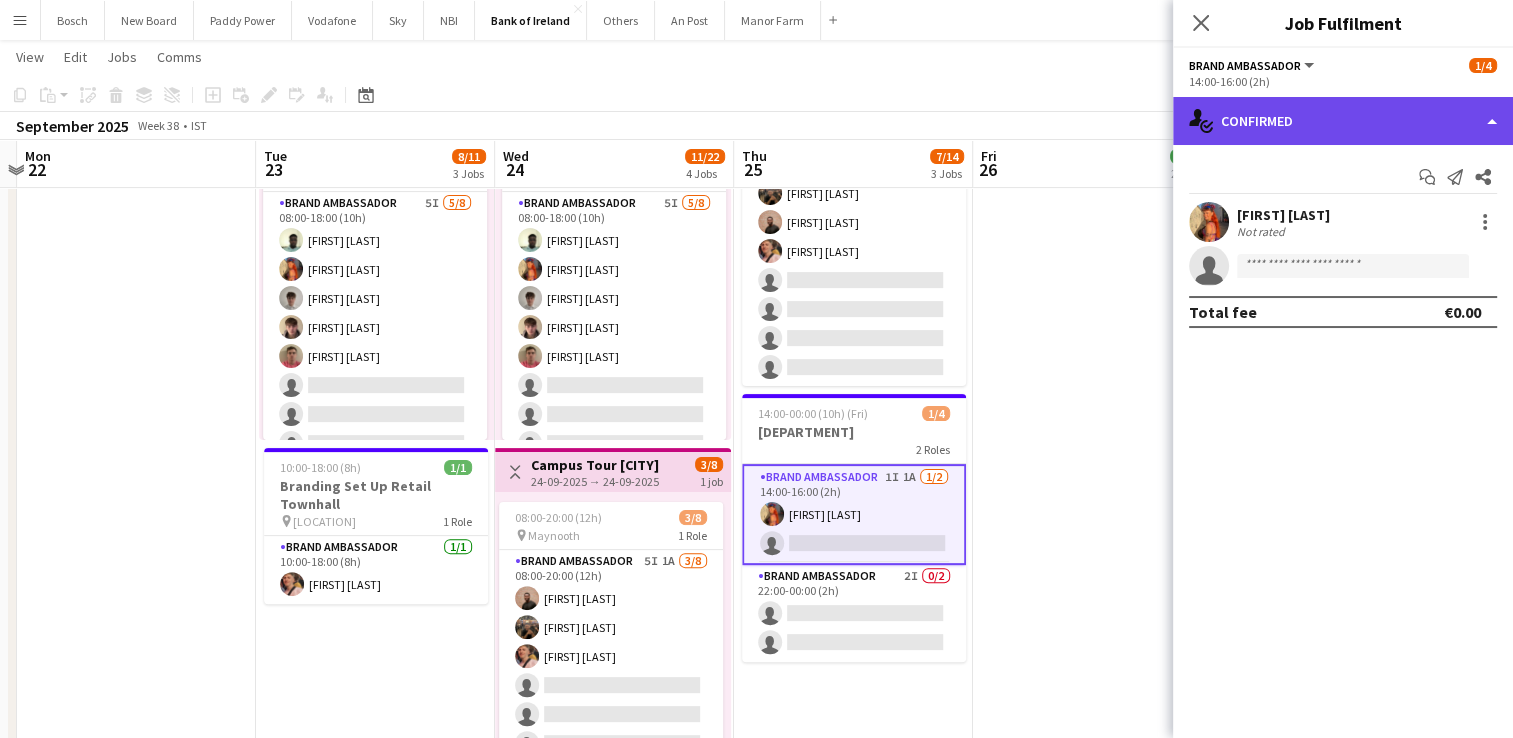 click on "single-neutral-actions-check-2
Confirmed" 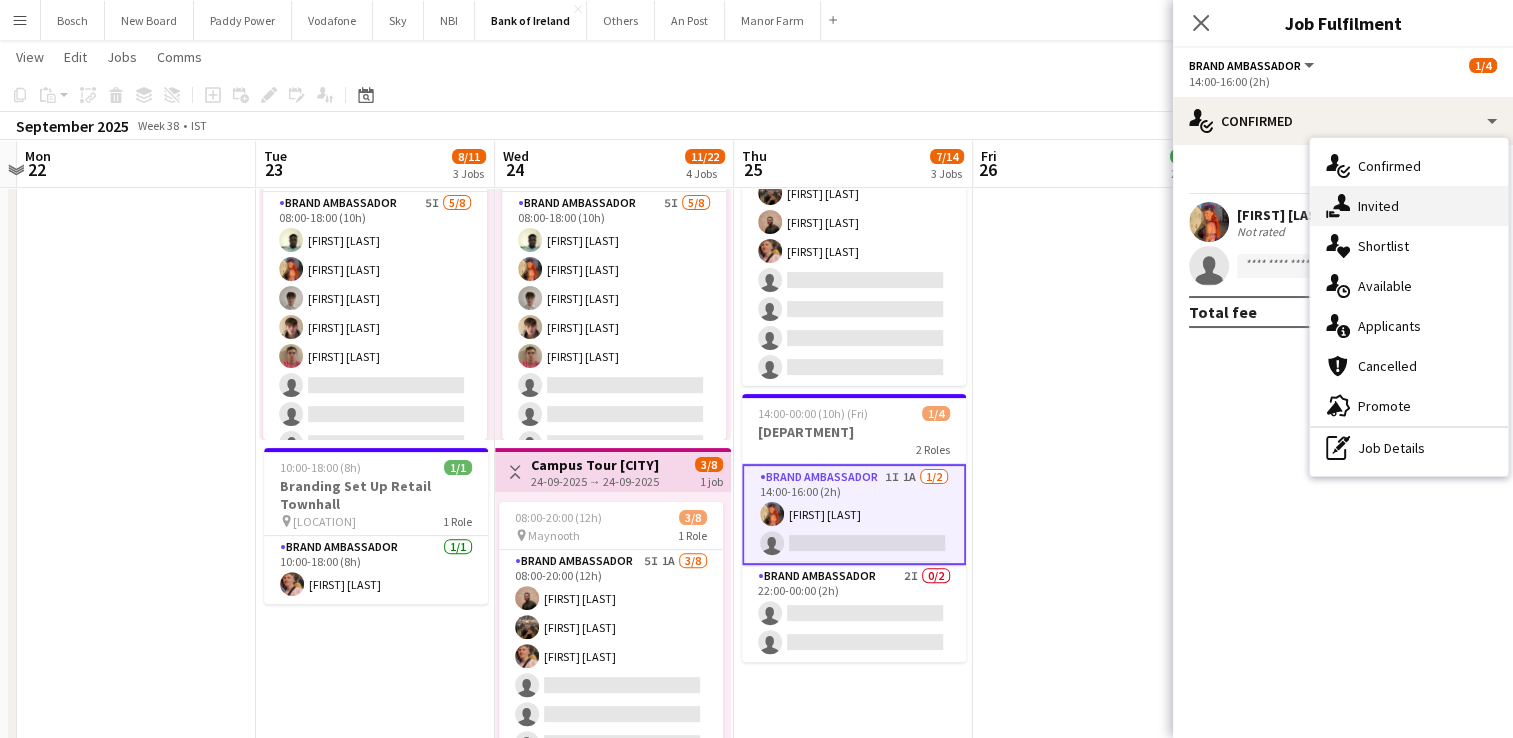 click on "single-neutral-actions-share-1
Invited" at bounding box center (1409, 206) 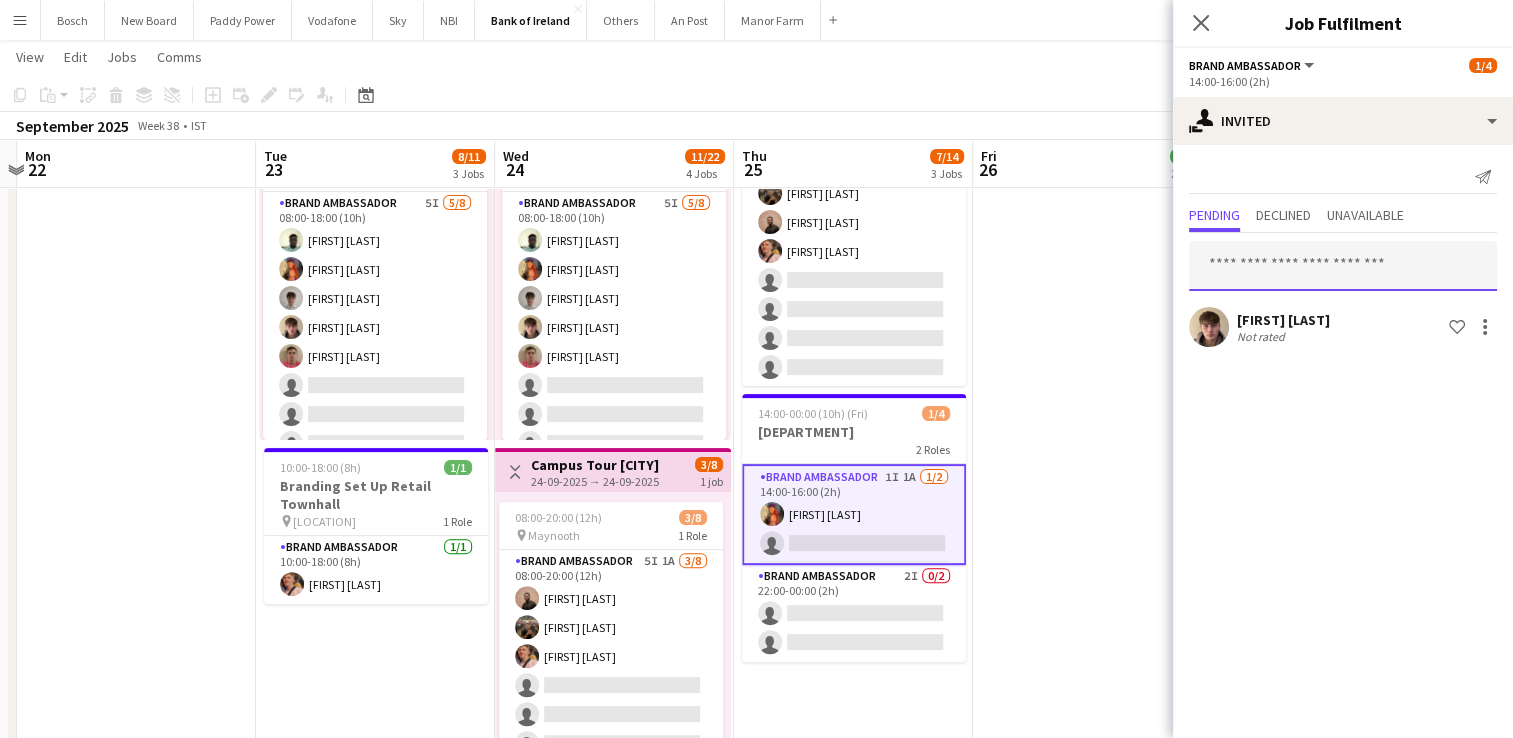 click at bounding box center (1343, 266) 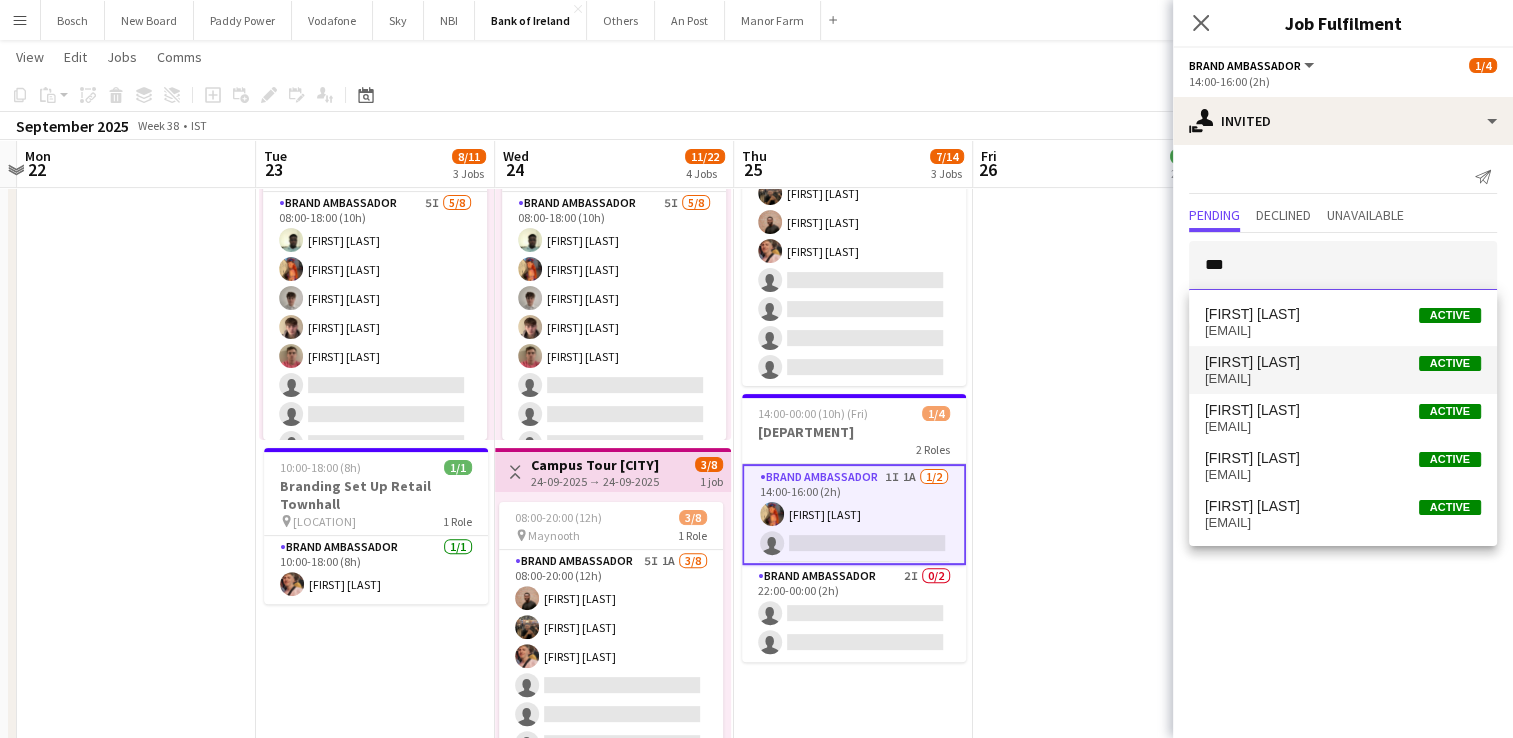type on "***" 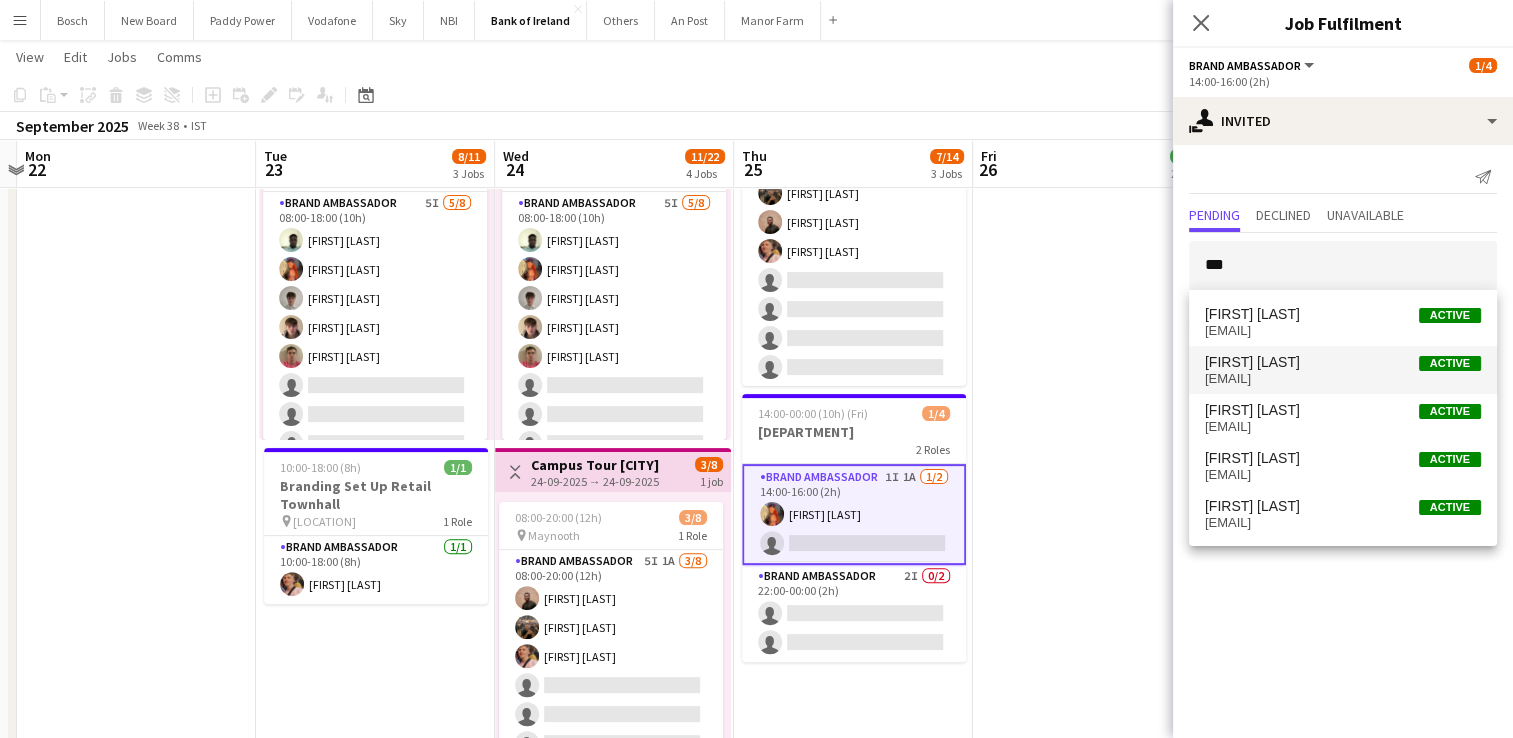 click on "[EMAIL]" at bounding box center (1343, 379) 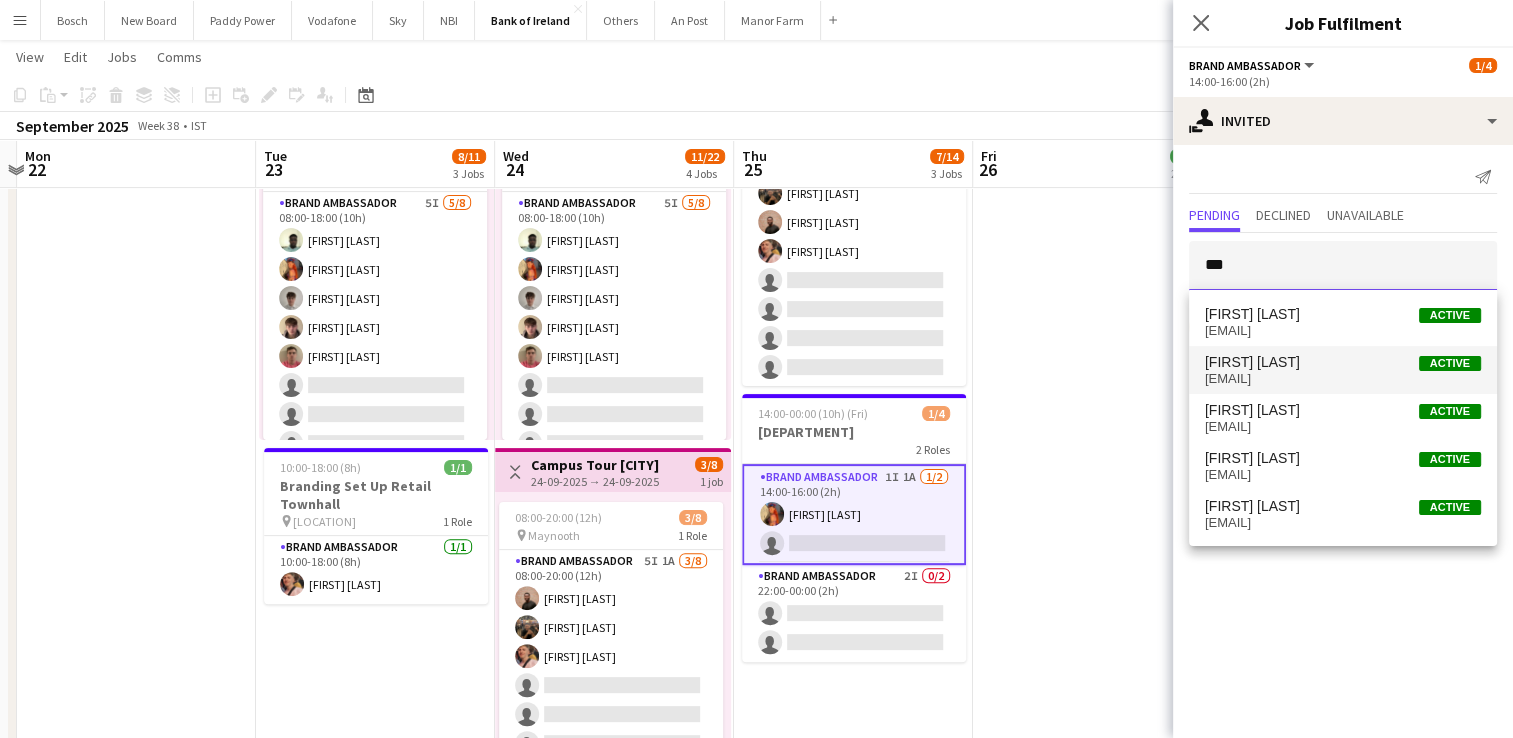 type 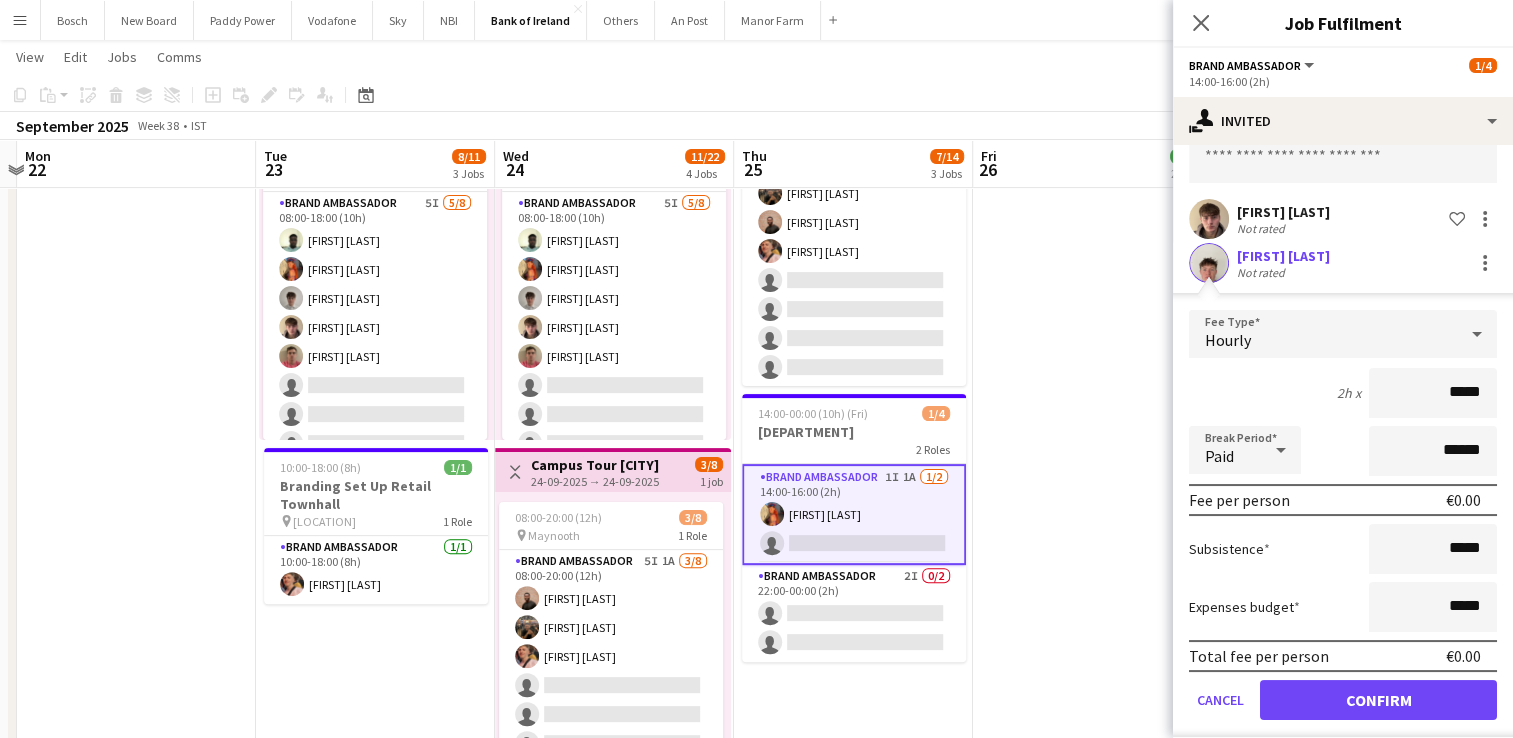 scroll, scrollTop: 123, scrollLeft: 0, axis: vertical 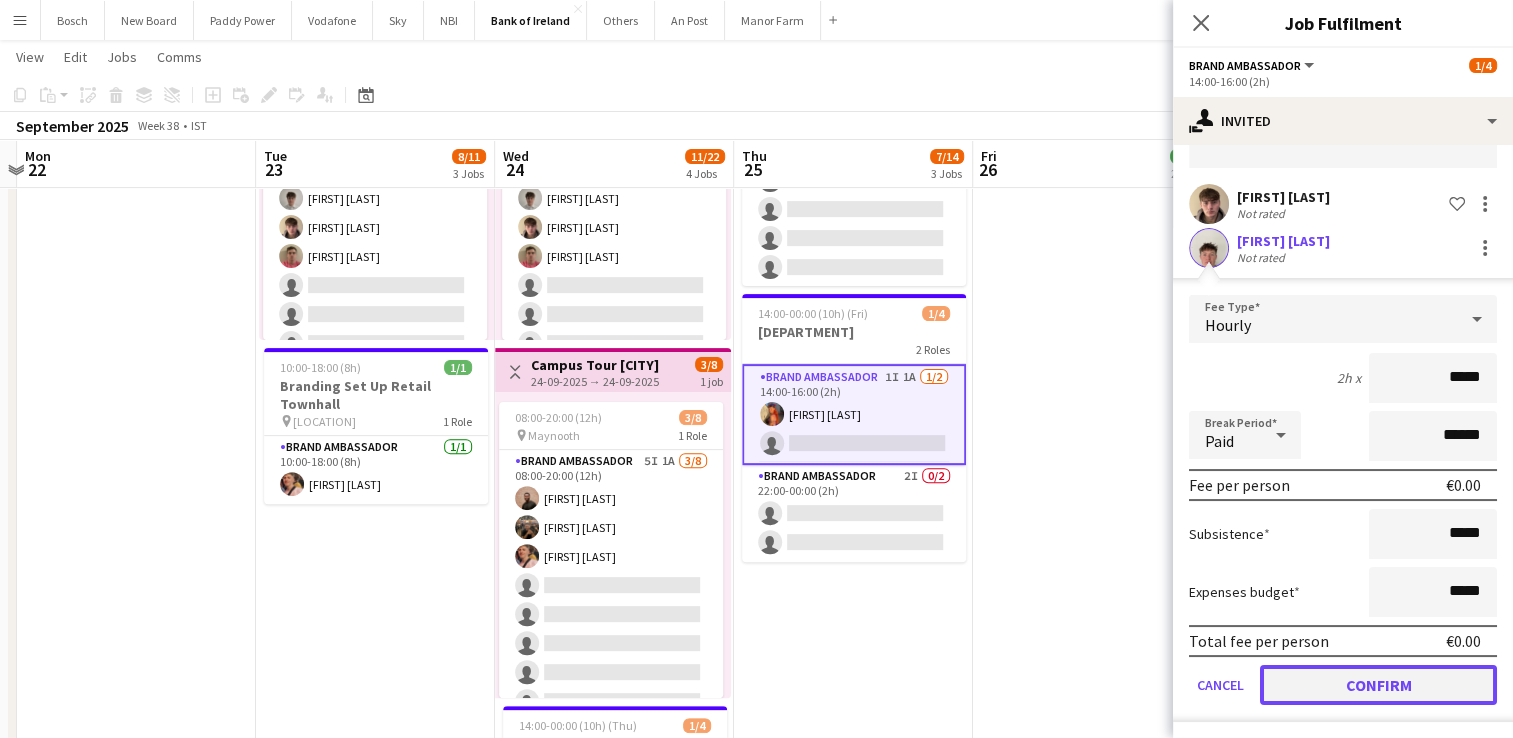 click on "Confirm" 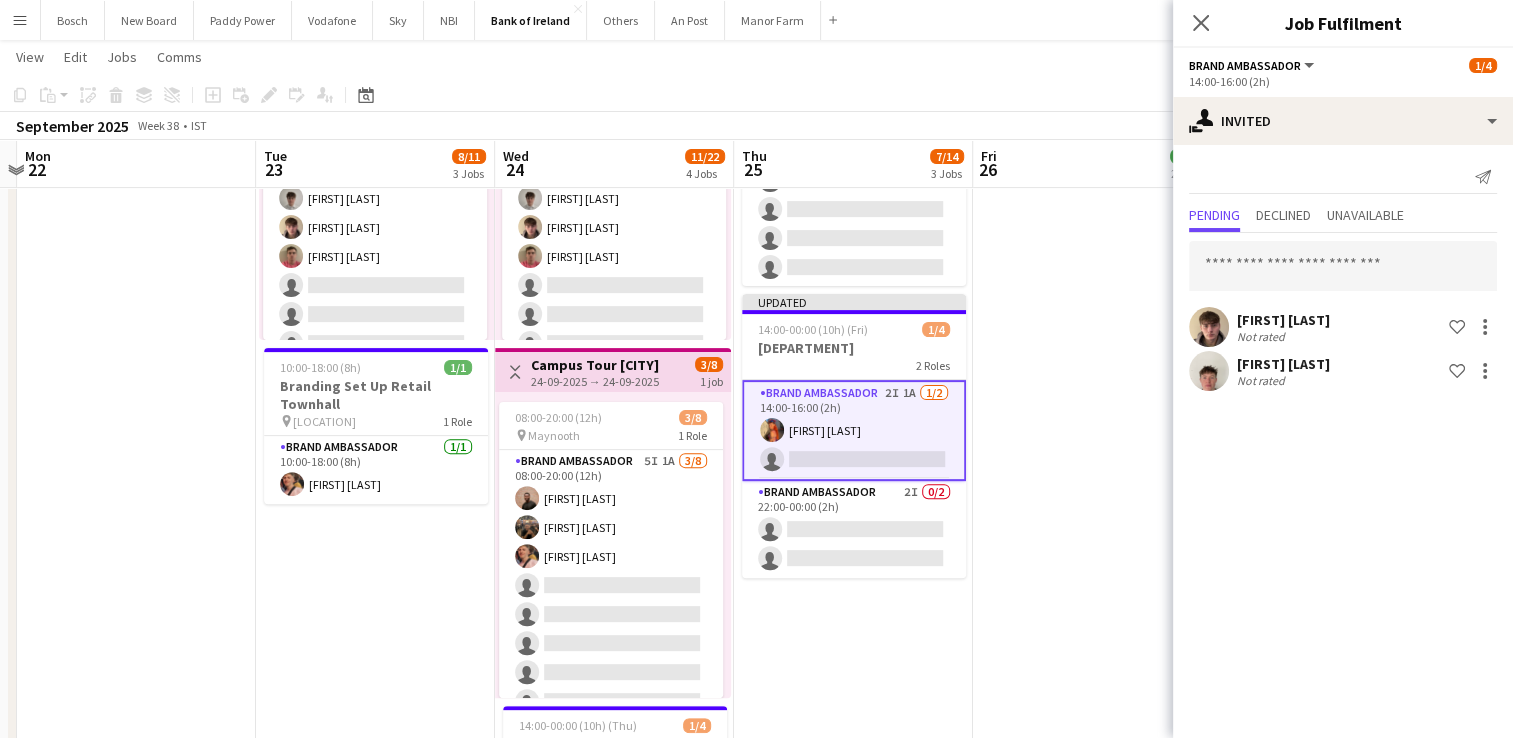 scroll, scrollTop: 0, scrollLeft: 0, axis: both 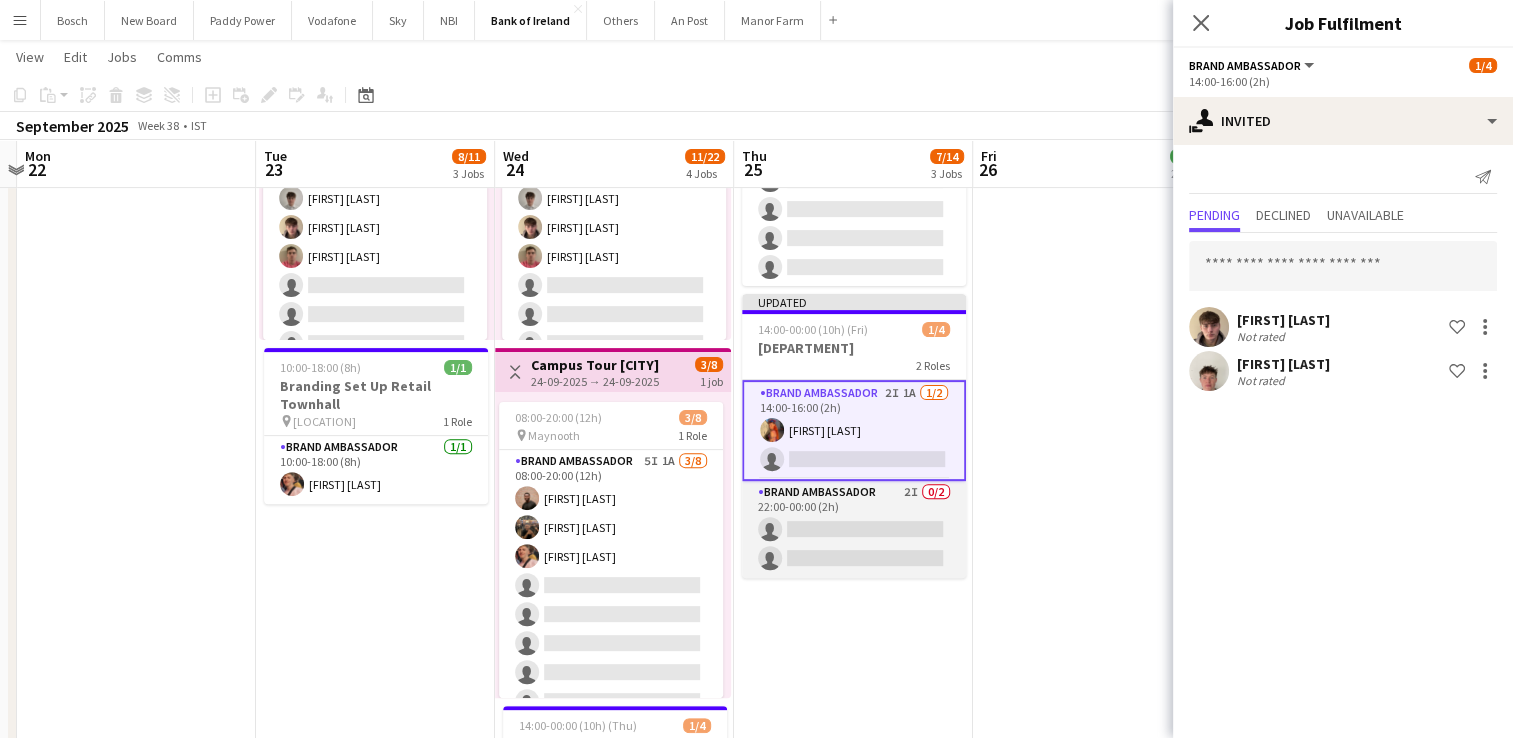 click on "Brand Ambassador   2I   0/2   22:00-00:00 (2h)
single-neutral-actions
single-neutral-actions" at bounding box center (854, 529) 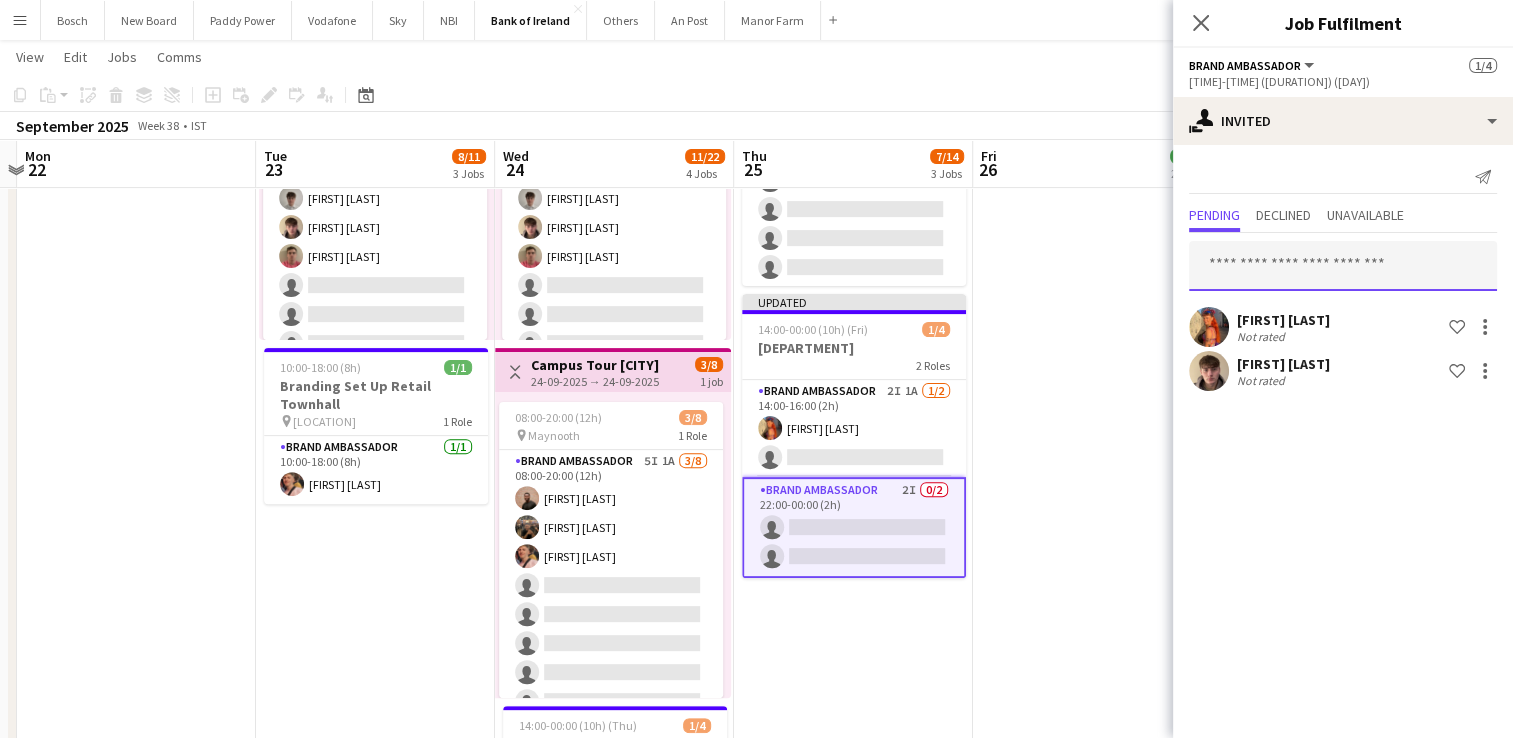 click at bounding box center [1343, 266] 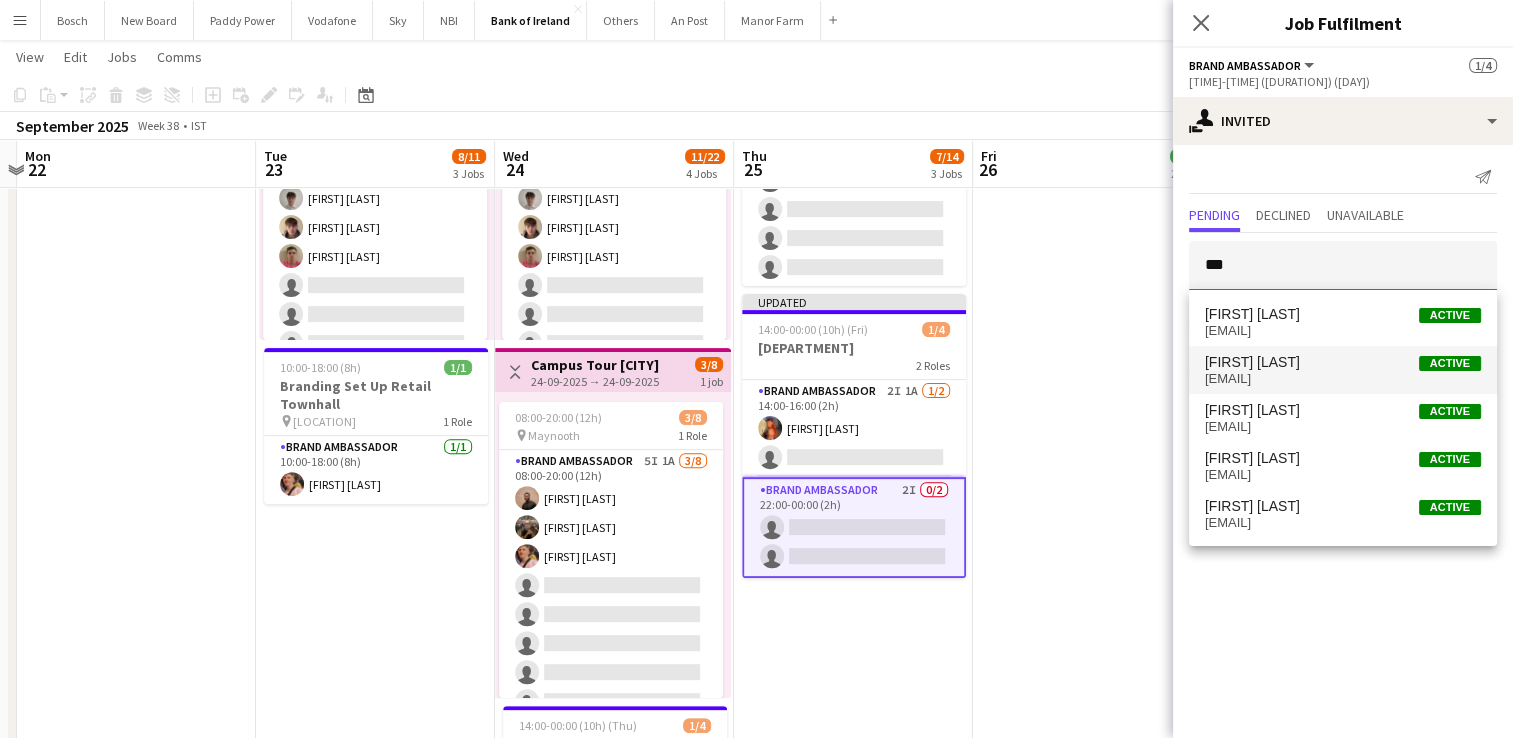 type on "***" 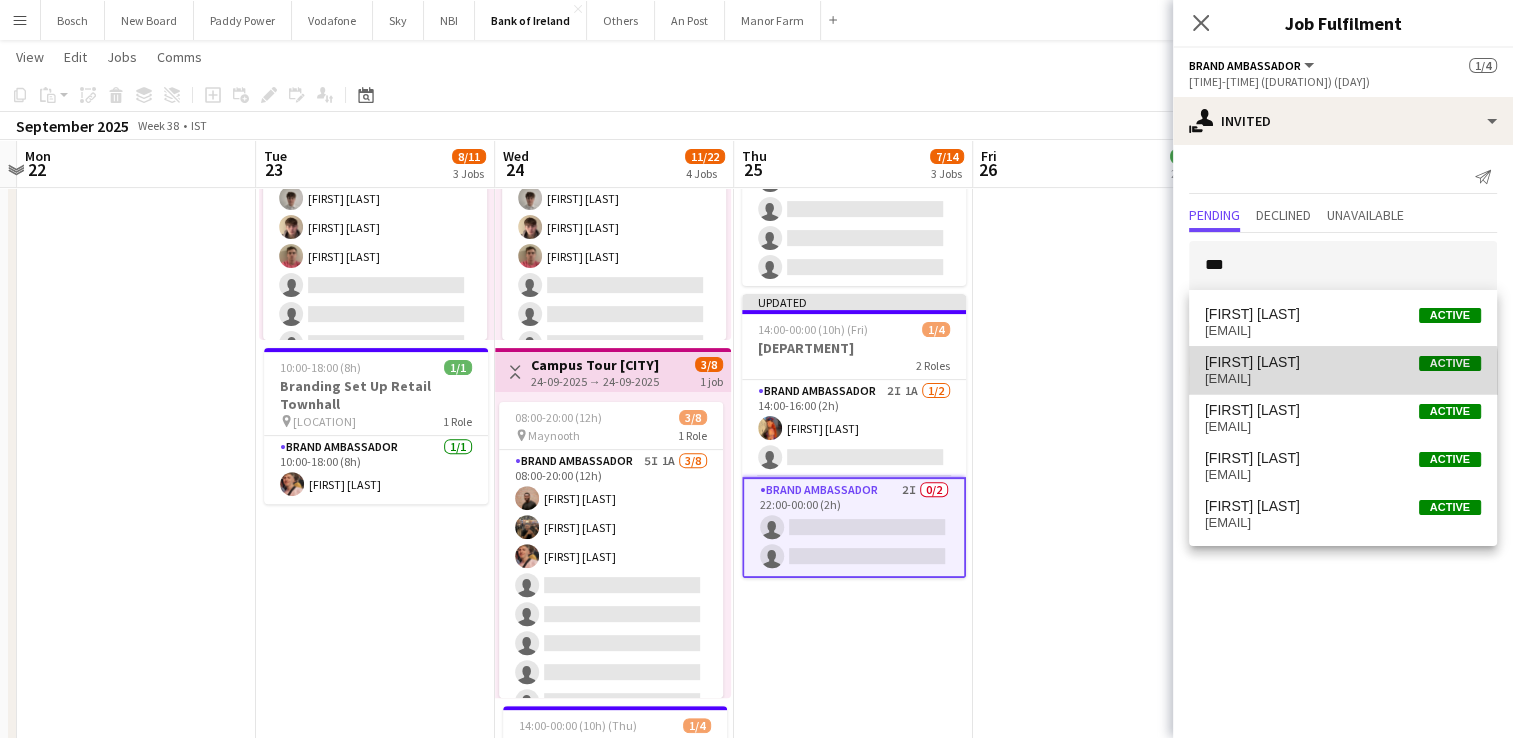 click on "[EMAIL]" at bounding box center [1343, 379] 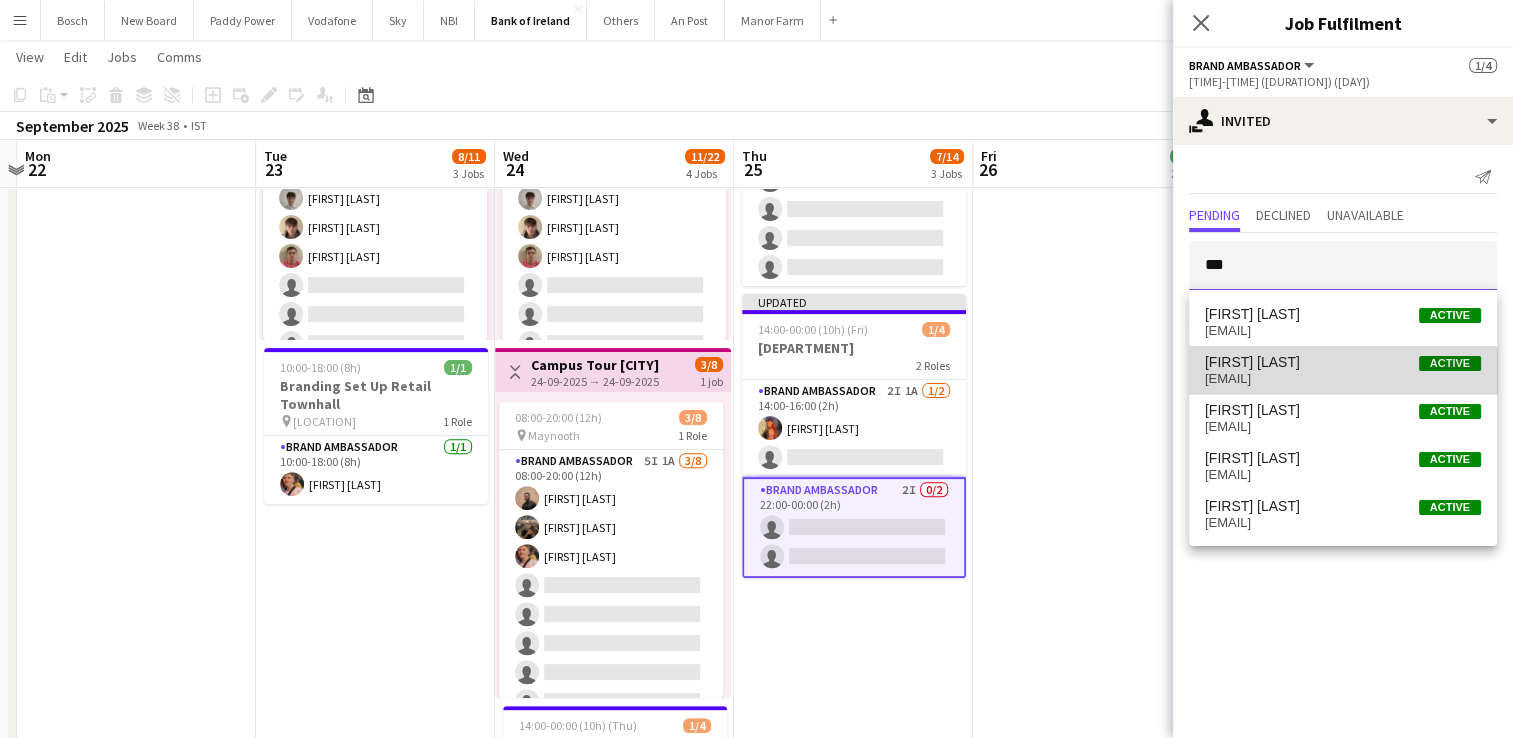 type 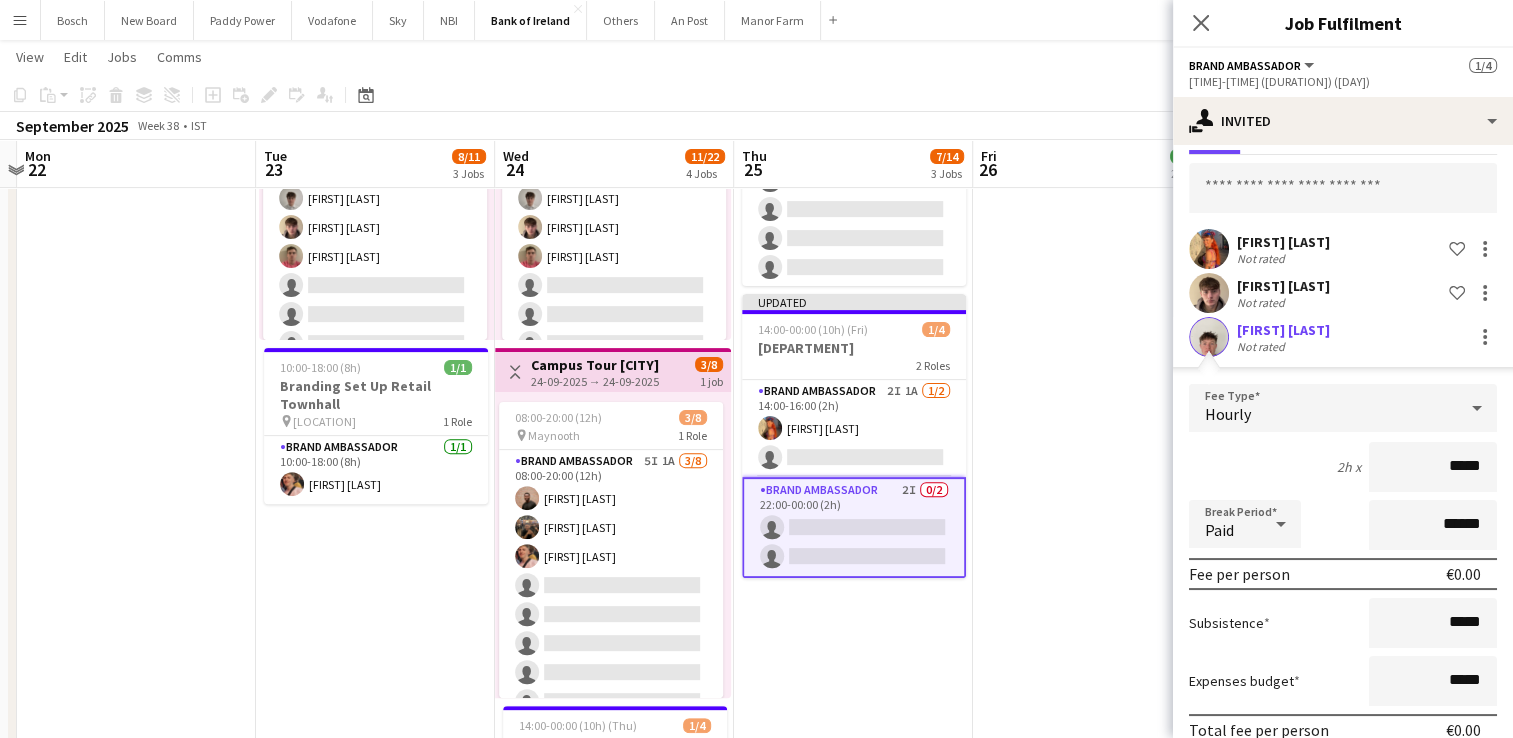 scroll, scrollTop: 167, scrollLeft: 0, axis: vertical 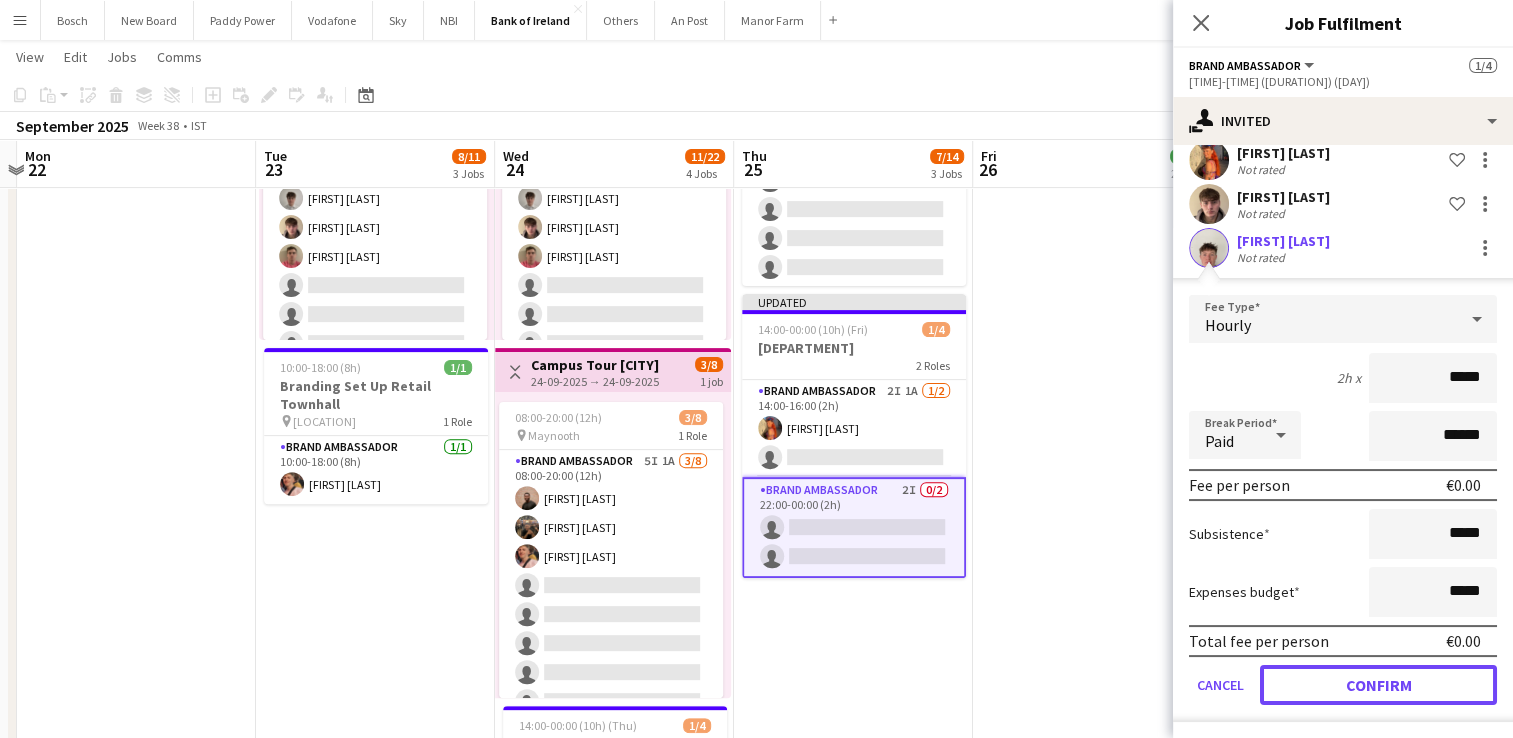 click on "Confirm" 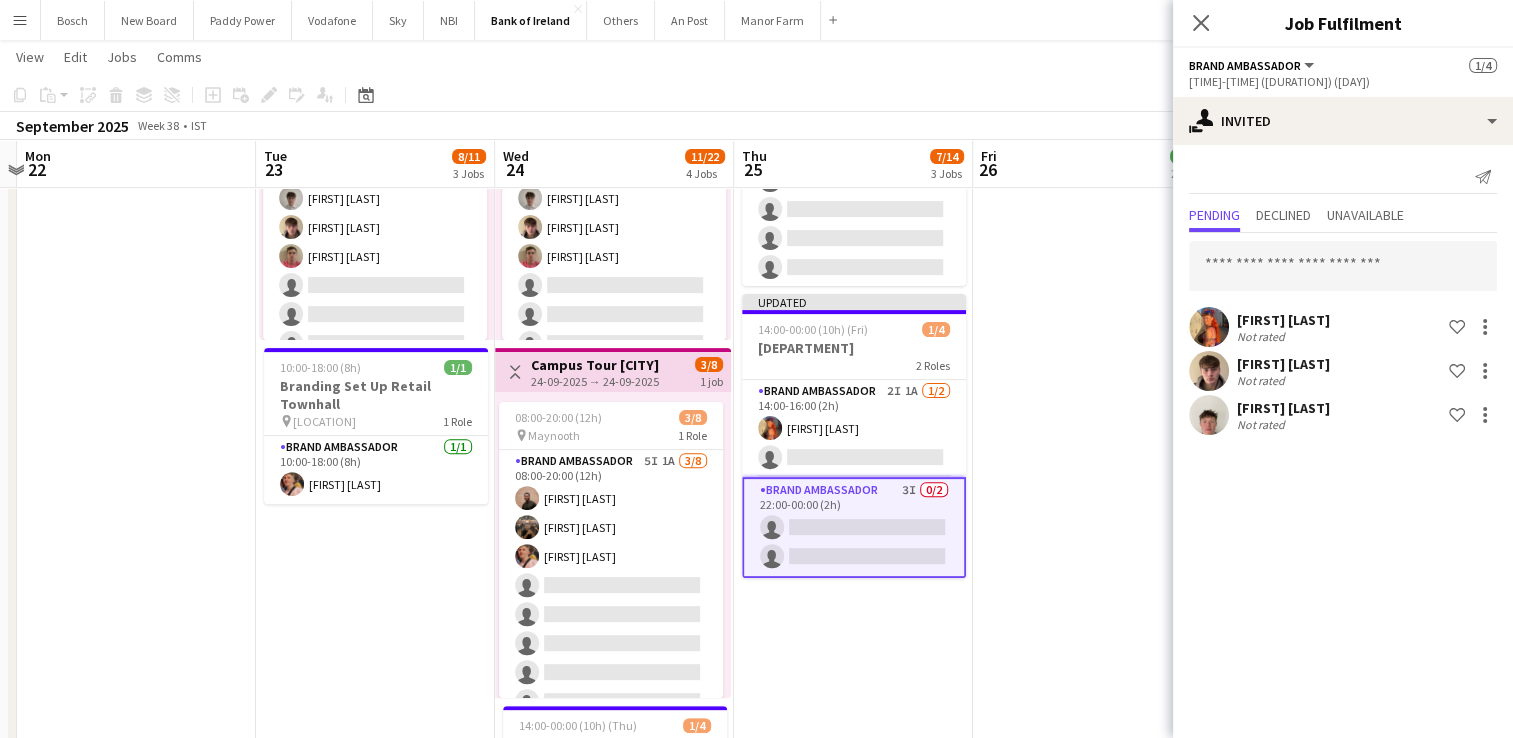scroll, scrollTop: 0, scrollLeft: 0, axis: both 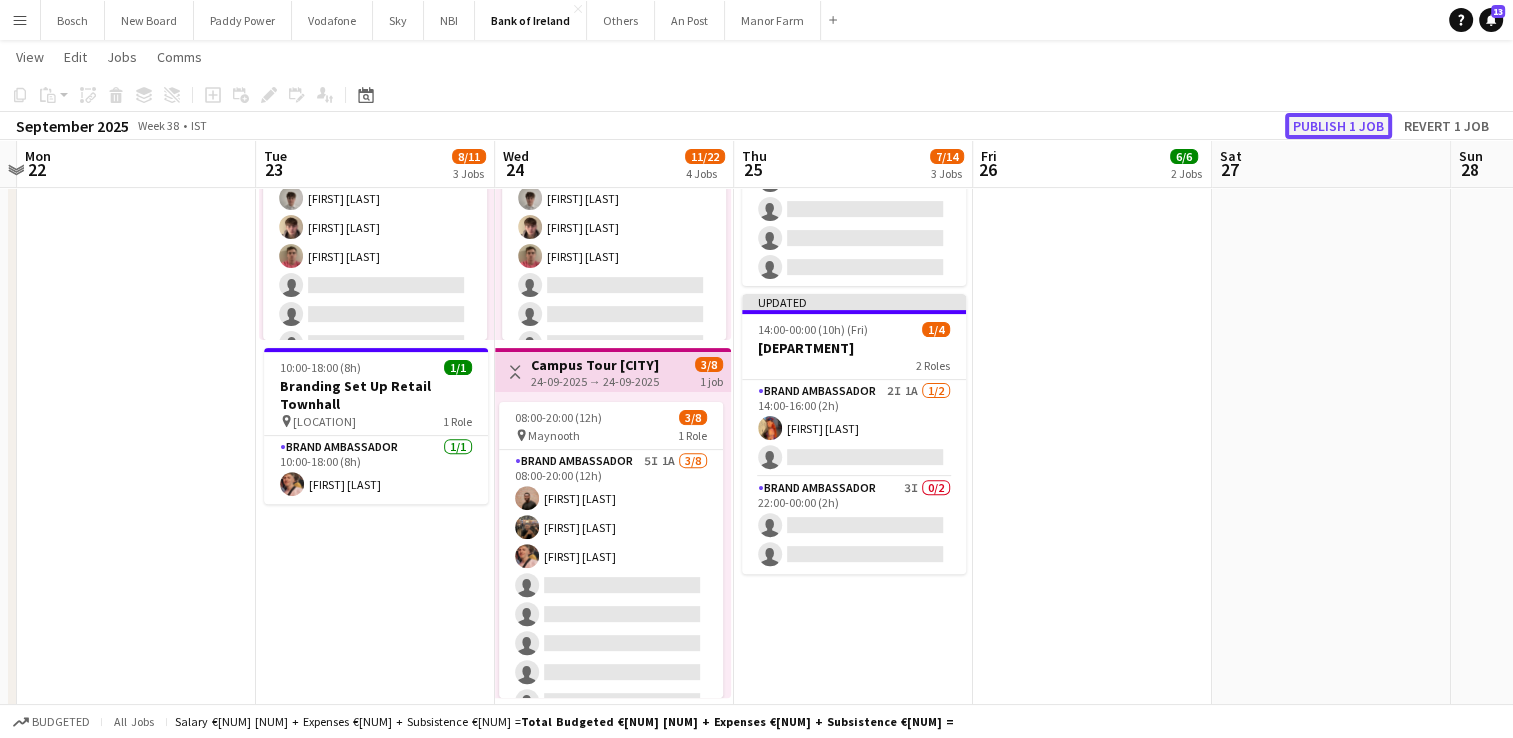 click on "Publish 1 job" 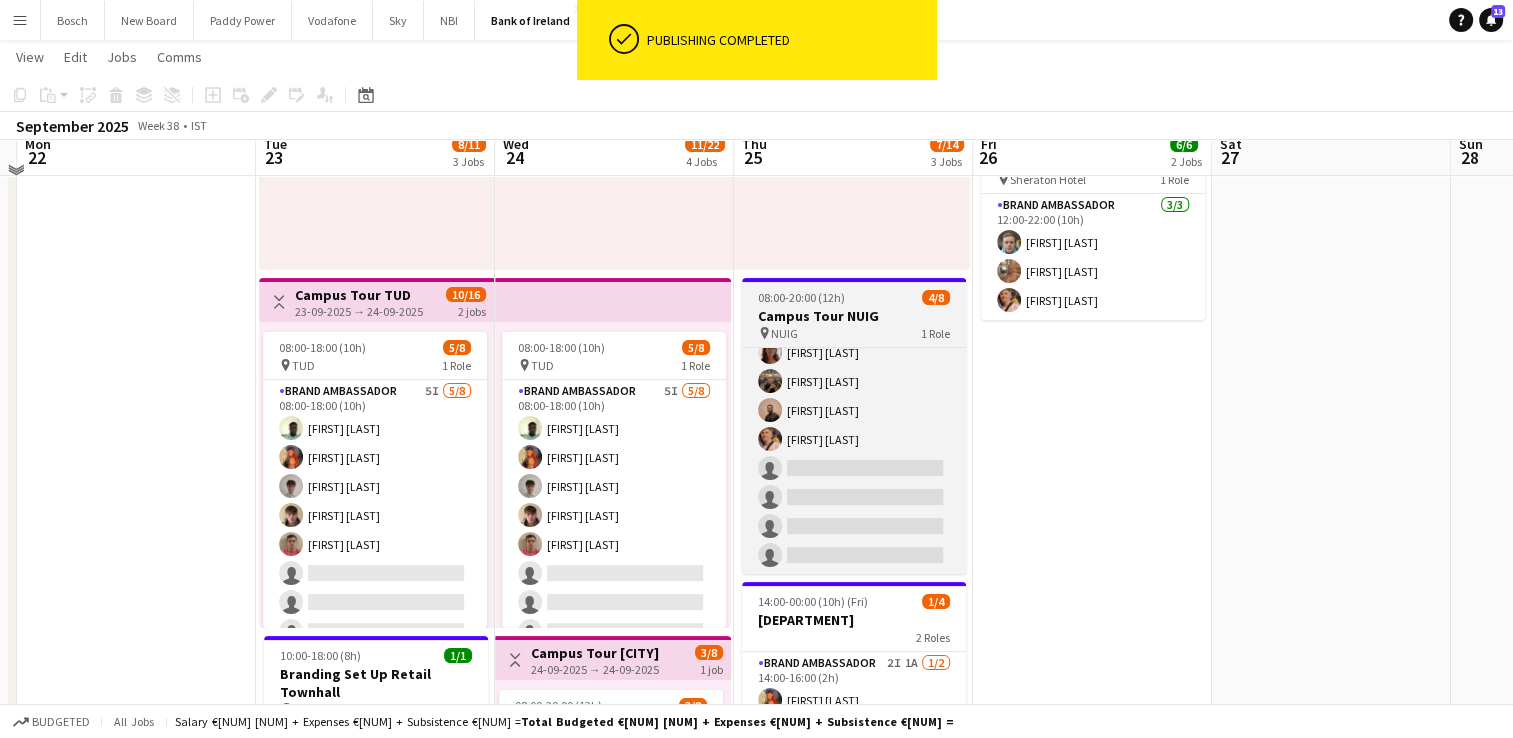 scroll, scrollTop: 300, scrollLeft: 0, axis: vertical 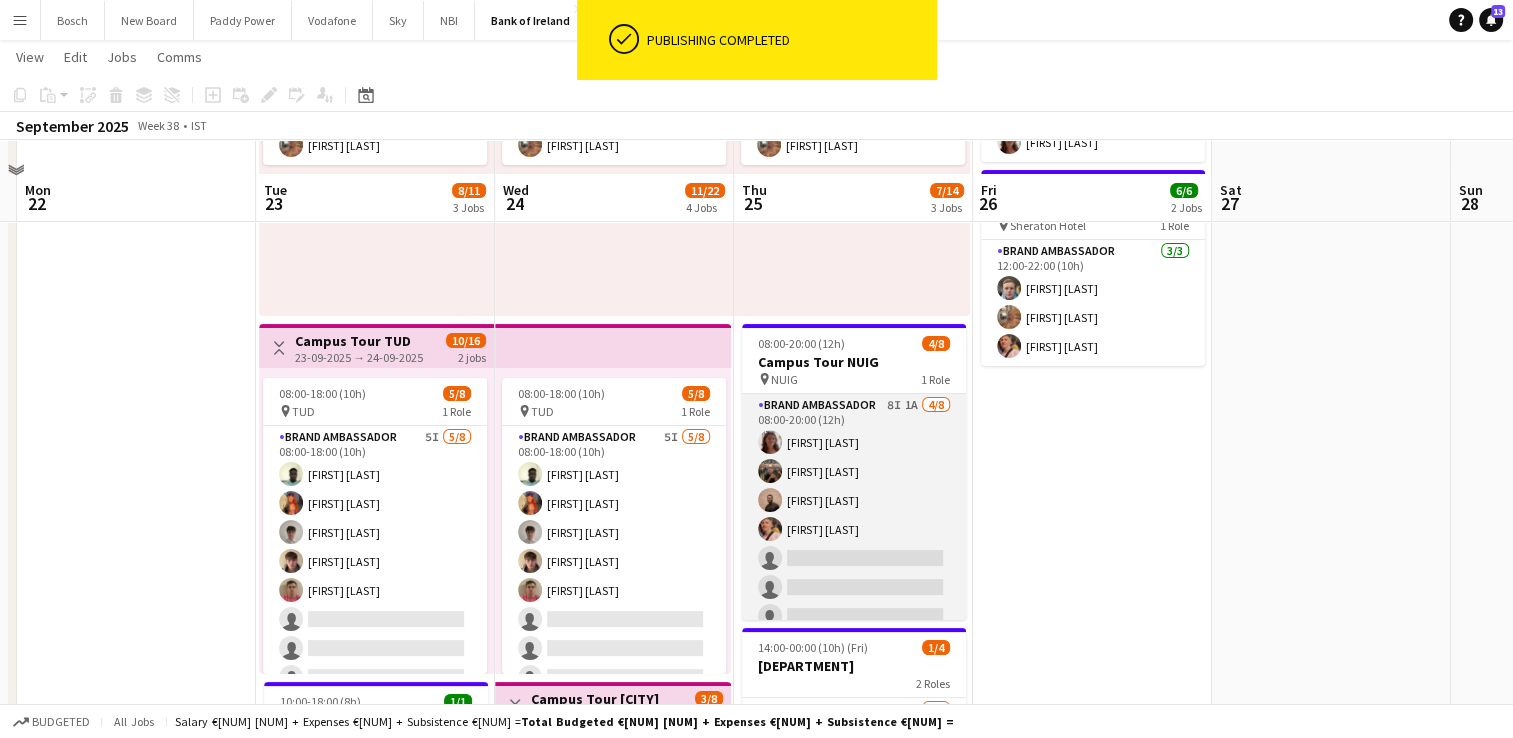 click on "Brand Ambassador   8I   1A   4/8   08:00-20:00 (12h)
Amelia Morycka Matheus Cramolich Andrew Ajetunmobi Mark O’Shea
single-neutral-actions
single-neutral-actions
single-neutral-actions
single-neutral-actions" at bounding box center (854, 529) 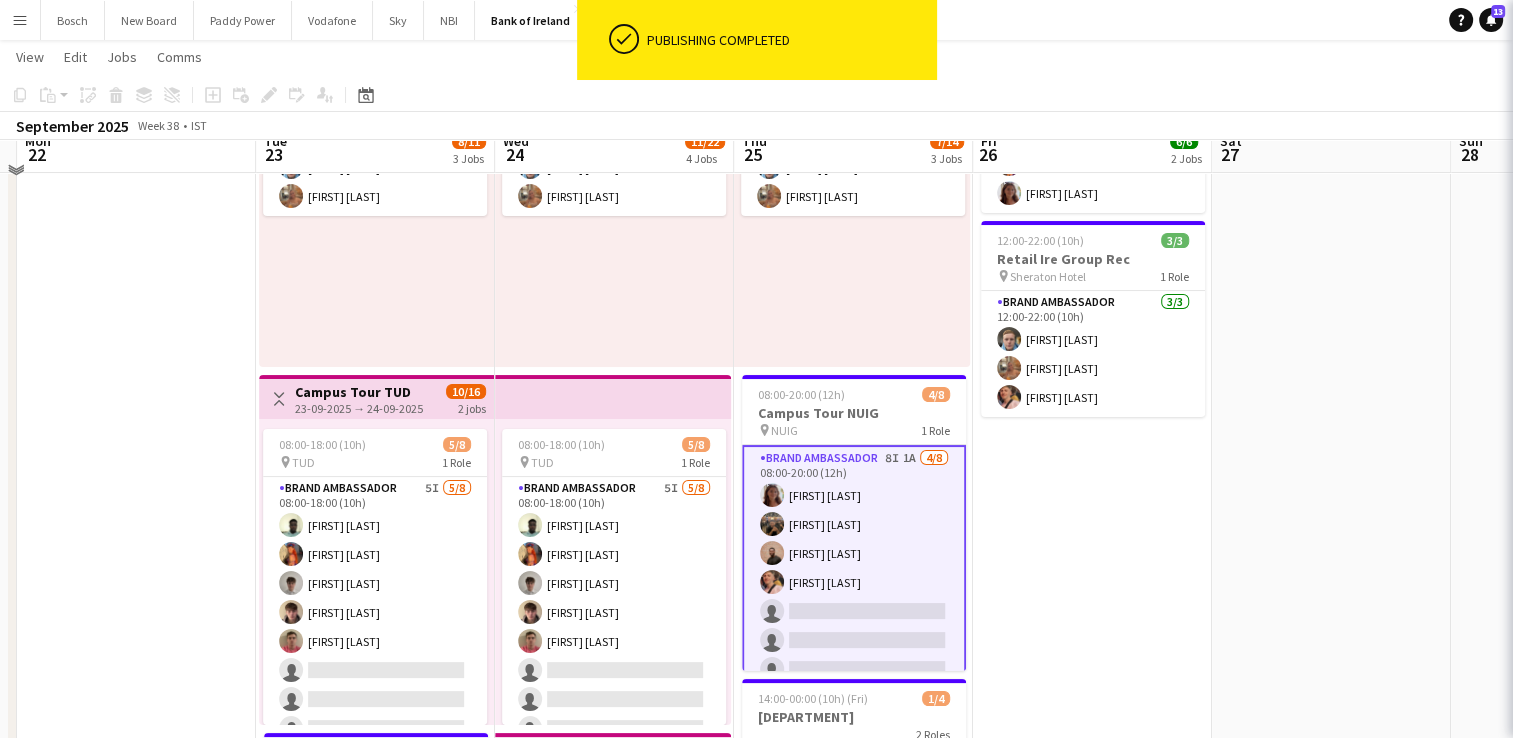 scroll, scrollTop: 200, scrollLeft: 0, axis: vertical 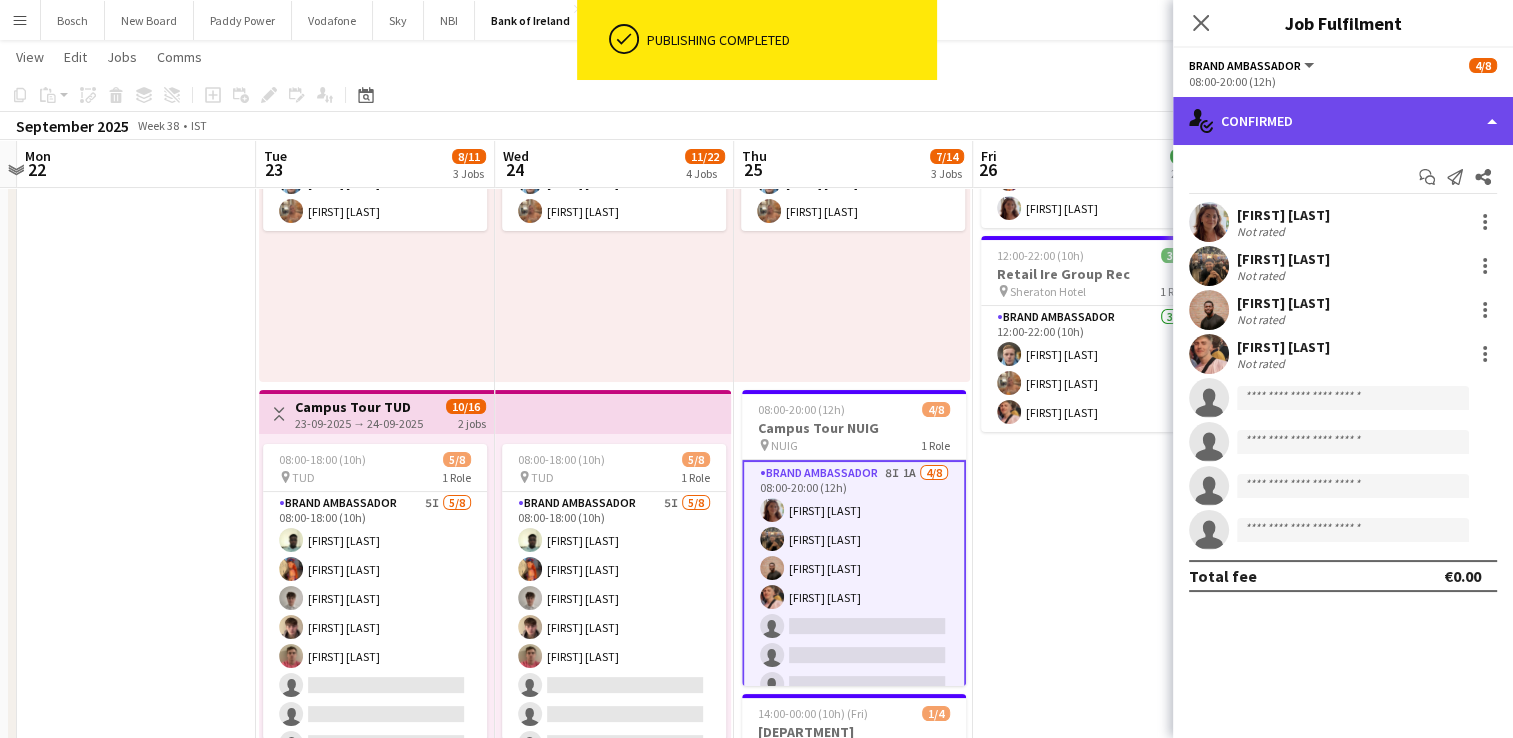 click on "single-neutral-actions-check-2
Confirmed" 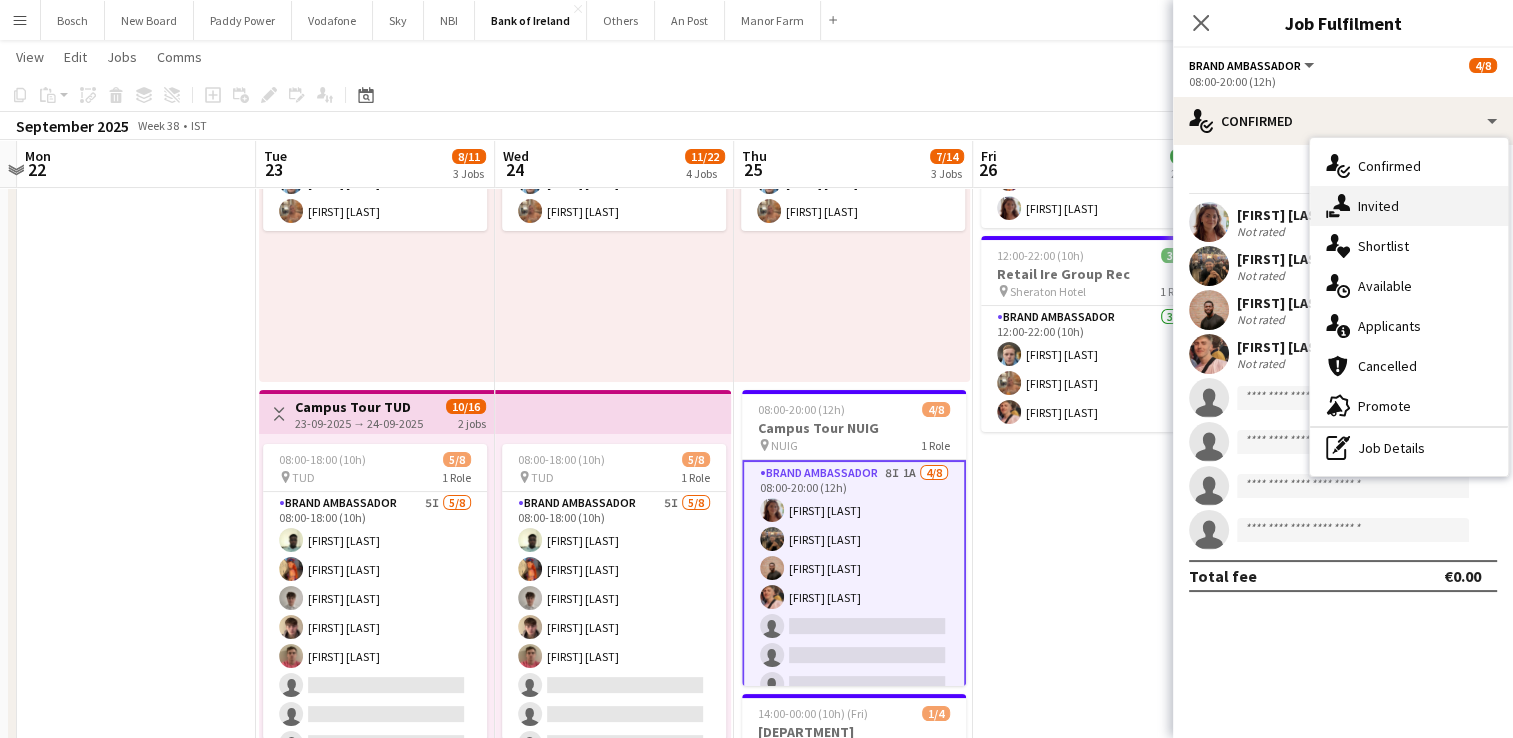 click on "single-neutral-actions-share-1
Invited" at bounding box center (1409, 206) 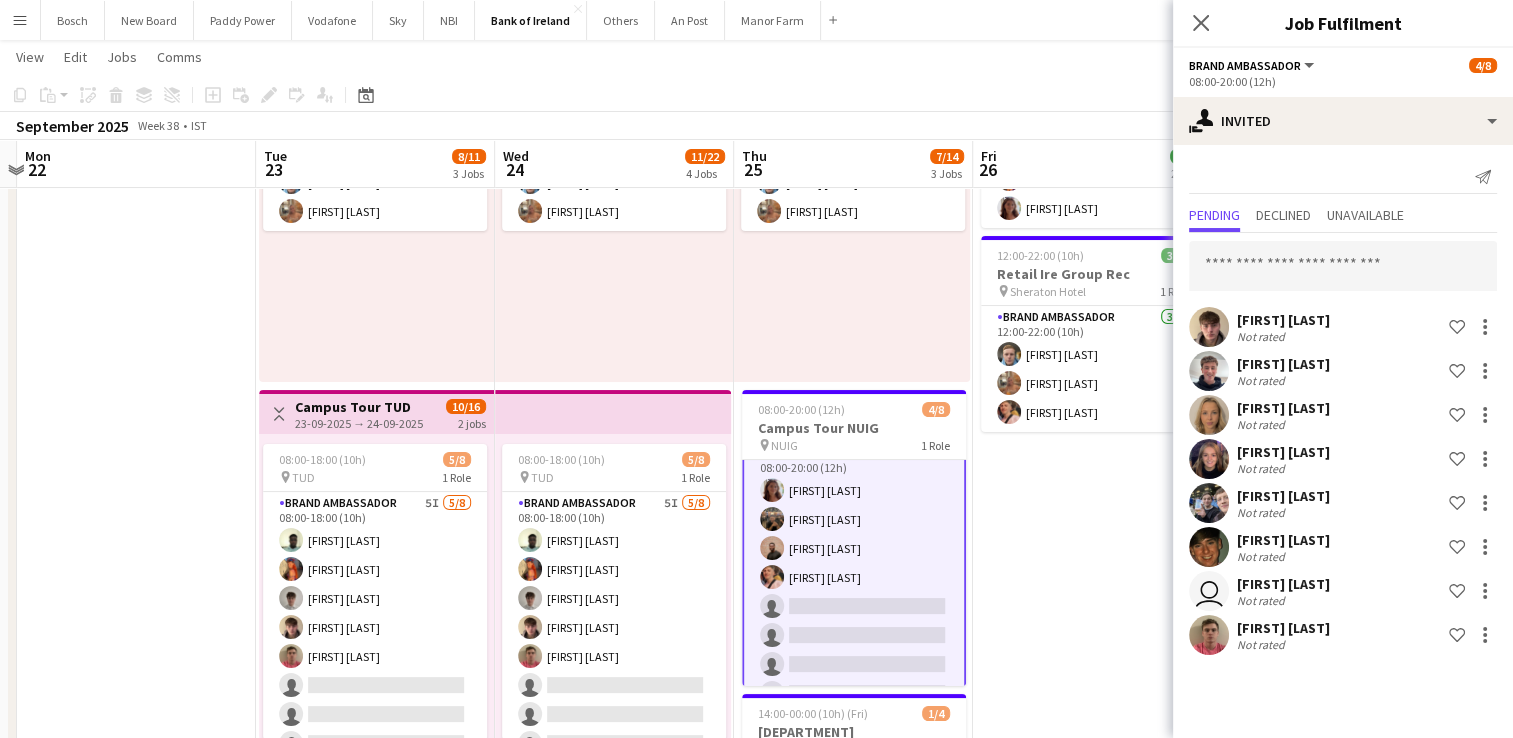 scroll, scrollTop: 48, scrollLeft: 0, axis: vertical 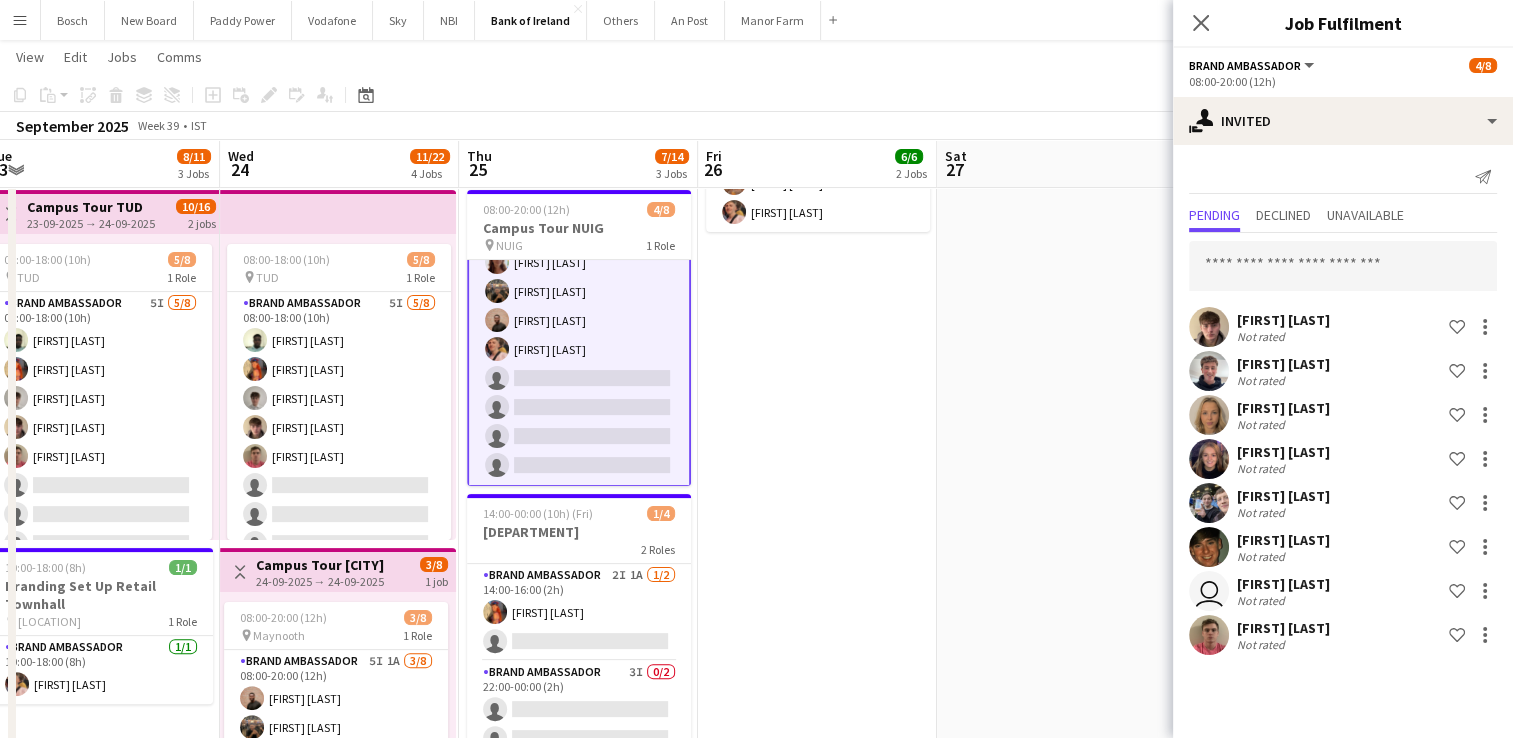 drag, startPoint x: 1055, startPoint y: 494, endPoint x: 780, endPoint y: 477, distance: 275.52496 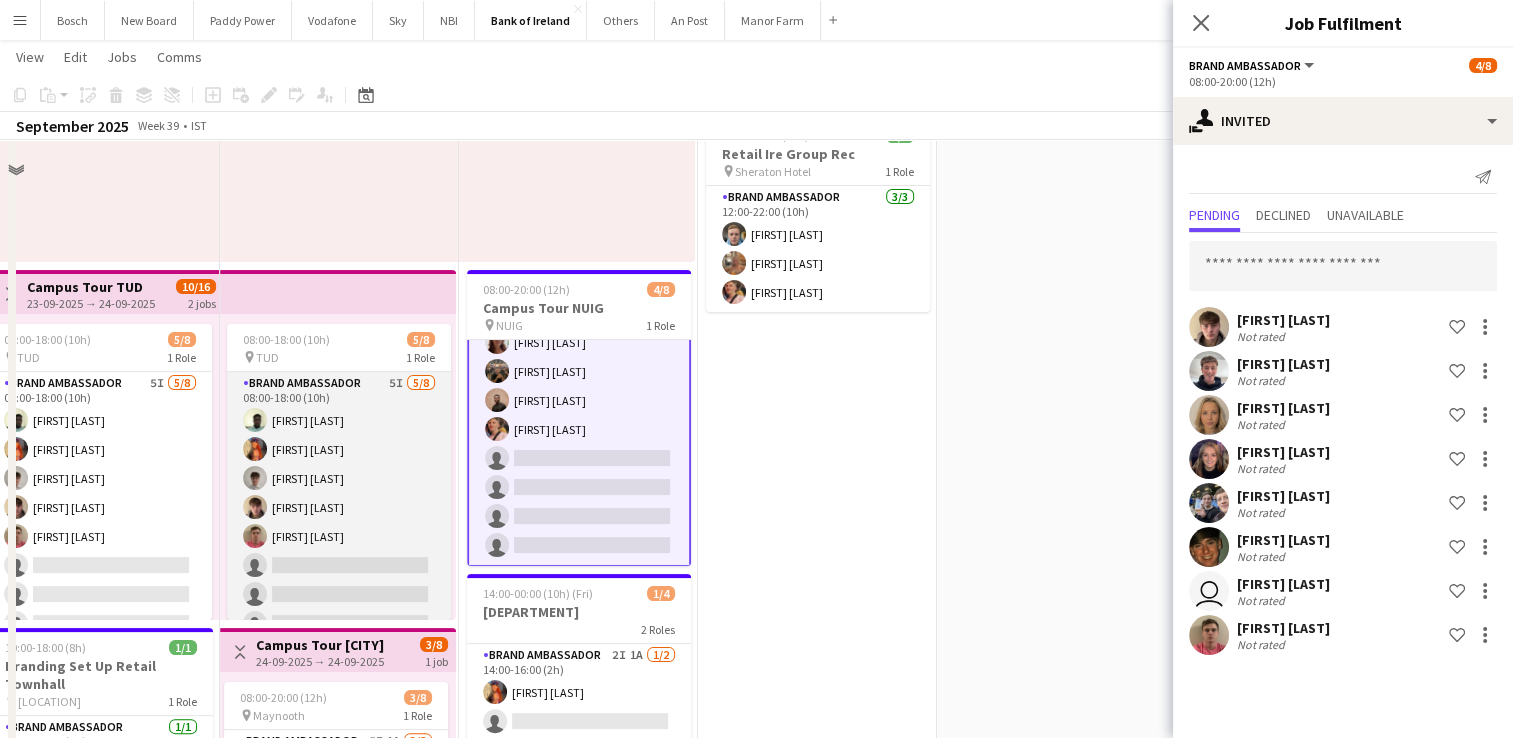 scroll, scrollTop: 142, scrollLeft: 0, axis: vertical 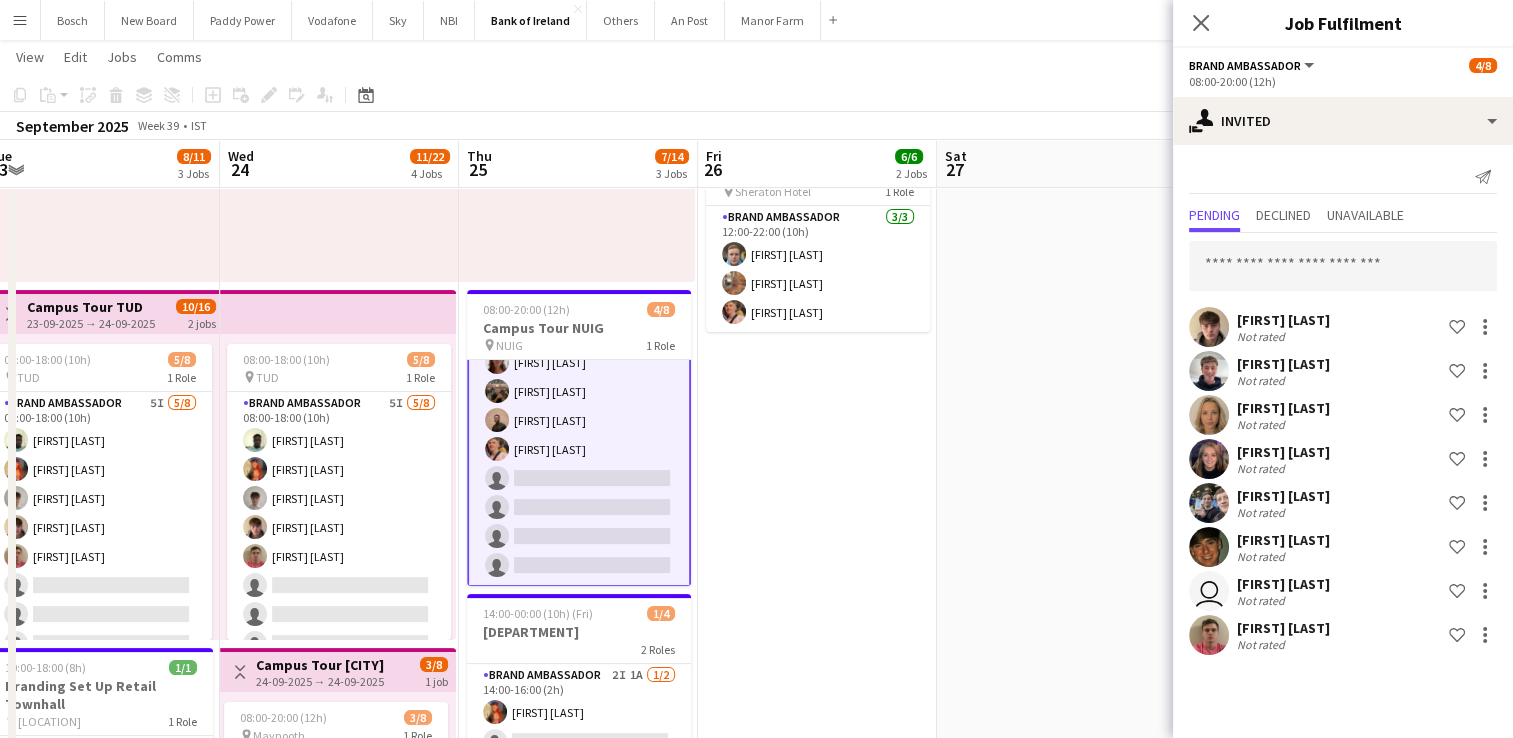 drag, startPoint x: 1176, startPoint y: 494, endPoint x: 1207, endPoint y: 490, distance: 31.257 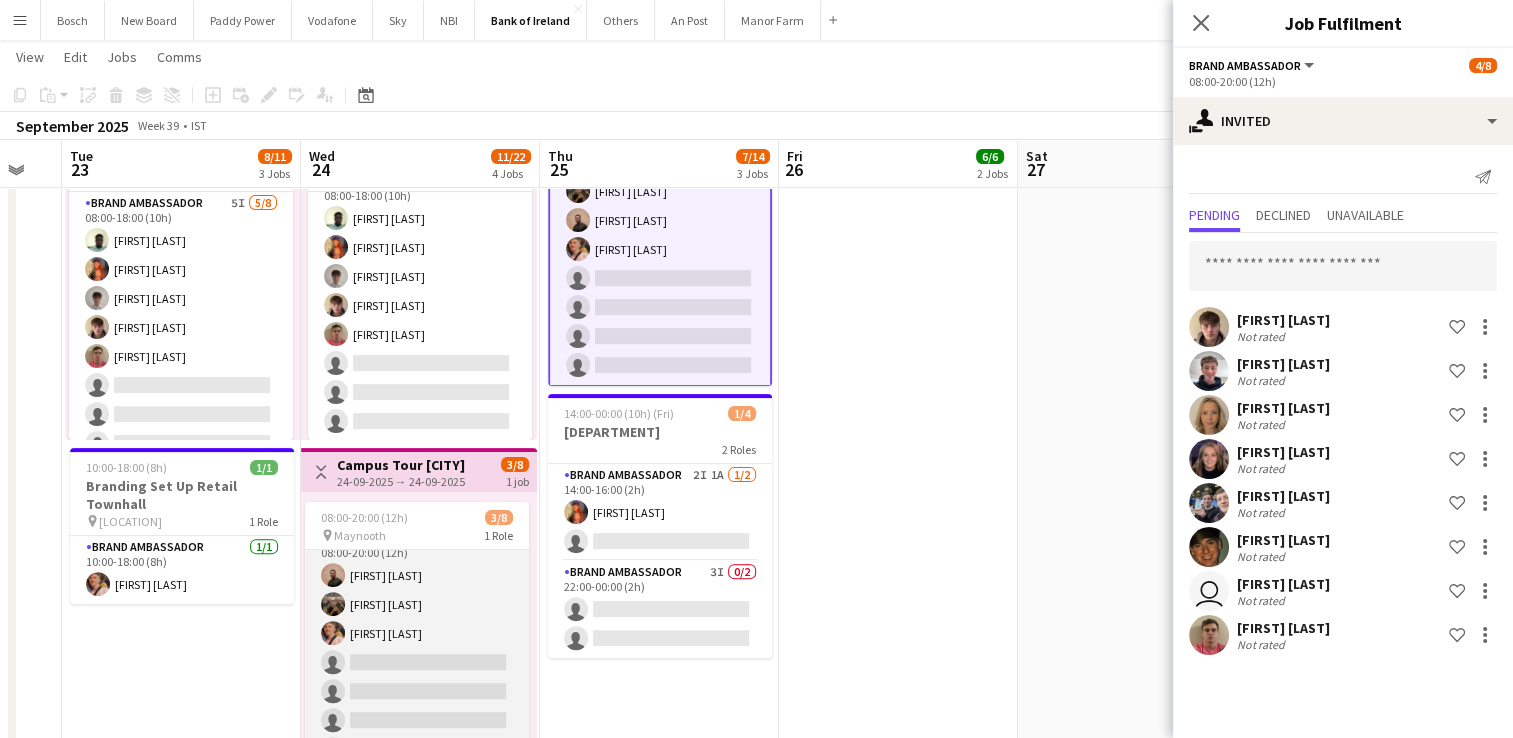 click on "Brand Ambassador   5I   1A   3/8   08:00-20:00 (12h)
[FIRST] [LAST] [FIRST] [LAST] [FIRST] [LAST]
single-neutral-actions
single-neutral-actions
single-neutral-actions
single-neutral-actions
single-neutral-actions" at bounding box center [417, 662] 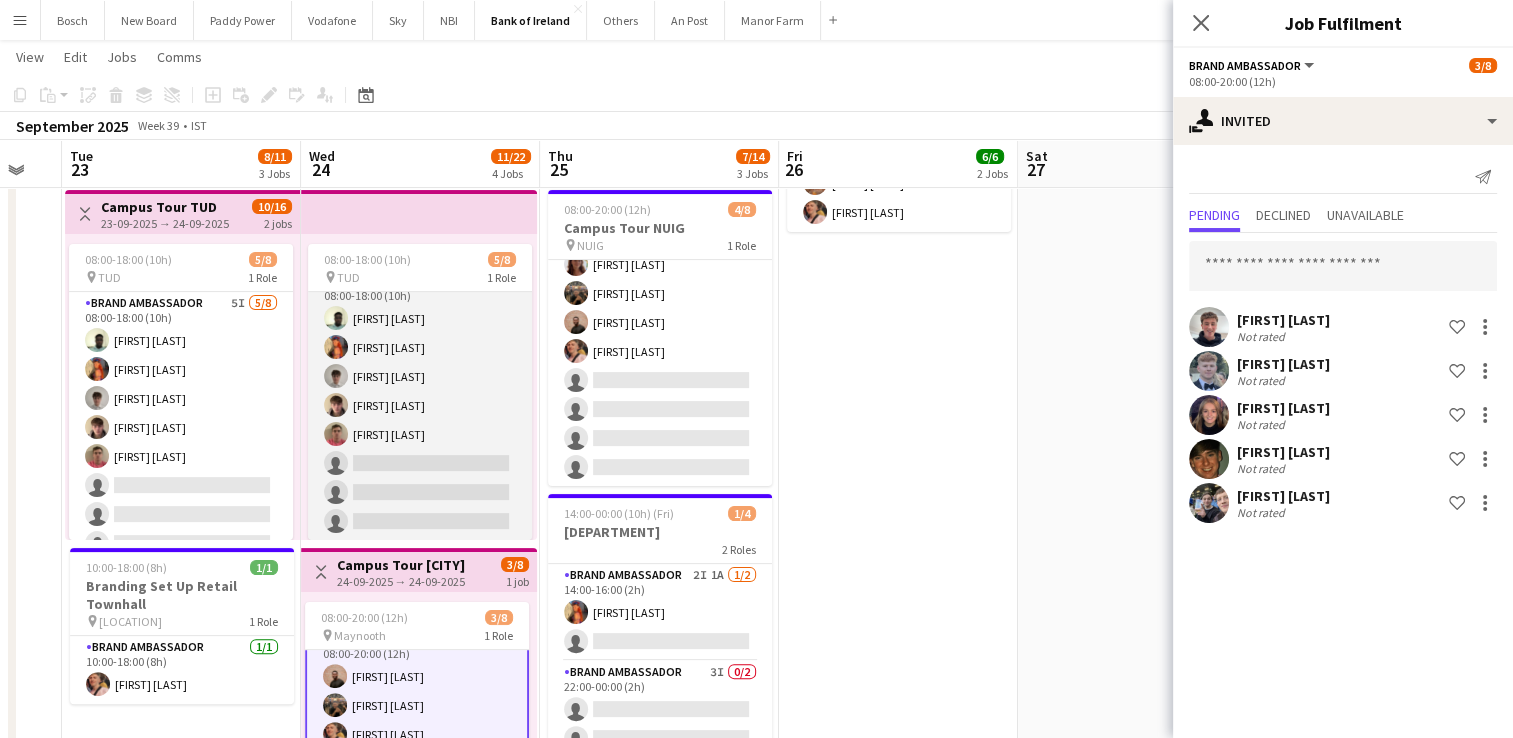 click on "Brand Ambassador   5I   5/8   08:00-18:00 (10h)
Daniel Muya Aoife Byrne Jakub Kula David Woods Zach Baird
single-neutral-actions
single-neutral-actions
single-neutral-actions" at bounding box center (420, 405) 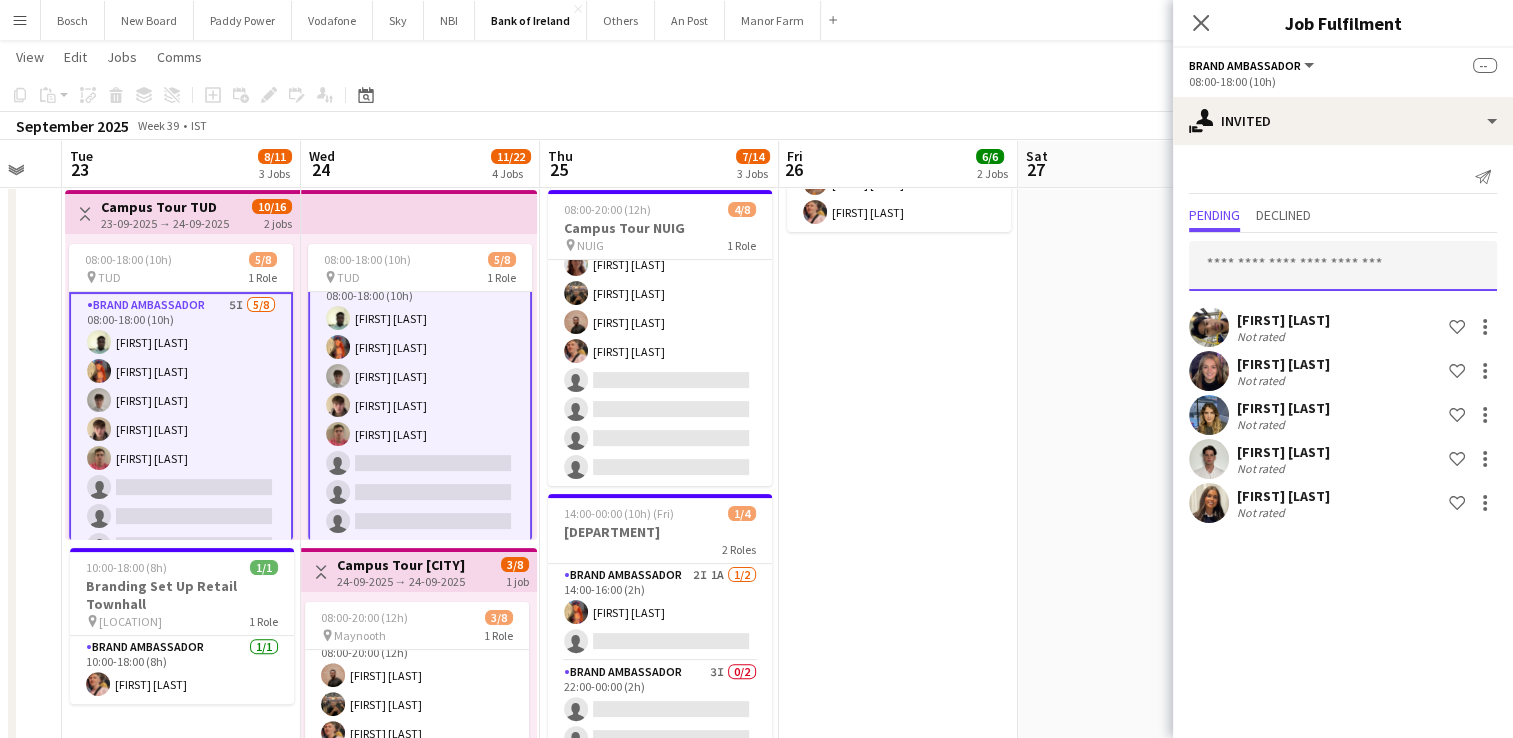 click at bounding box center [1343, 266] 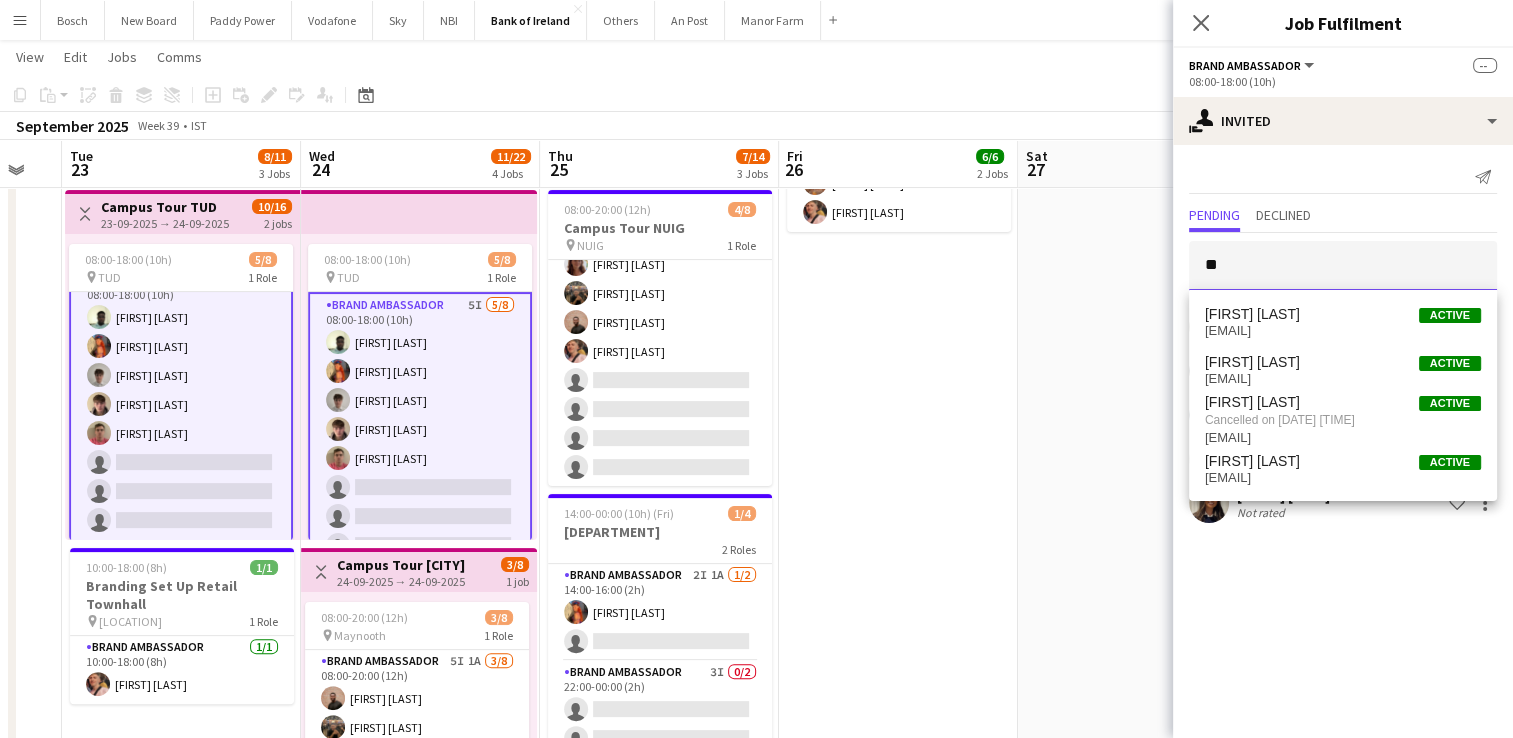 type on "*" 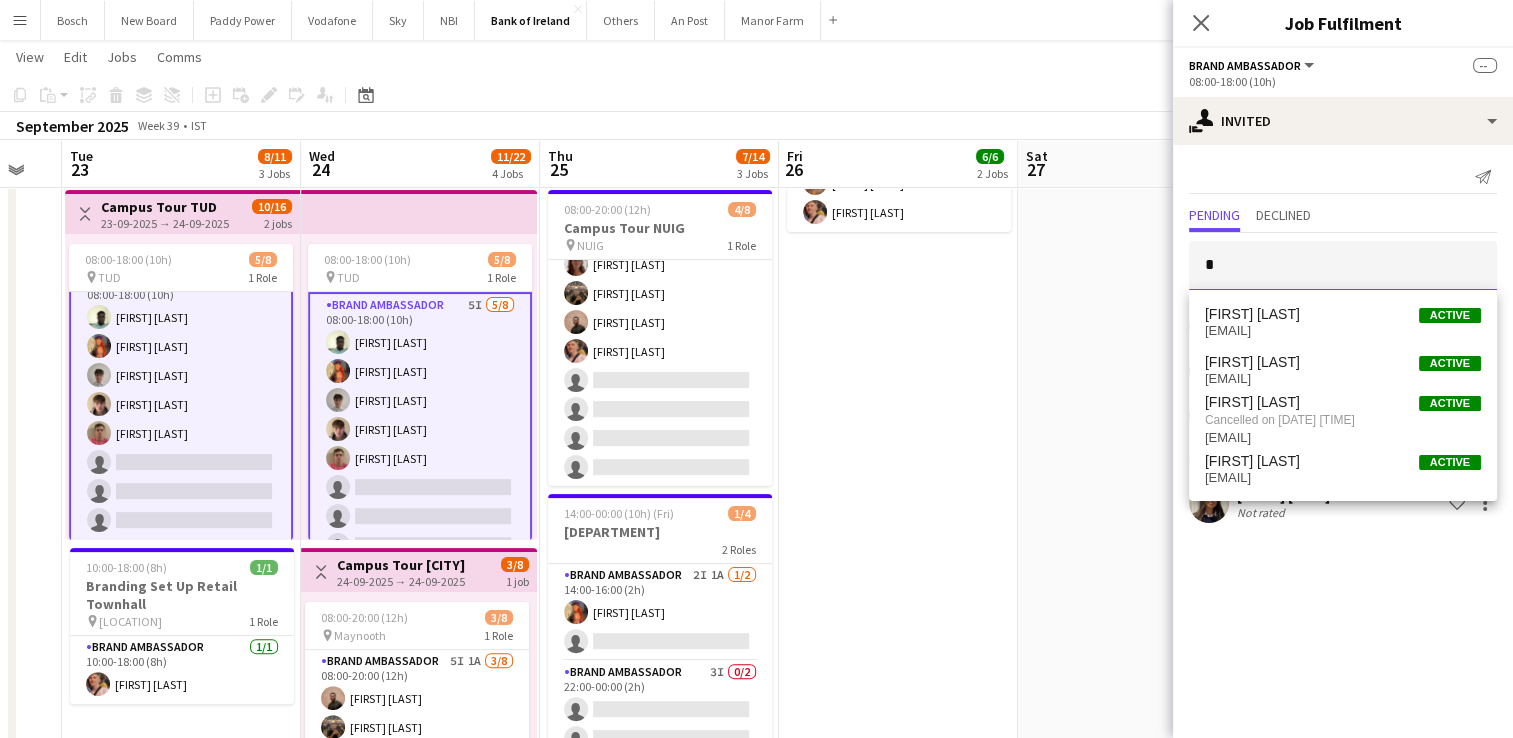type 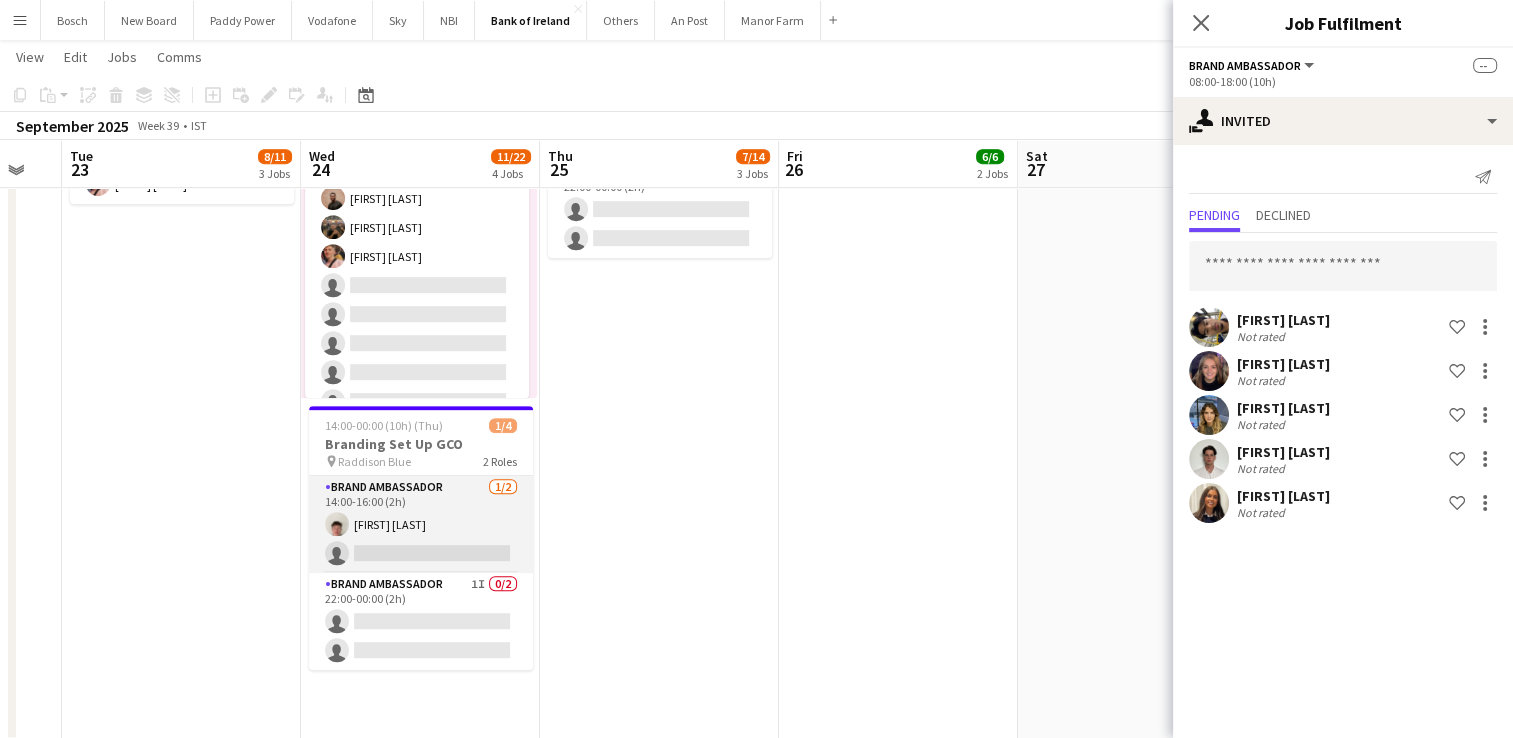 click on "Brand Ambassador   1/2   14:00-16:00 (2h)
[FIRST] [LAST]
single-neutral-actions" at bounding box center [421, 524] 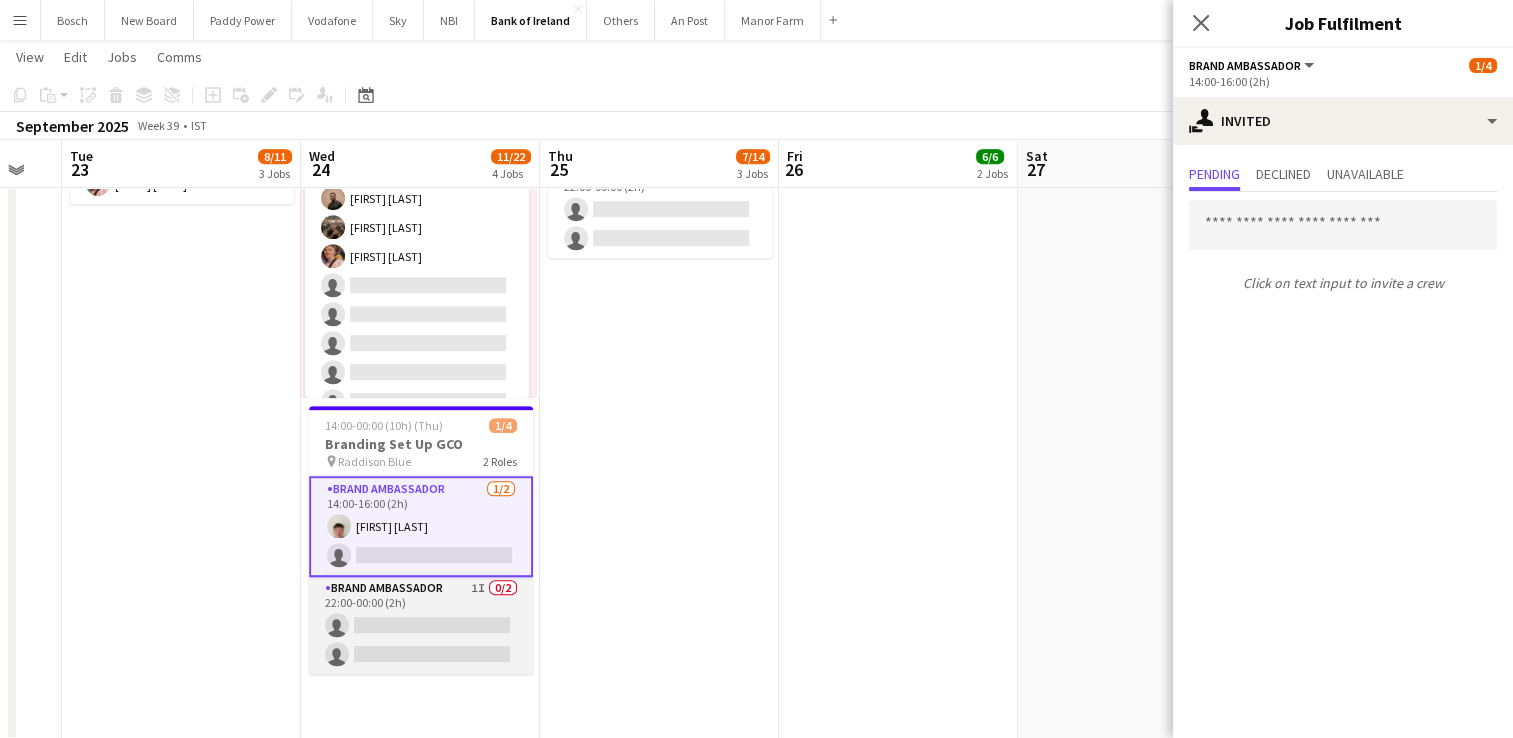 click on "Brand Ambassador   1I   0/2   22:00-00:00 (2h)
single-neutral-actions
single-neutral-actions" at bounding box center [421, 625] 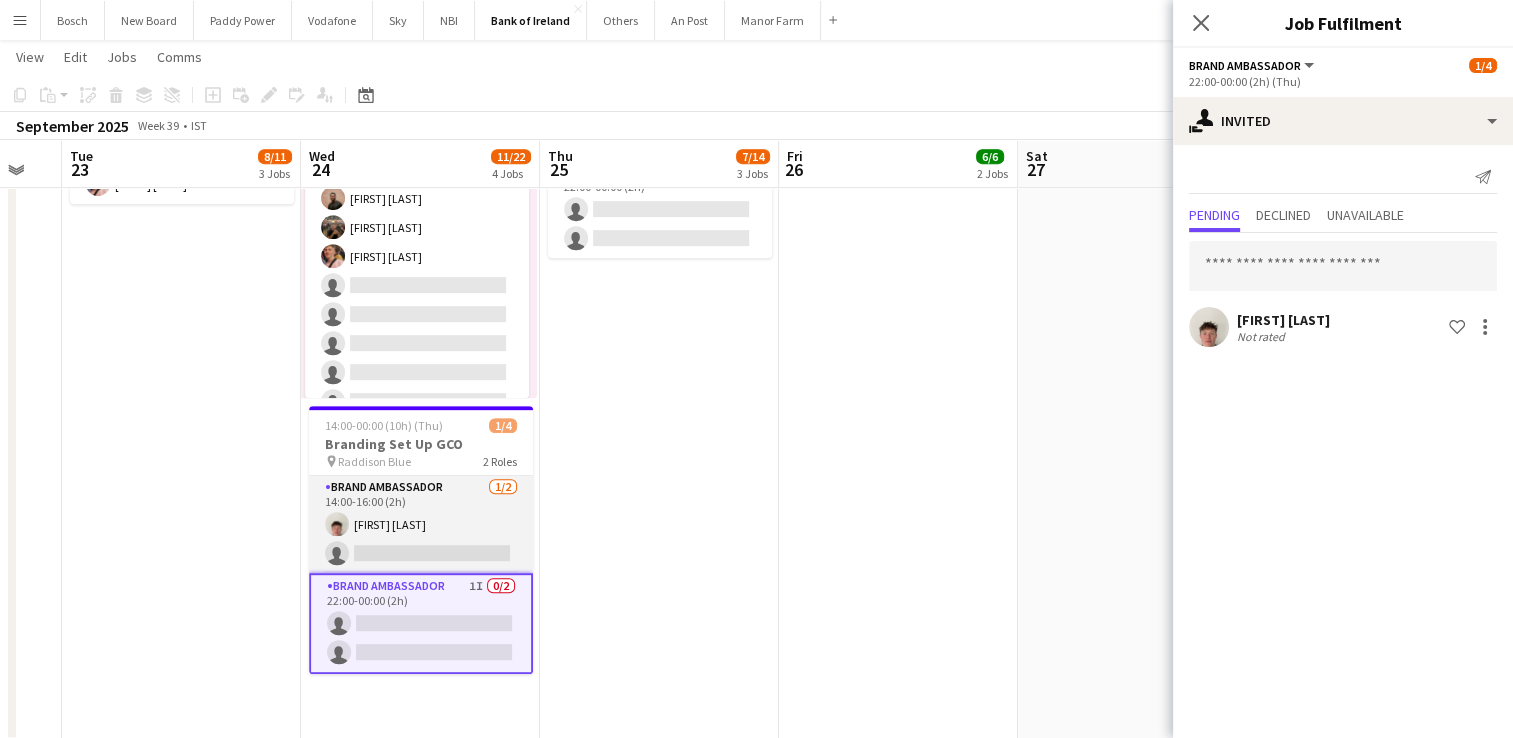 click on "Brand Ambassador   1/2   14:00-16:00 (2h)
[FIRST] [LAST]
single-neutral-actions" at bounding box center (421, 524) 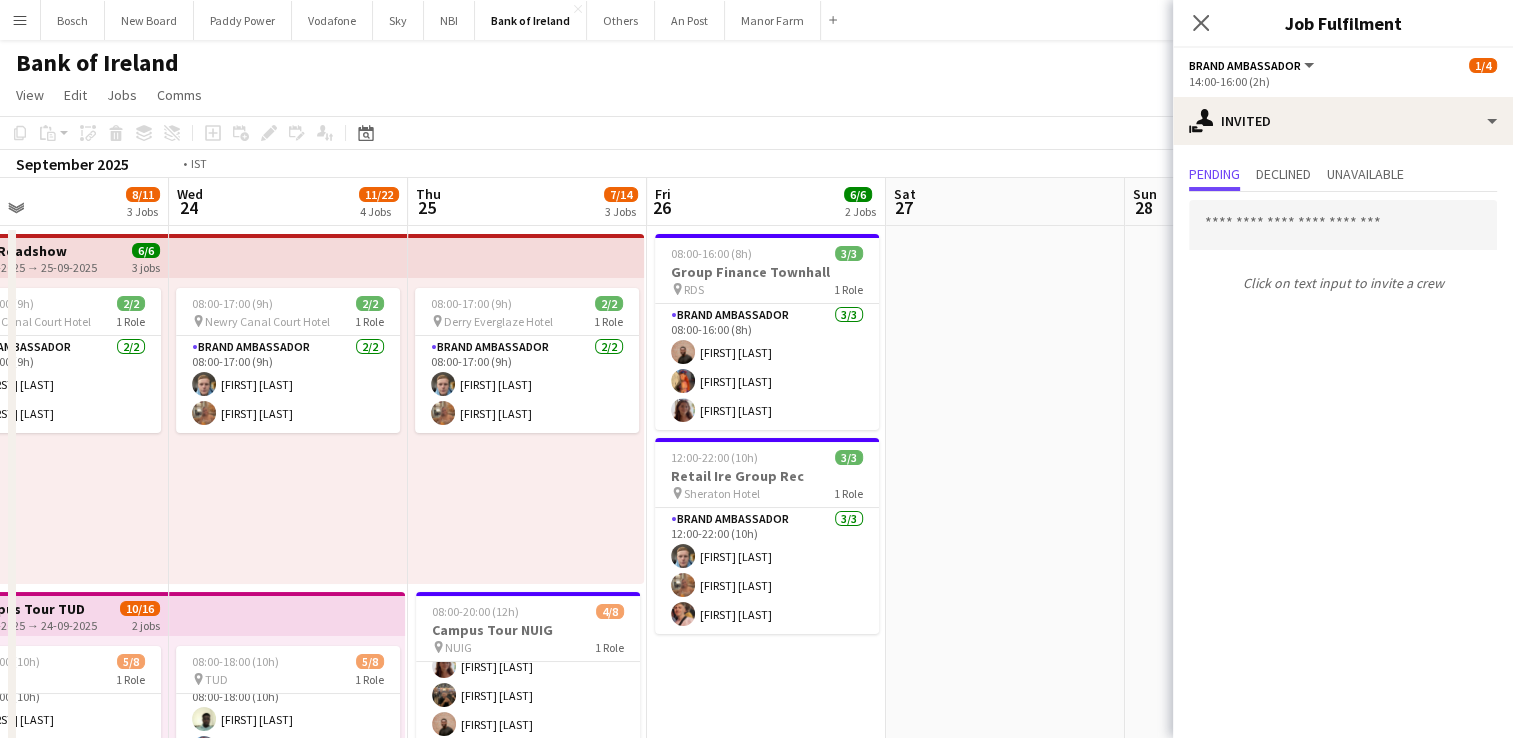 drag, startPoint x: 444, startPoint y: 458, endPoint x: 1032, endPoint y: 470, distance: 588.12244 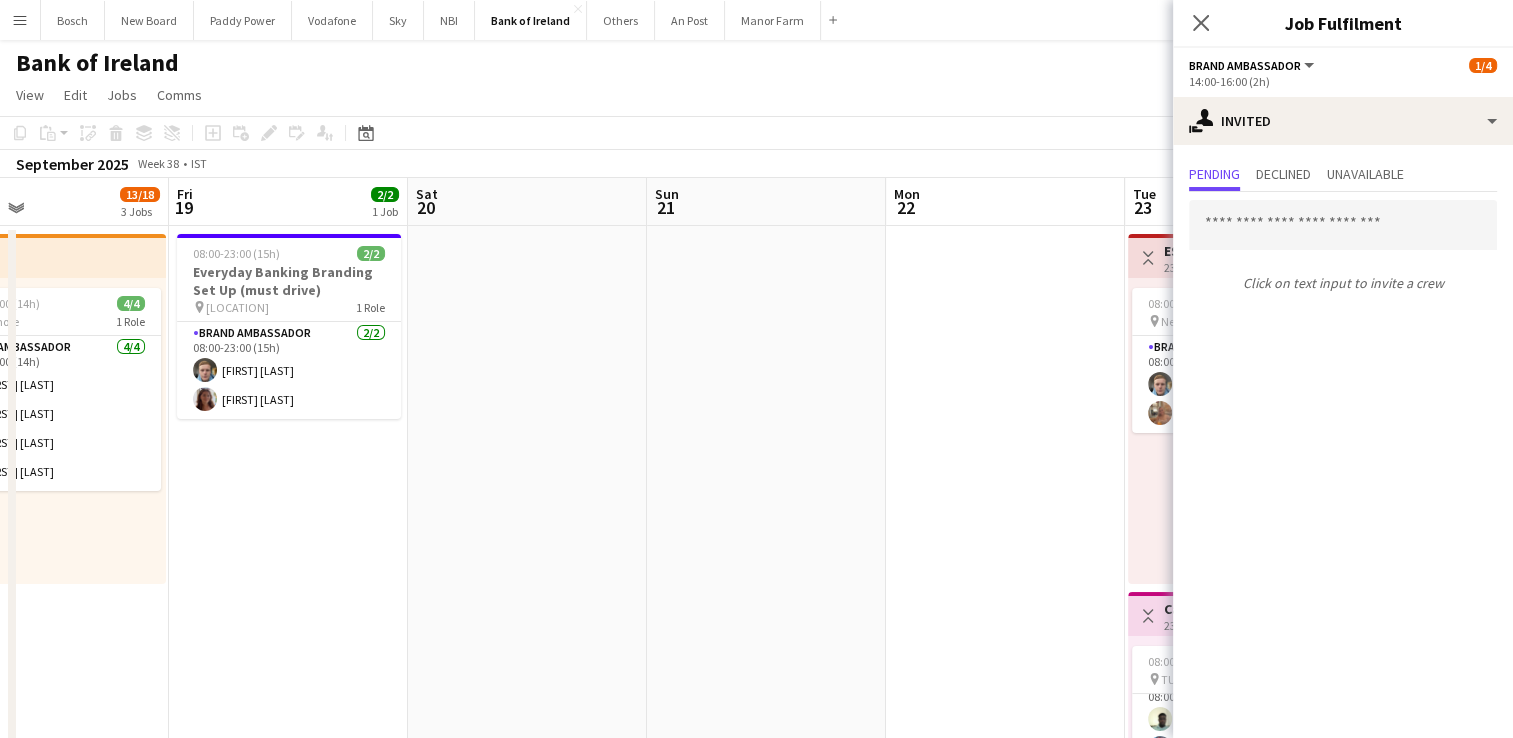 drag, startPoint x: 292, startPoint y: 432, endPoint x: 766, endPoint y: 436, distance: 474.01688 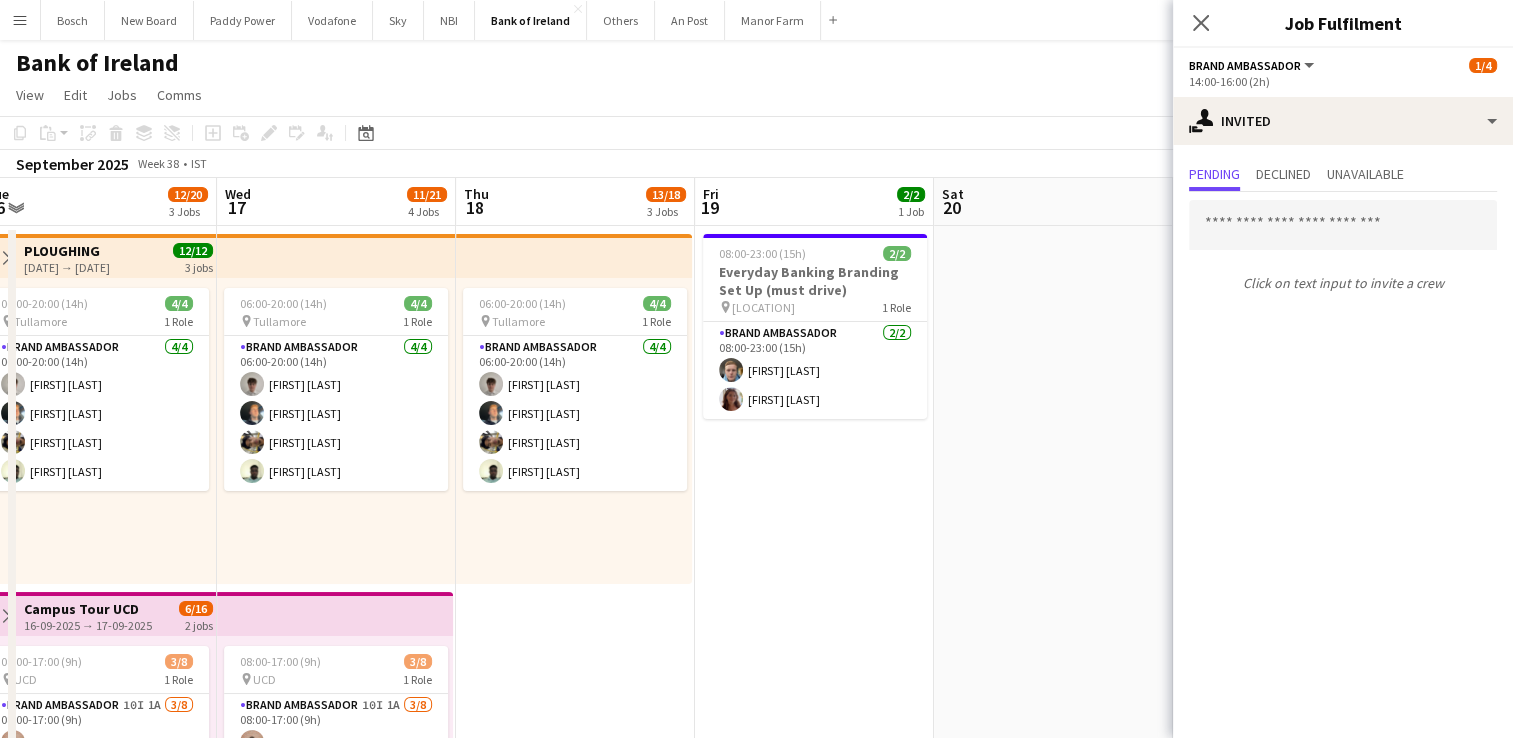 drag, startPoint x: 480, startPoint y: 454, endPoint x: 904, endPoint y: 439, distance: 424.26526 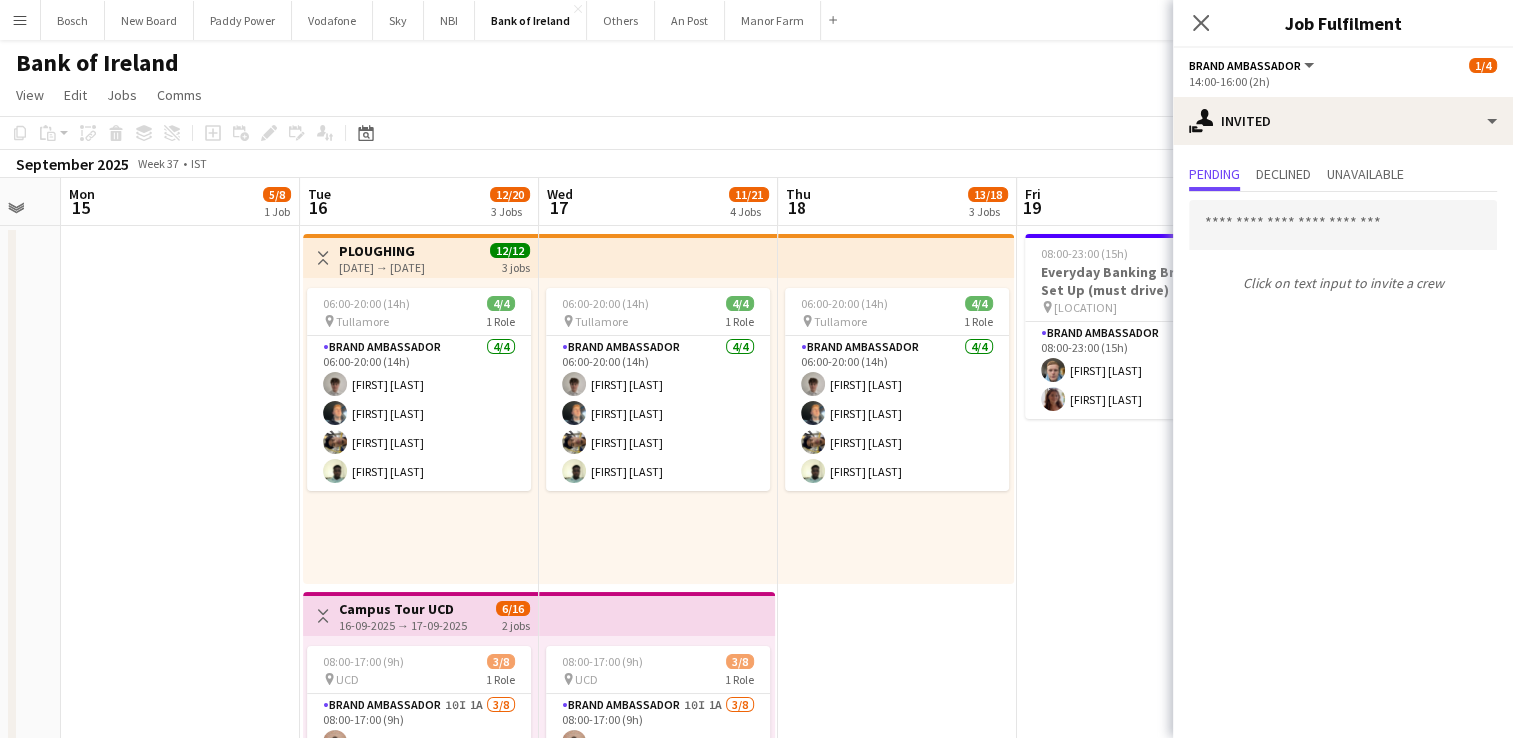 drag, startPoint x: 597, startPoint y: 542, endPoint x: 912, endPoint y: 518, distance: 315.91296 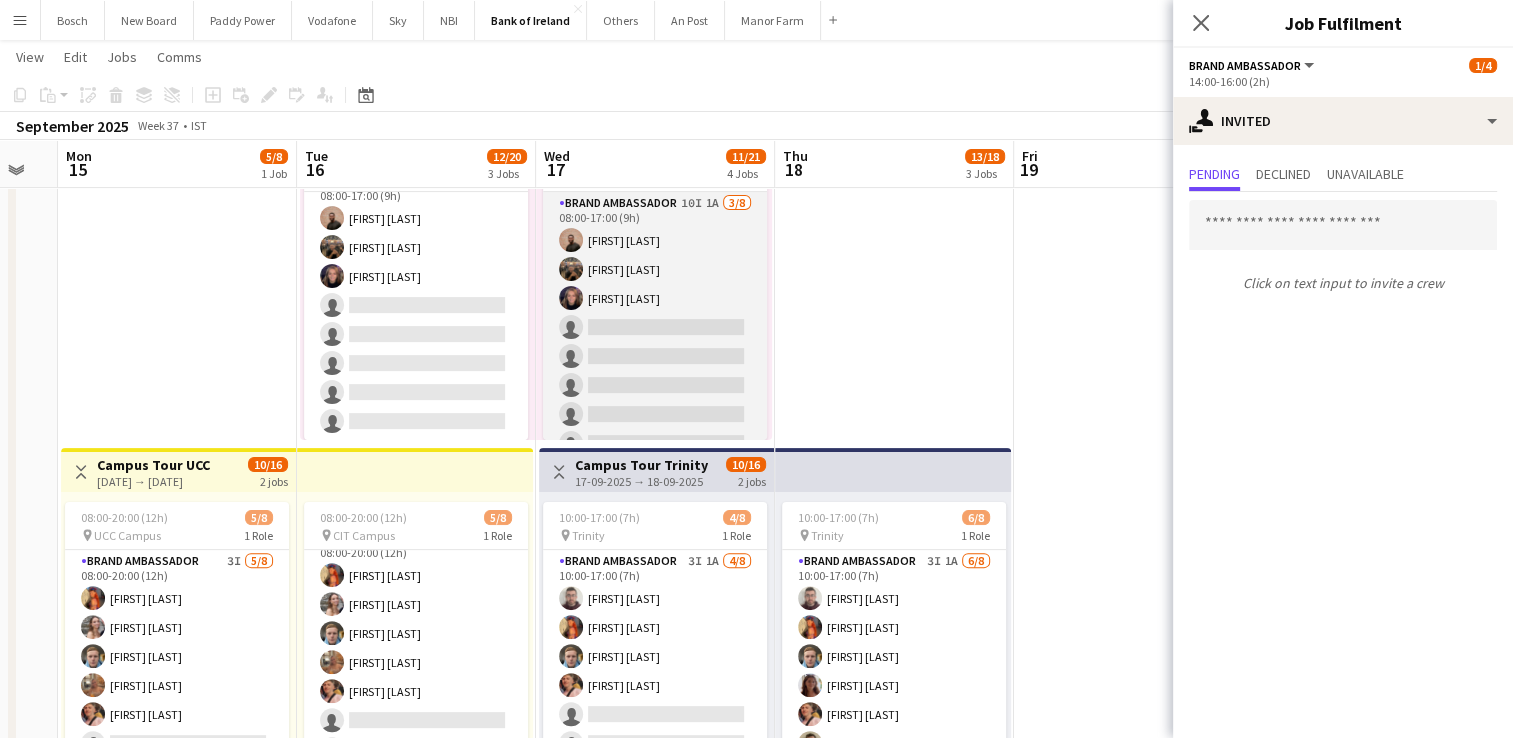 click on "Brand Ambassador   10I   1A   3/8   08:00-17:00 (9h)
[FIRST] [LAST] [FIRST] [LAST] [FIRST] [LAST]
single-neutral-actions
single-neutral-actions
single-neutral-actions
single-neutral-actions
single-neutral-actions" at bounding box center [655, 327] 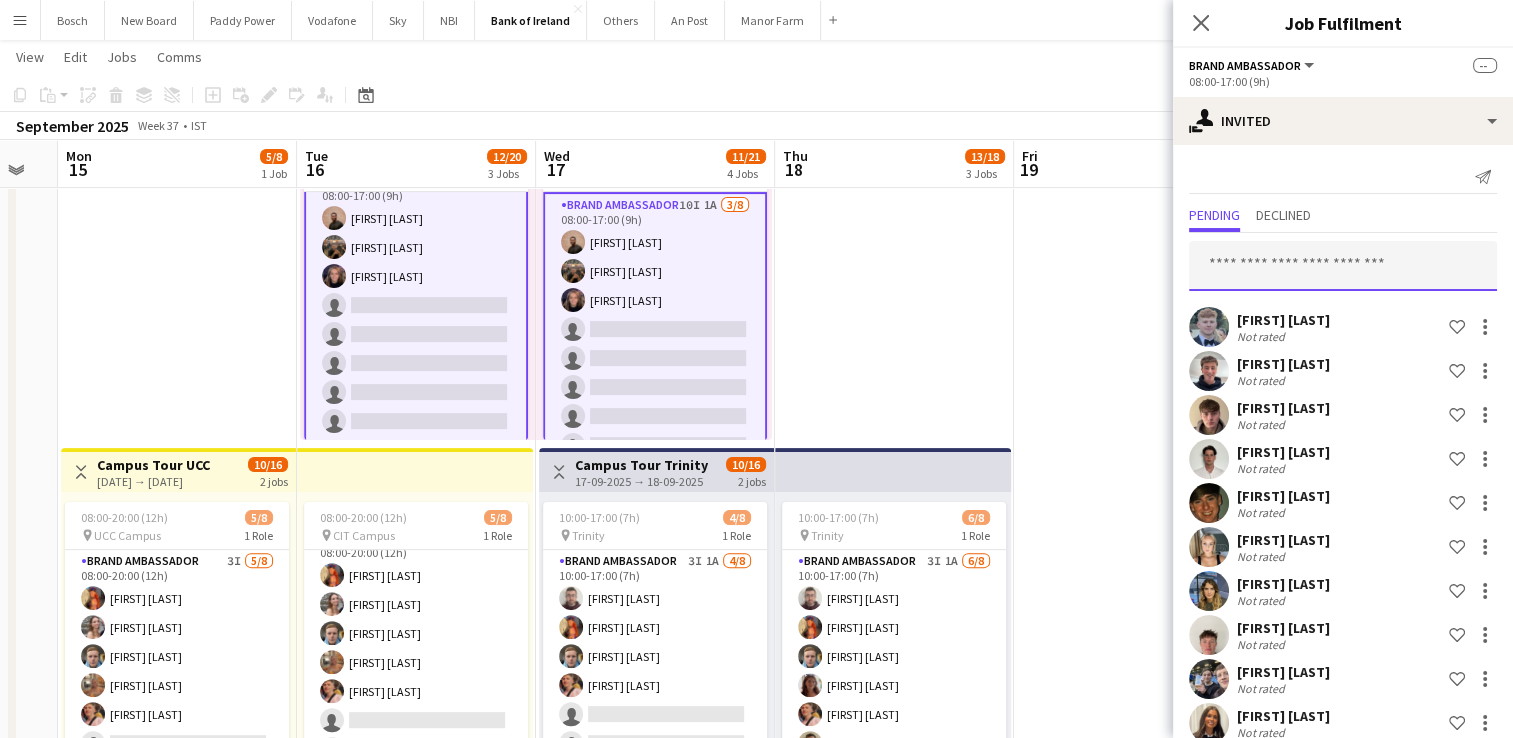 click at bounding box center (1343, 266) 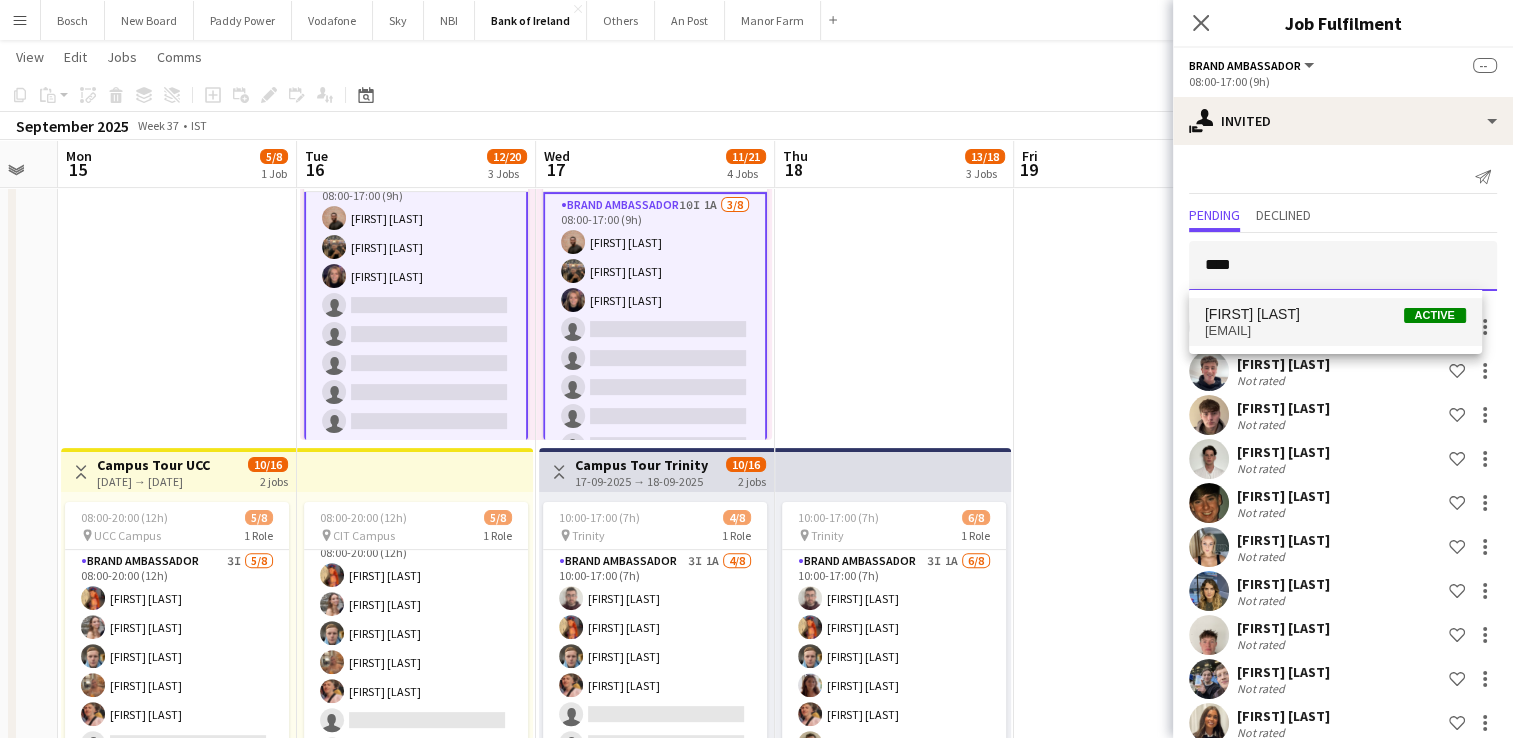 type on "****" 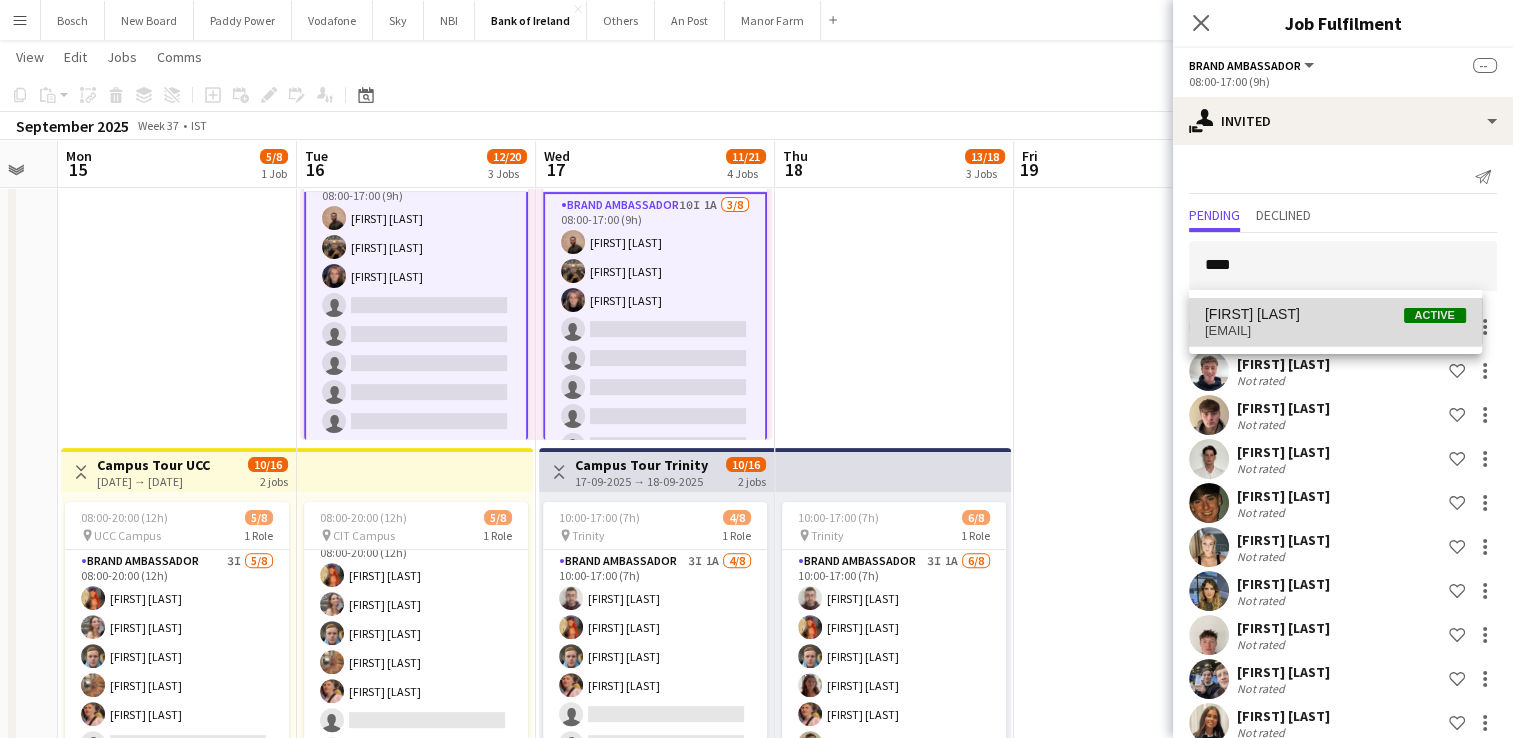 click on "[FIRST] [LAST]  Active" at bounding box center (1335, 314) 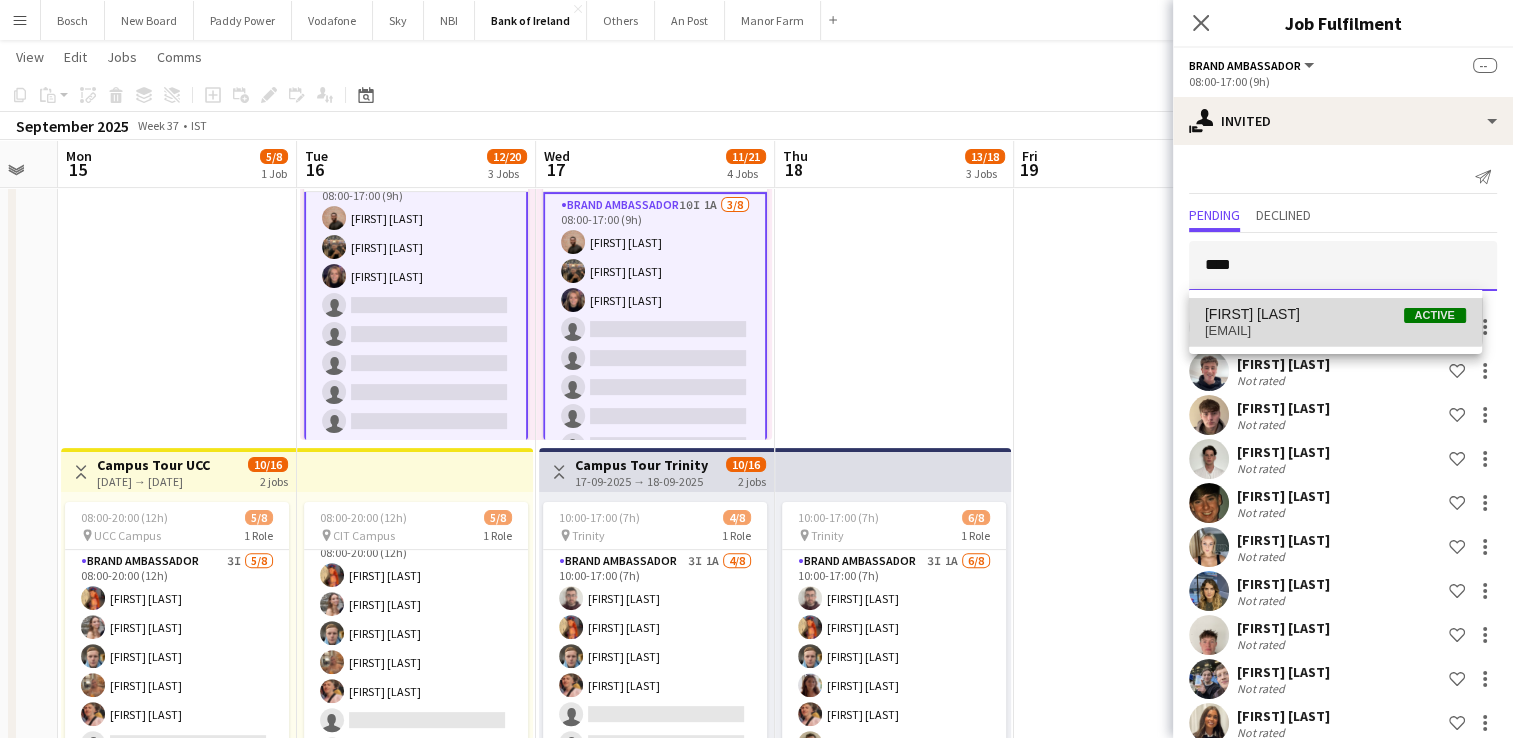 type 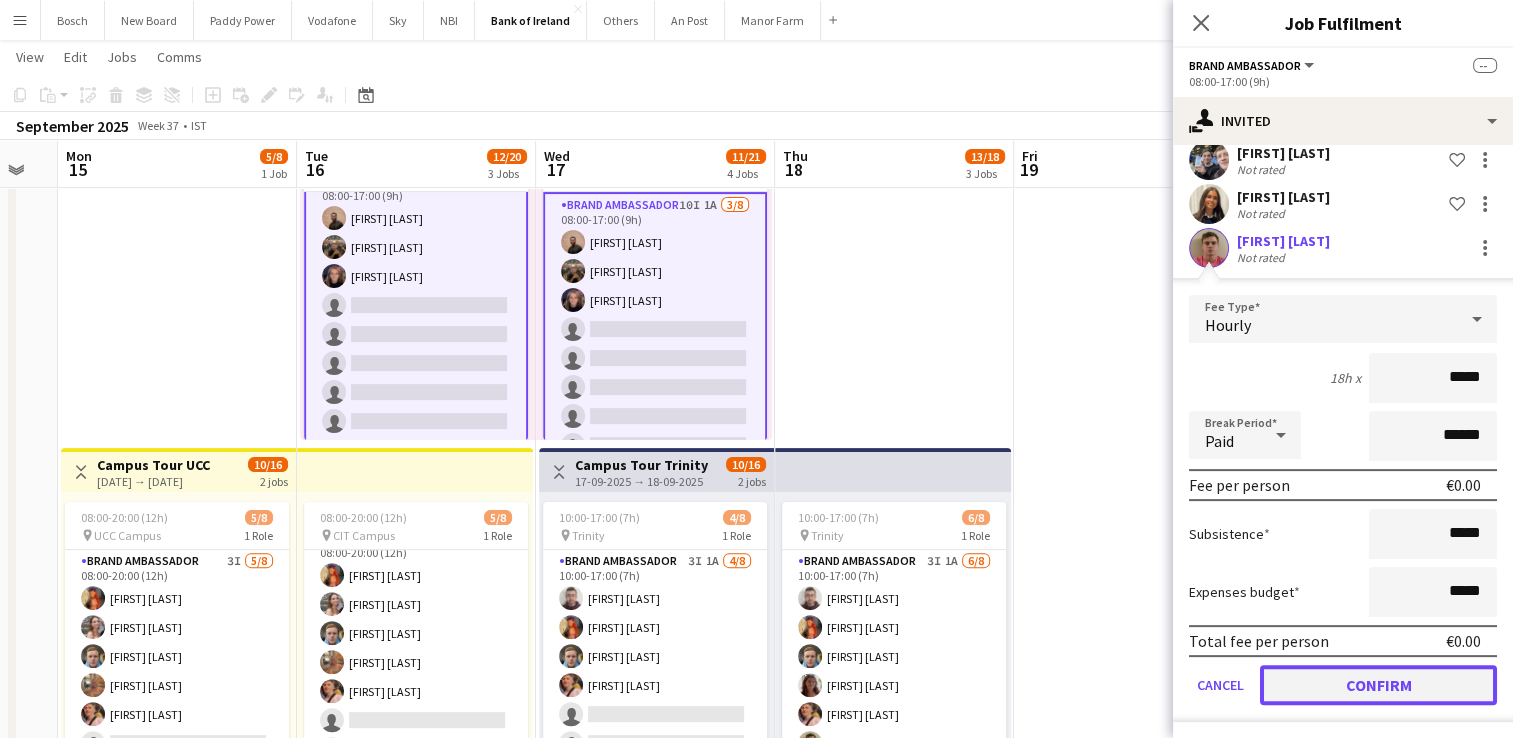 click on "Confirm" 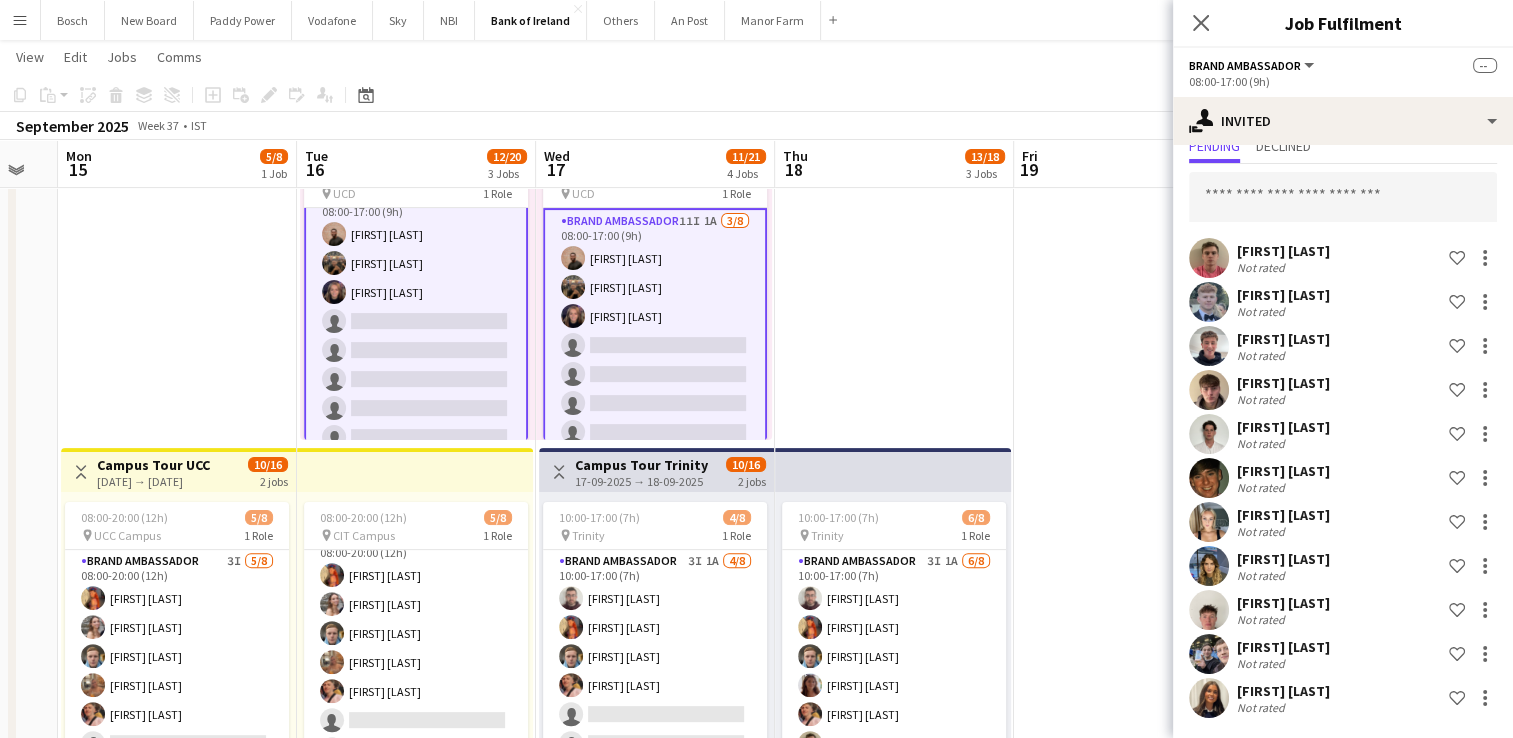 scroll, scrollTop: 68, scrollLeft: 0, axis: vertical 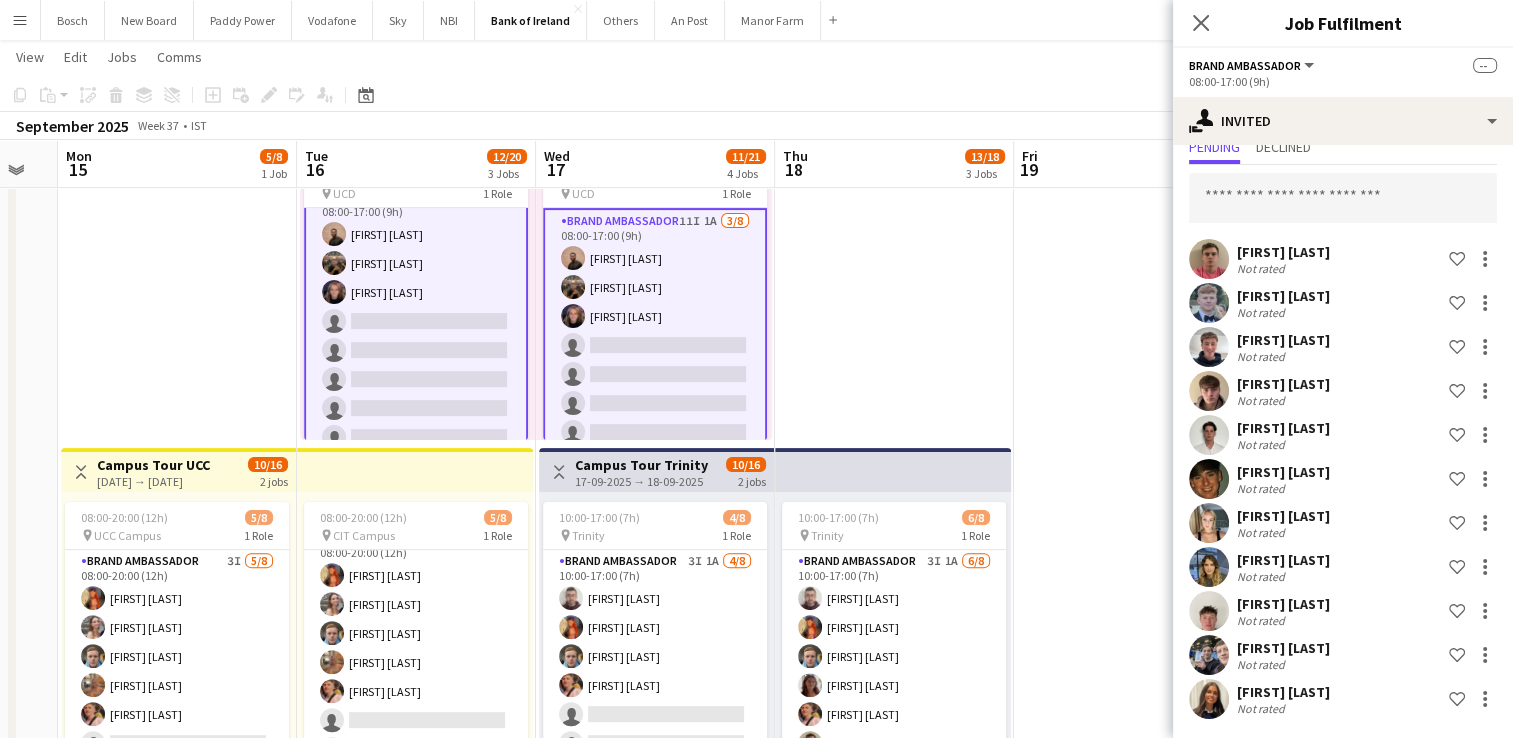 click on "Menu
Boards
Boards   Boards   All jobs   Status
Workforce
Workforce   My Workforce   Recruiting
Comms
Comms
Pay
Pay   Approvals
Platform Settings
Platform Settings   Your settings
Training Academy
Training Academy
Knowledge Base
Knowledge Base
Product Updates
Product Updates   Log Out   Privacy   Bosch
Close
New Board
Close
Paddy Power
Close
Vodafone
Close
Sky
Close
NBI
Close
Bank of Ireland
Close
Others
Close
An Post
Close
Manor Farm
Close
Add
Help" at bounding box center [756, 20] 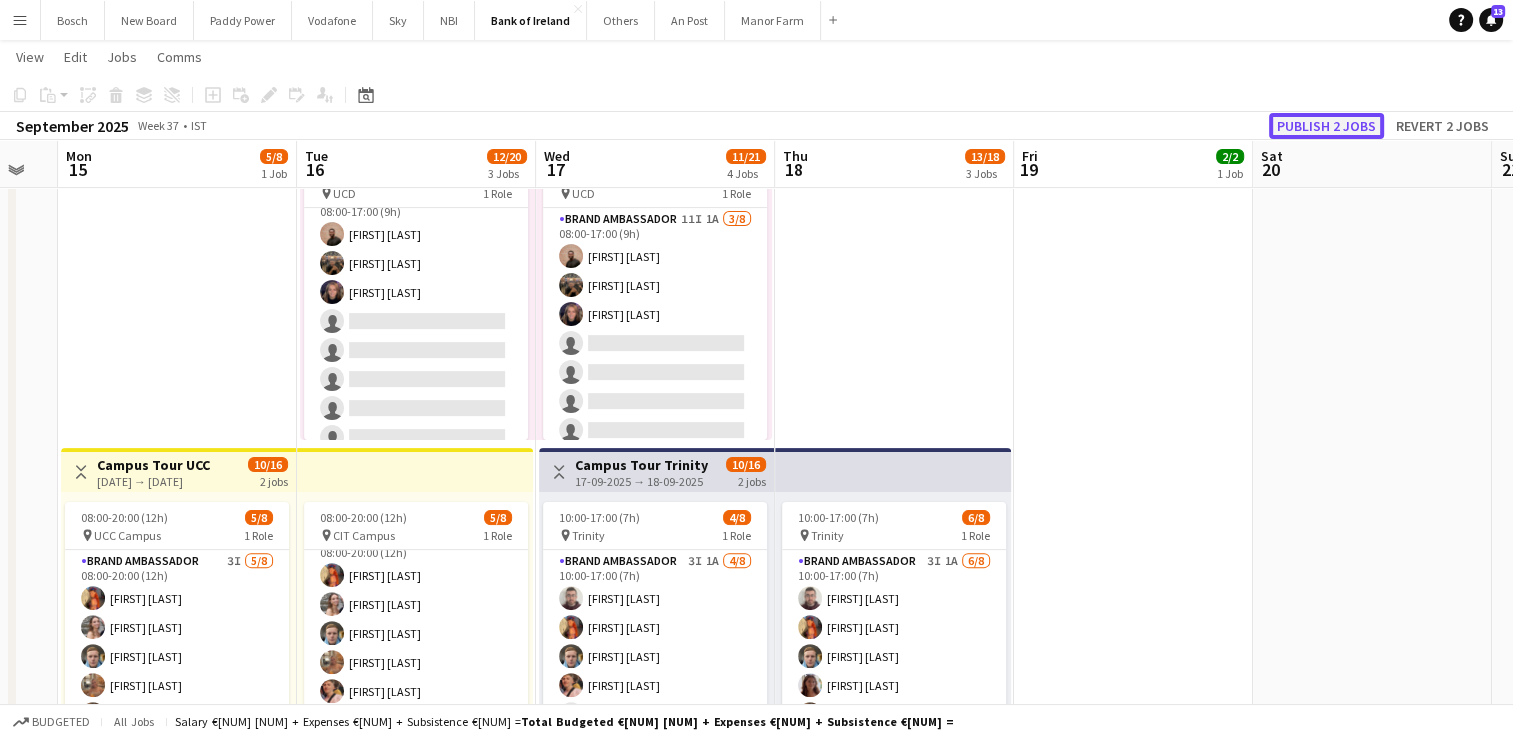 click on "Publish 2 jobs" 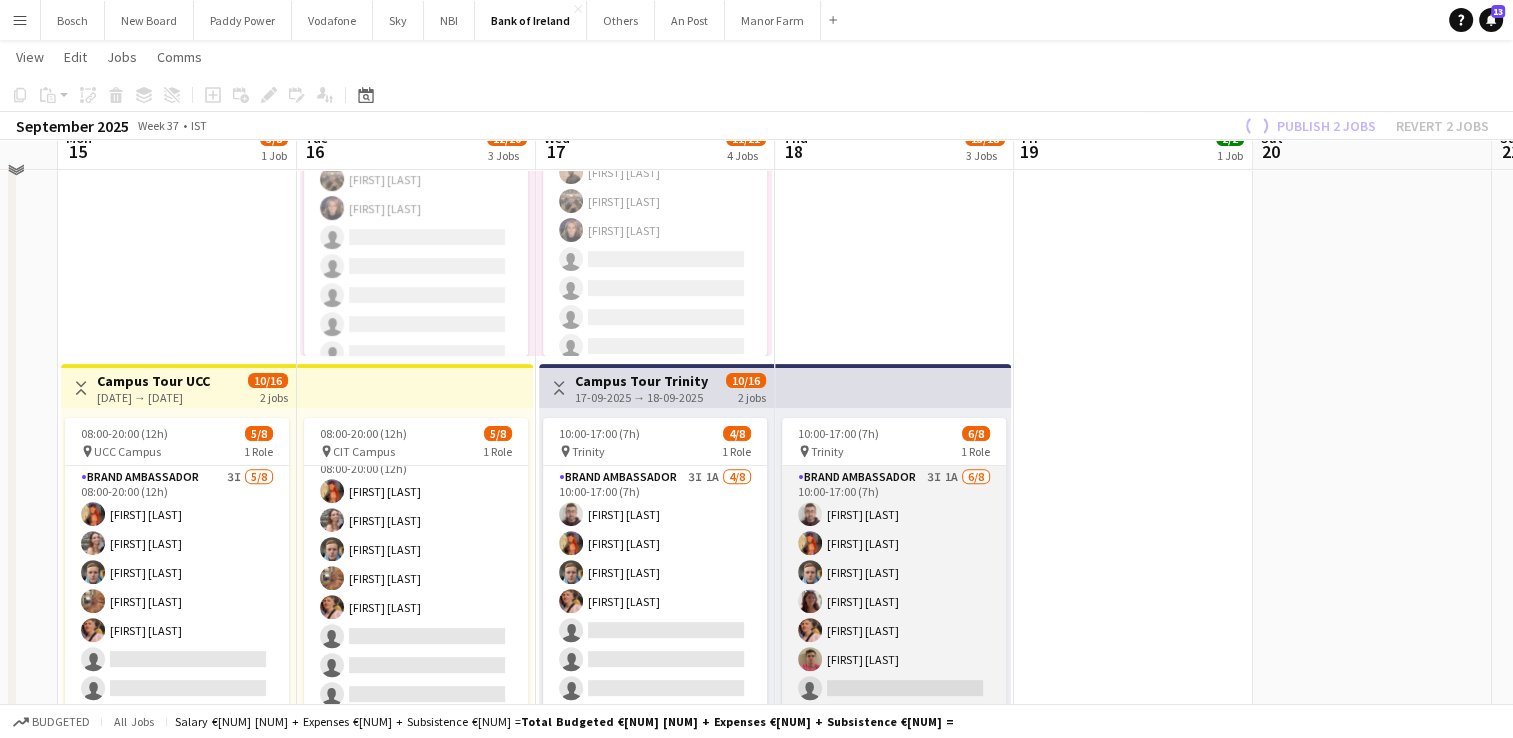 scroll, scrollTop: 700, scrollLeft: 0, axis: vertical 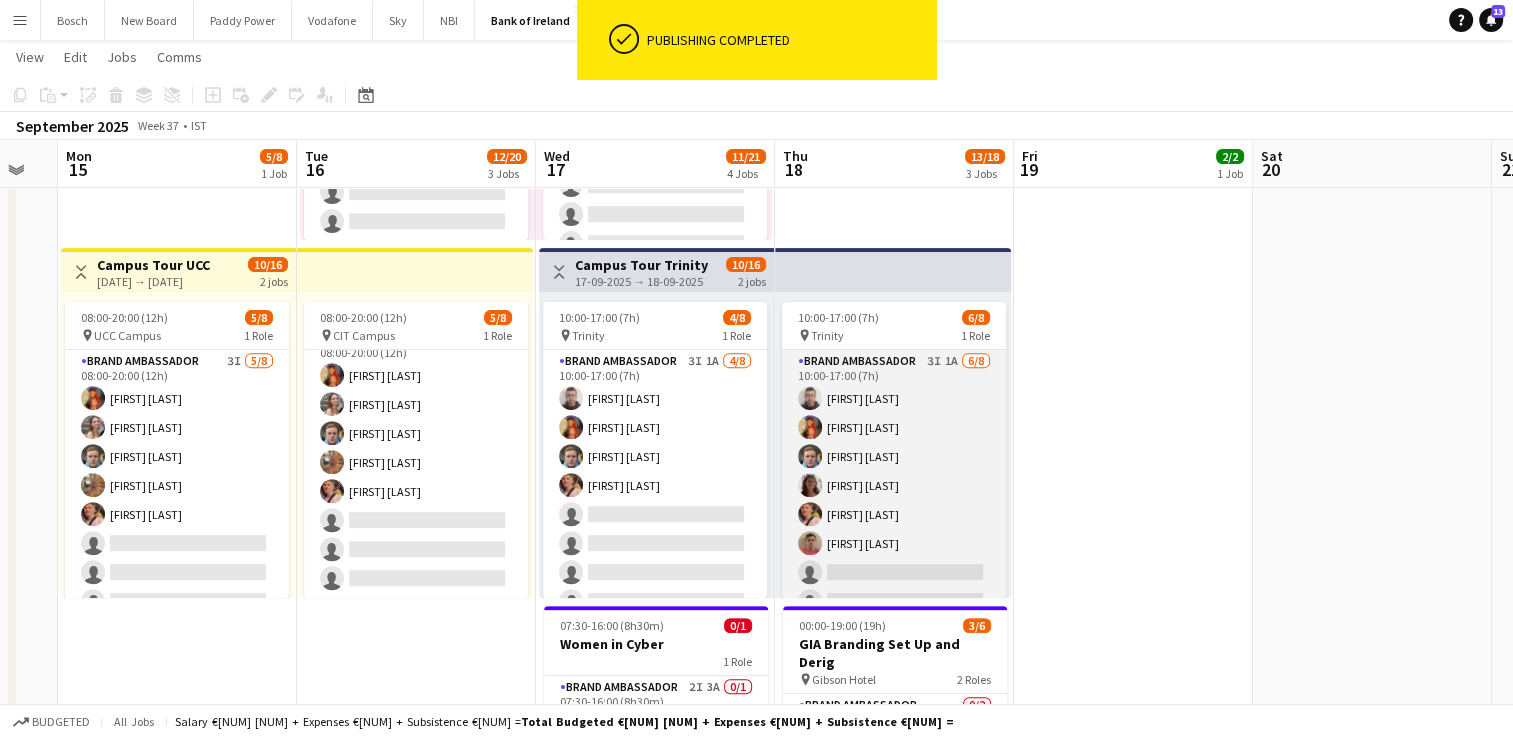click on "Brand Ambassador   3I   1A   6/8   10:00-17:00 (7h)
[FIRST] [LAST] [FIRST] [LAST] [FIRST] [LAST] [FIRST] [LAST] [FIRST] [LAST] [FIRST] [LAST]
single-neutral-actions
single-neutral-actions" at bounding box center [894, 485] 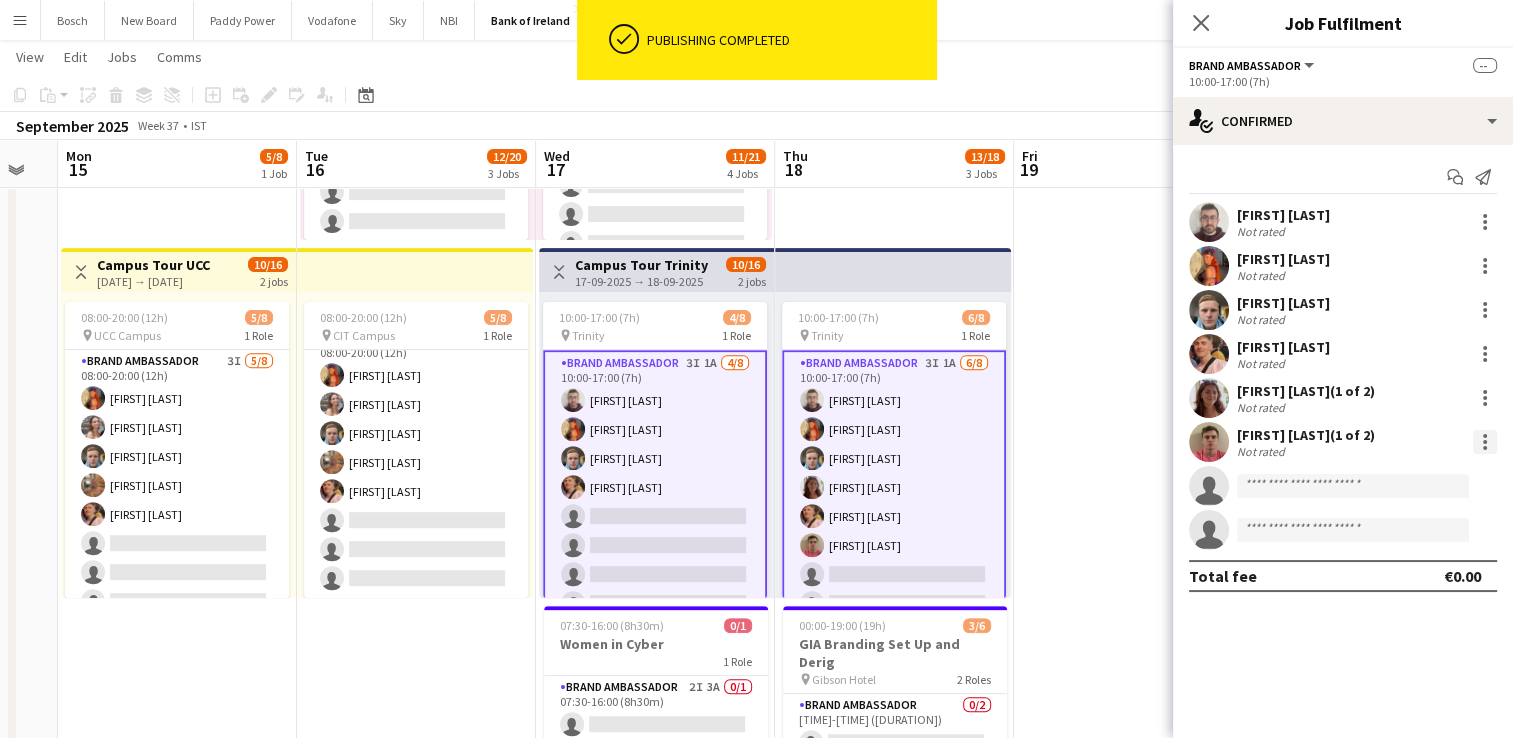 click at bounding box center (1485, 442) 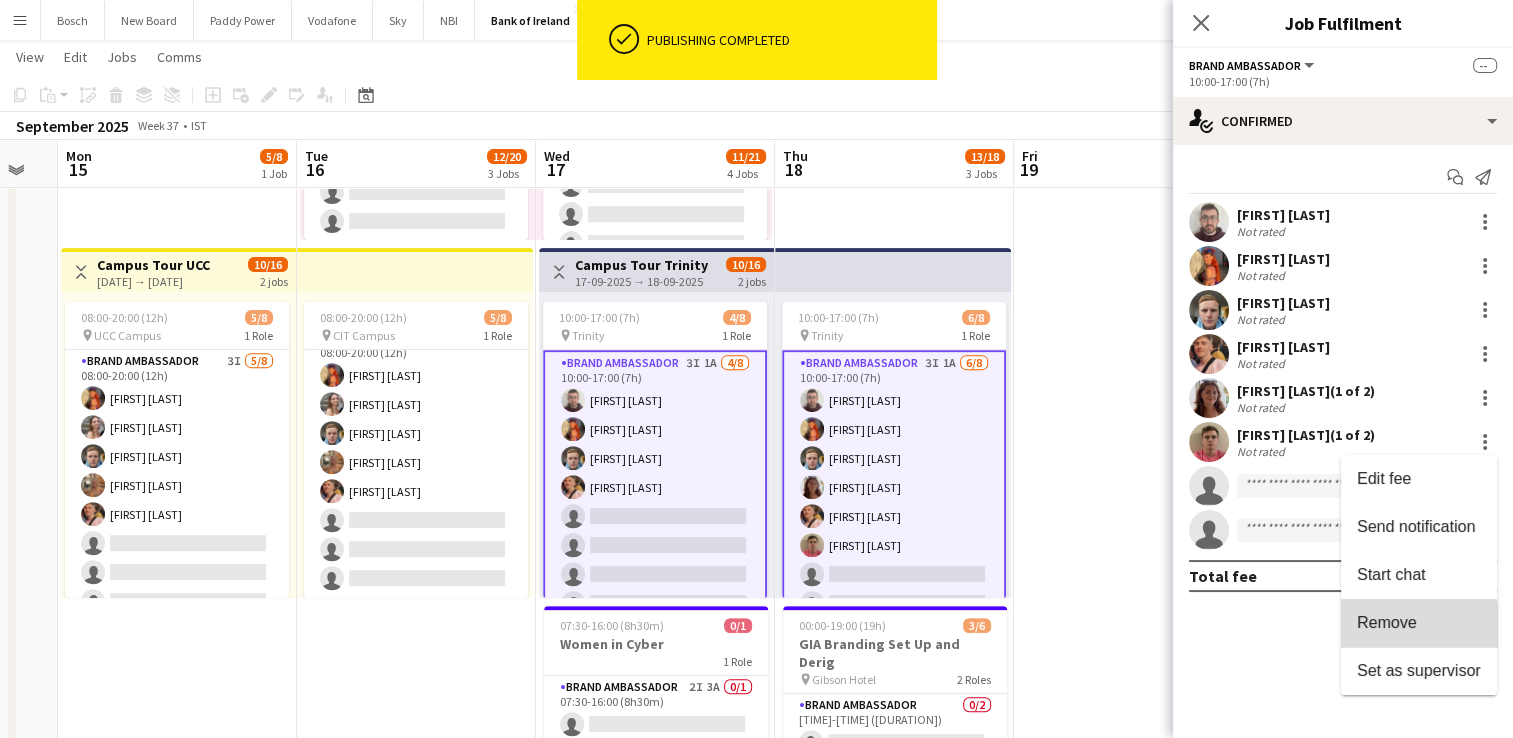 click on "Remove" at bounding box center (1419, 623) 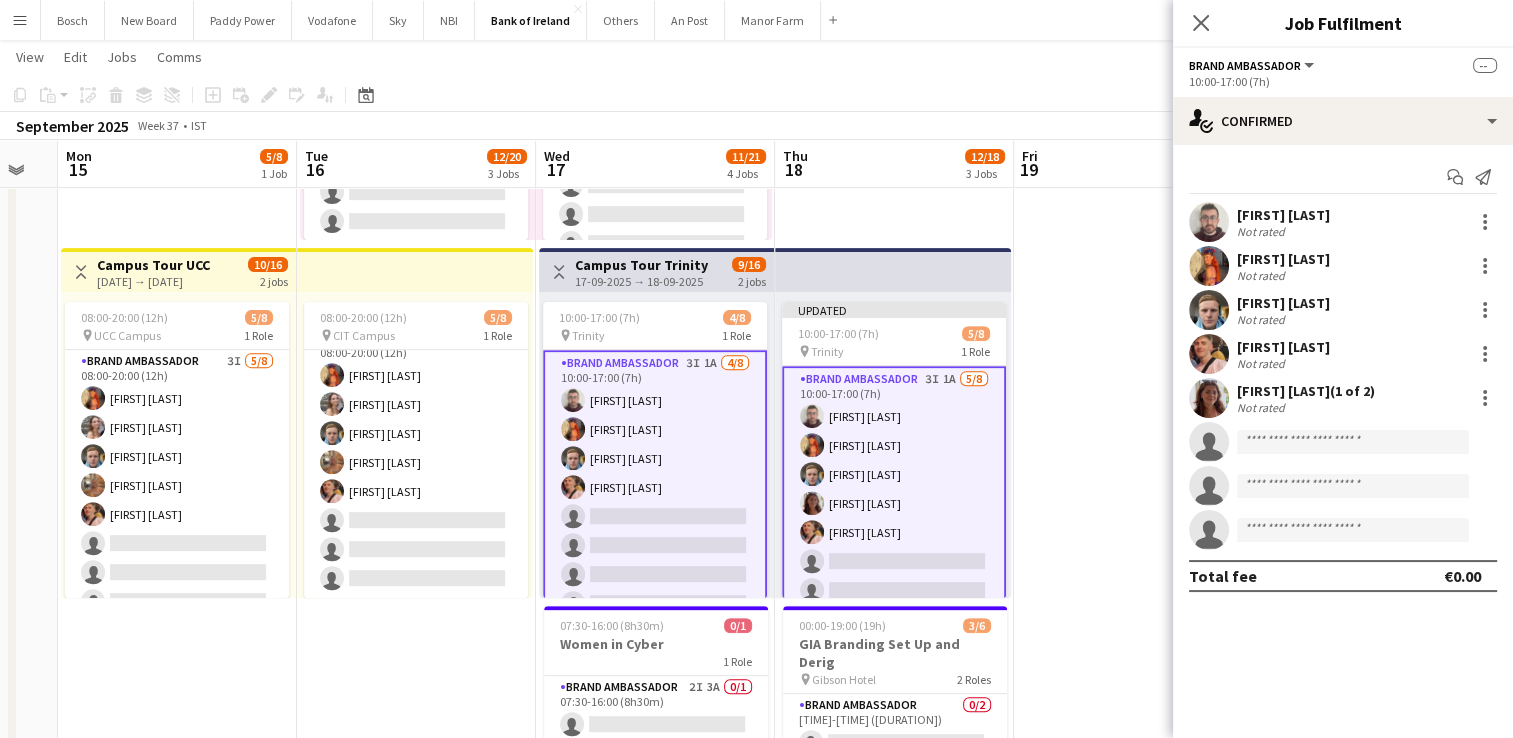 drag, startPoint x: 1081, startPoint y: 40, endPoint x: 1153, endPoint y: 58, distance: 74.215904 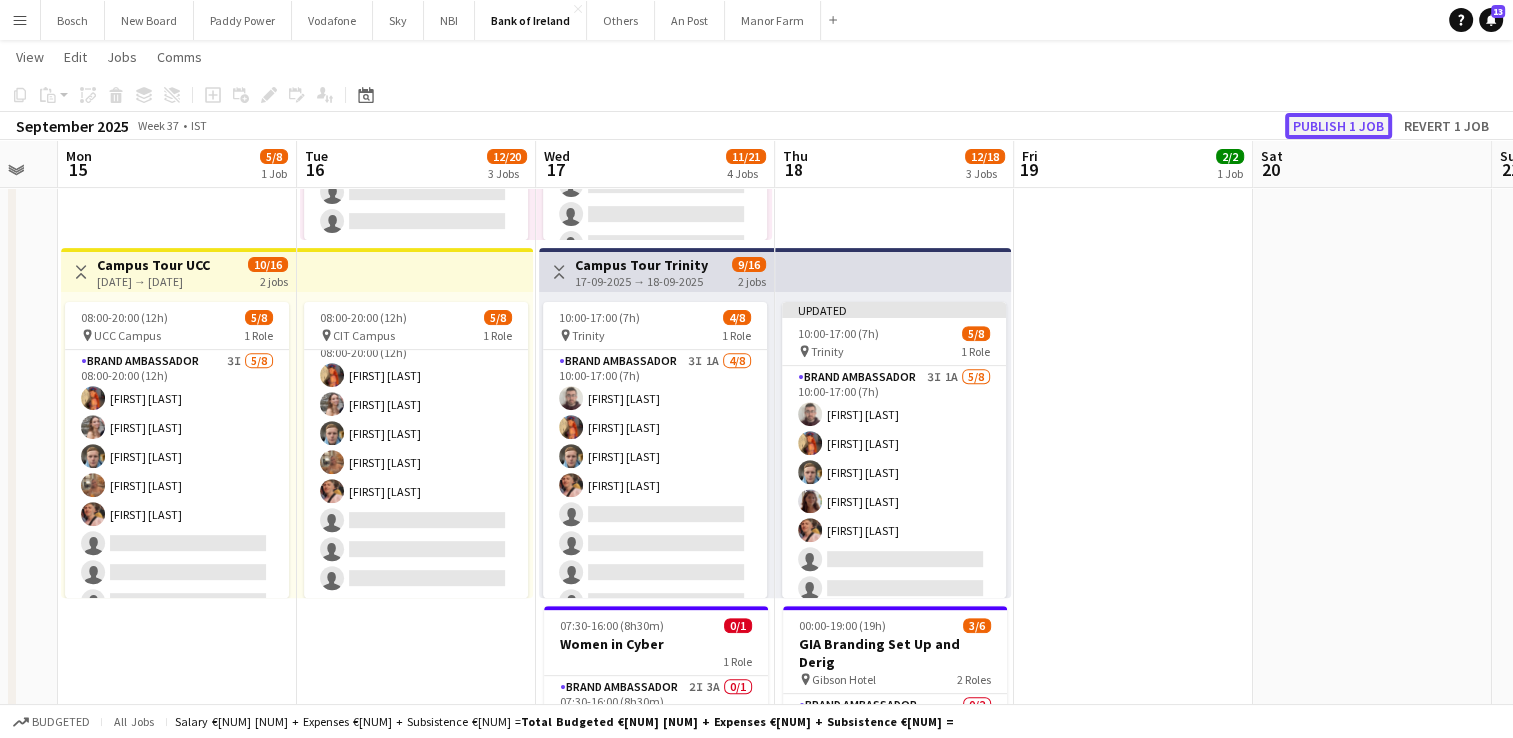 click on "Publish 1 job" 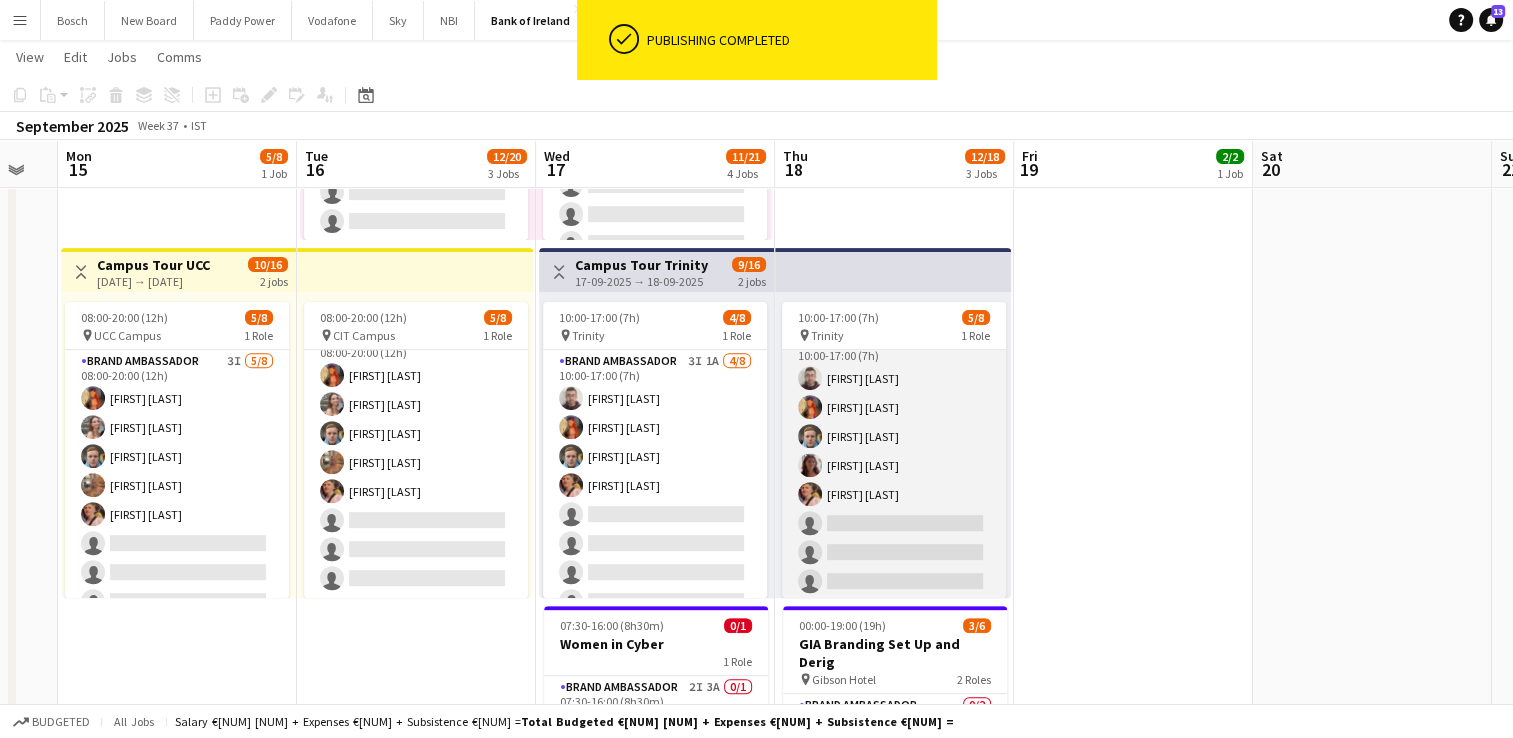 scroll, scrollTop: 23, scrollLeft: 0, axis: vertical 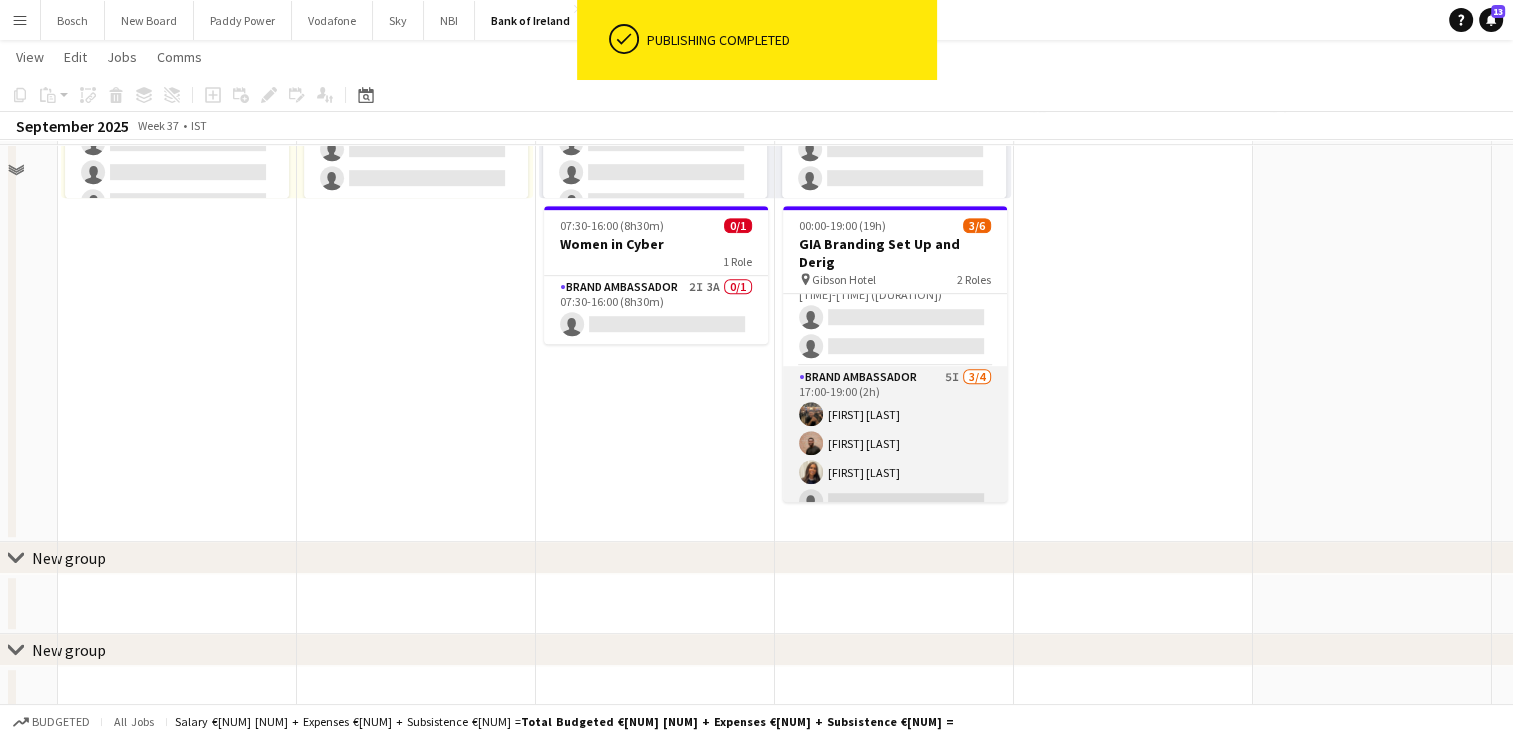 click on "06:00-20:00 (14h)    4/4
pin
Tullamore   1 Role   Brand Ambassador   4/4   06:00-20:00 (14h)
Jakub Kula Simon Corridon Patrick Delos Santos Daniel Muya     10:00-17:00 (7h)    5/8
pin
Trinity   1 Role   Brand Ambassador   3I   1A   5/8   10:00-17:00 (7h)
Tom Hourihane Aoife Byrne Dominik Morycki Amelia Morycka Mark O’Shea
single-neutral-actions
single-neutral-actions
single-neutral-actions
00:00-19:00 (19h)    3/6   GIA Branding Set Up and Derig
pin
Gibson Hotel   2 Roles   Brand Ambassador   0/2   00:00-02:00 (2h)
single-neutral-actions
single-neutral-actions
Brand Ambassador   5I   3/4   17:00-19:00 (2h)
Matheus Cramolich Andrew Ajetunmobi Lauren Bradshaw
single-neutral-actions" at bounding box center (894, -167) 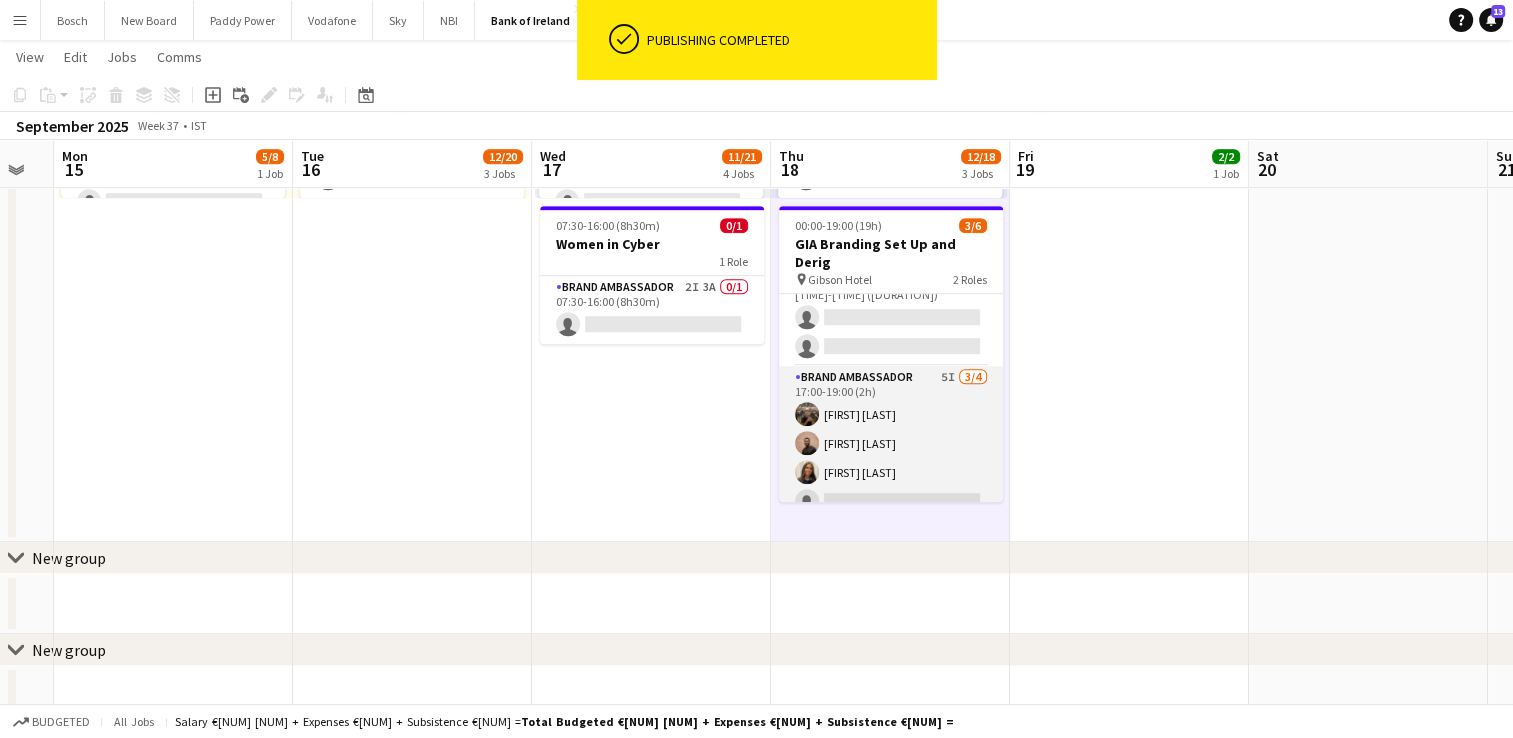 click on "Brand Ambassador   5I   3/4   17:00-19:00 (2h)
Matheus Cramolich Andrew Ajetunmobi Lauren Bradshaw
single-neutral-actions" at bounding box center (891, 443) 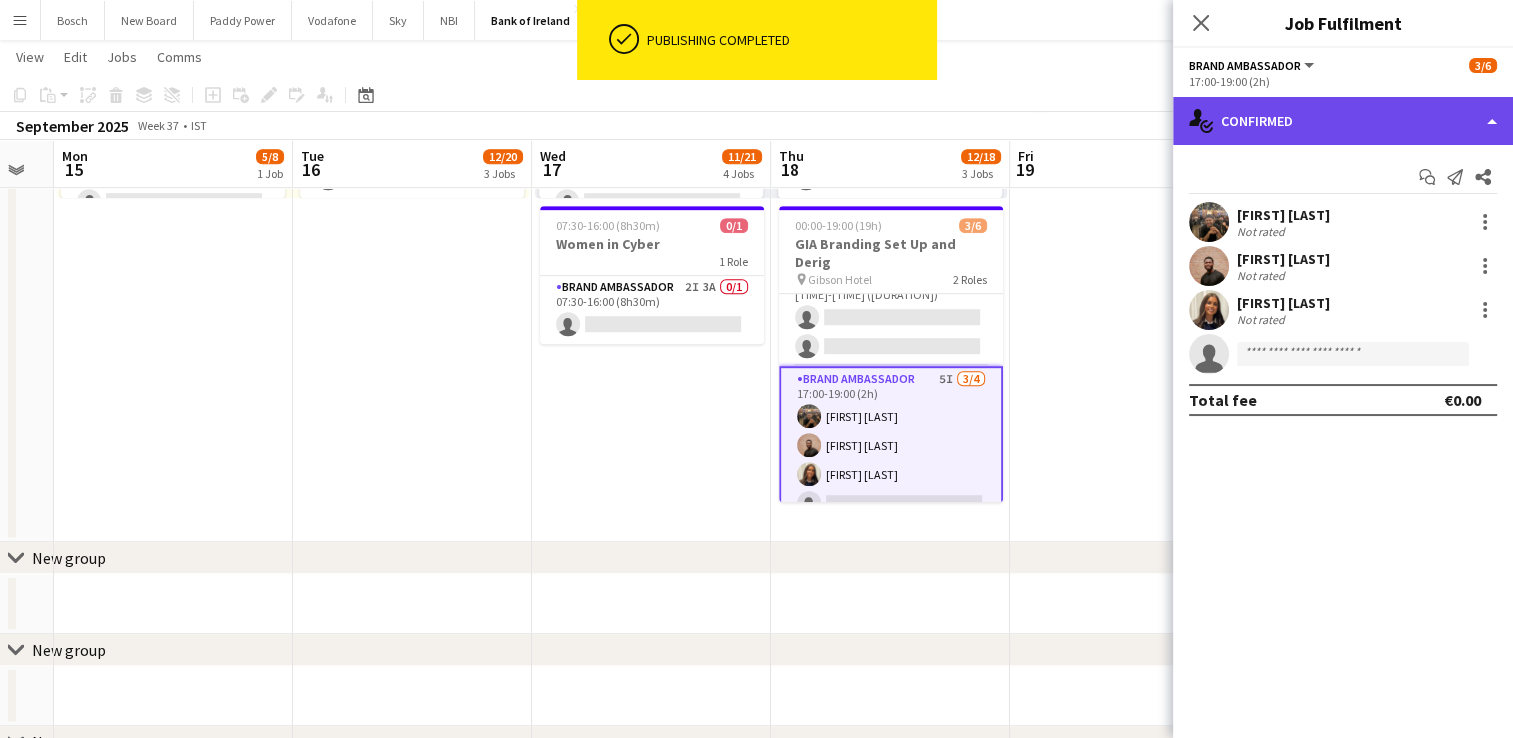 click on "single-neutral-actions-check-2
Confirmed" 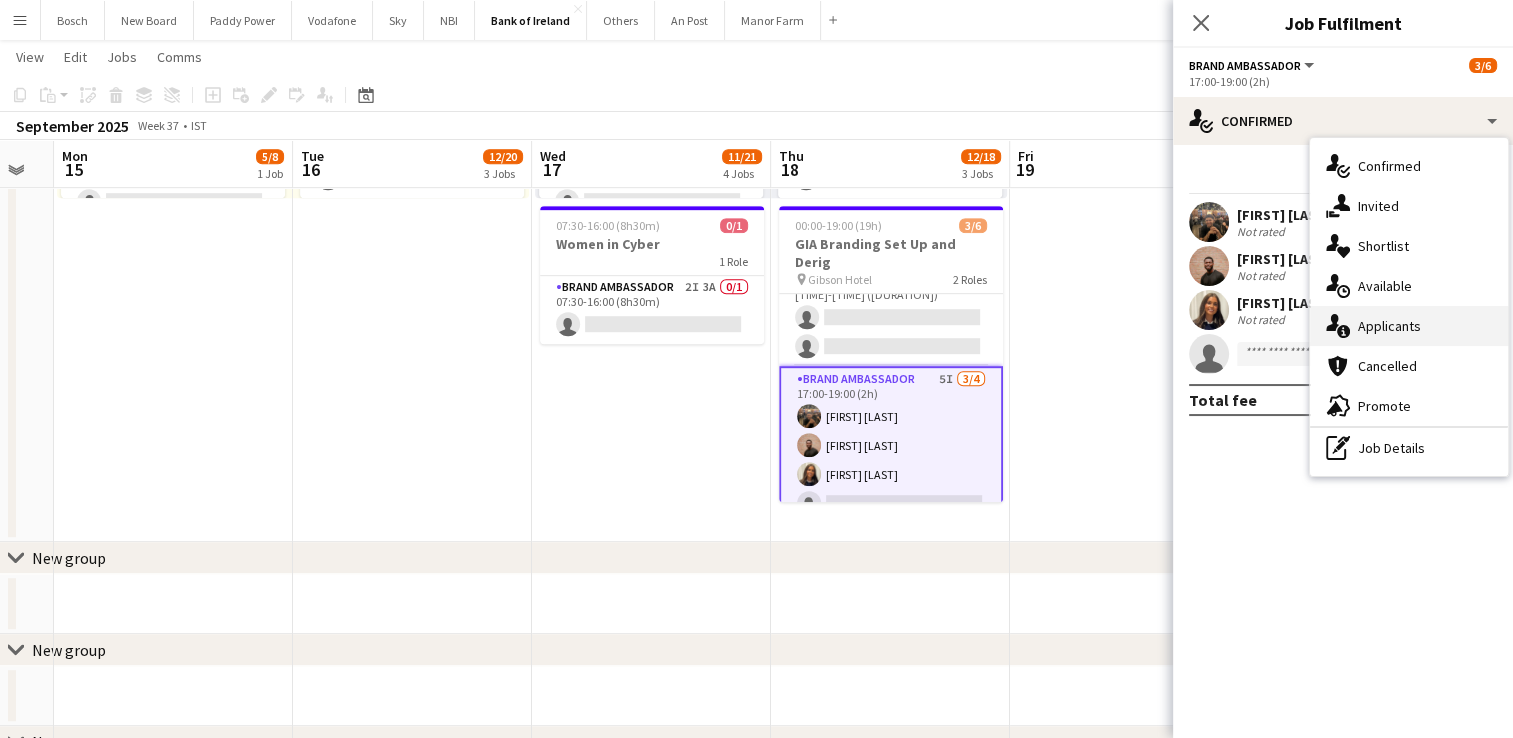 click on "single-neutral-actions-information
Applicants" at bounding box center (1409, 326) 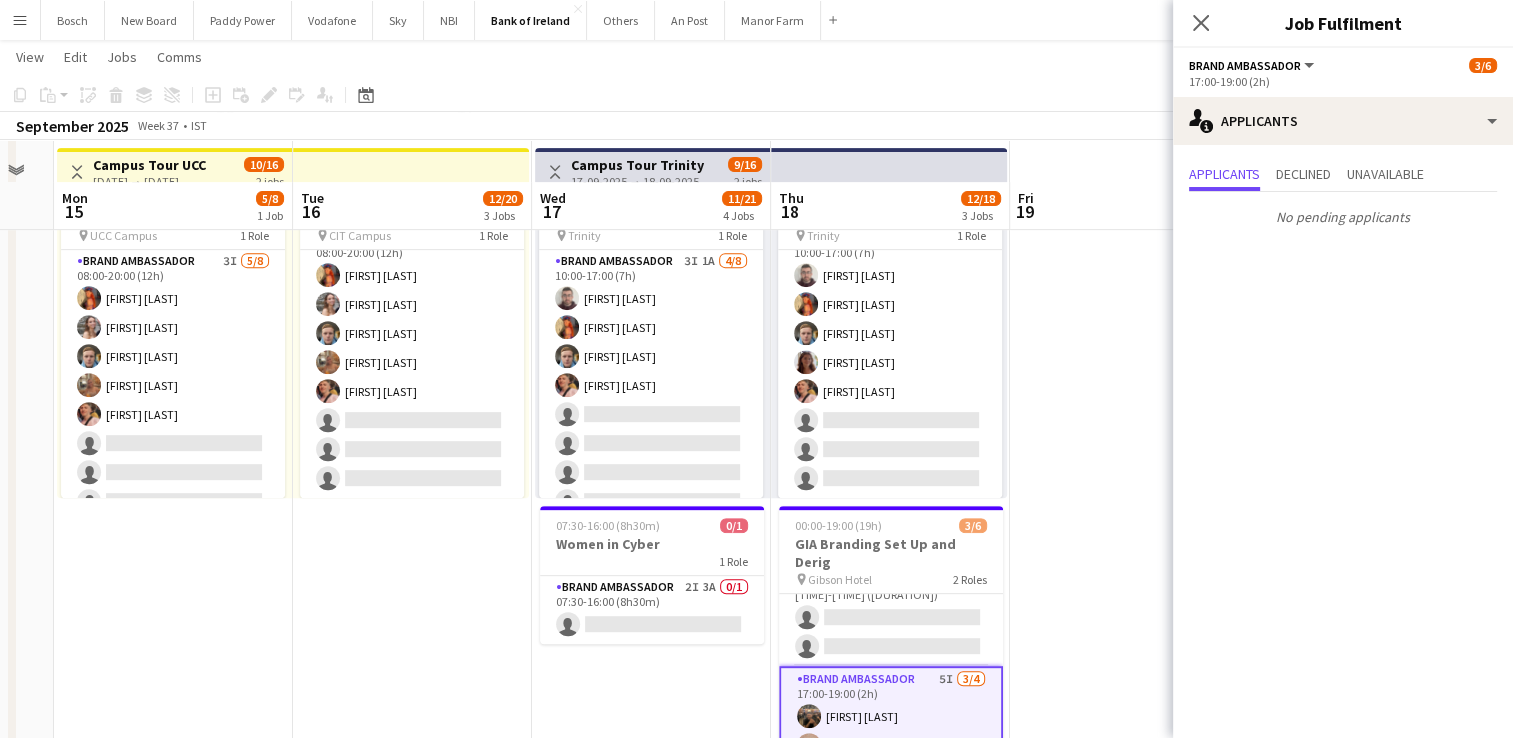 scroll, scrollTop: 900, scrollLeft: 0, axis: vertical 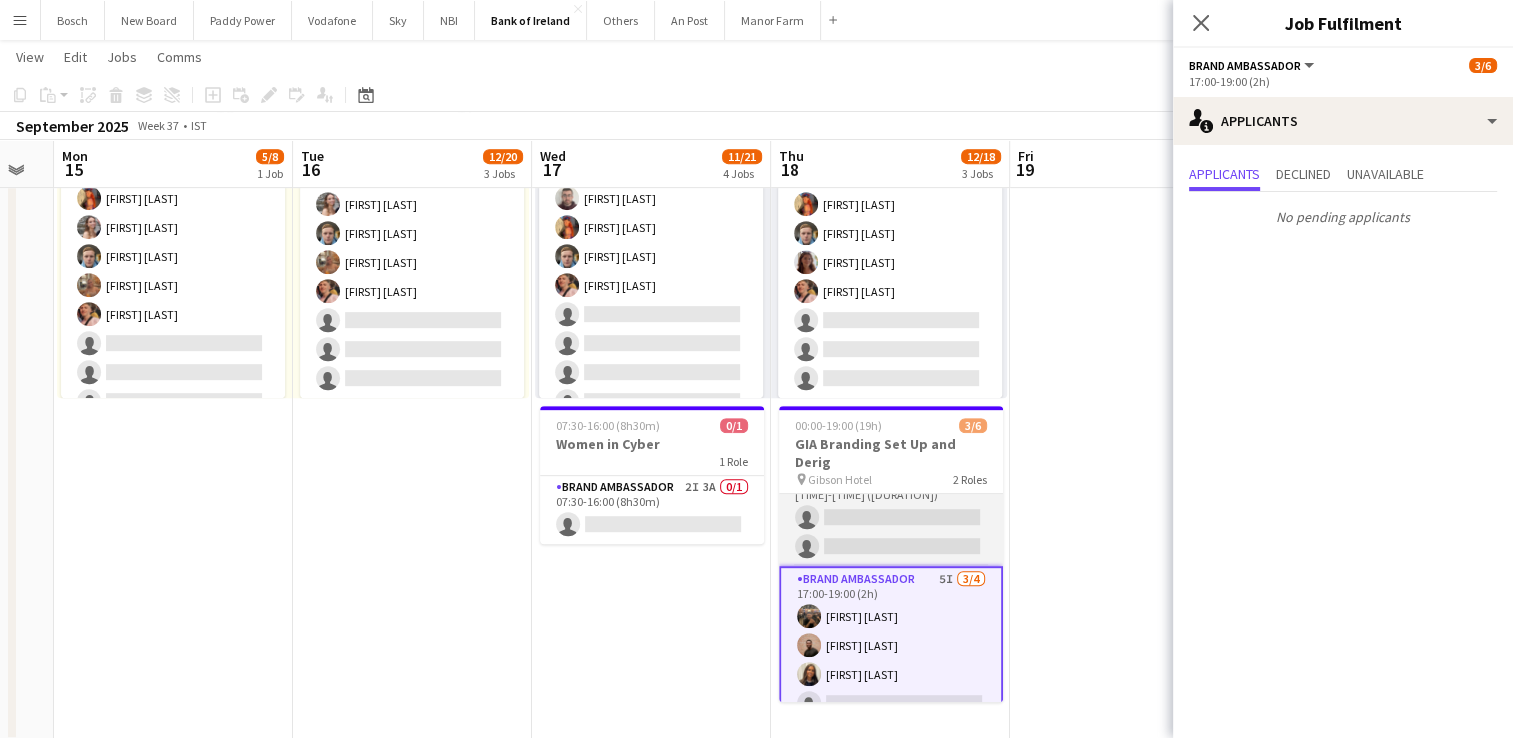 click on "Brand Ambassador   0/2   00:00-02:00 (2h)
single-neutral-actions
single-neutral-actions" at bounding box center [891, 517] 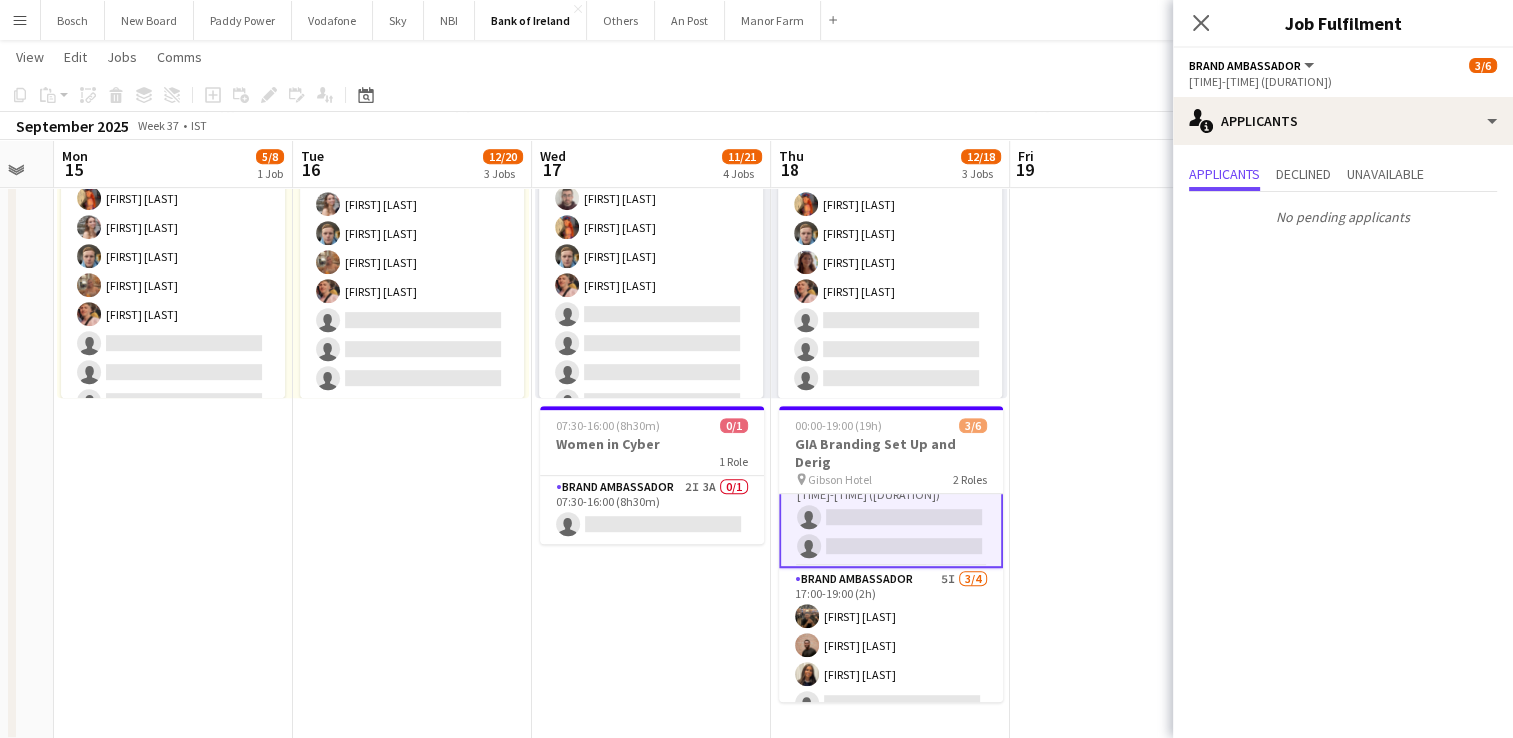 scroll, scrollTop: 0, scrollLeft: 0, axis: both 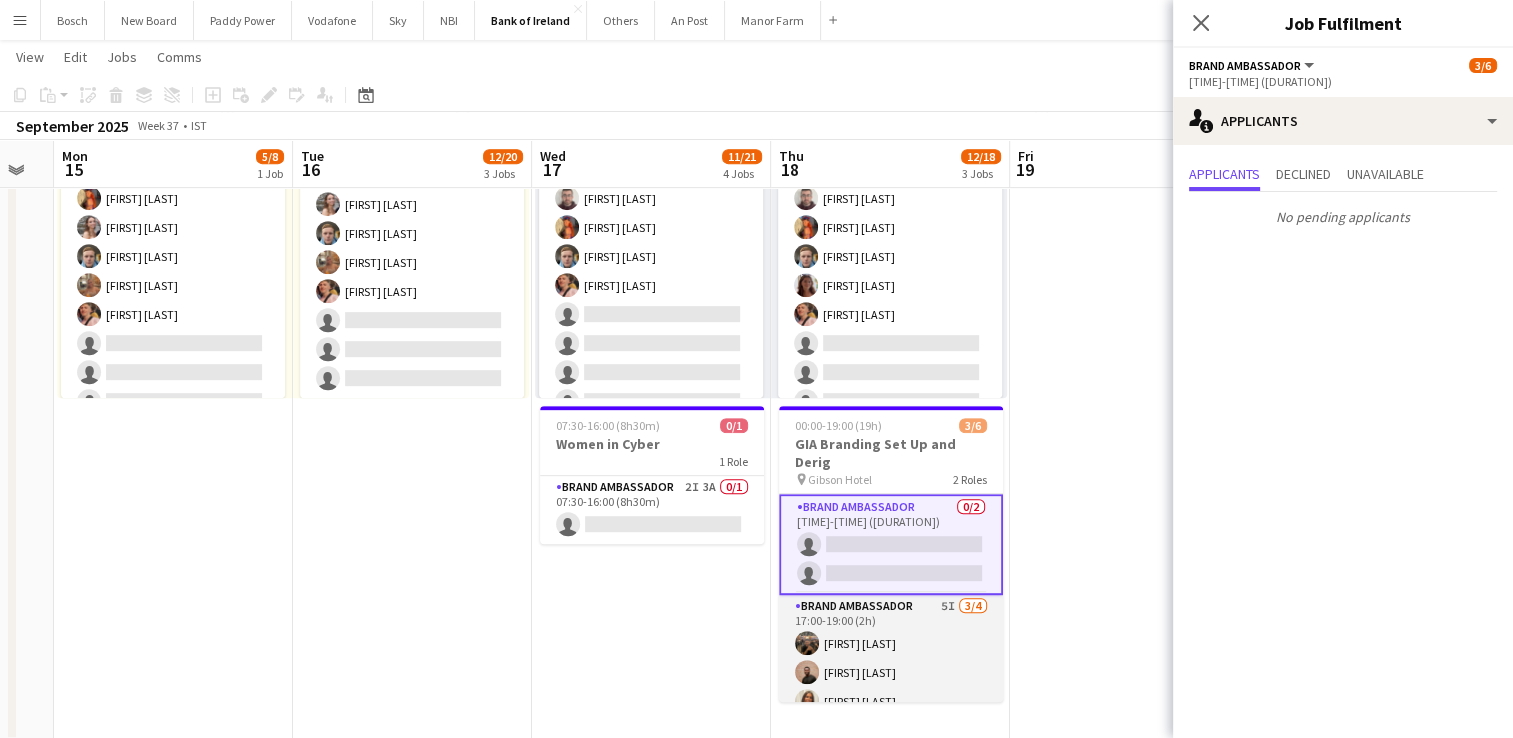 click on "Brand Ambassador   5I   3/4   17:00-19:00 (2h)
Matheus Cramolich Andrew Ajetunmobi Lauren Bradshaw
single-neutral-actions" at bounding box center (891, 672) 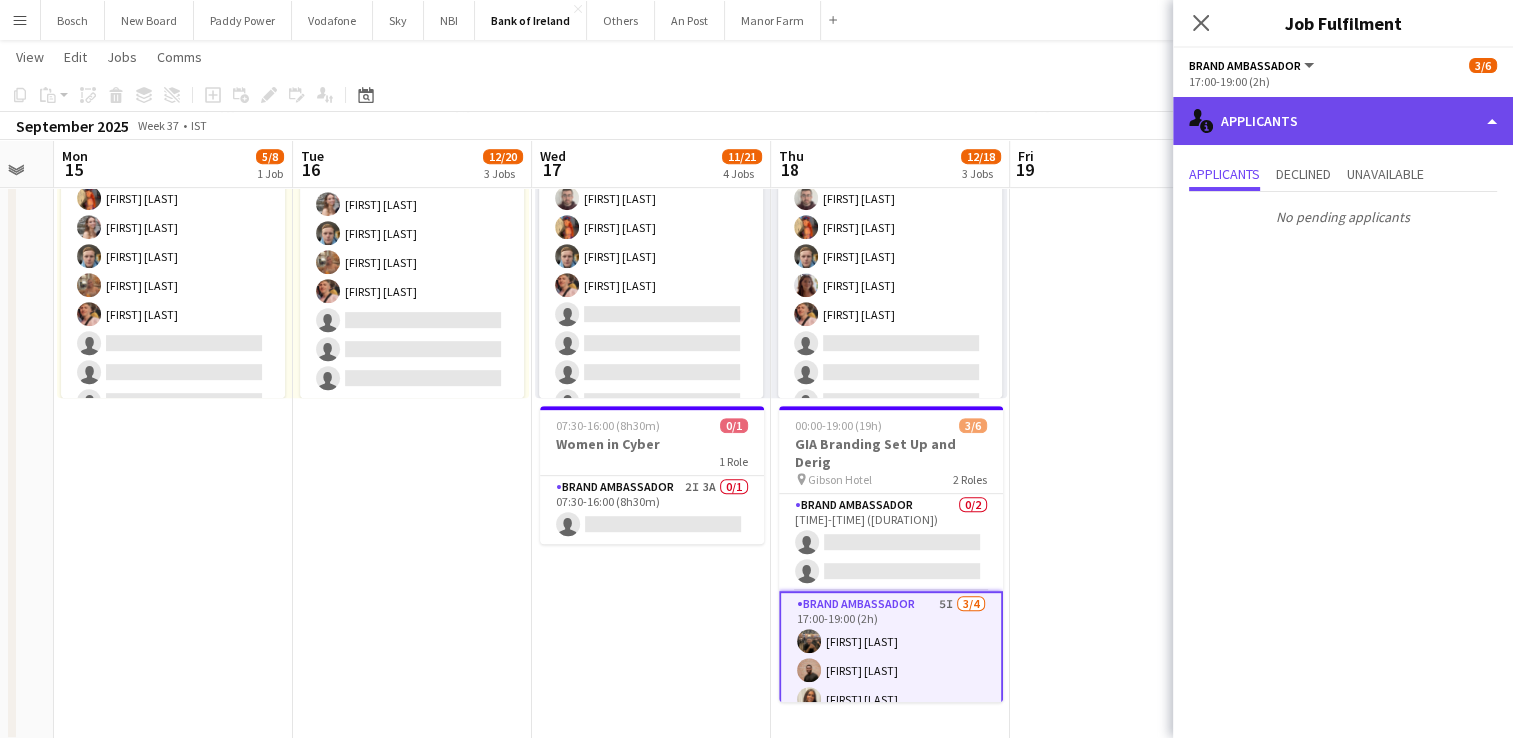 click on "single-neutral-actions-information
Applicants" 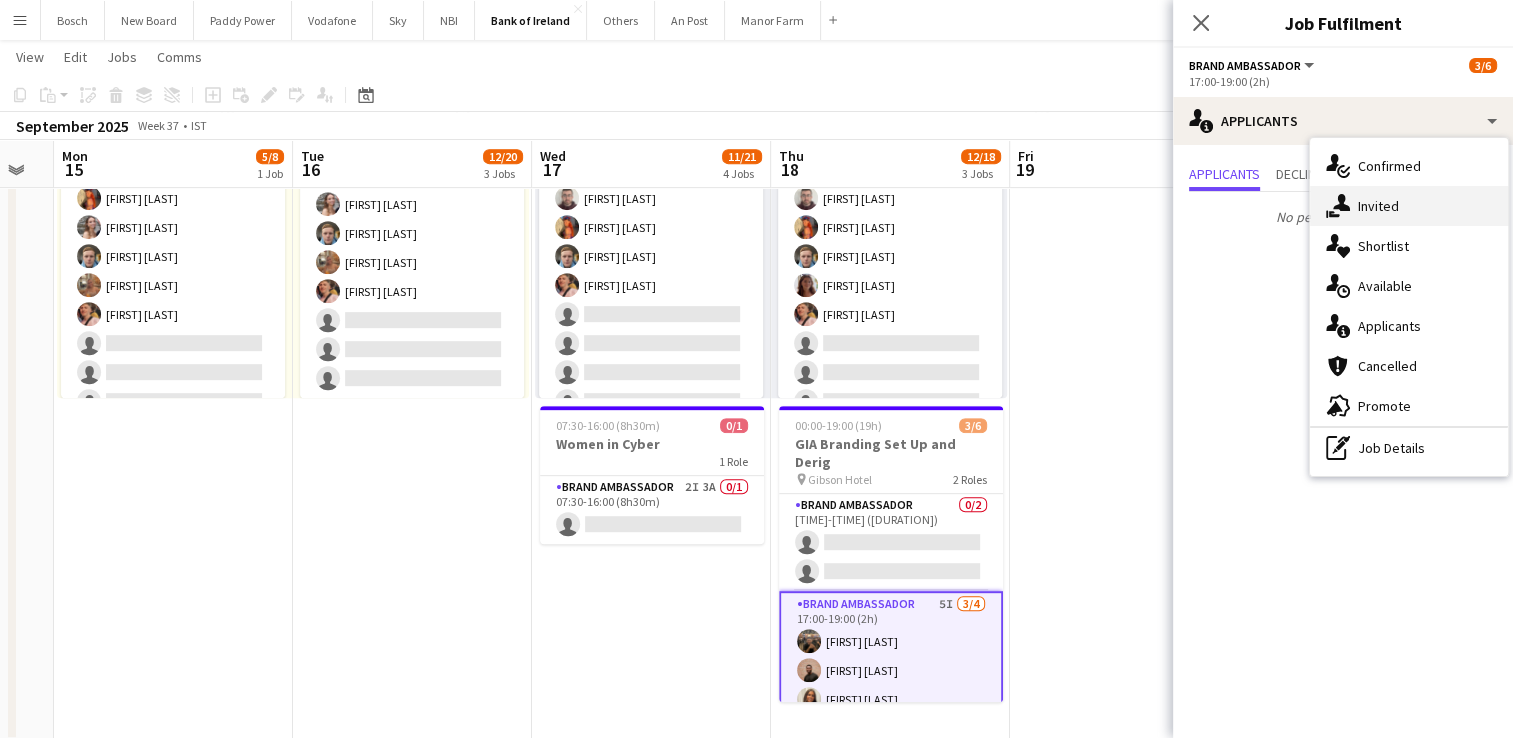 click 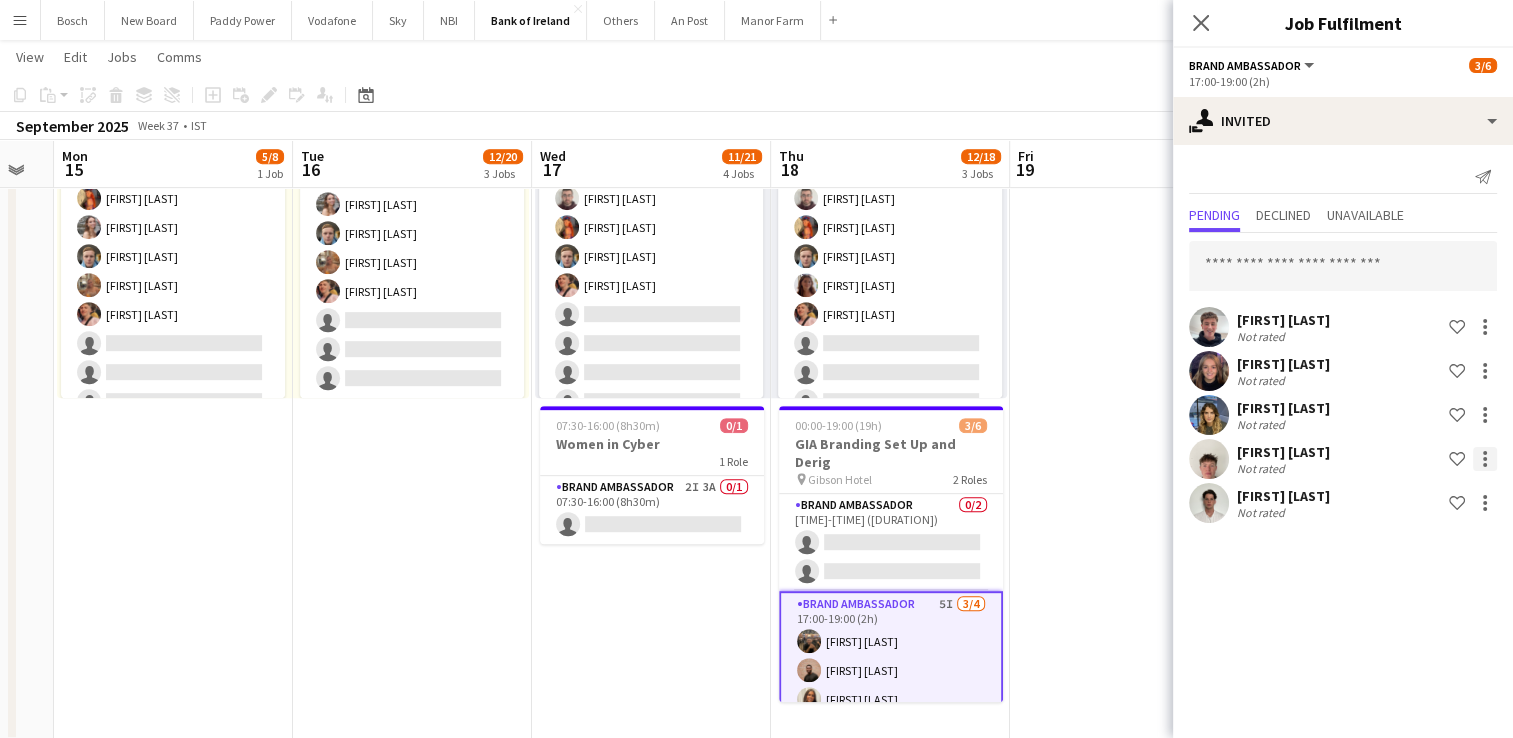 click 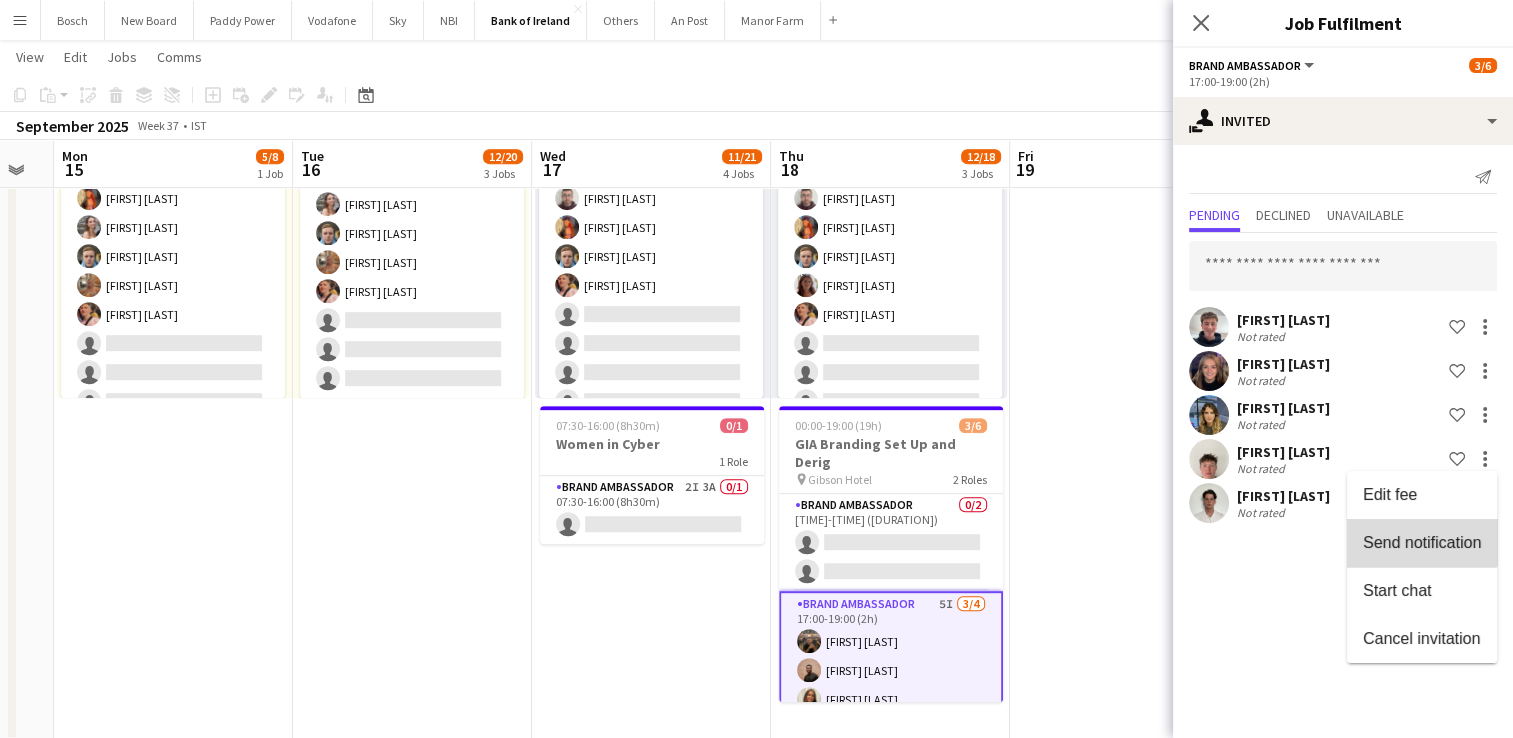 click on "Send notification" at bounding box center (1422, 542) 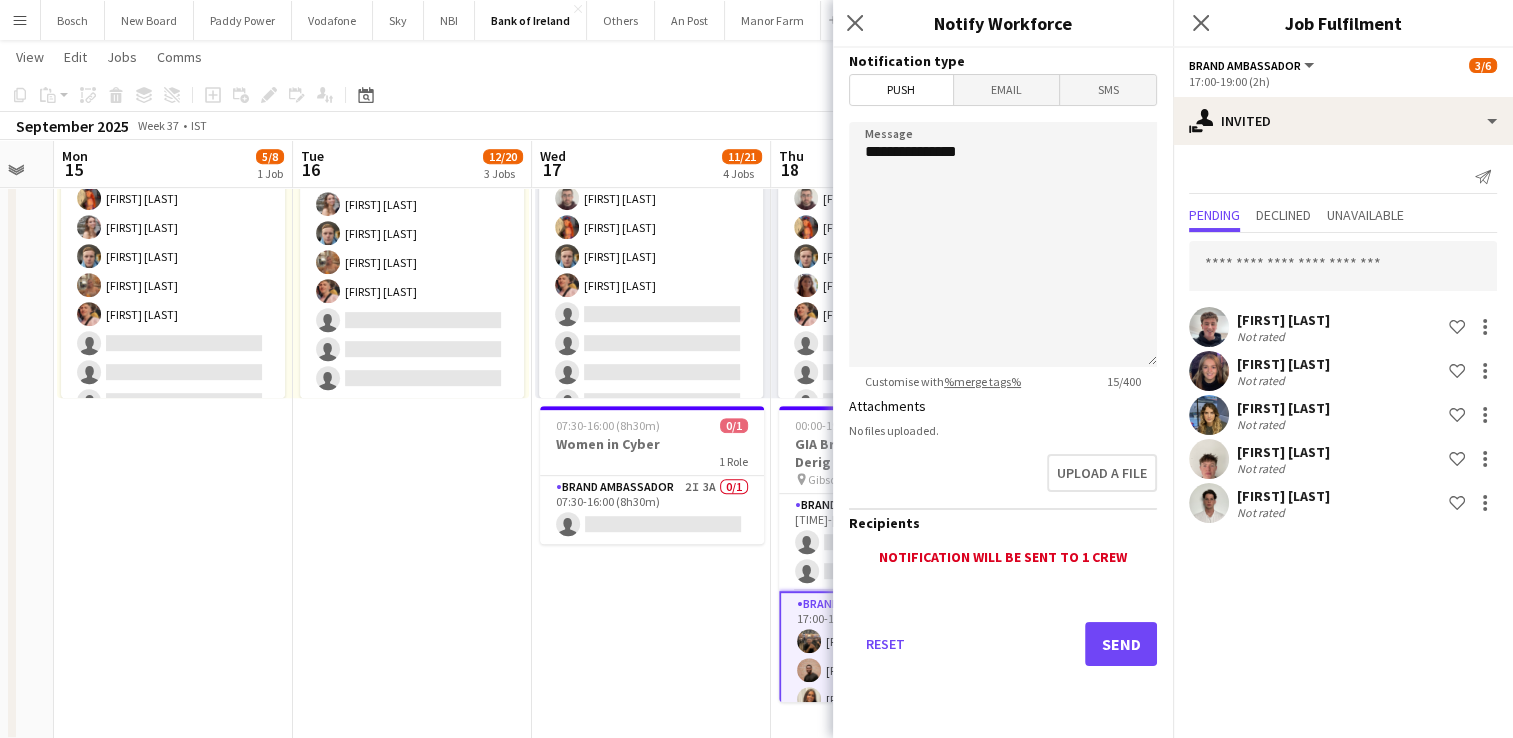 drag, startPoint x: 1155, startPoint y: 702, endPoint x: 1155, endPoint y: 691, distance: 11 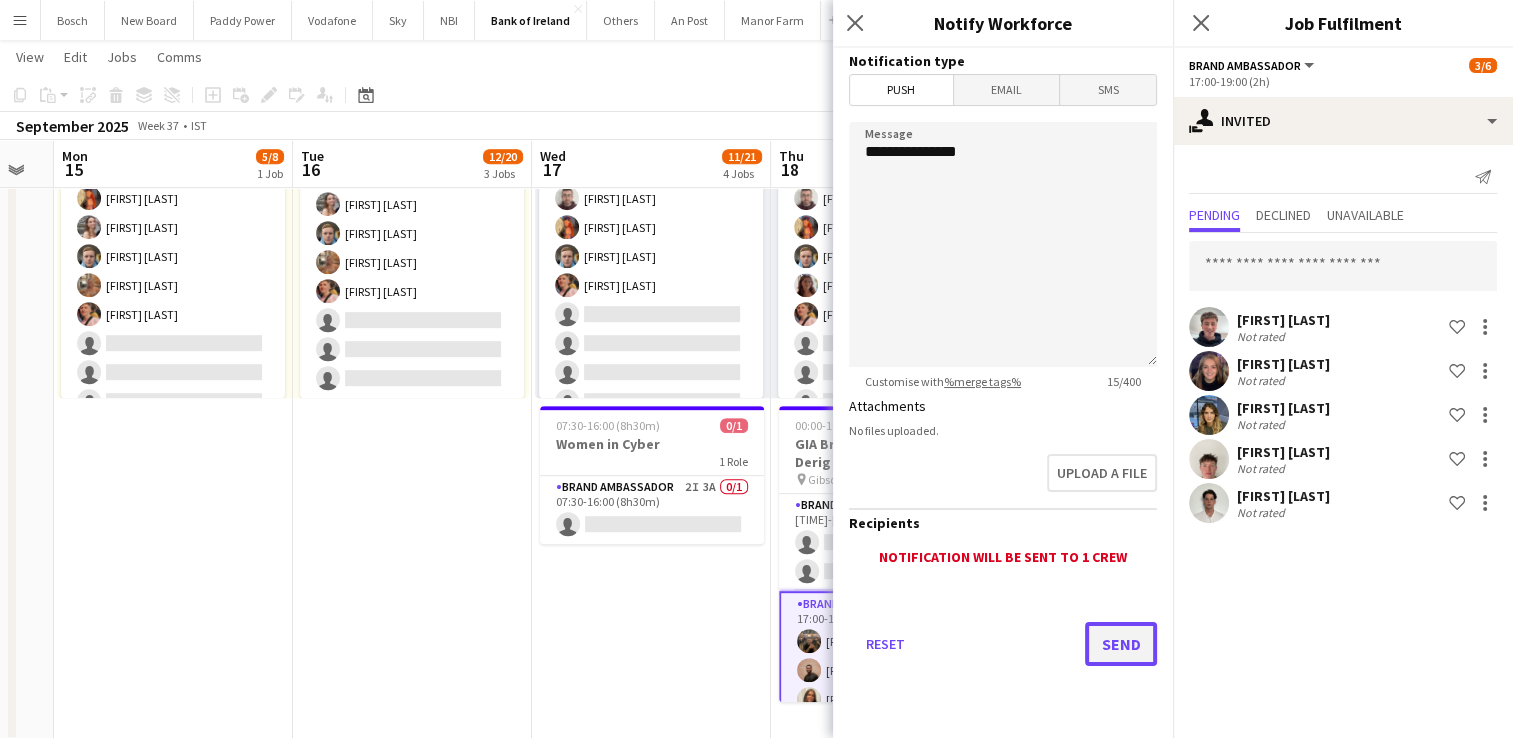 click on "Send" 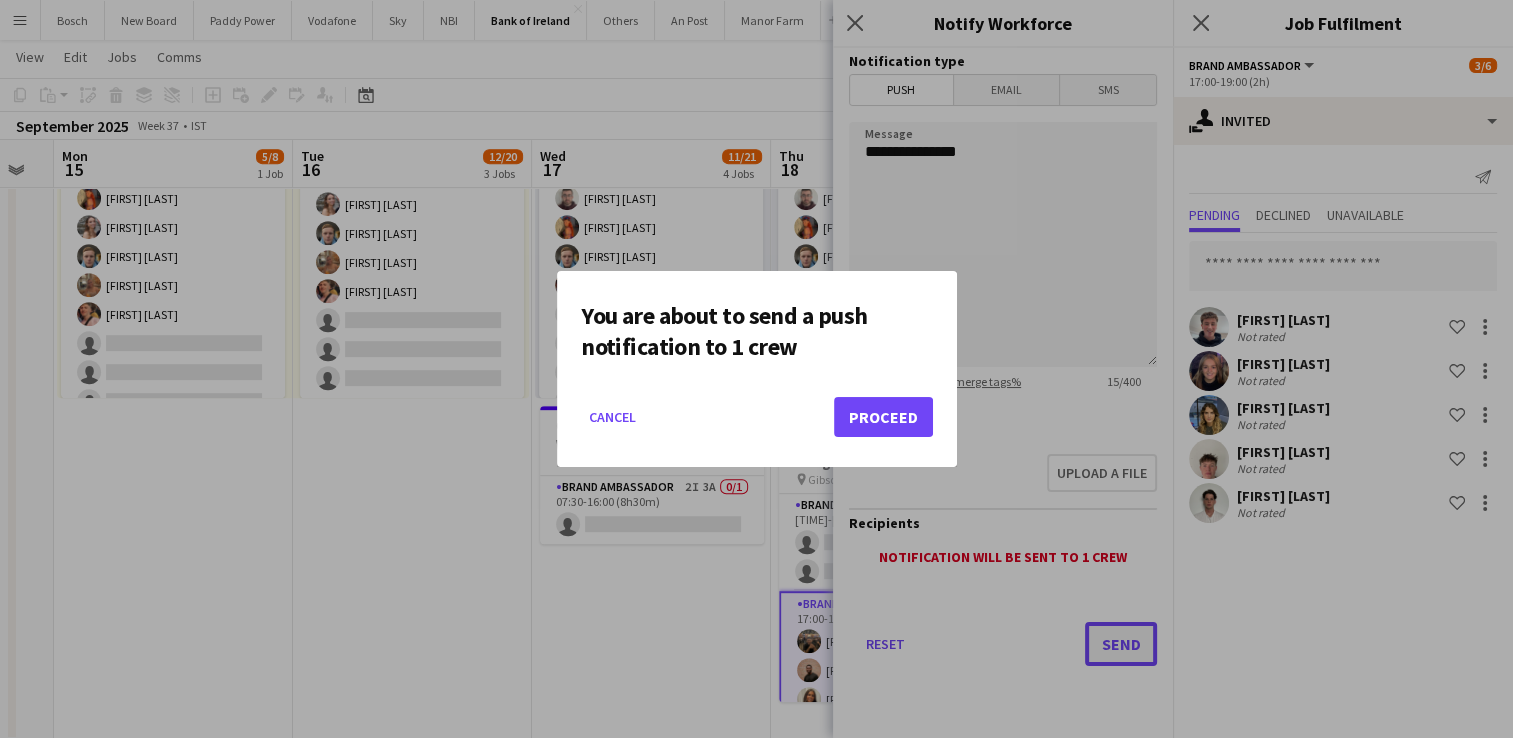 scroll, scrollTop: 0, scrollLeft: 0, axis: both 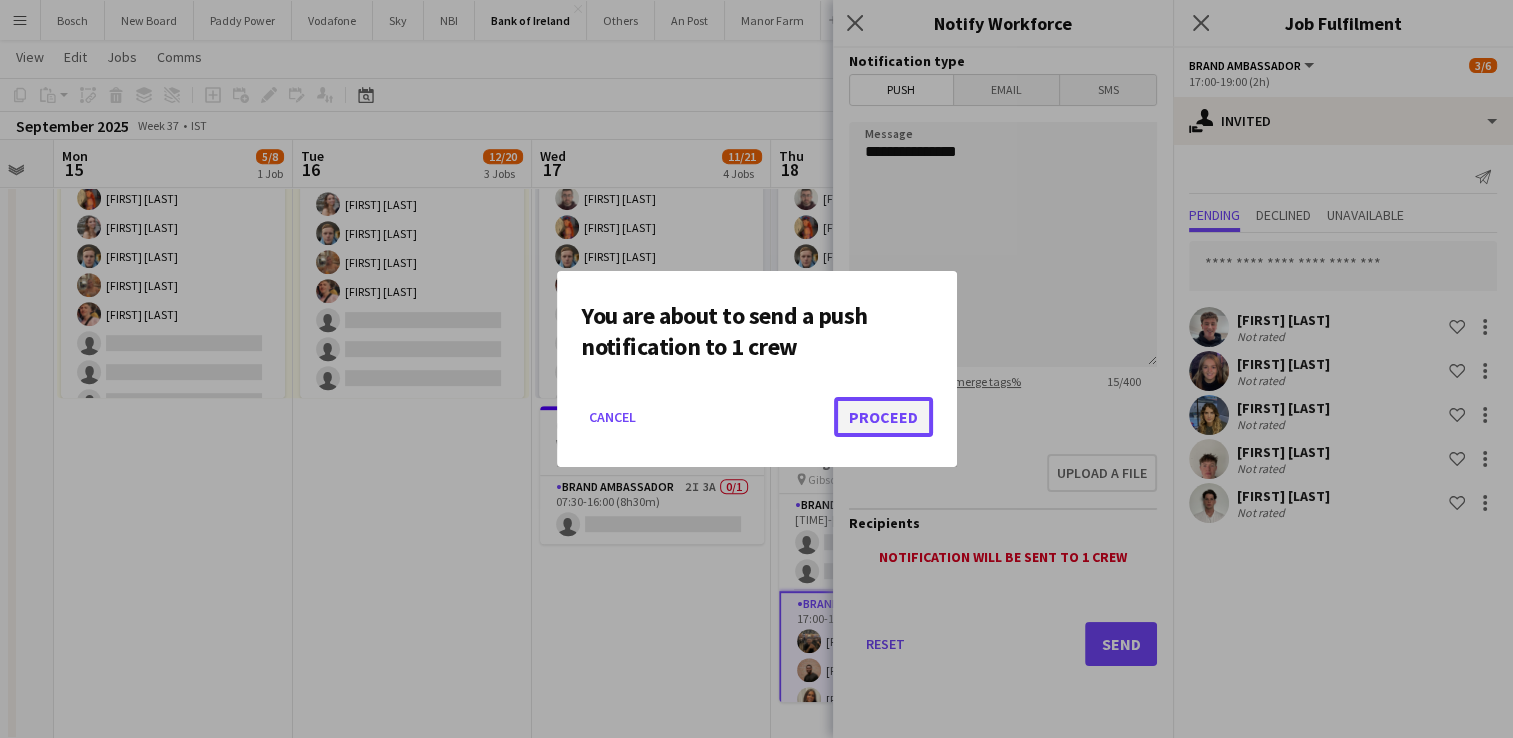 click on "Proceed" 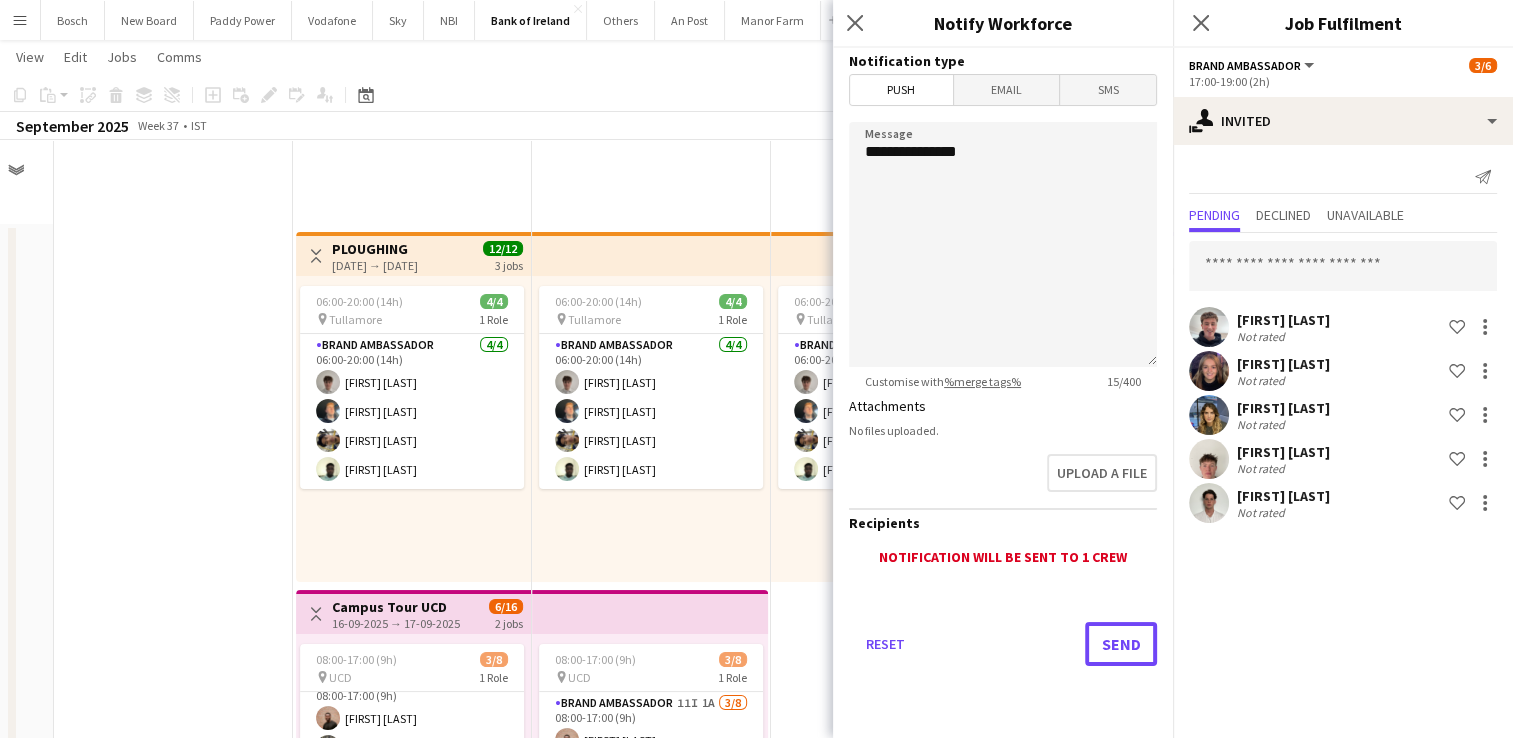 scroll, scrollTop: 900, scrollLeft: 0, axis: vertical 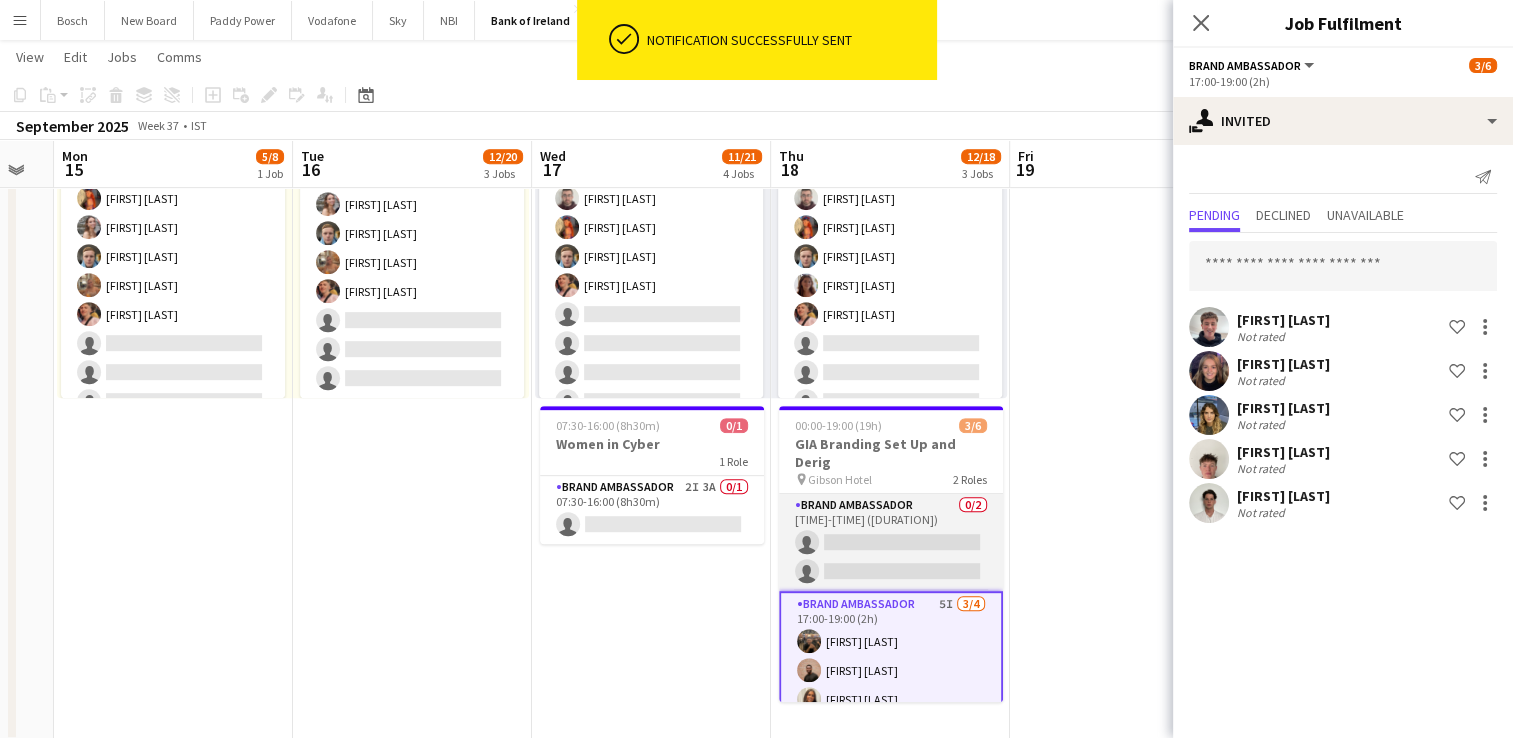 click on "Brand Ambassador   0/2   00:00-02:00 (2h)
single-neutral-actions
single-neutral-actions" at bounding box center (891, 542) 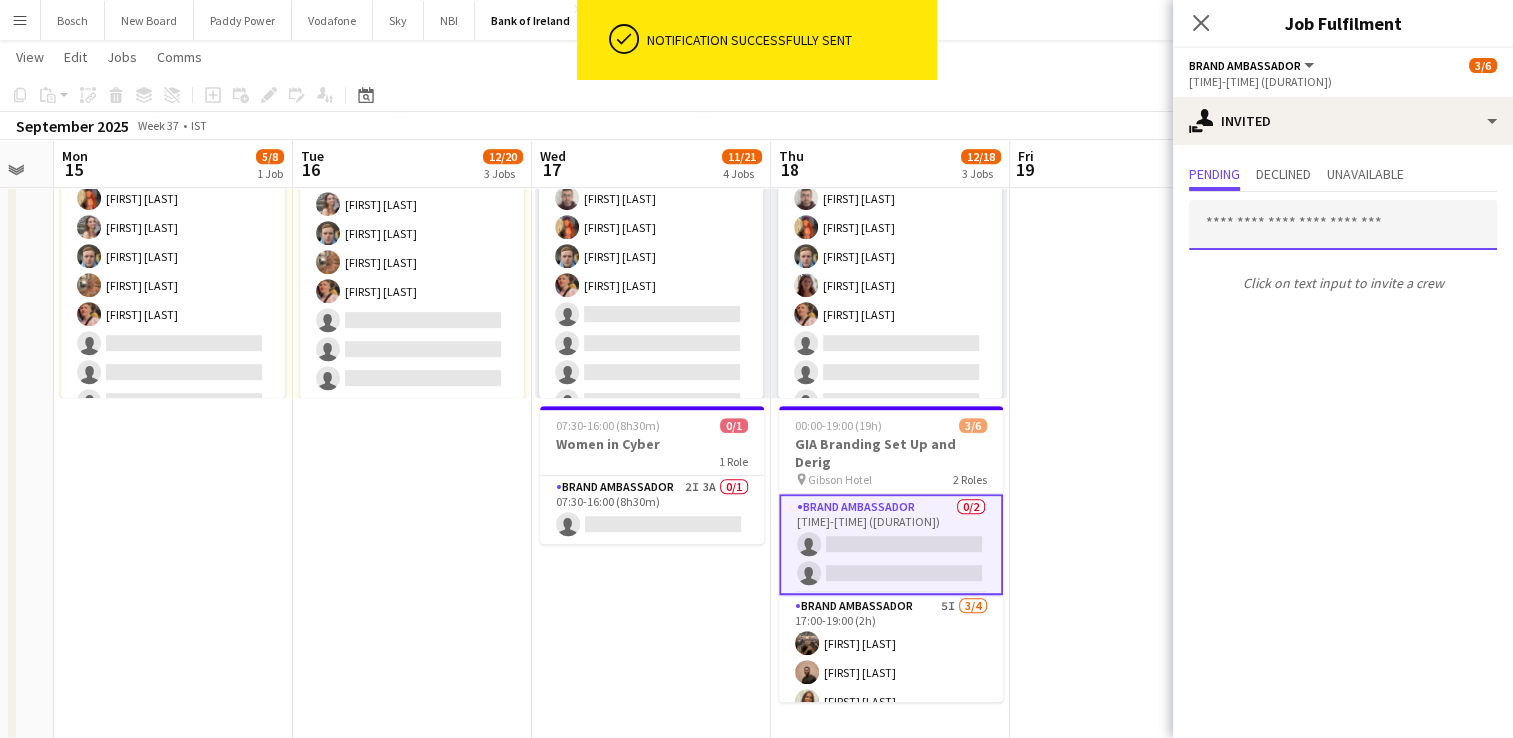 click at bounding box center (1343, 225) 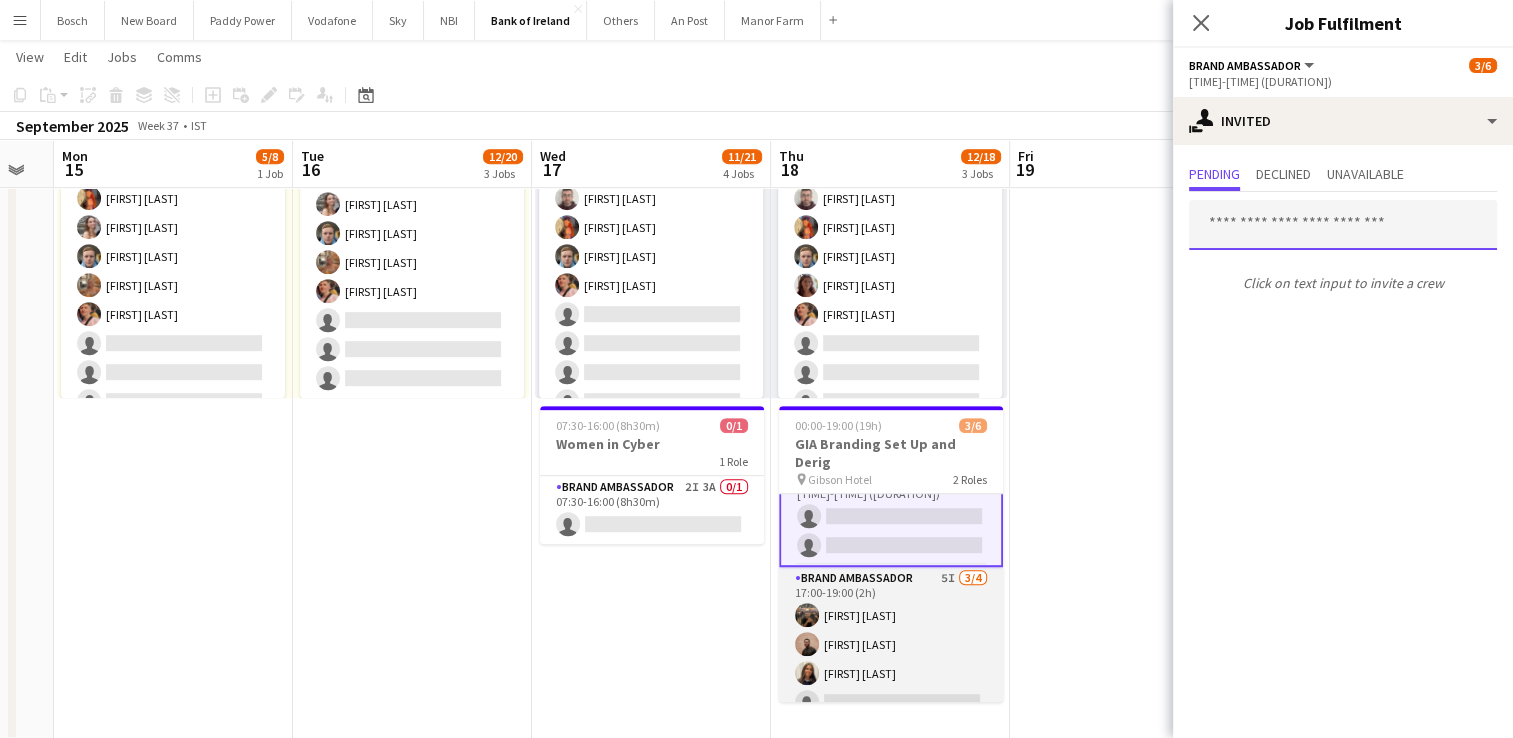 scroll, scrollTop: 0, scrollLeft: 0, axis: both 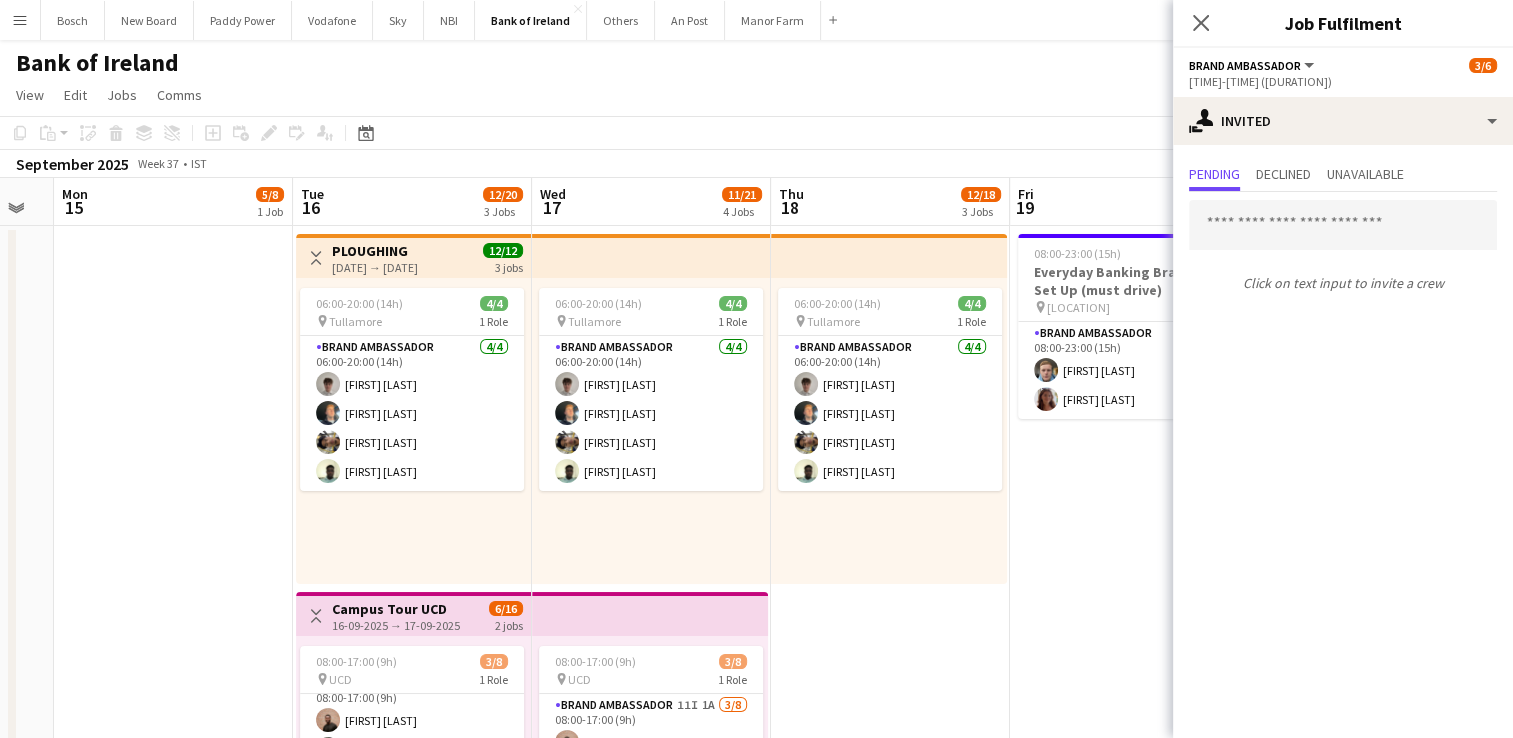 click on "View  Day view expanded Day view collapsed Month view Date picker Jump to today Expand Linked Jobs Collapse Linked Jobs  Edit  Copy Ctrl+C  Paste  Without Crew Ctrl+V With Crew Ctrl+Shift+V Paste as linked job  Group  Group Ungroup  Jobs  New Job Edit Job Delete Job New Linked Job Edit Linked Jobs Job fulfilment Promote Role Copy Role URL  Comms  Notify confirmed crew Create chat" 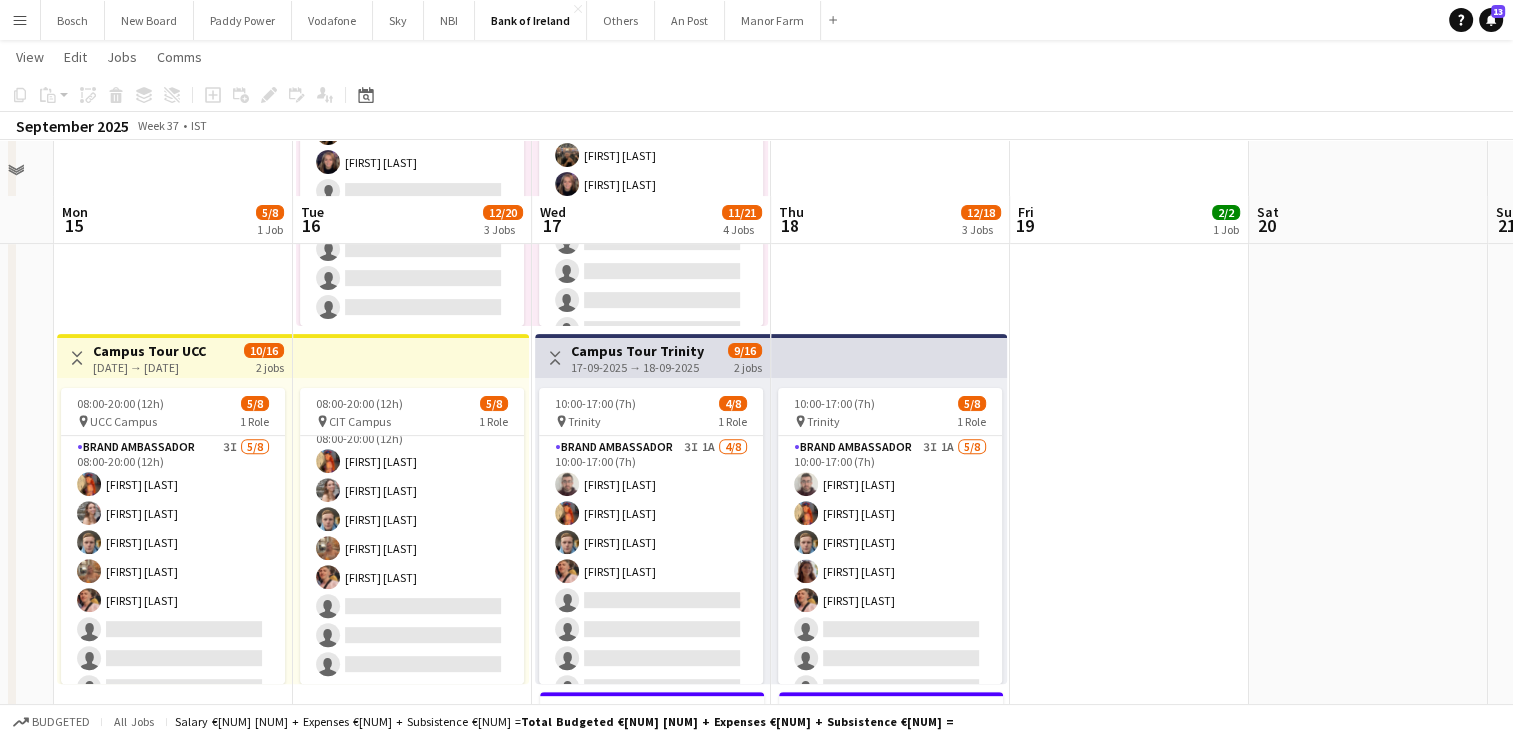 scroll, scrollTop: 700, scrollLeft: 0, axis: vertical 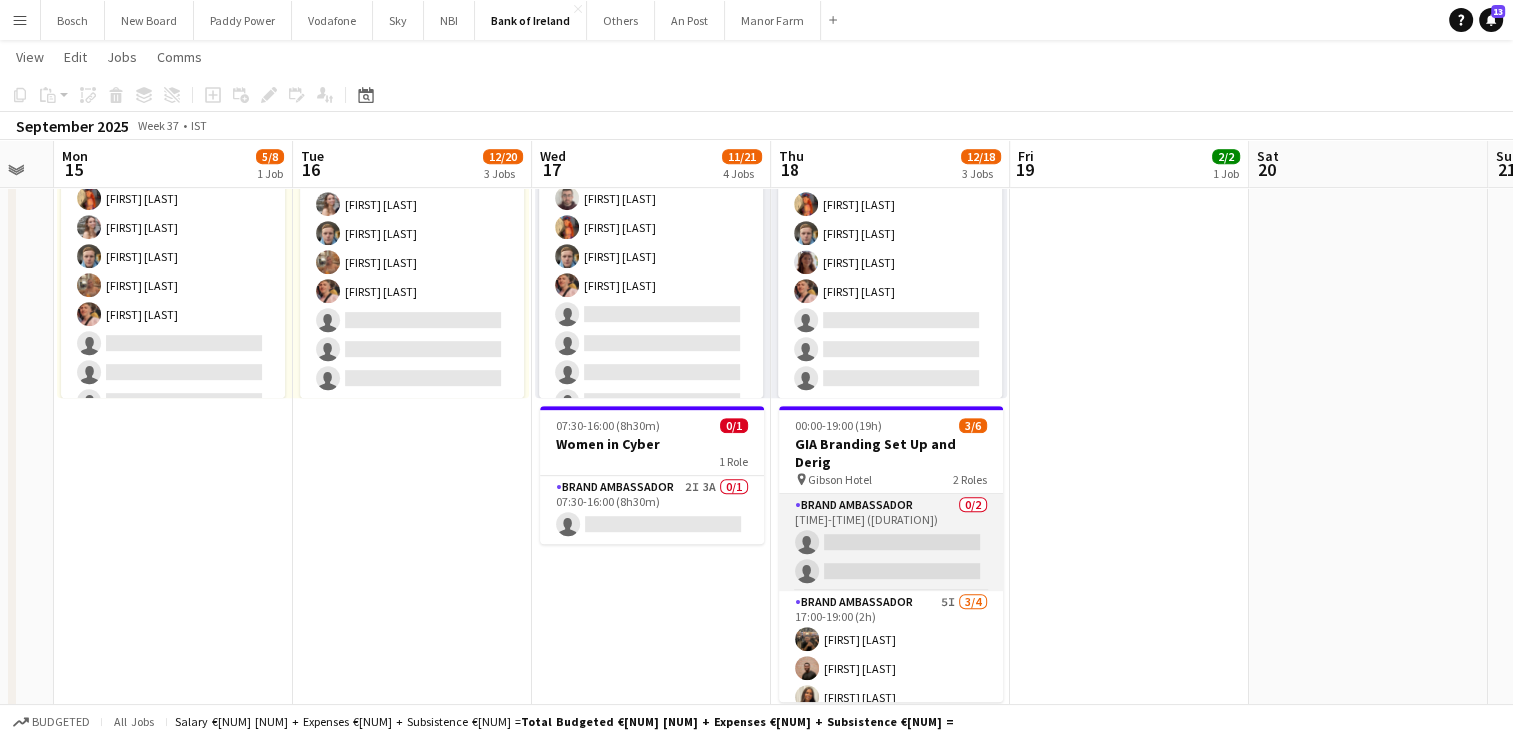 click on "Brand Ambassador   0/2   00:00-02:00 (2h)
single-neutral-actions
single-neutral-actions" at bounding box center (891, 542) 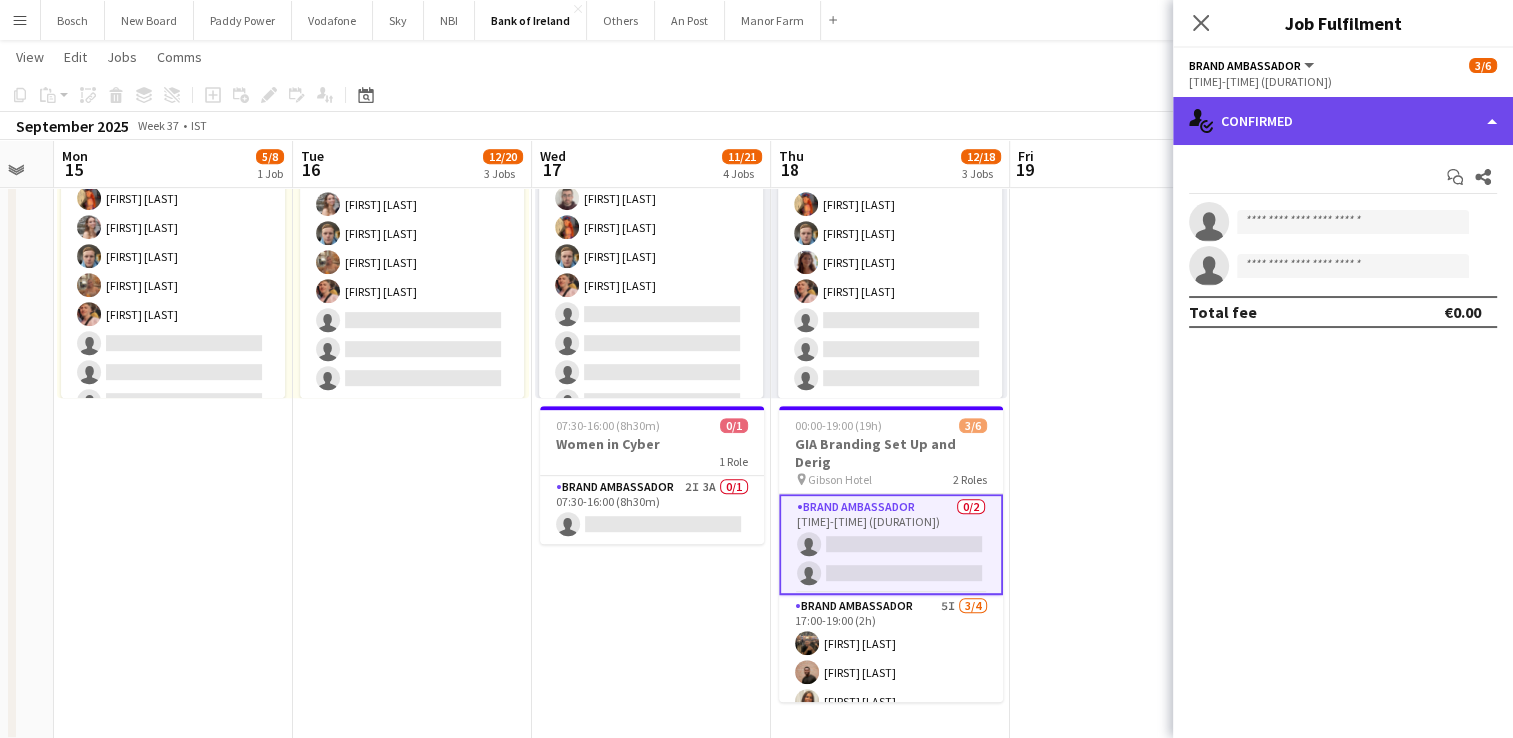 click on "single-neutral-actions-check-2
Confirmed" 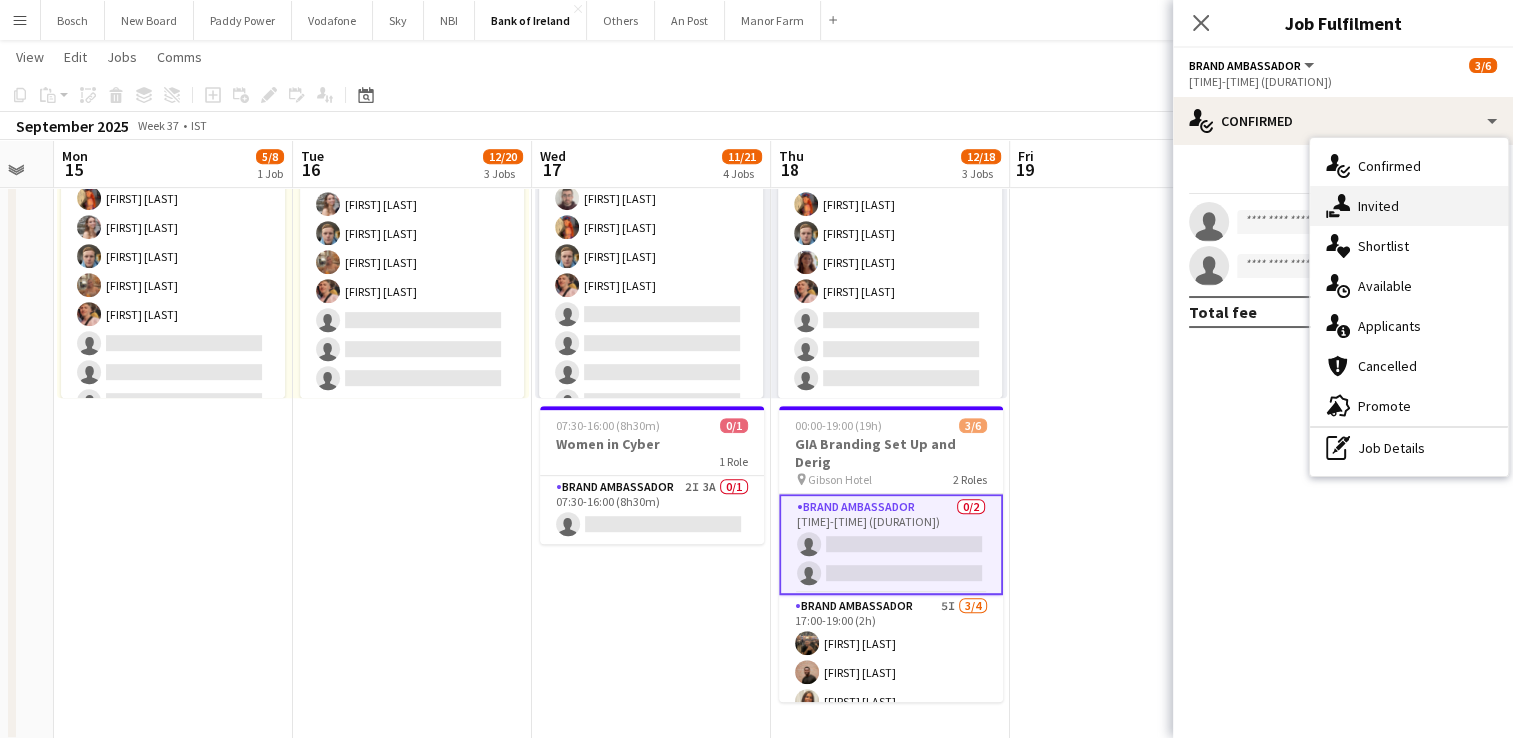 click 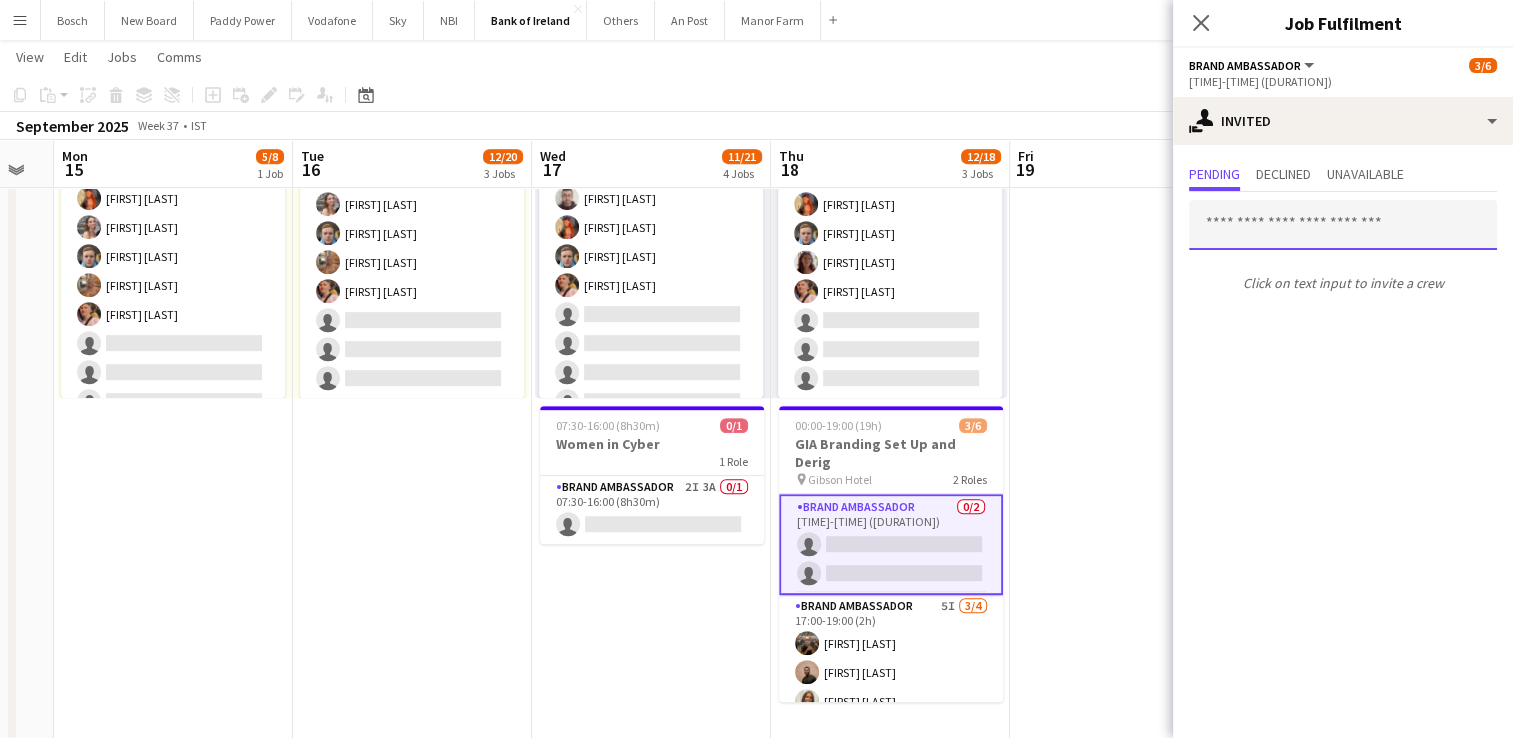 click at bounding box center [1343, 225] 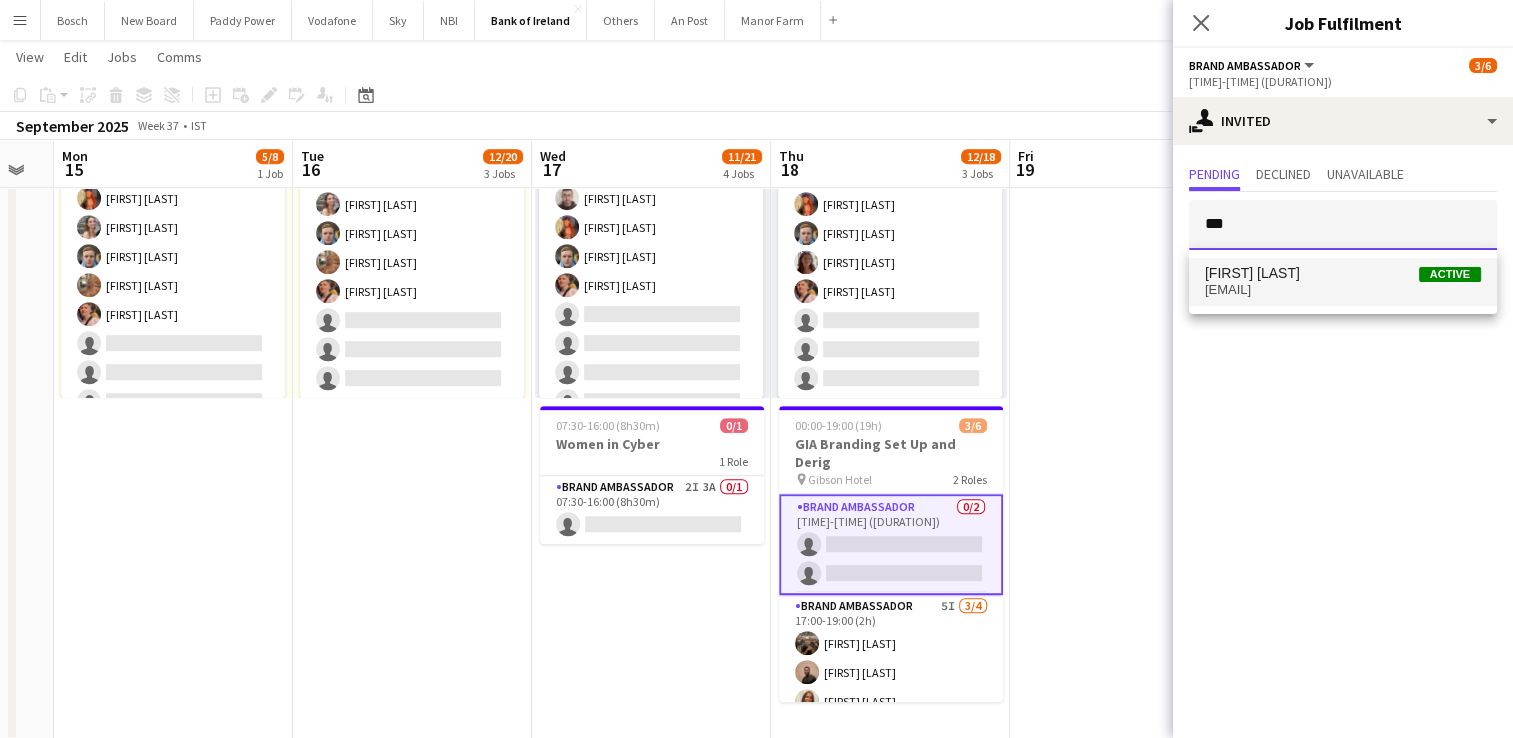 type on "***" 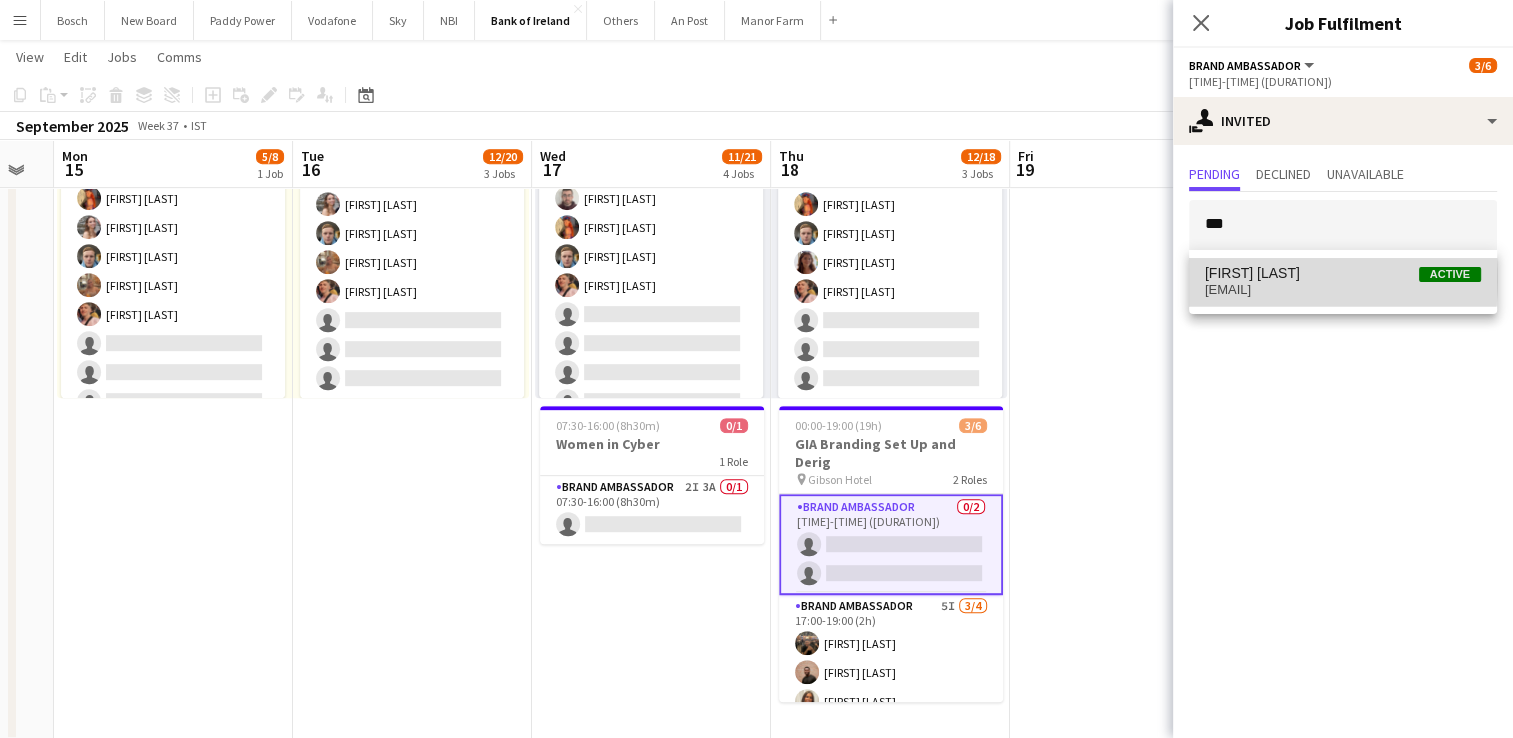 click on "[FIRST] [LAST]" at bounding box center (1252, 273) 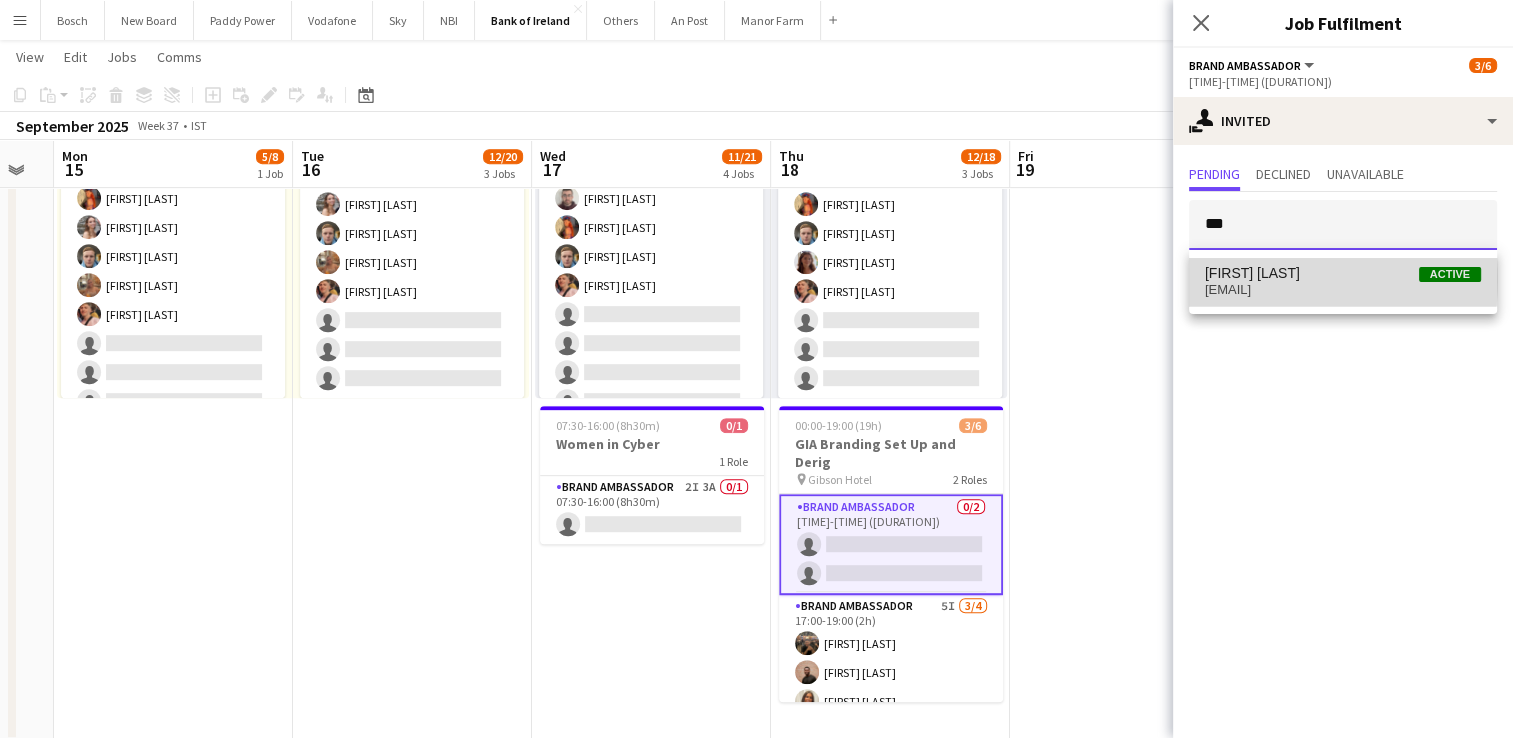 type 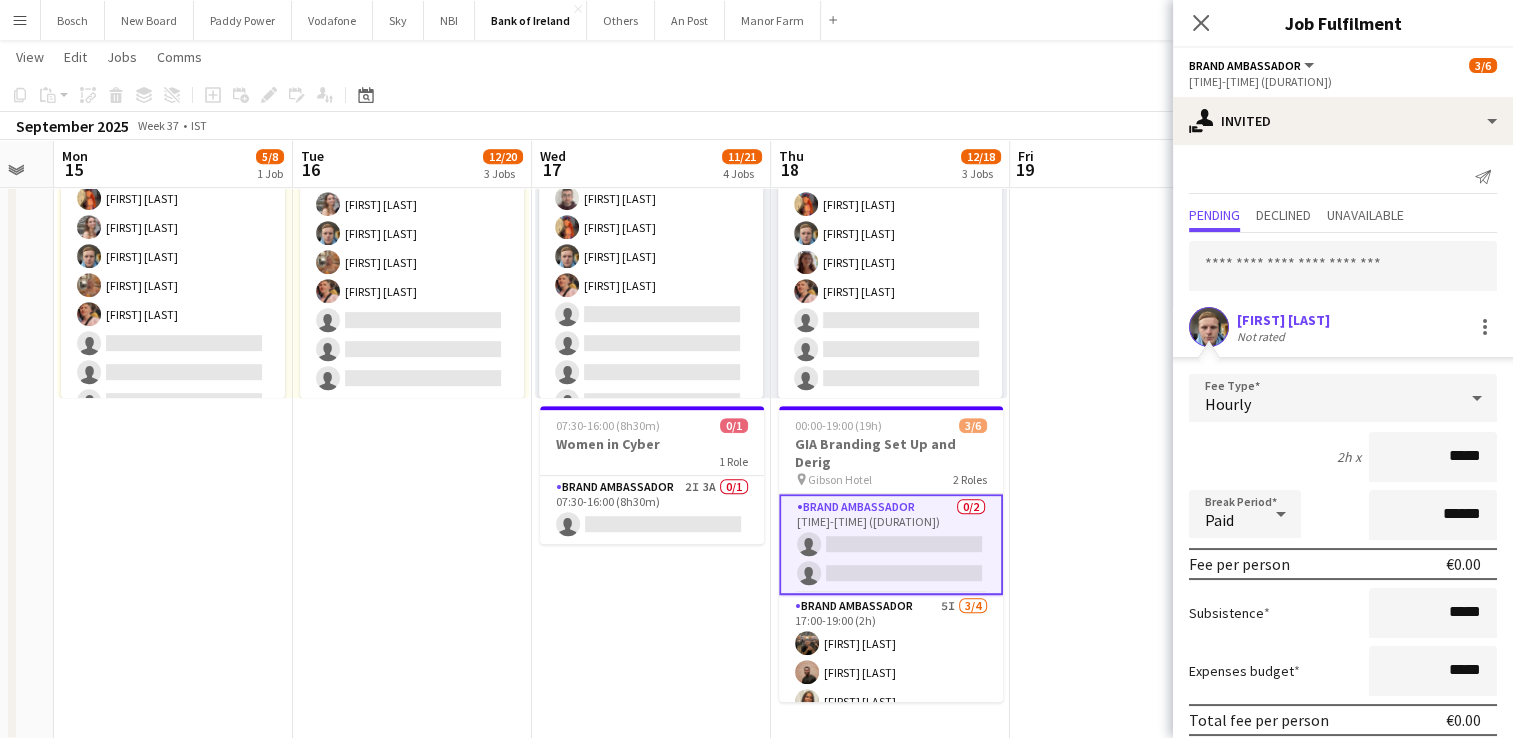 scroll, scrollTop: 79, scrollLeft: 0, axis: vertical 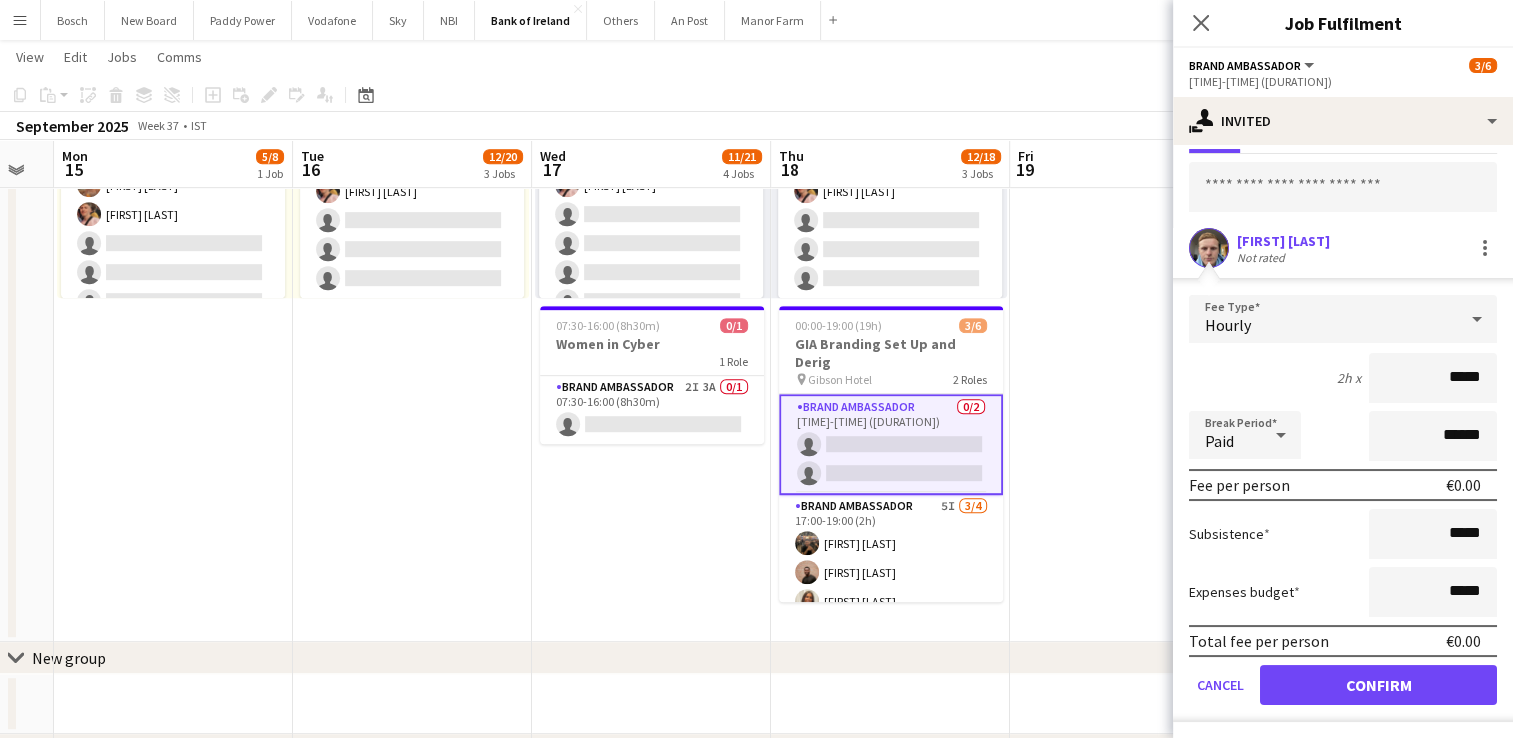 click on "View  Day view expanded Day view collapsed Month view Date picker Jump to today Expand Linked Jobs Collapse Linked Jobs  Edit  Copy Ctrl+C  Paste  Without Crew Ctrl+V With Crew Ctrl+Shift+V Paste as linked job  Group  Group Ungroup  Jobs  New Job Edit Job Delete Job New Linked Job Edit Linked Jobs Job fulfilment Promote Role Copy Role URL  Comms  Notify confirmed crew Create chat" 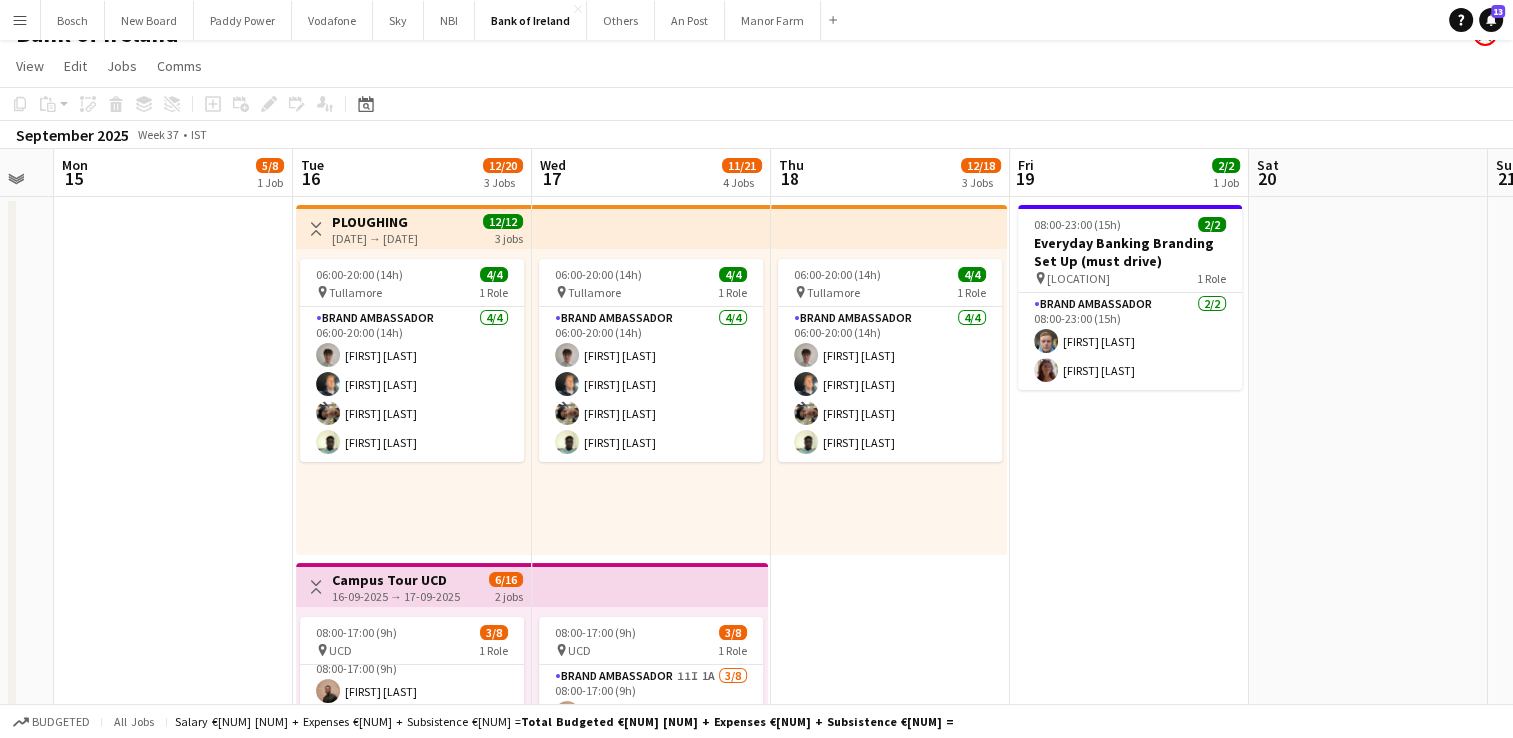 scroll, scrollTop: 0, scrollLeft: 0, axis: both 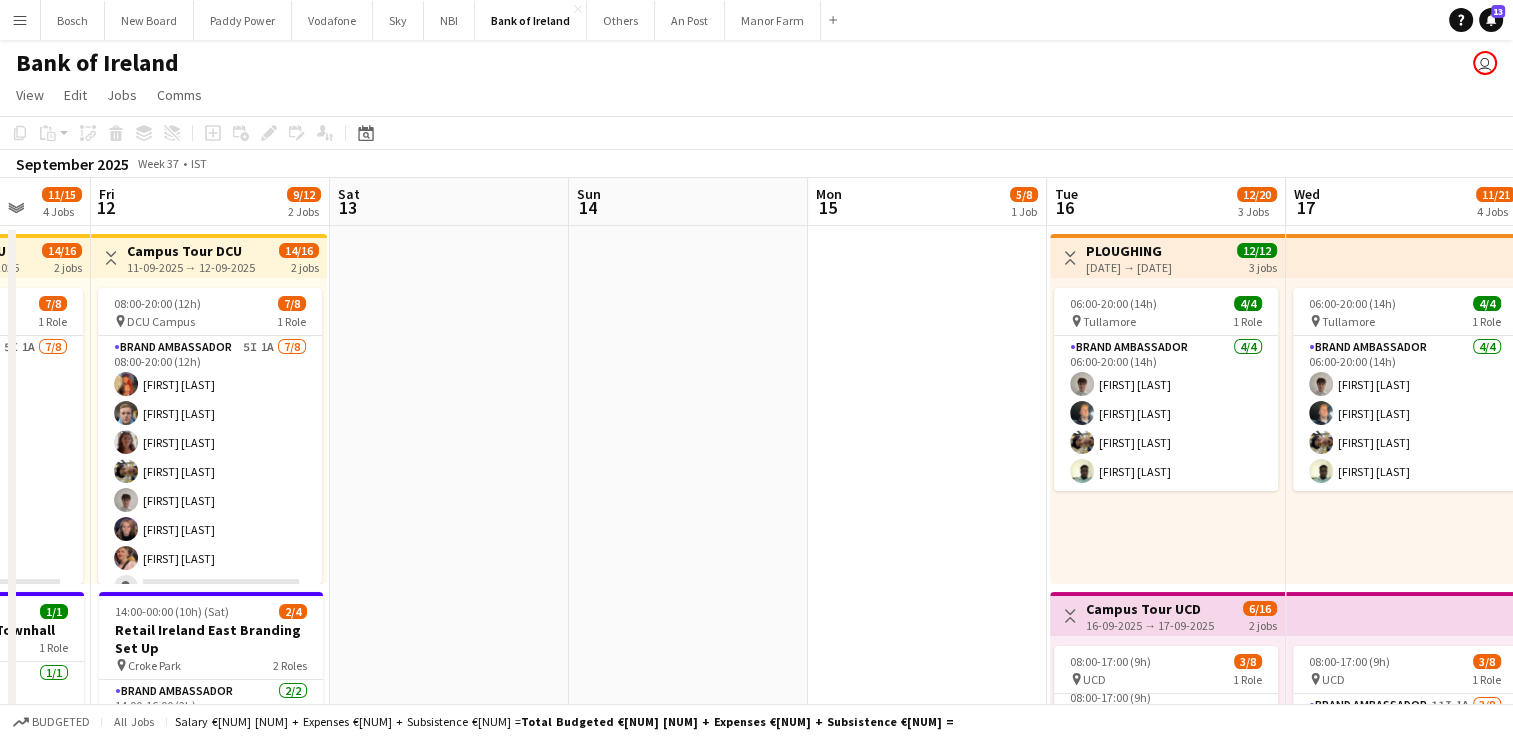 drag, startPoint x: 63, startPoint y: 401, endPoint x: 1372, endPoint y: 419, distance: 1309.1238 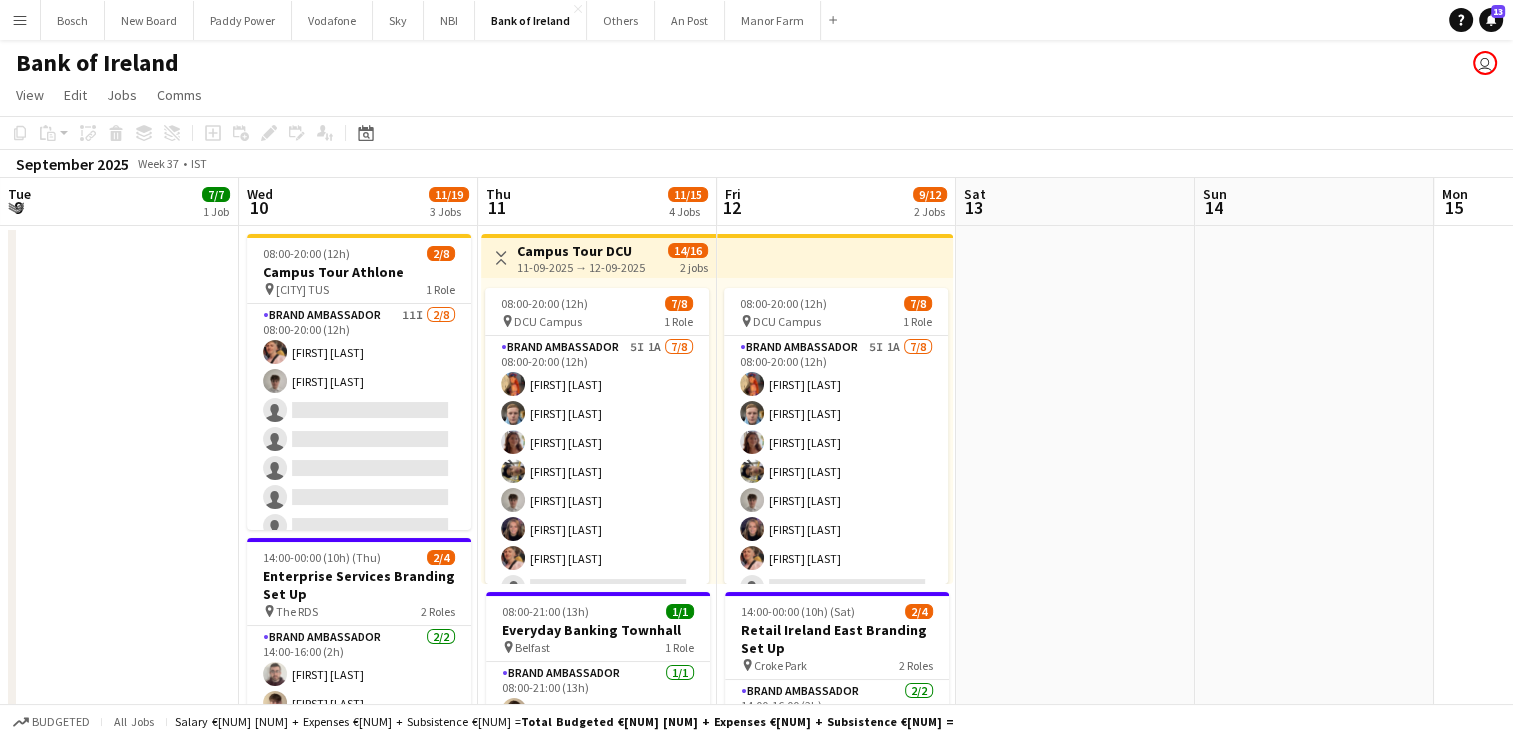 scroll, scrollTop: 0, scrollLeft: 472, axis: horizontal 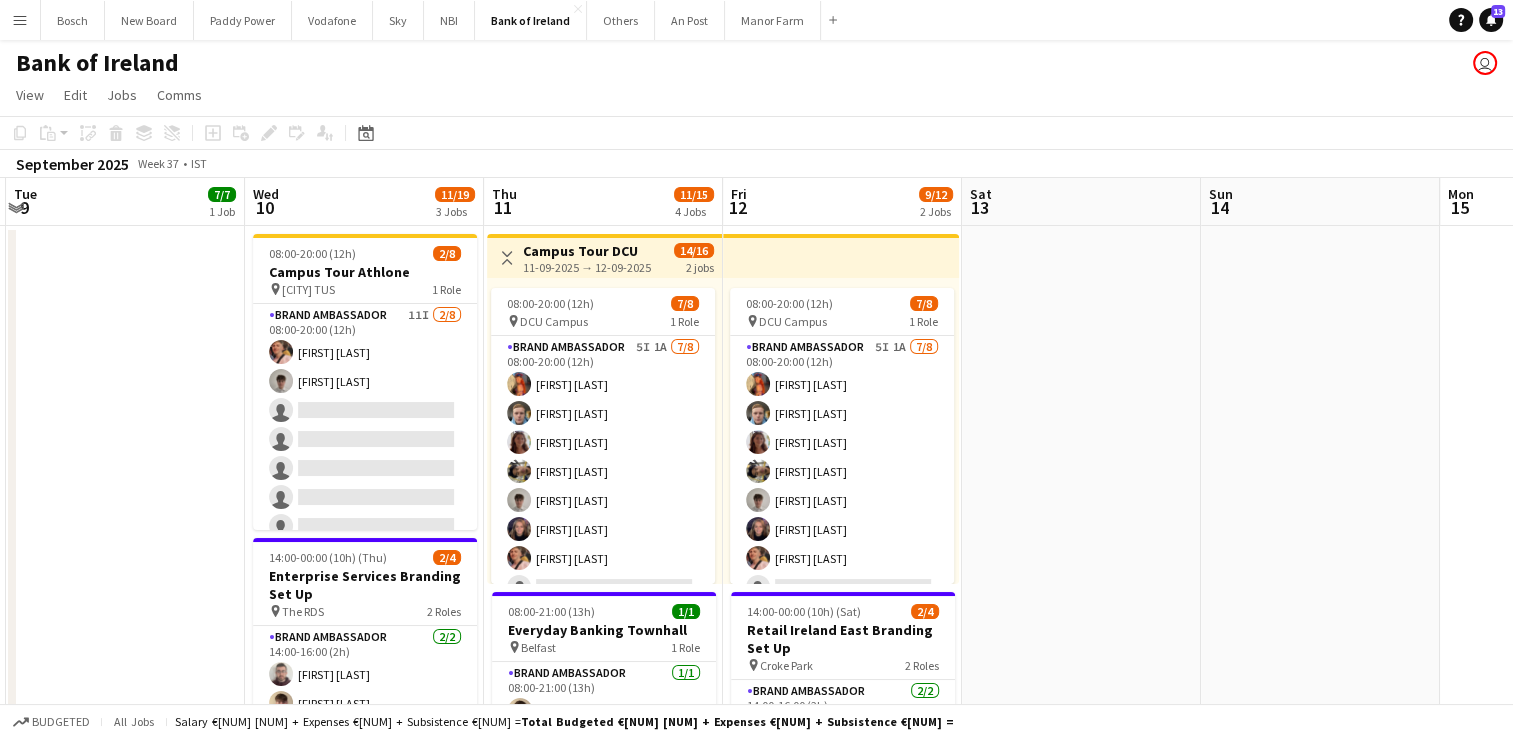 drag, startPoint x: 1132, startPoint y: 415, endPoint x: 1377, endPoint y: 407, distance: 245.13058 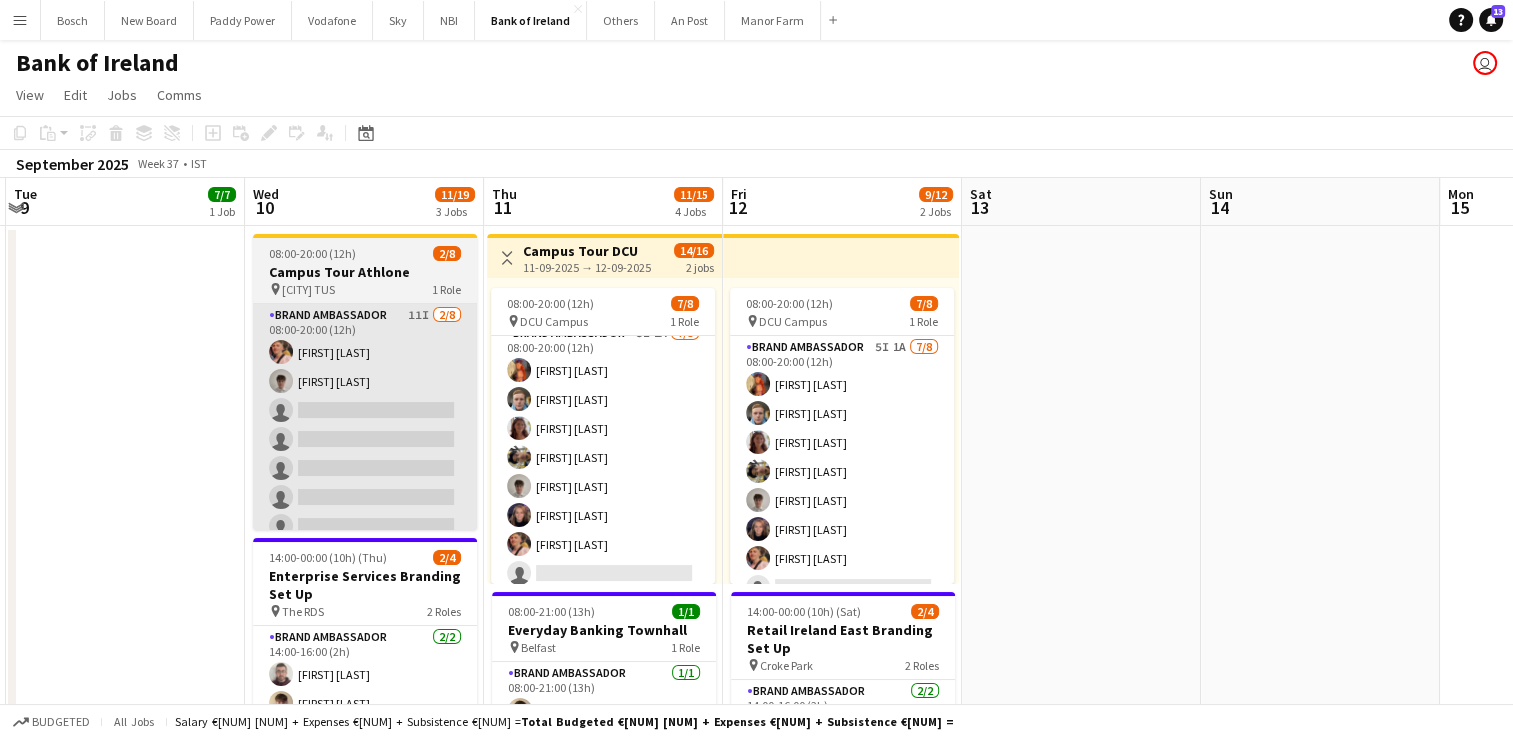 scroll, scrollTop: 22, scrollLeft: 0, axis: vertical 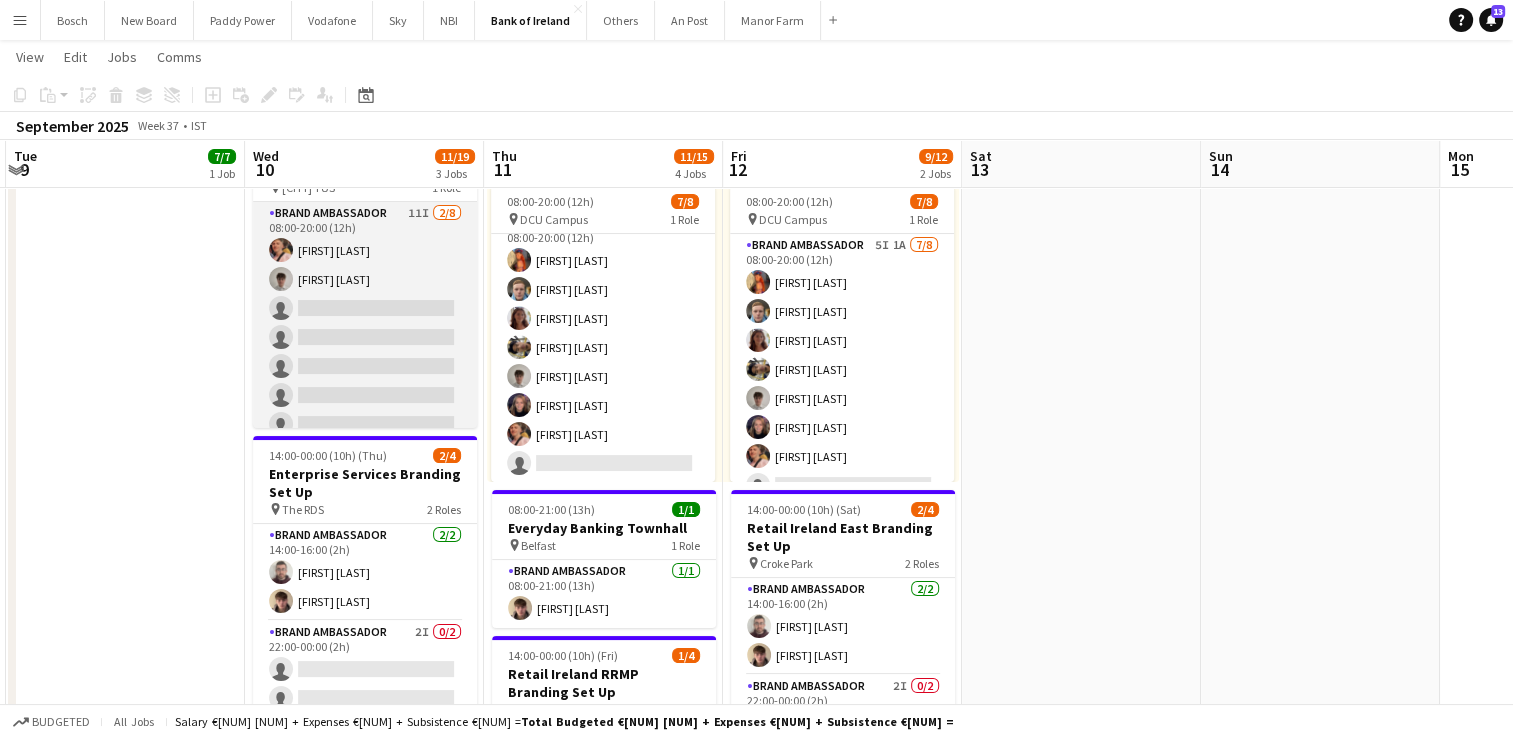click on "Brand Ambassador   11I   2/8   08:00-20:00 (12h)
[FIRST] [LAST] [FIRST] [LAST]
single-neutral-actions
single-neutral-actions
single-neutral-actions
single-neutral-actions
single-neutral-actions
single-neutral-actions" at bounding box center [365, 337] 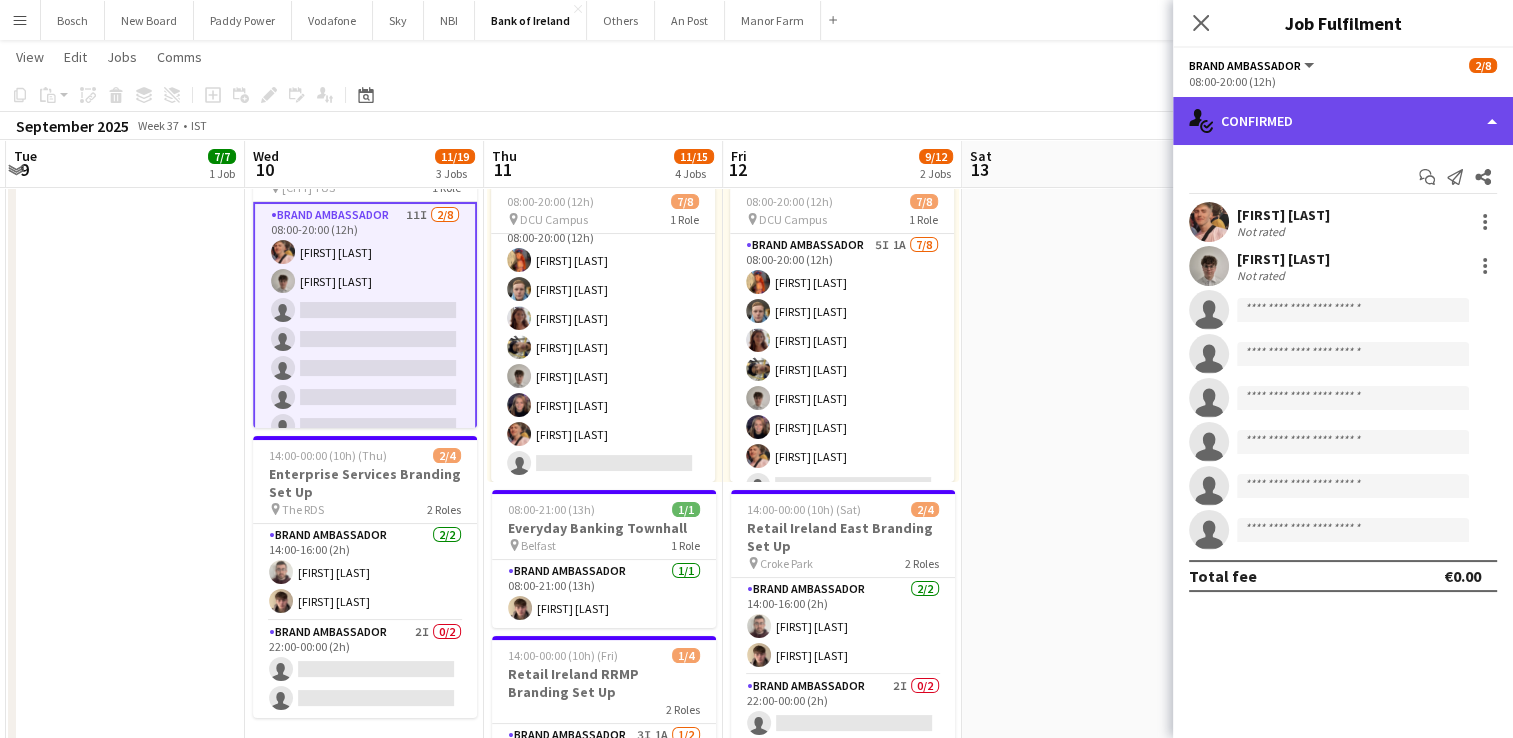 click on "single-neutral-actions-check-2
Confirmed" 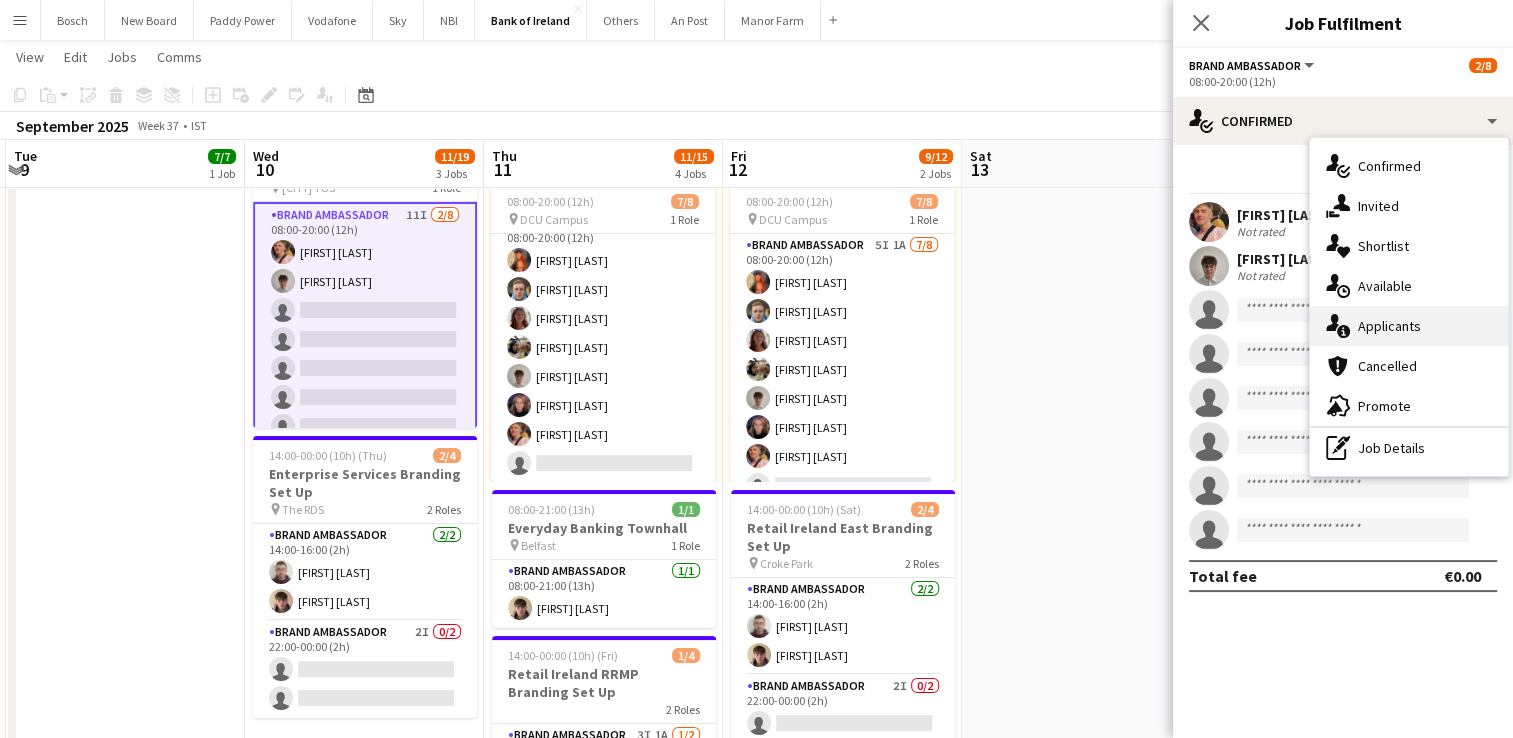 click on "single-neutral-actions-information
Applicants" at bounding box center (1409, 326) 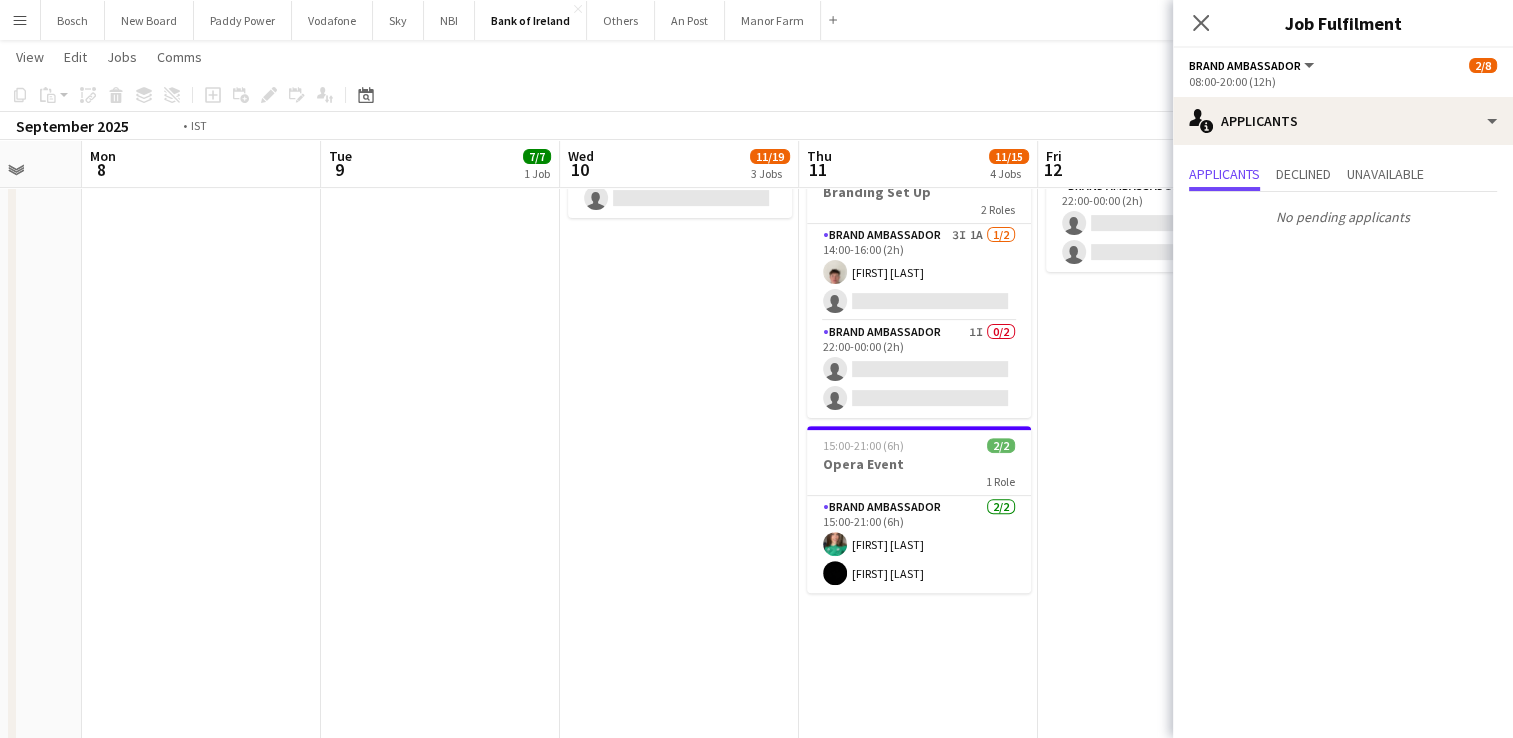 drag, startPoint x: 372, startPoint y: 454, endPoint x: 1160, endPoint y: 502, distance: 789.4606 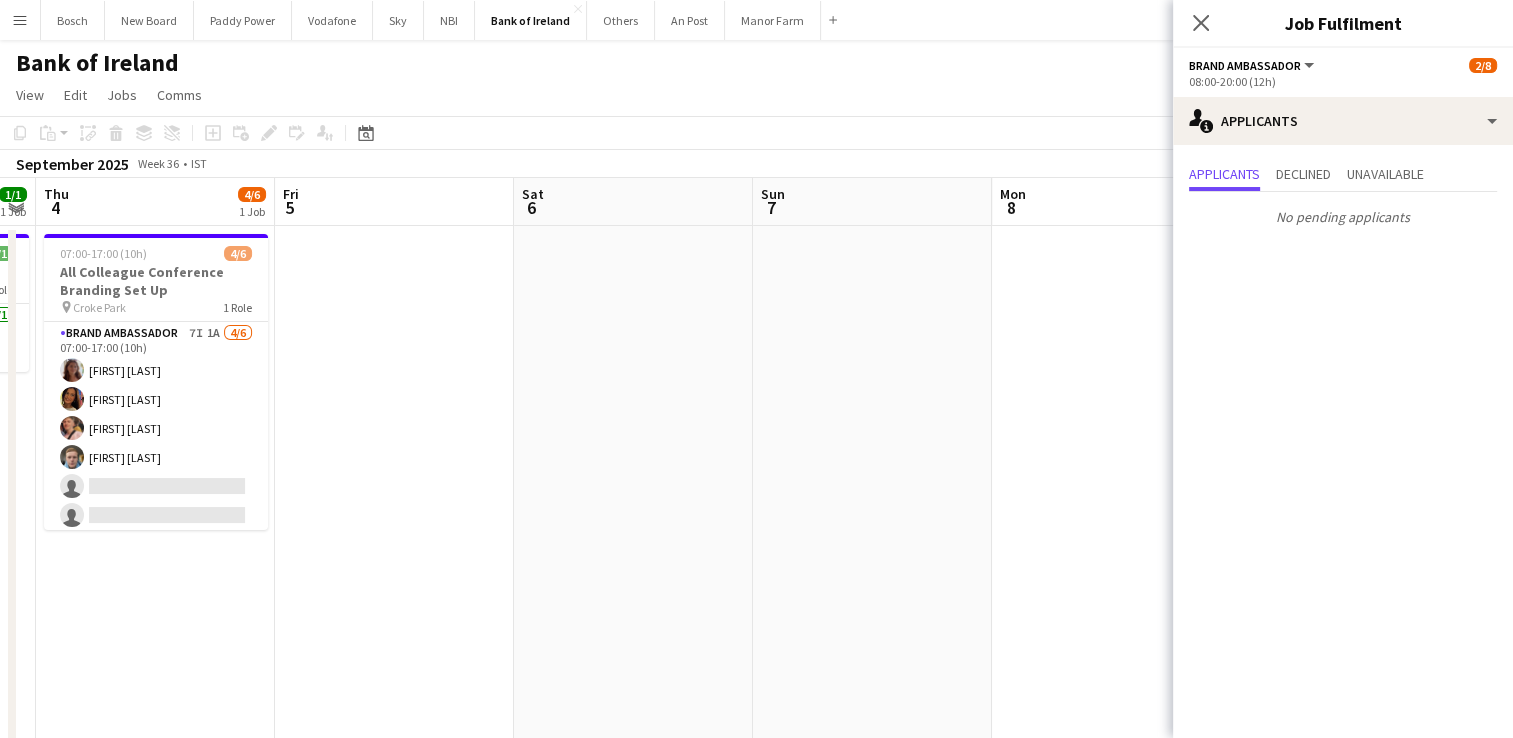 drag, startPoint x: 740, startPoint y: 346, endPoint x: 1108, endPoint y: 326, distance: 368.5431 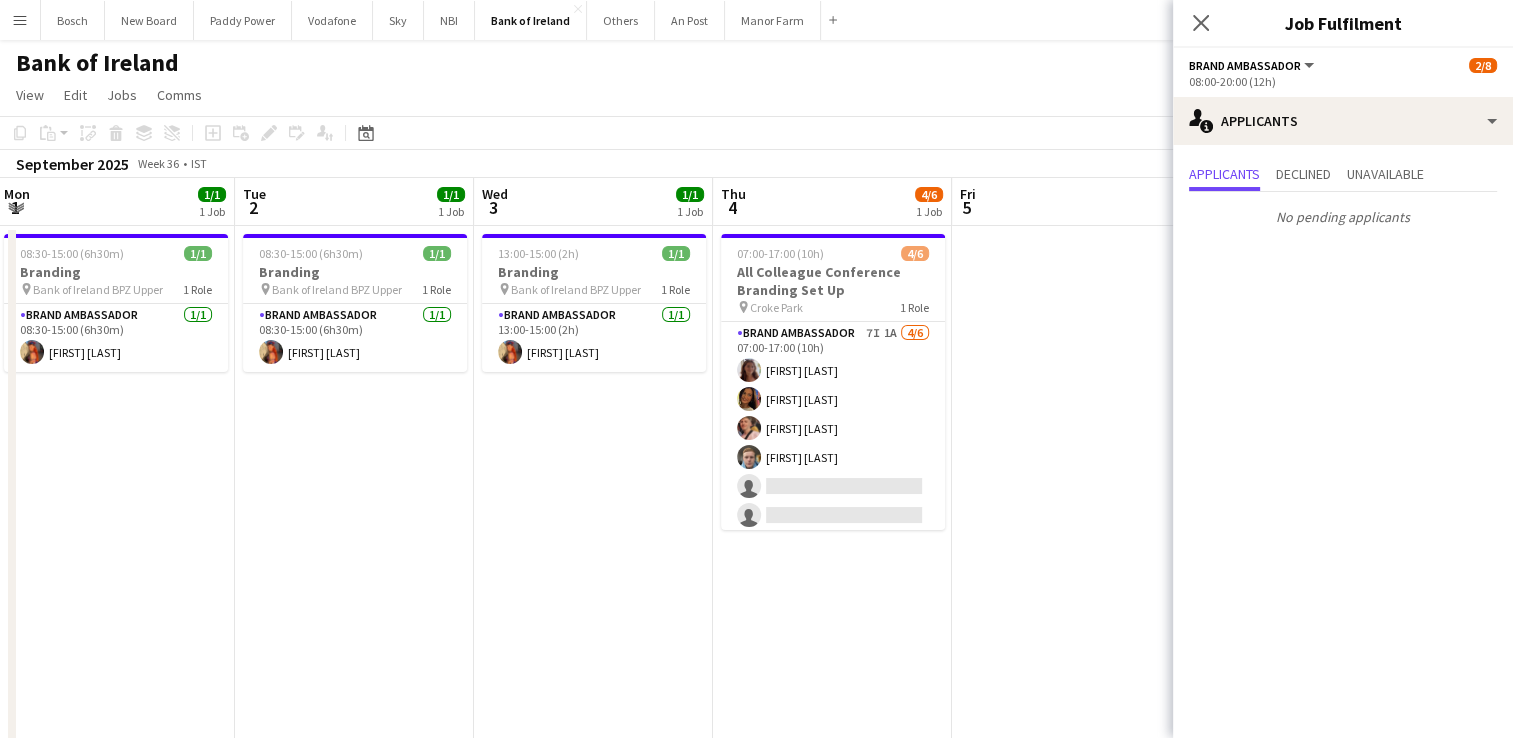 drag, startPoint x: 665, startPoint y: 381, endPoint x: 1142, endPoint y: 409, distance: 477.8211 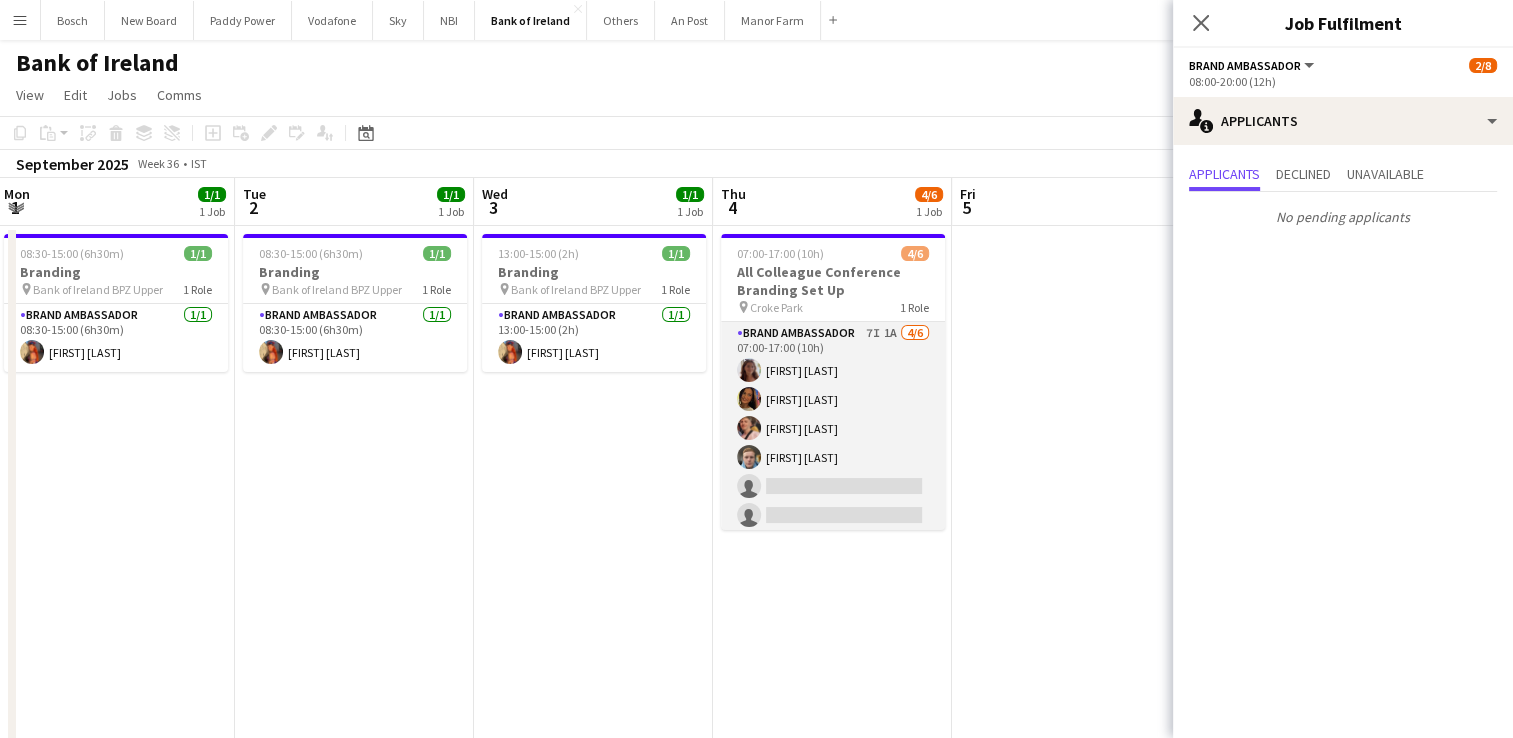 click on "Brand Ambassador   7I   1A   4/6   07:00-17:00 (10h)
Amelia Morycka sorcha McCarthy Mark O’Shea Dominik Morycki
single-neutral-actions
single-neutral-actions" at bounding box center (833, 428) 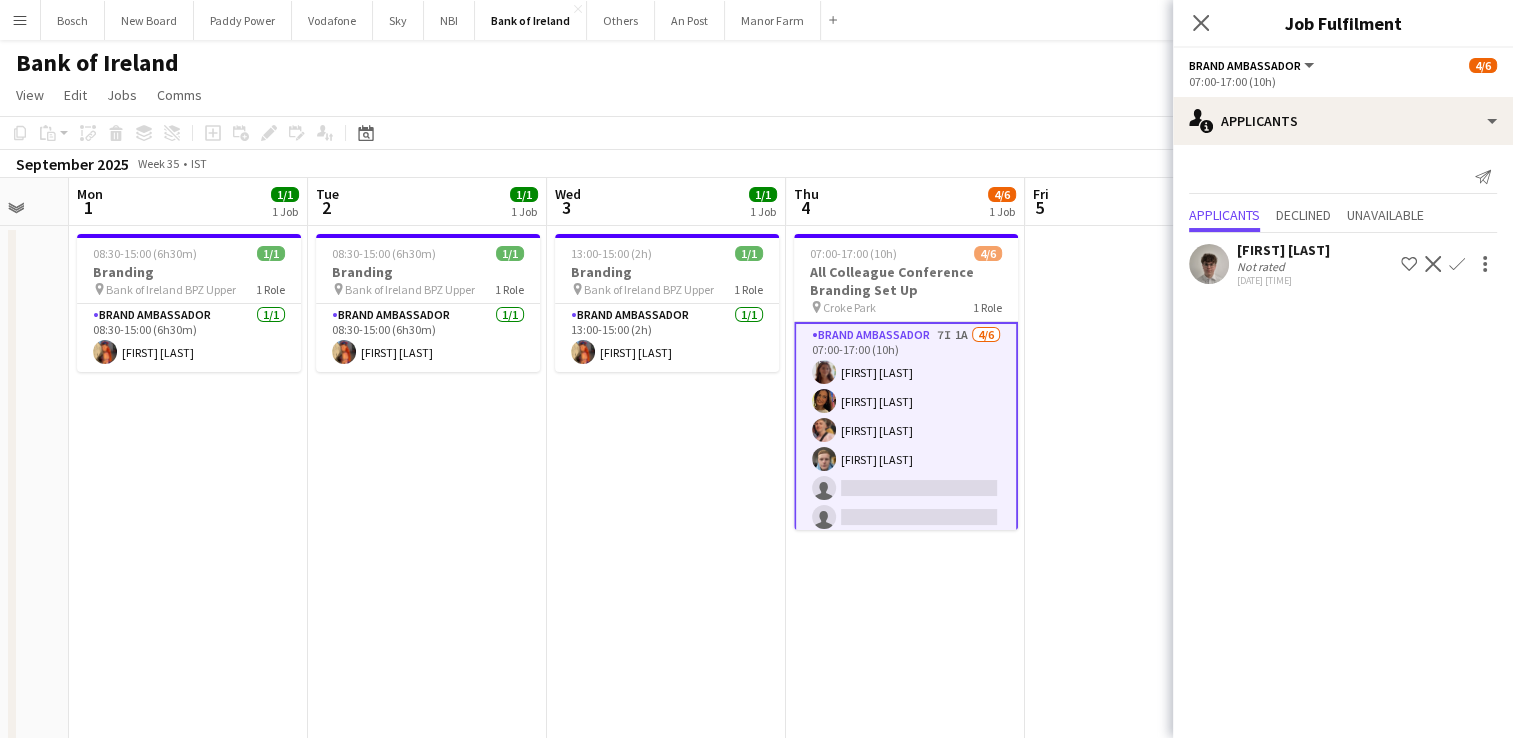 drag, startPoint x: 228, startPoint y: 435, endPoint x: 1017, endPoint y: 398, distance: 789.86707 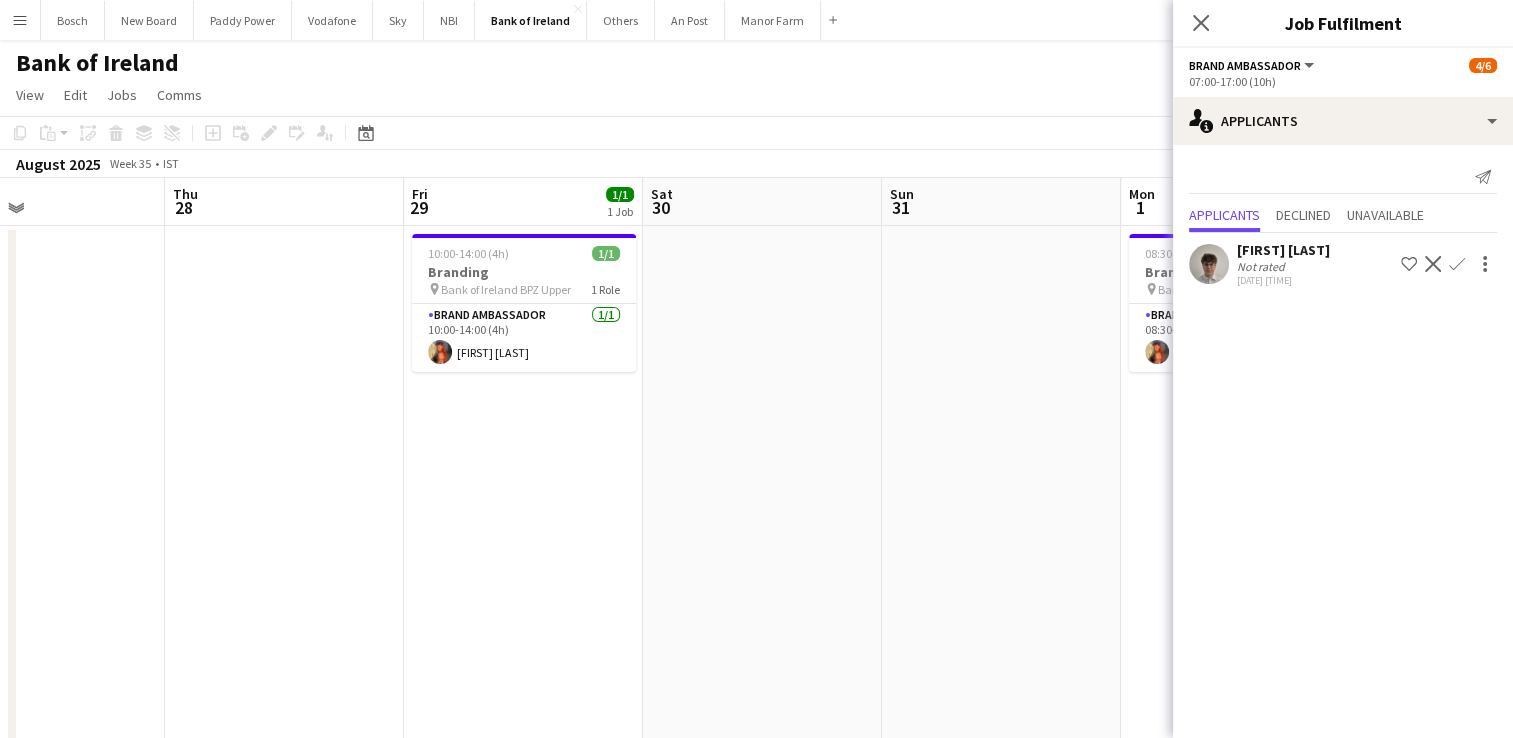 drag, startPoint x: 468, startPoint y: 471, endPoint x: 964, endPoint y: 415, distance: 499.15128 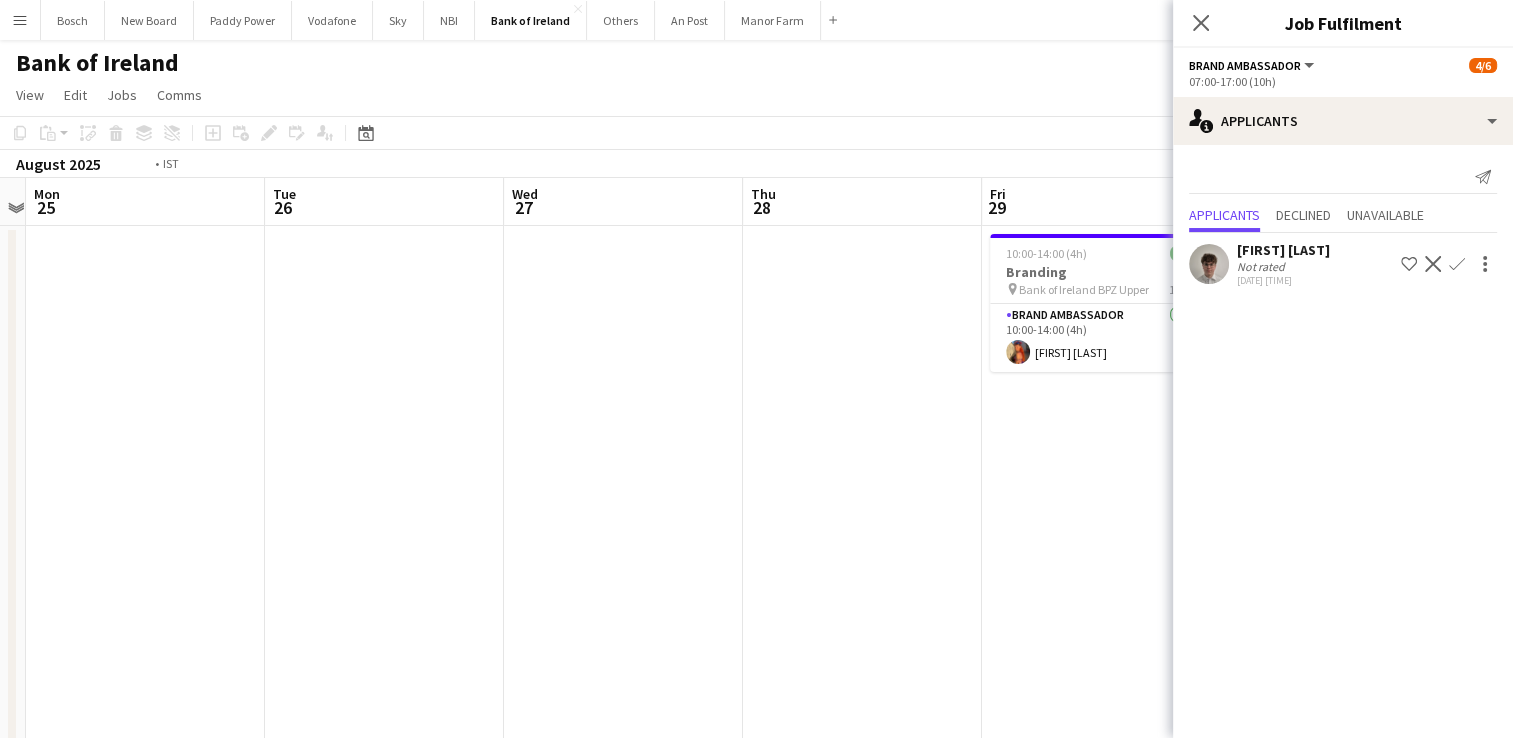 drag, startPoint x: 686, startPoint y: 553, endPoint x: 944, endPoint y: 434, distance: 284.12146 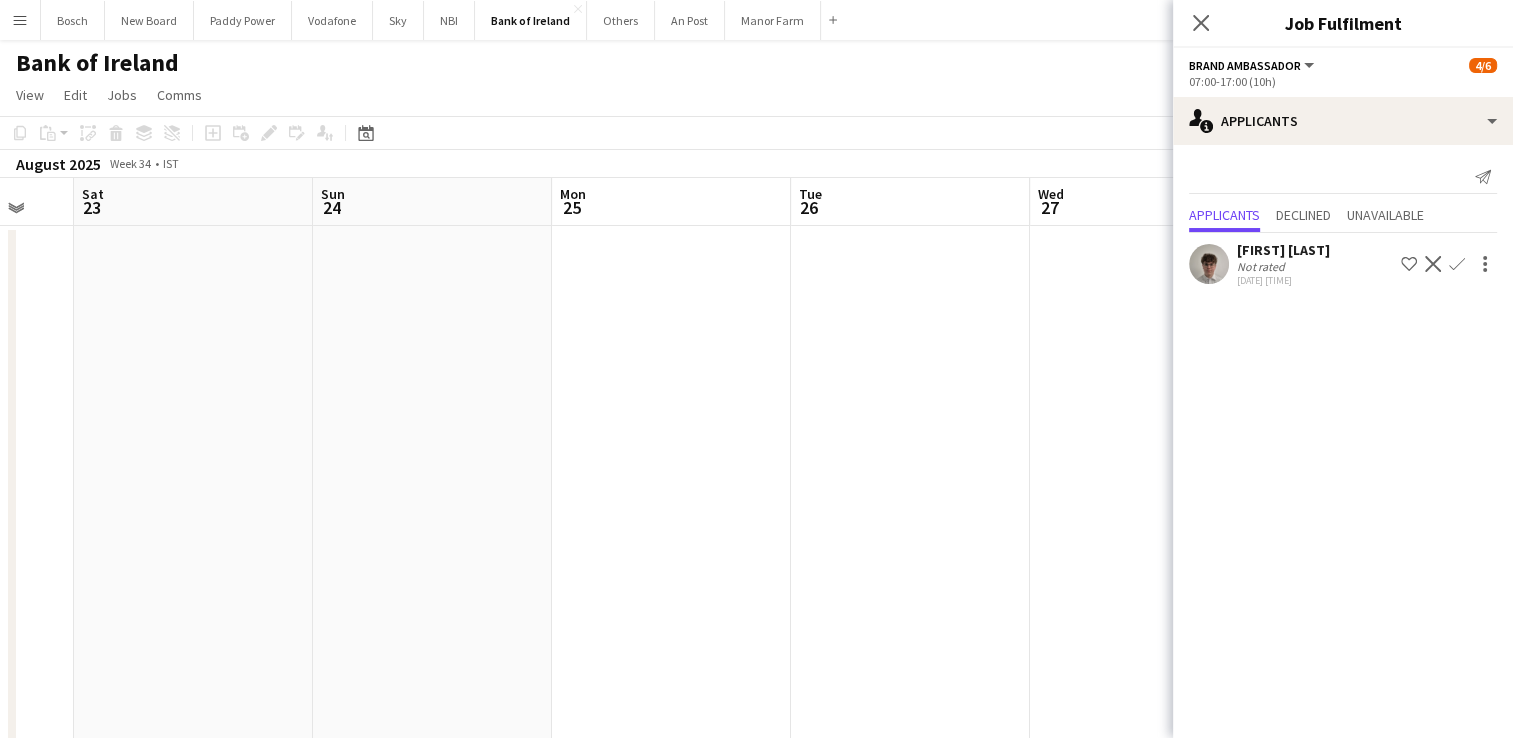 drag, startPoint x: 793, startPoint y: 608, endPoint x: 1156, endPoint y: 468, distance: 389.0617 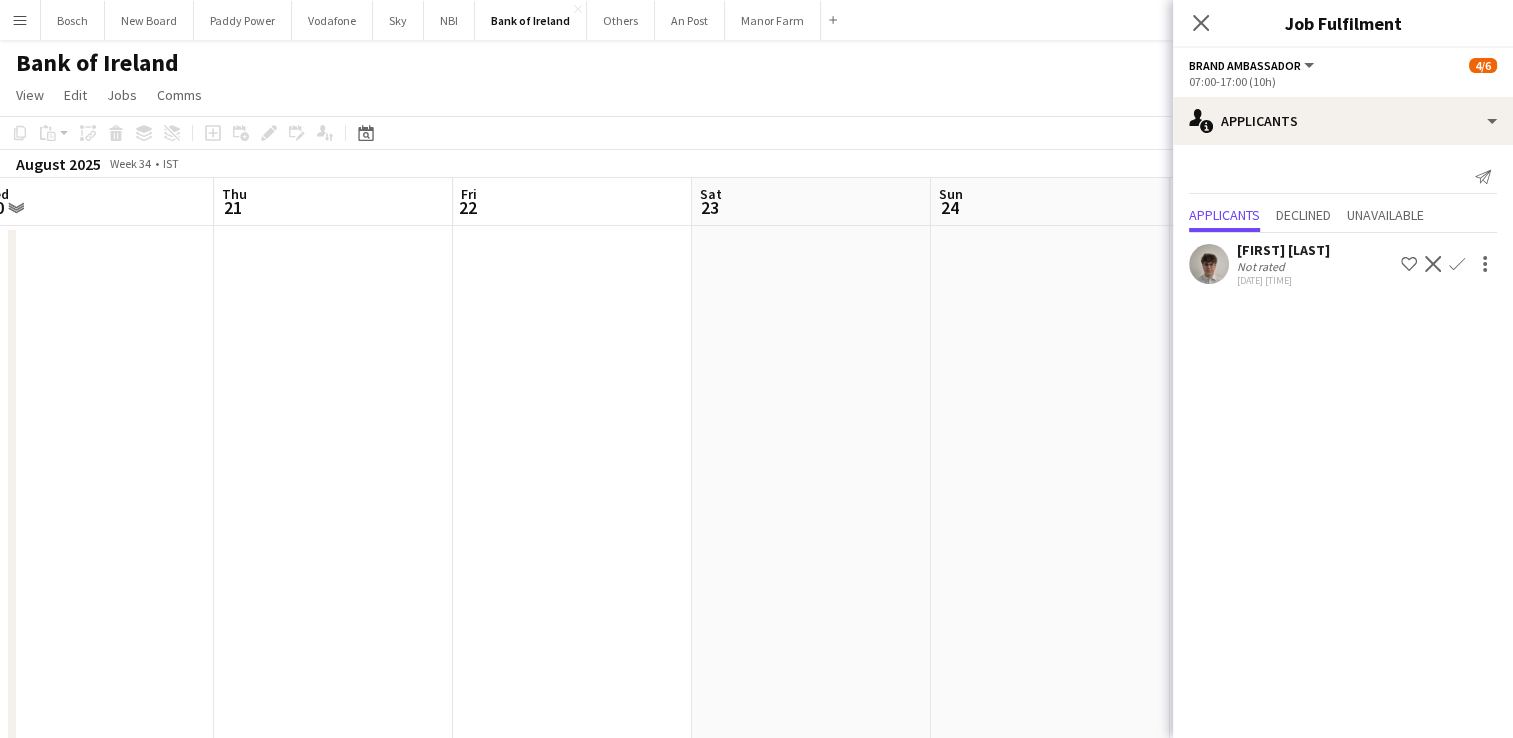 drag, startPoint x: 754, startPoint y: 595, endPoint x: 982, endPoint y: 503, distance: 245.86176 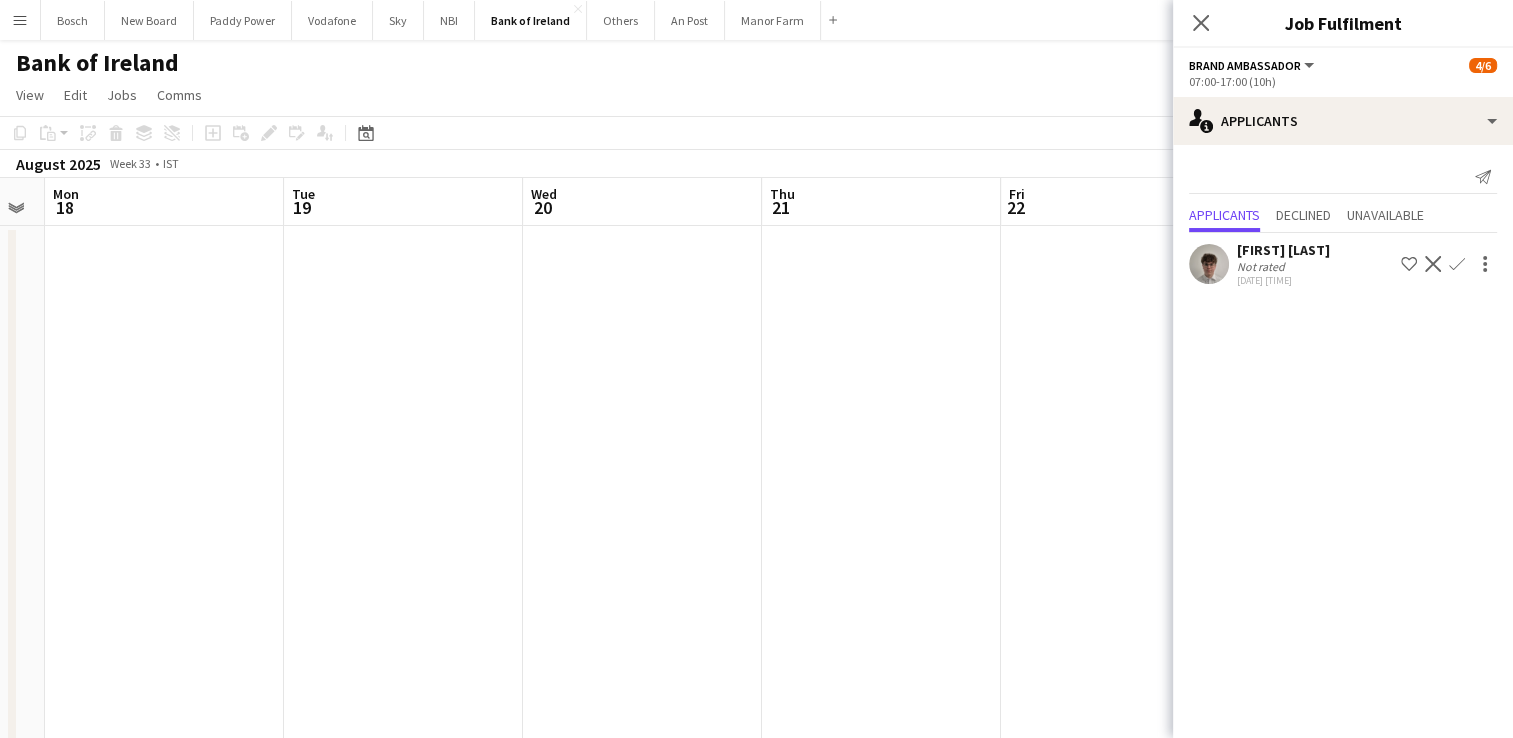 drag, startPoint x: 688, startPoint y: 615, endPoint x: 844, endPoint y: 583, distance: 159.24823 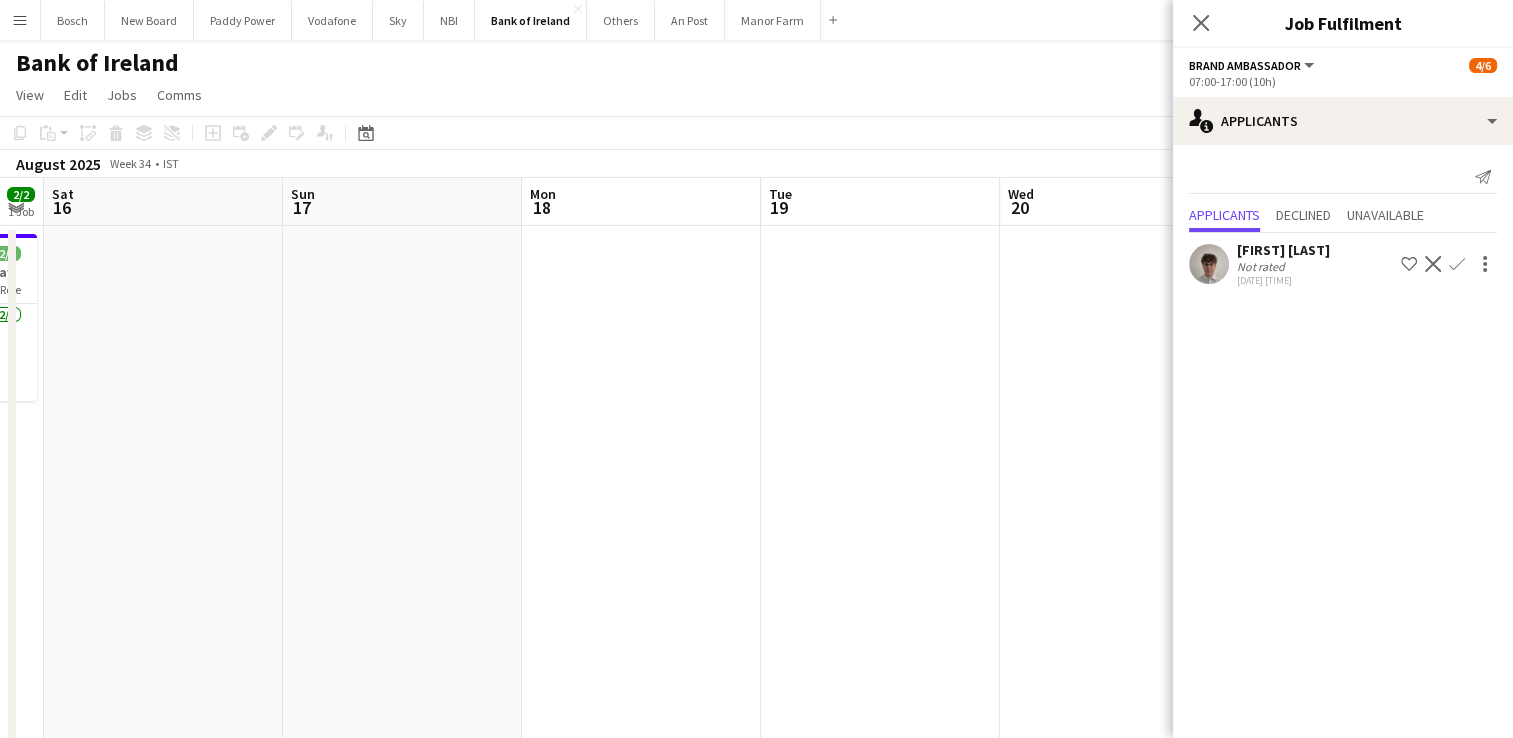 drag, startPoint x: 295, startPoint y: 497, endPoint x: 944, endPoint y: 482, distance: 649.17334 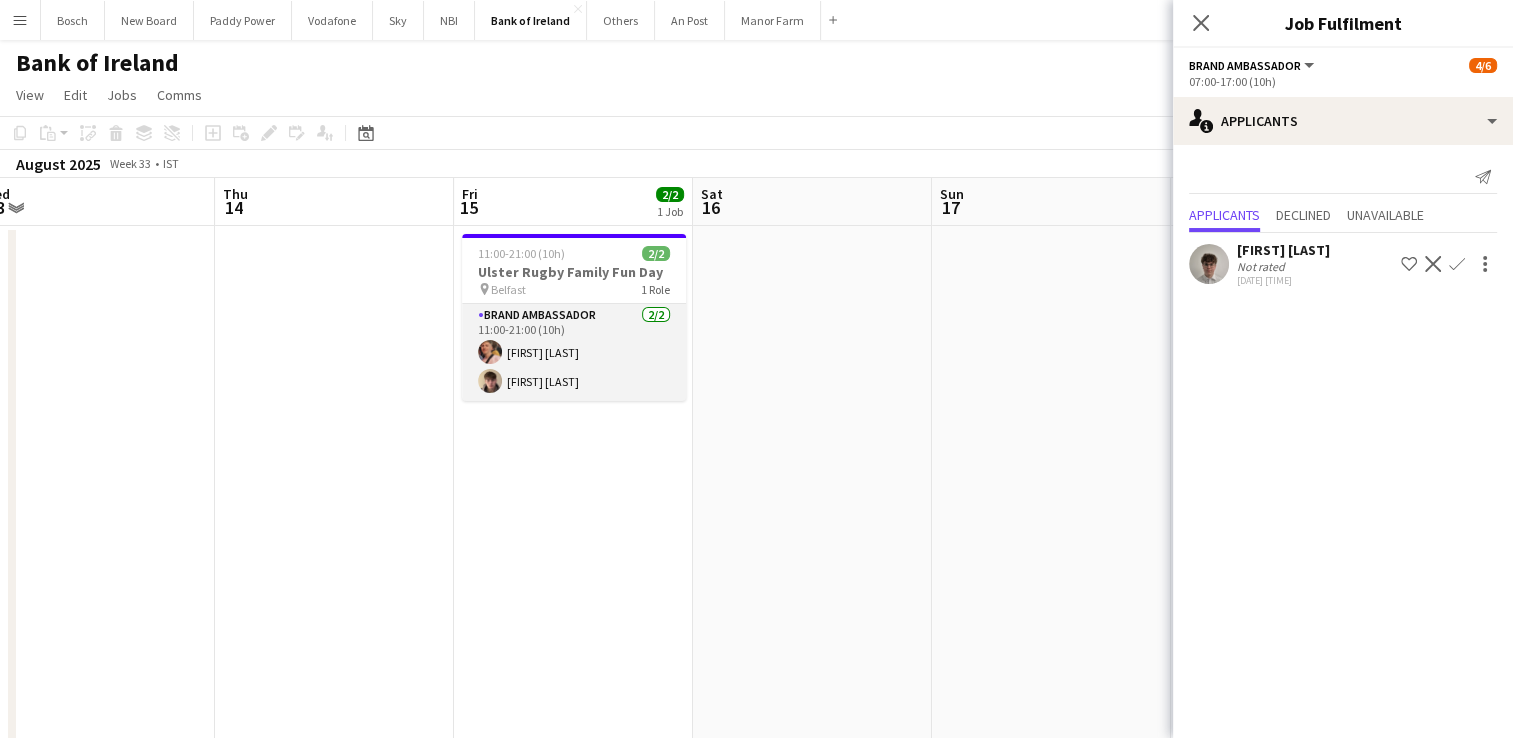 click on "Brand Ambassador   2/2   11:00-21:00 (10h)
Mark O’Shea David Woods" at bounding box center [574, 352] 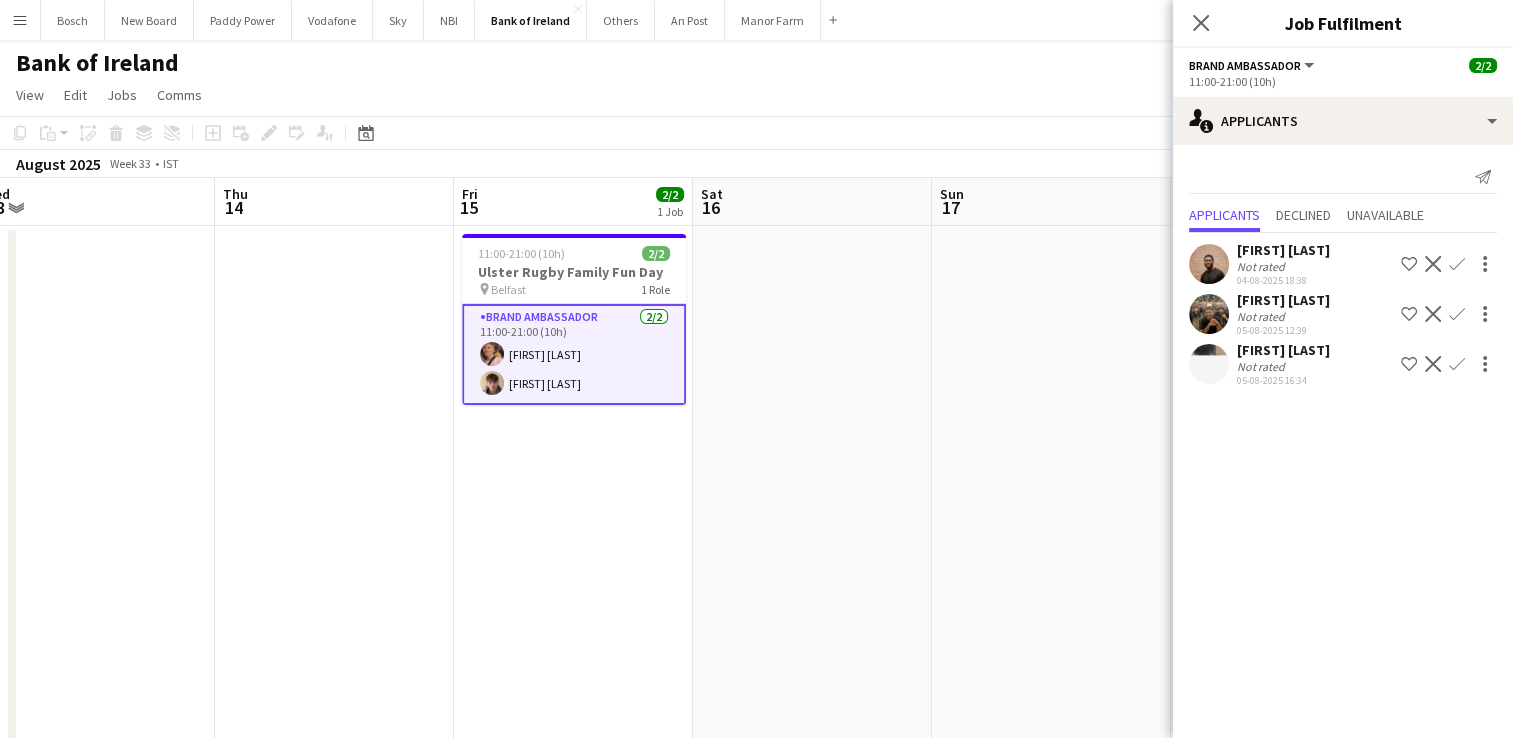click on "View  Day view expanded Day view collapsed Month view Date picker Jump to today Expand Linked Jobs Collapse Linked Jobs  Edit  Copy Ctrl+C  Paste  Without Crew Ctrl+V With Crew Ctrl+Shift+V Paste as linked job  Group  Group Ungroup  Jobs  New Job Edit Job Delete Job New Linked Job Edit Linked Jobs Job fulfilment Promote Role Copy Role URL  Comms  Notify confirmed crew Create chat" 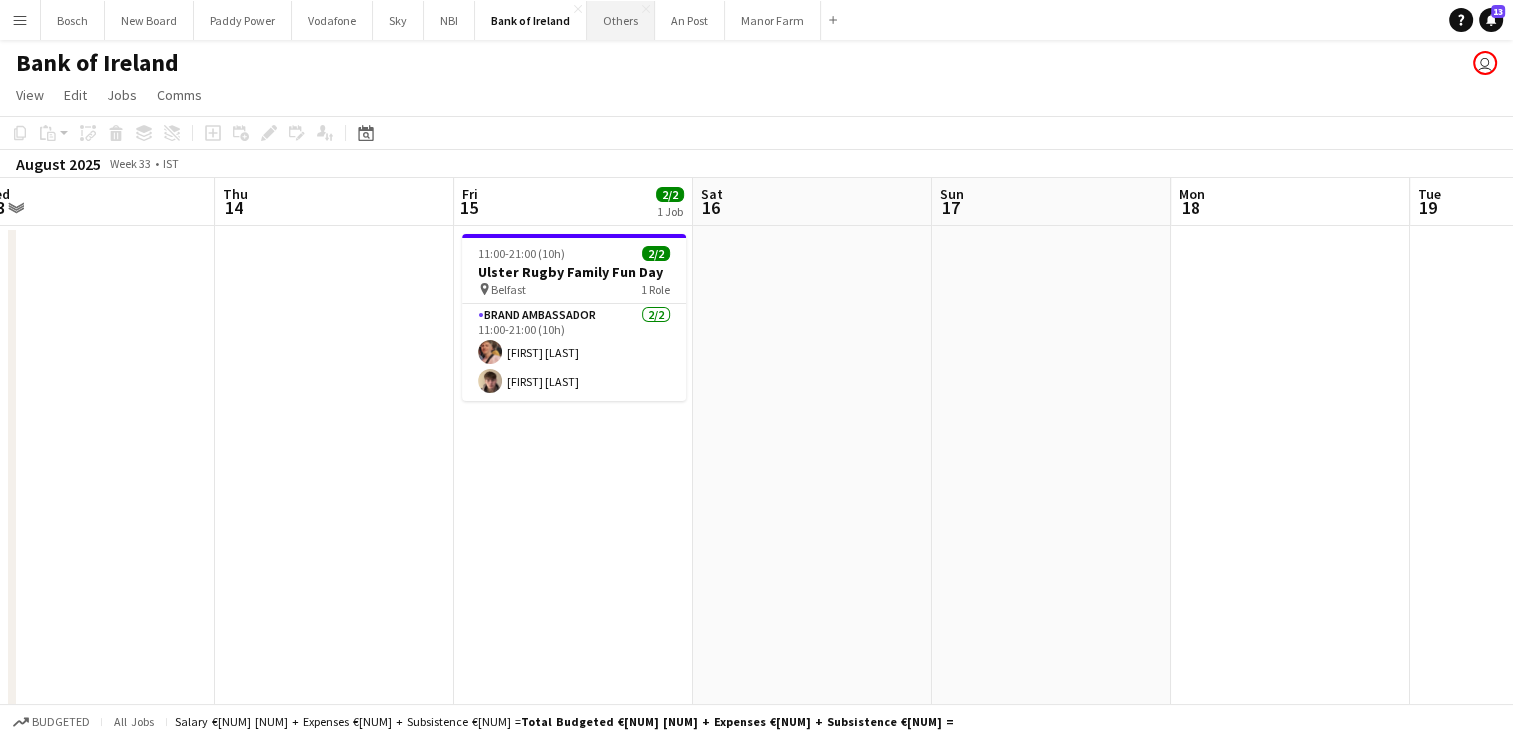 click on "Others
Close" at bounding box center [621, 20] 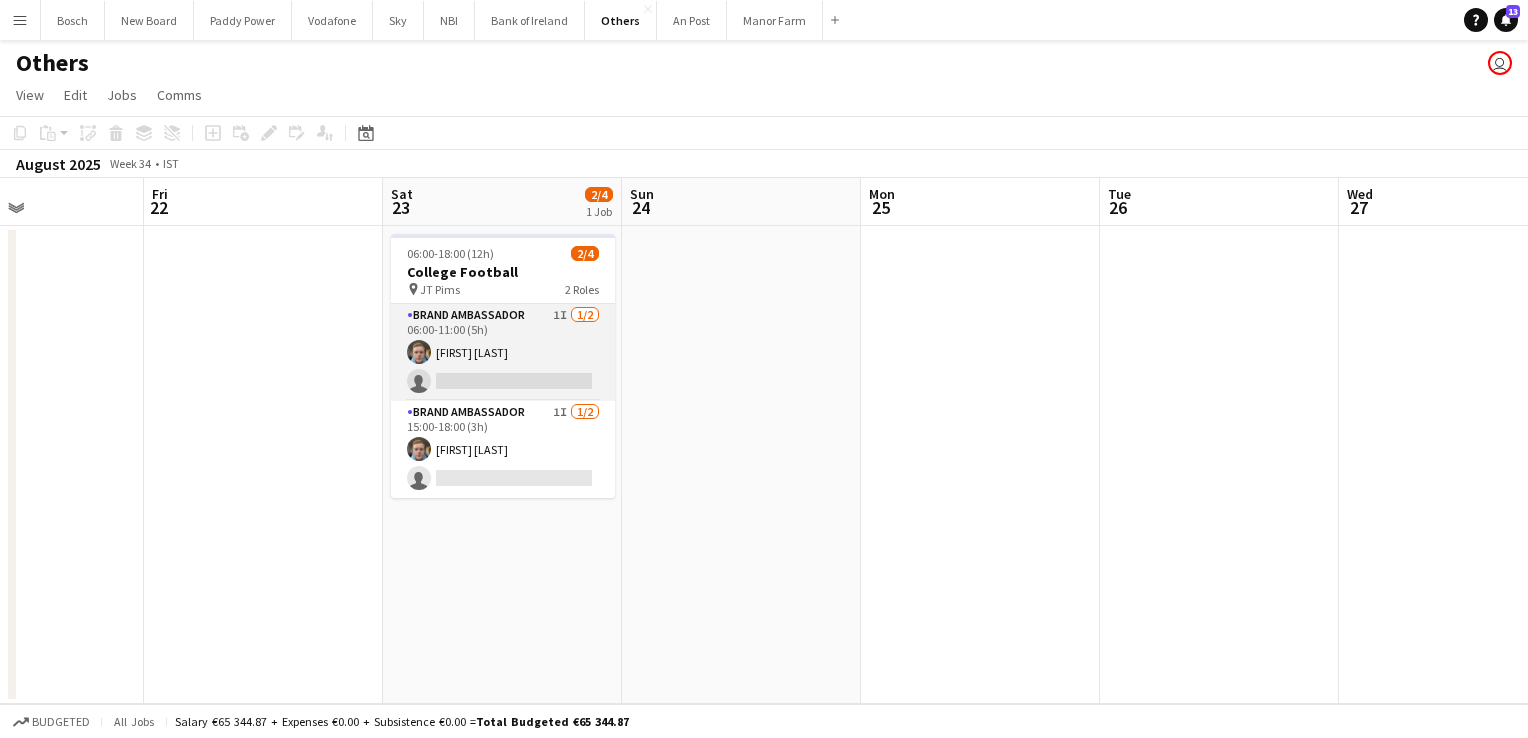 drag, startPoint x: 540, startPoint y: 372, endPoint x: 549, endPoint y: 359, distance: 15.811388 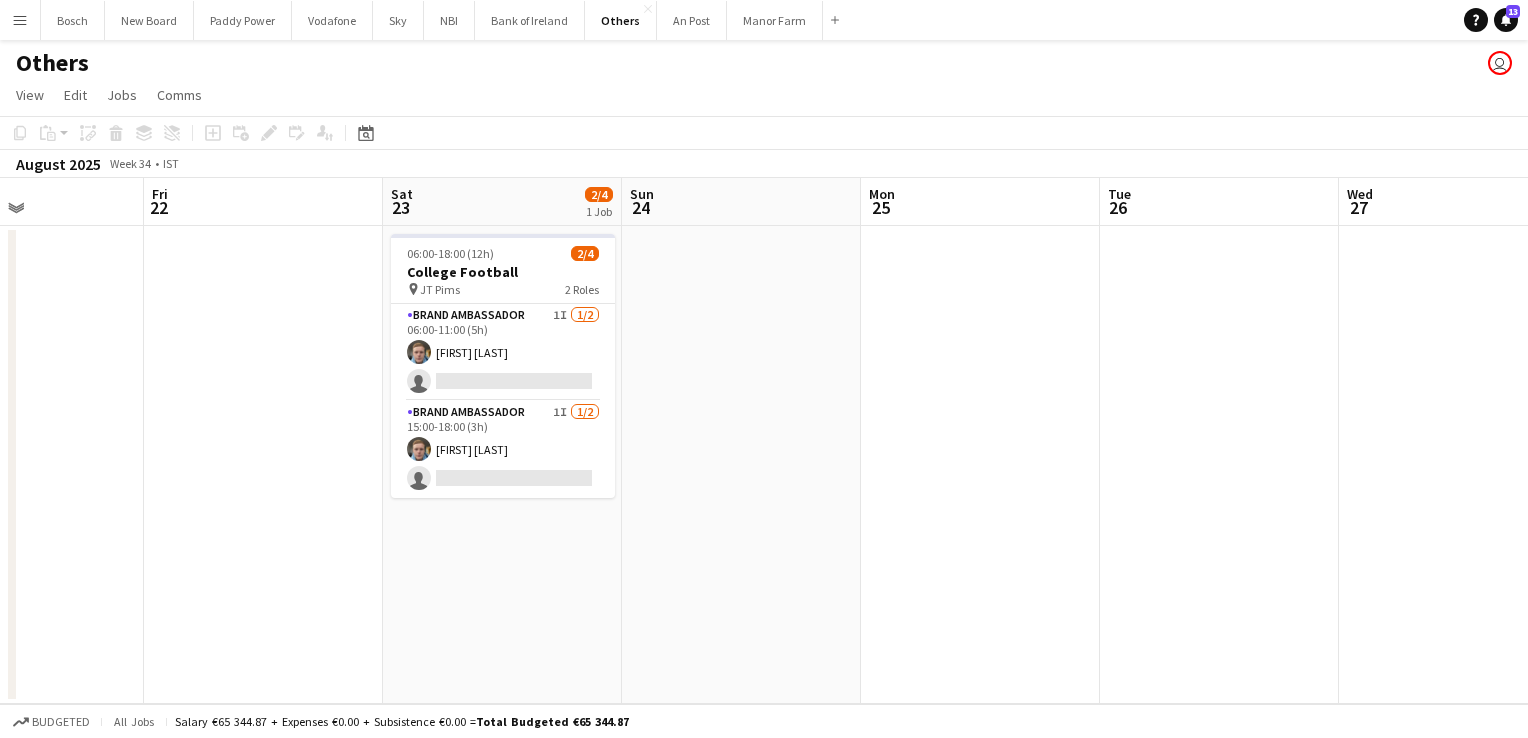 scroll, scrollTop: 0, scrollLeft: 574, axis: horizontal 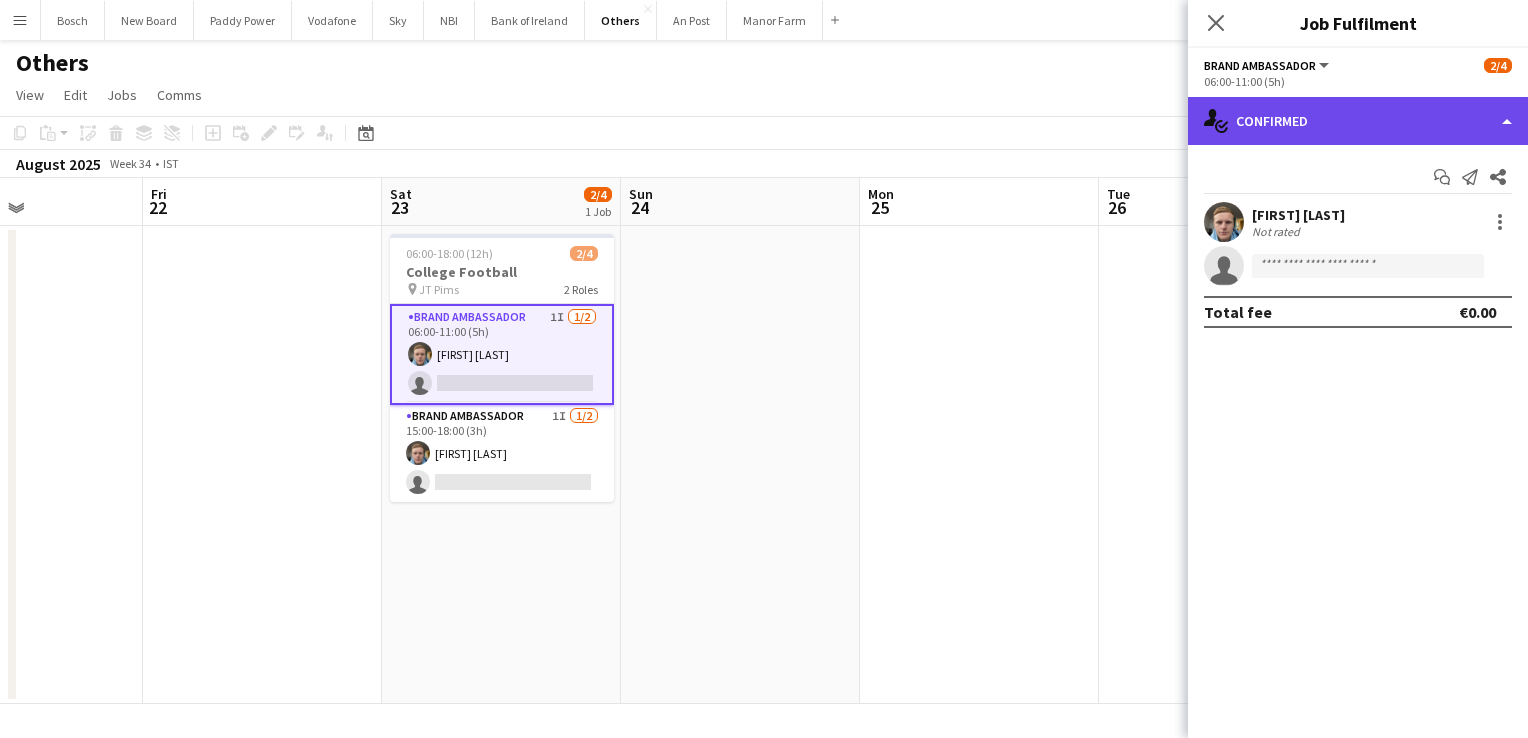 click on "single-neutral-actions-check-2
Confirmed" 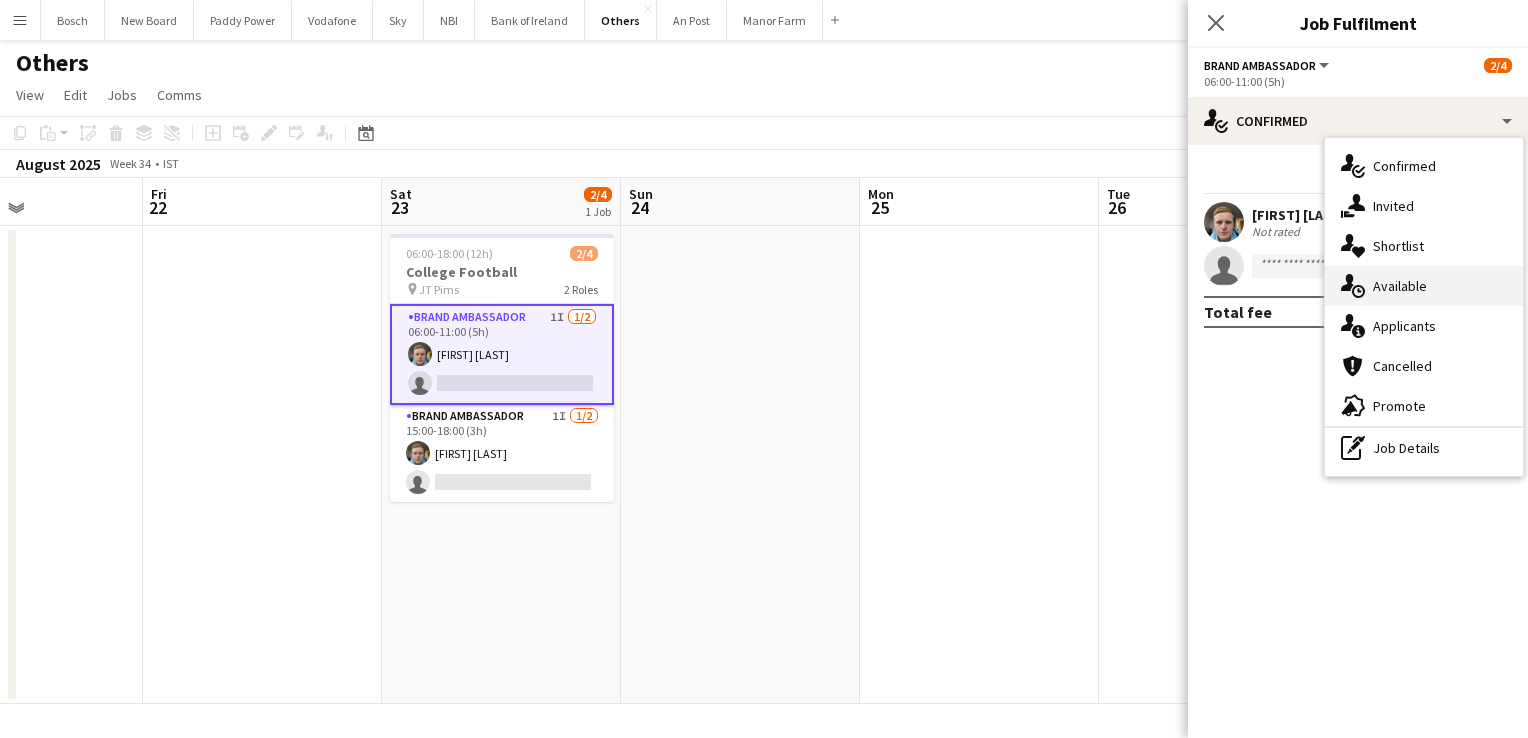click on "single-neutral-actions-upload
Available" at bounding box center (1424, 286) 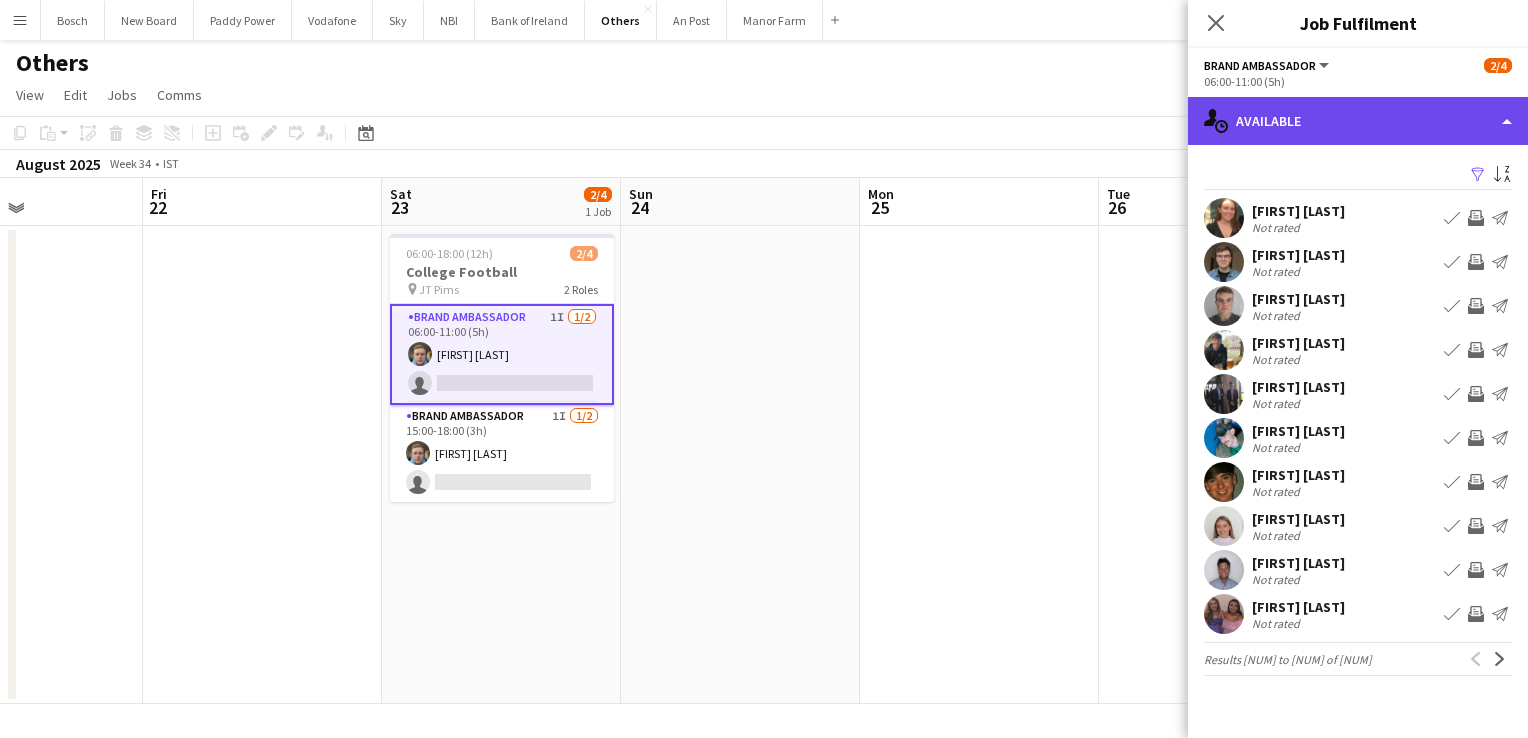 click on "single-neutral-actions-upload
Available" 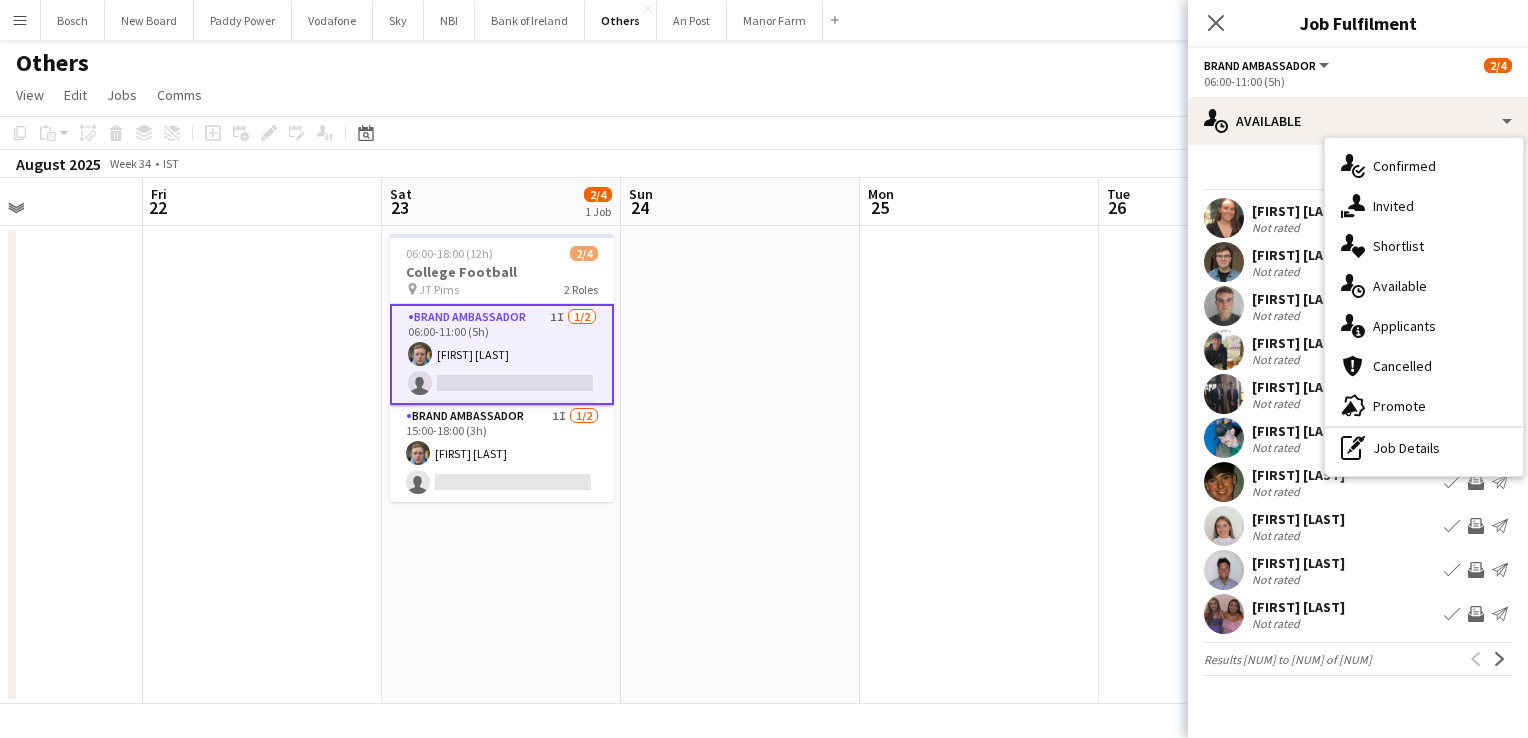 click on "single-neutral-actions-information
Applicants" at bounding box center (1424, 326) 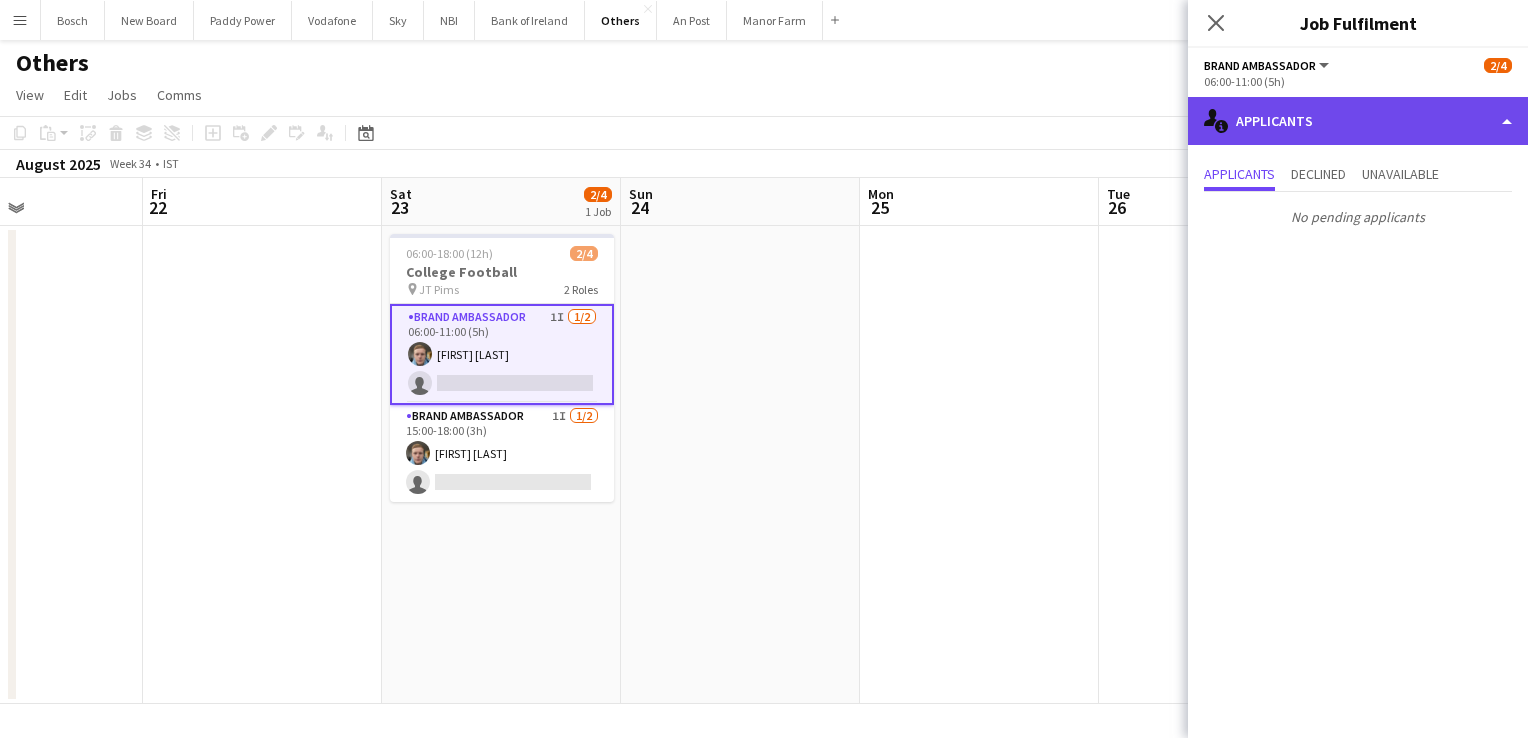 click on "single-neutral-actions-information
Applicants" 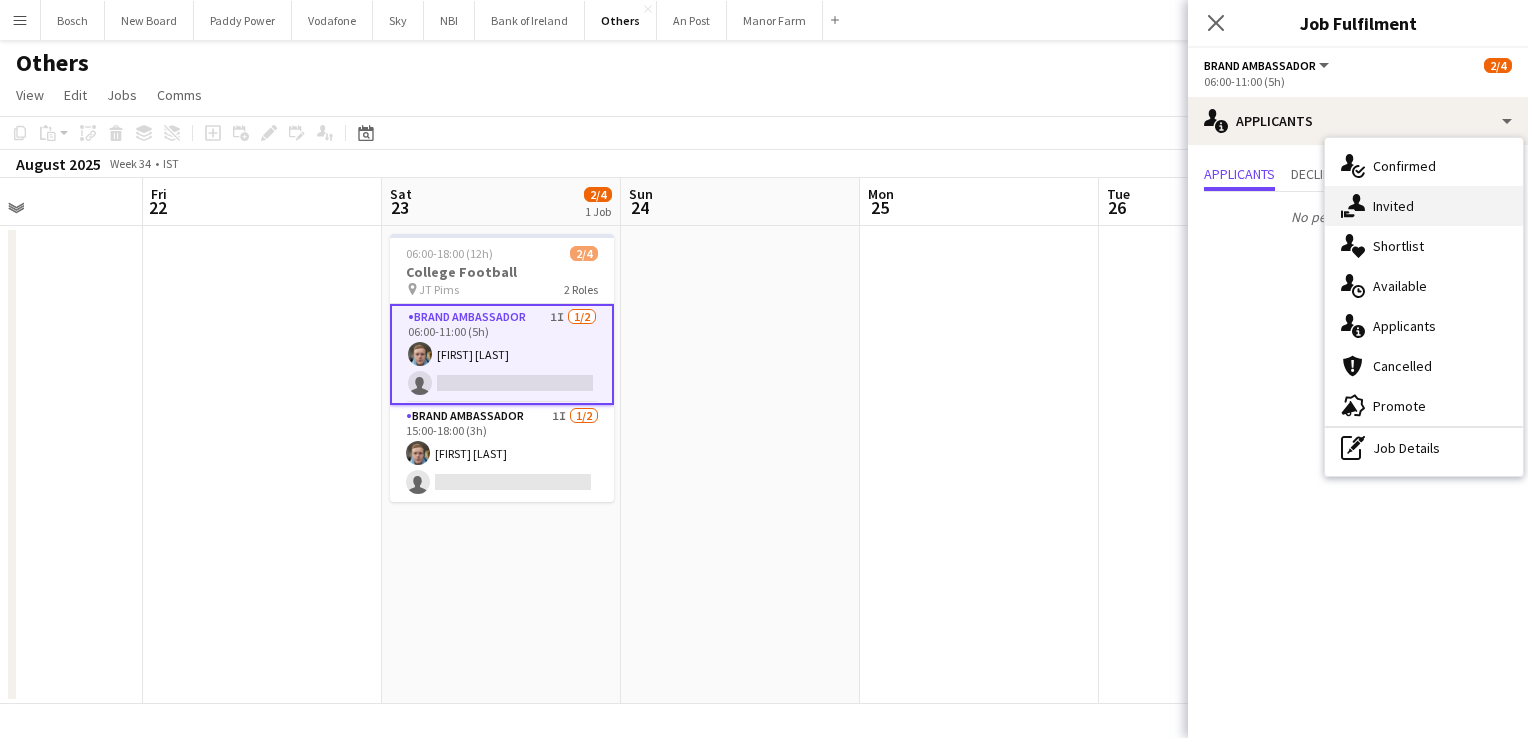 click on "single-neutral-actions-share-1
Invited" at bounding box center [1424, 206] 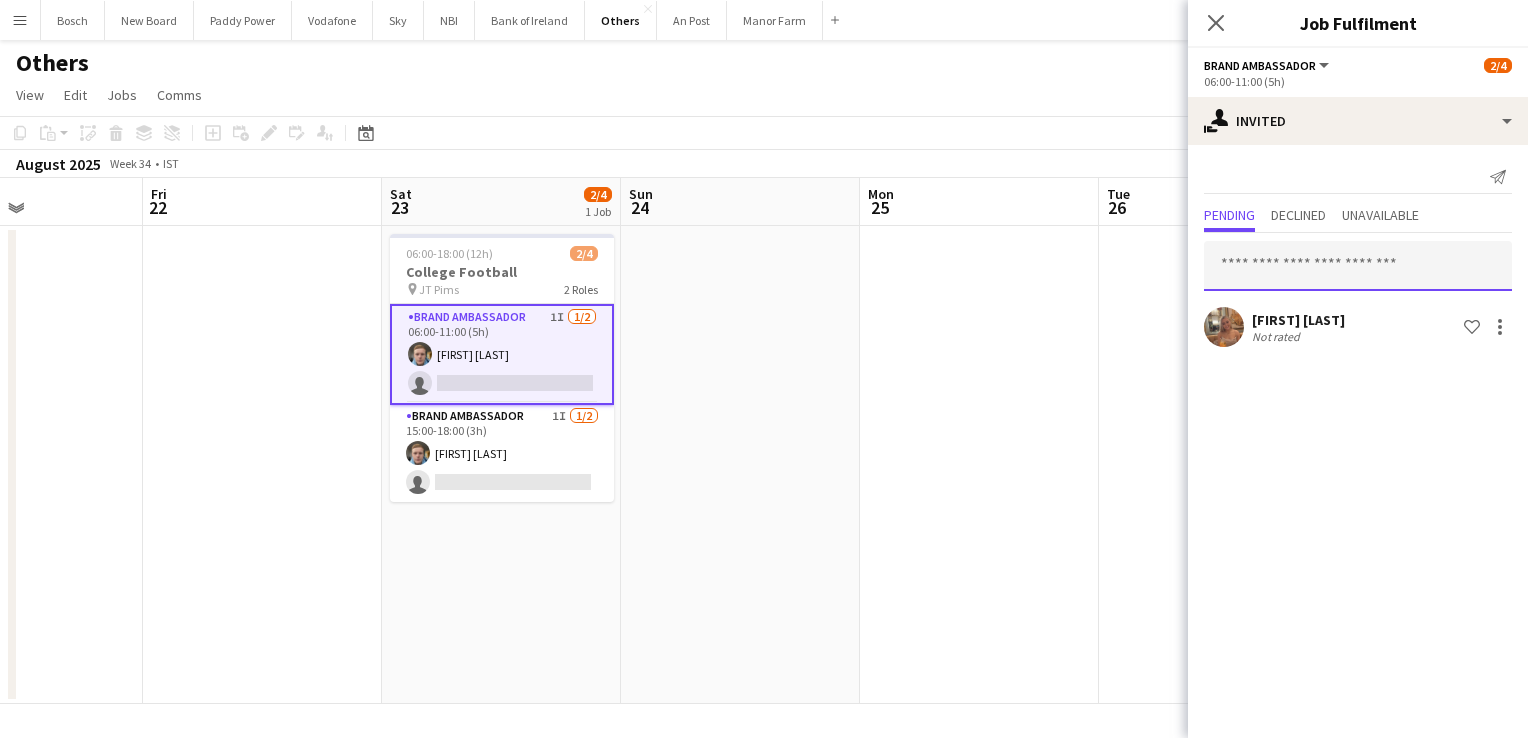 click at bounding box center (1358, 266) 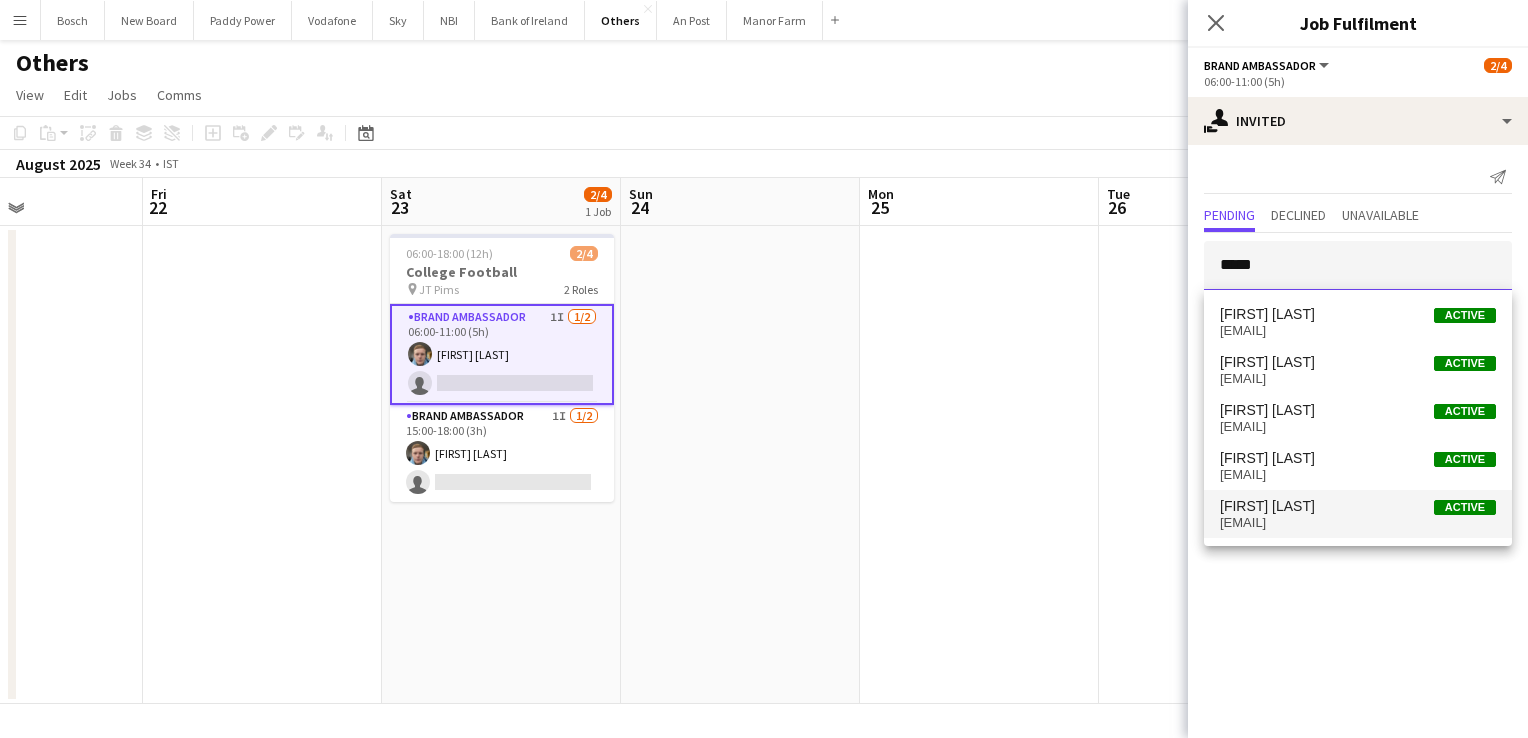 type on "*****" 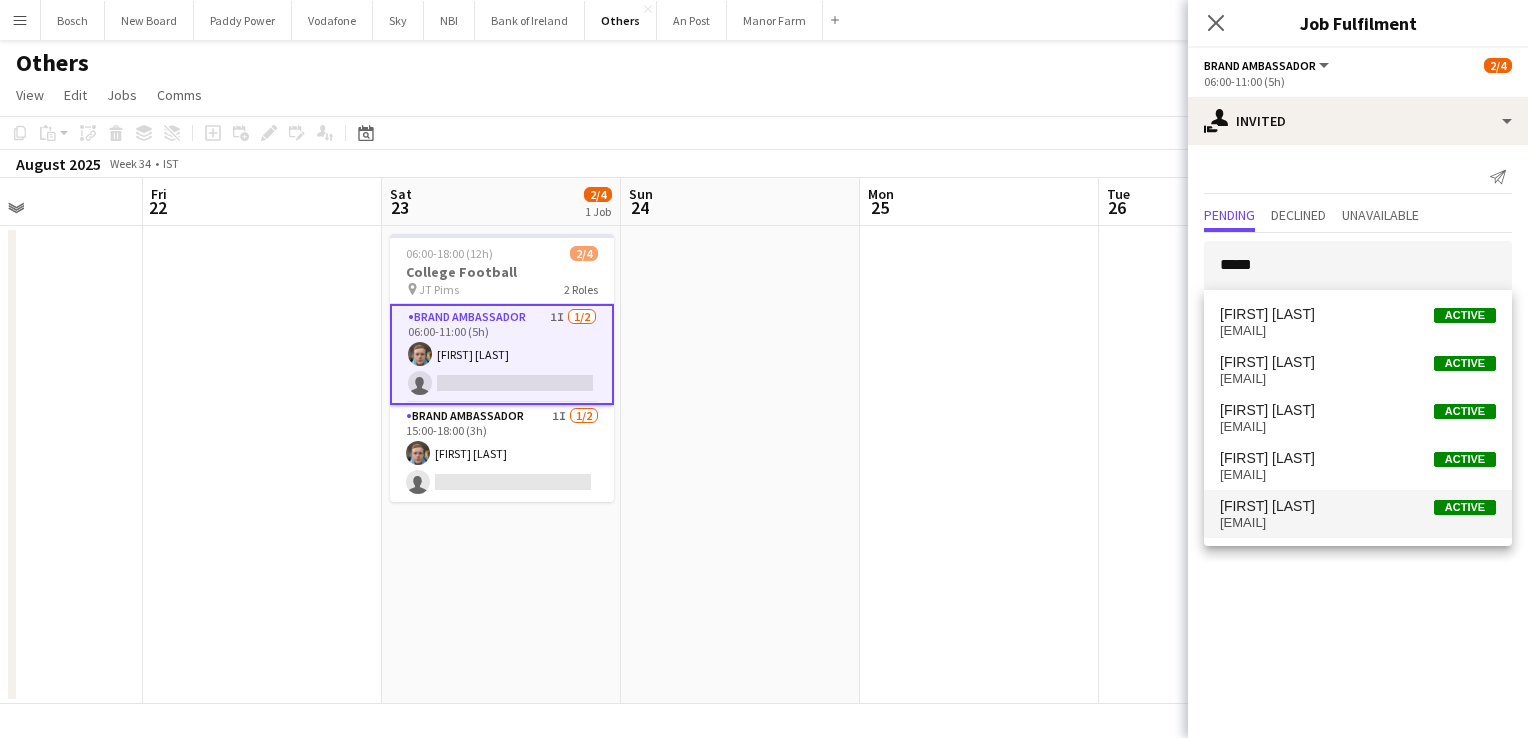 click on "[FIRST] [LAST]  Active" at bounding box center (1358, 506) 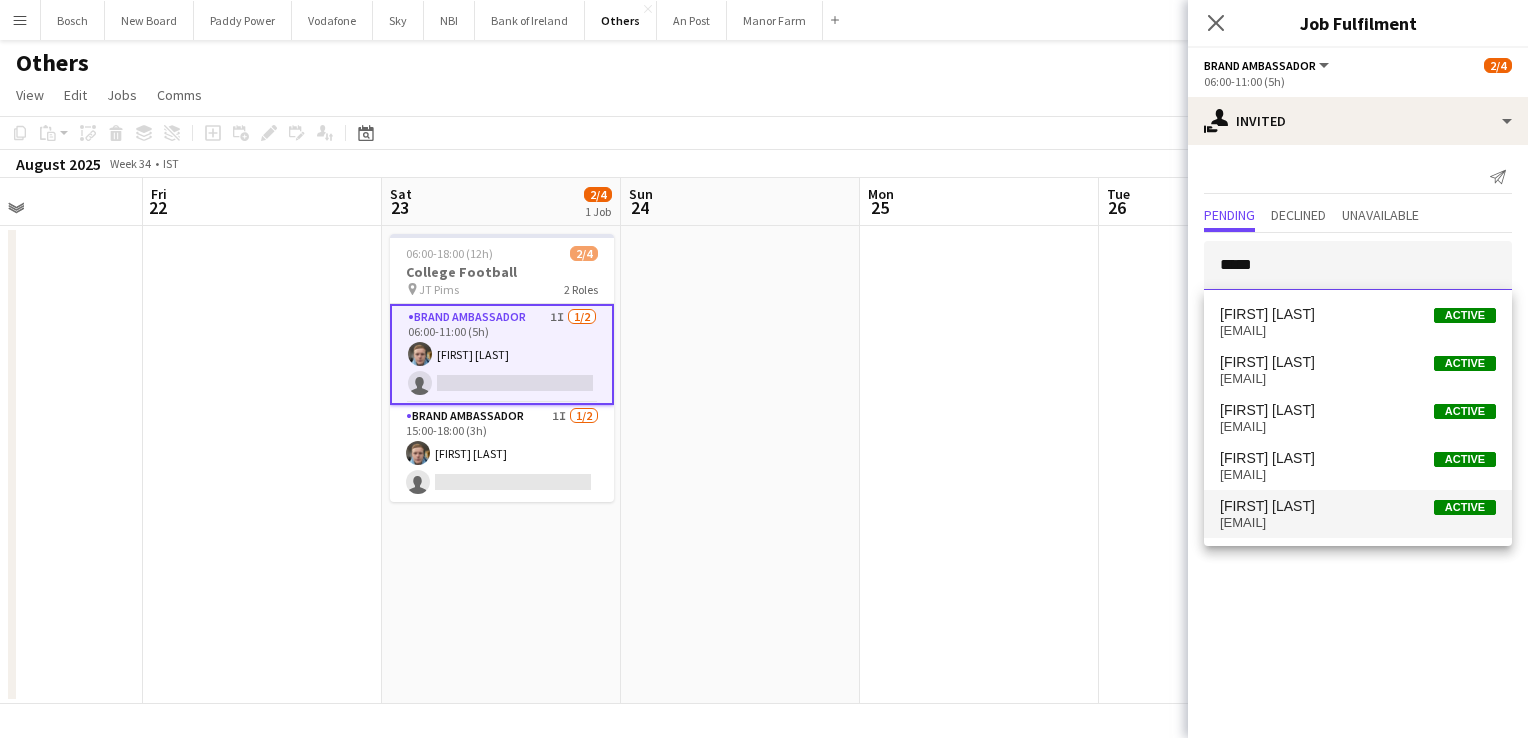 type 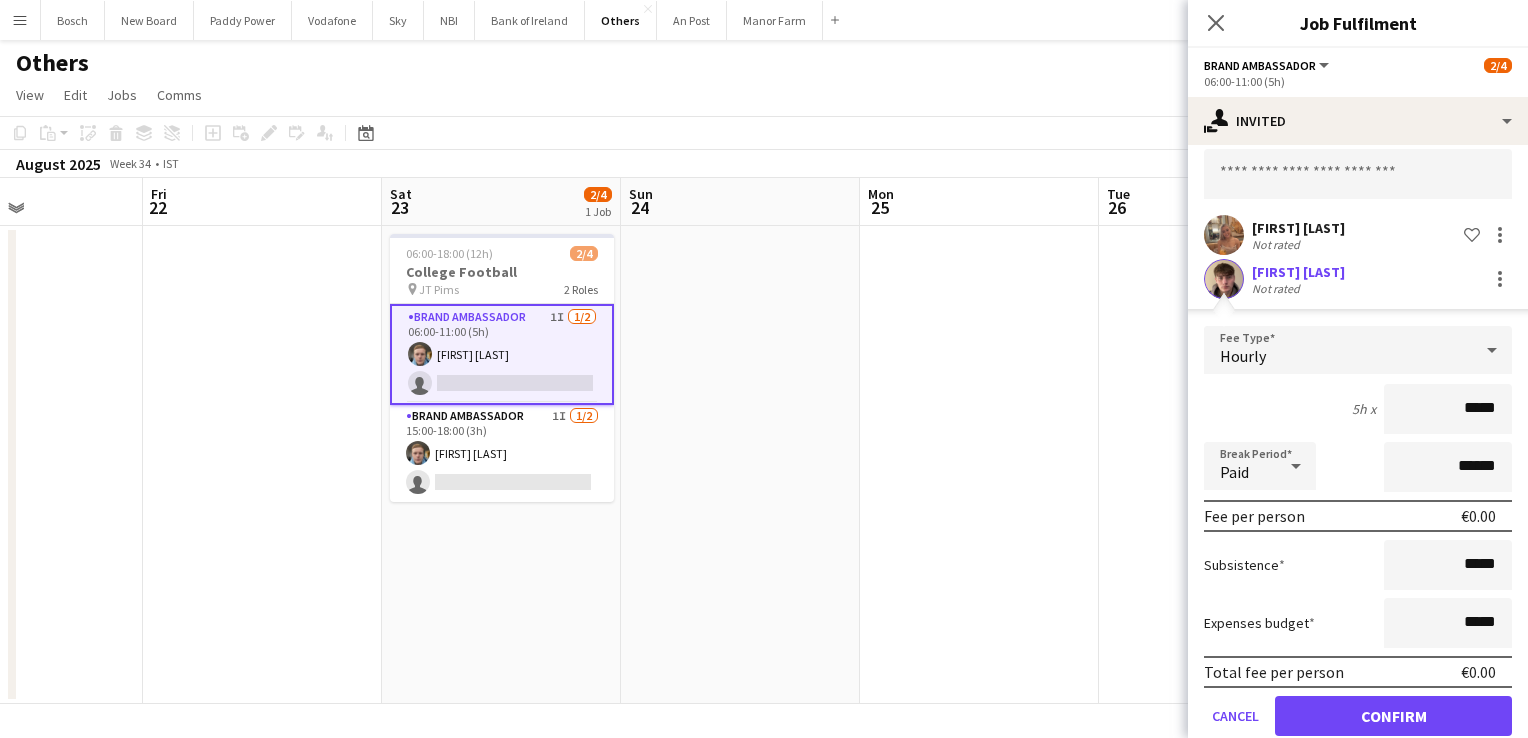 scroll, scrollTop: 123, scrollLeft: 0, axis: vertical 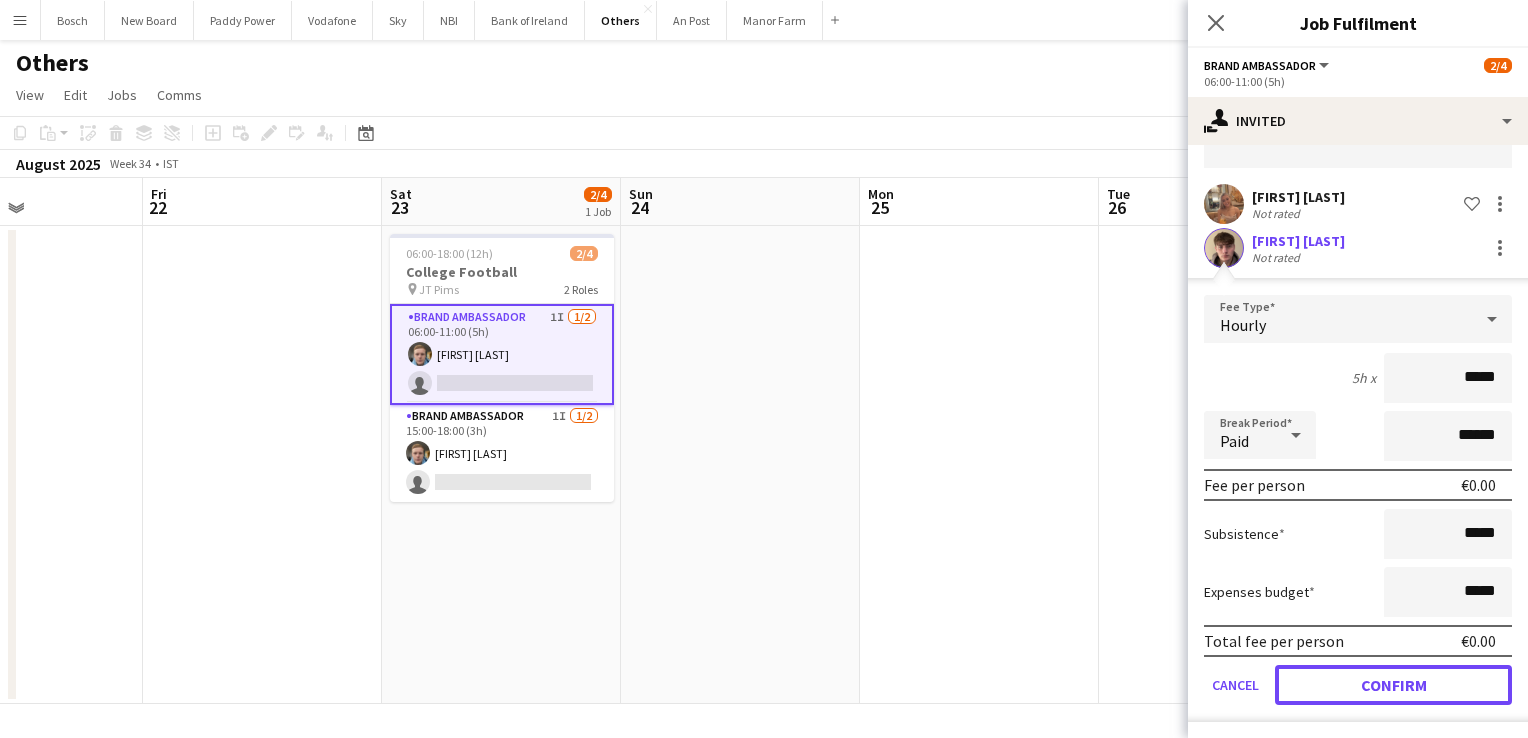drag, startPoint x: 1353, startPoint y: 686, endPoint x: 1346, endPoint y: 678, distance: 10.630146 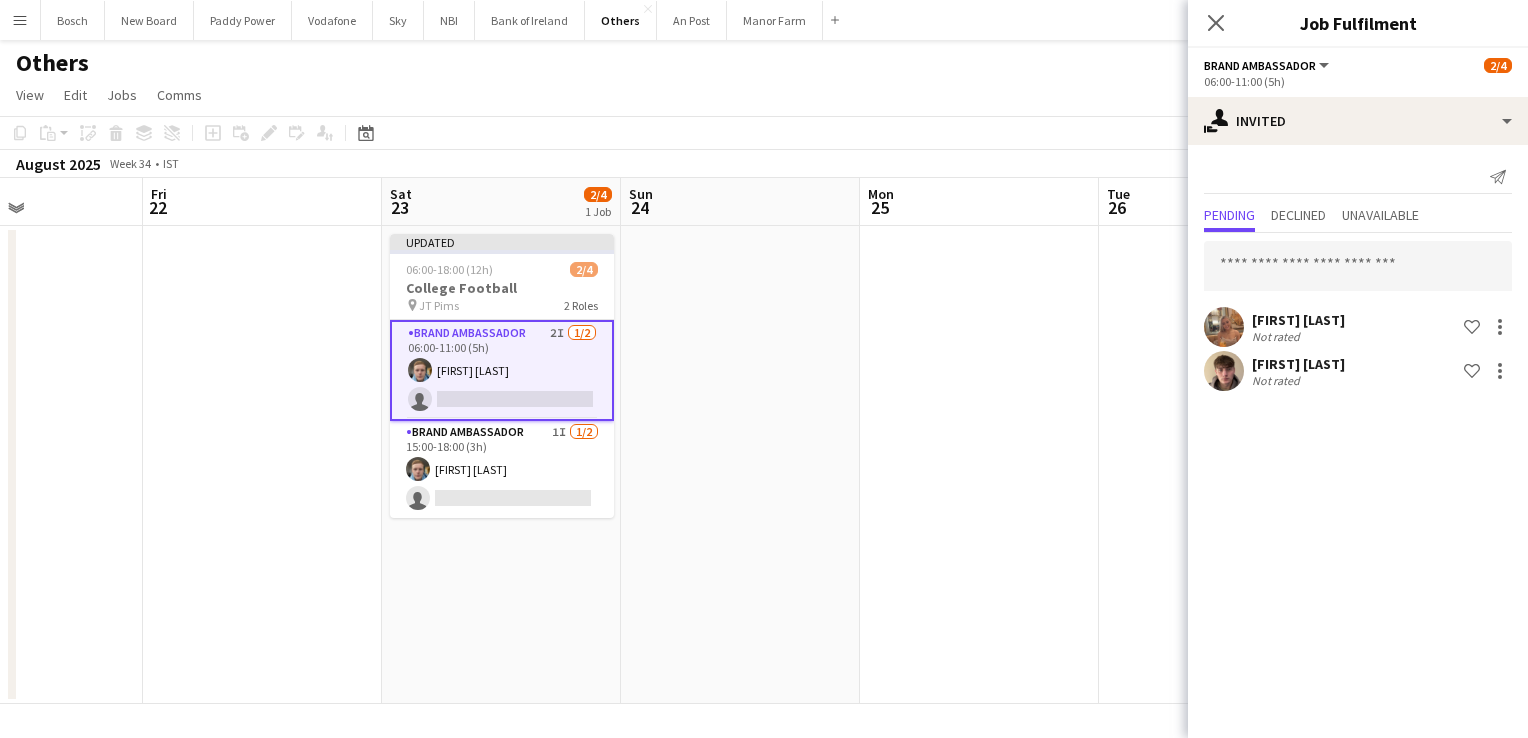 scroll, scrollTop: 0, scrollLeft: 0, axis: both 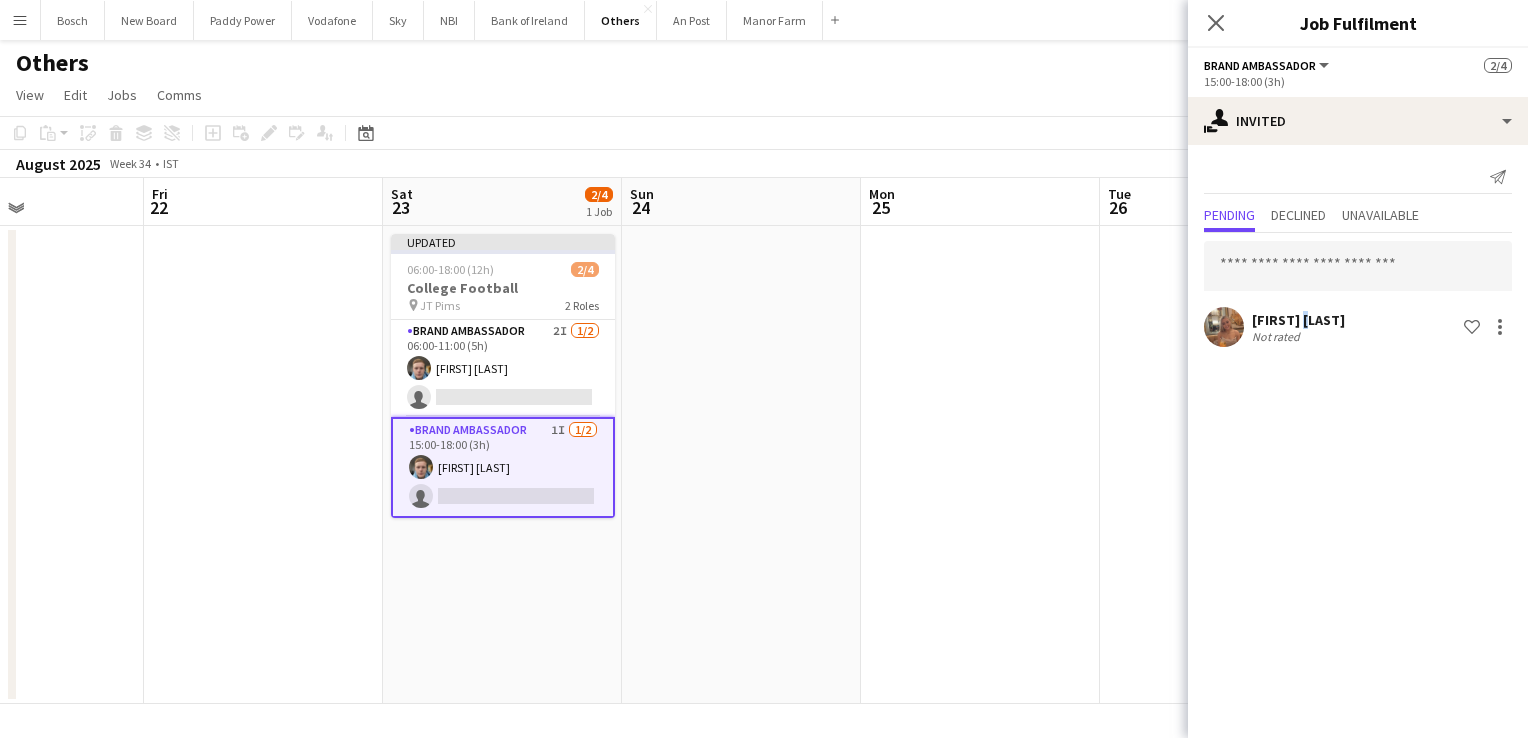click on "Ciara Gorman   Not rated
Shortlist crew" at bounding box center (1358, 292) 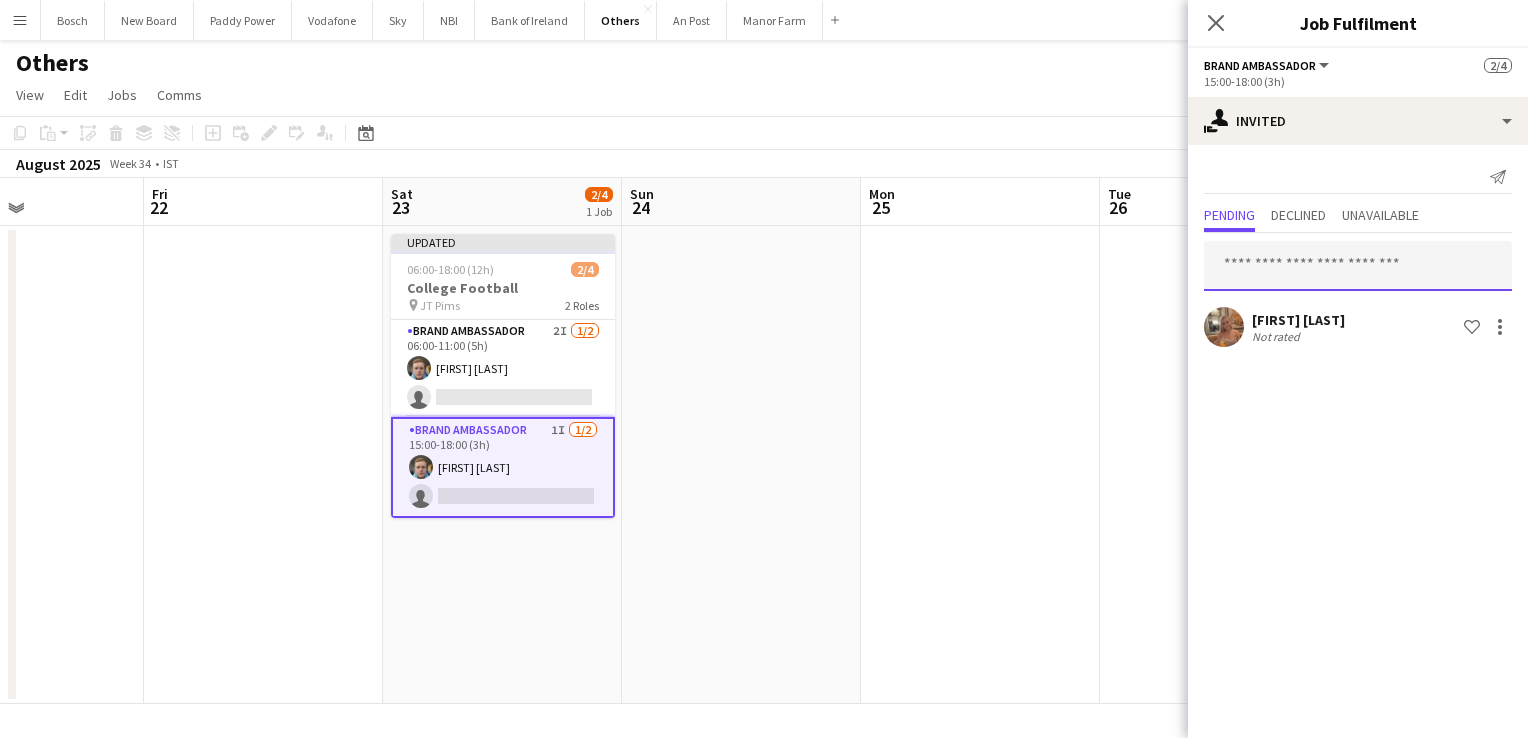 drag, startPoint x: 1299, startPoint y: 290, endPoint x: 1299, endPoint y: 273, distance: 17 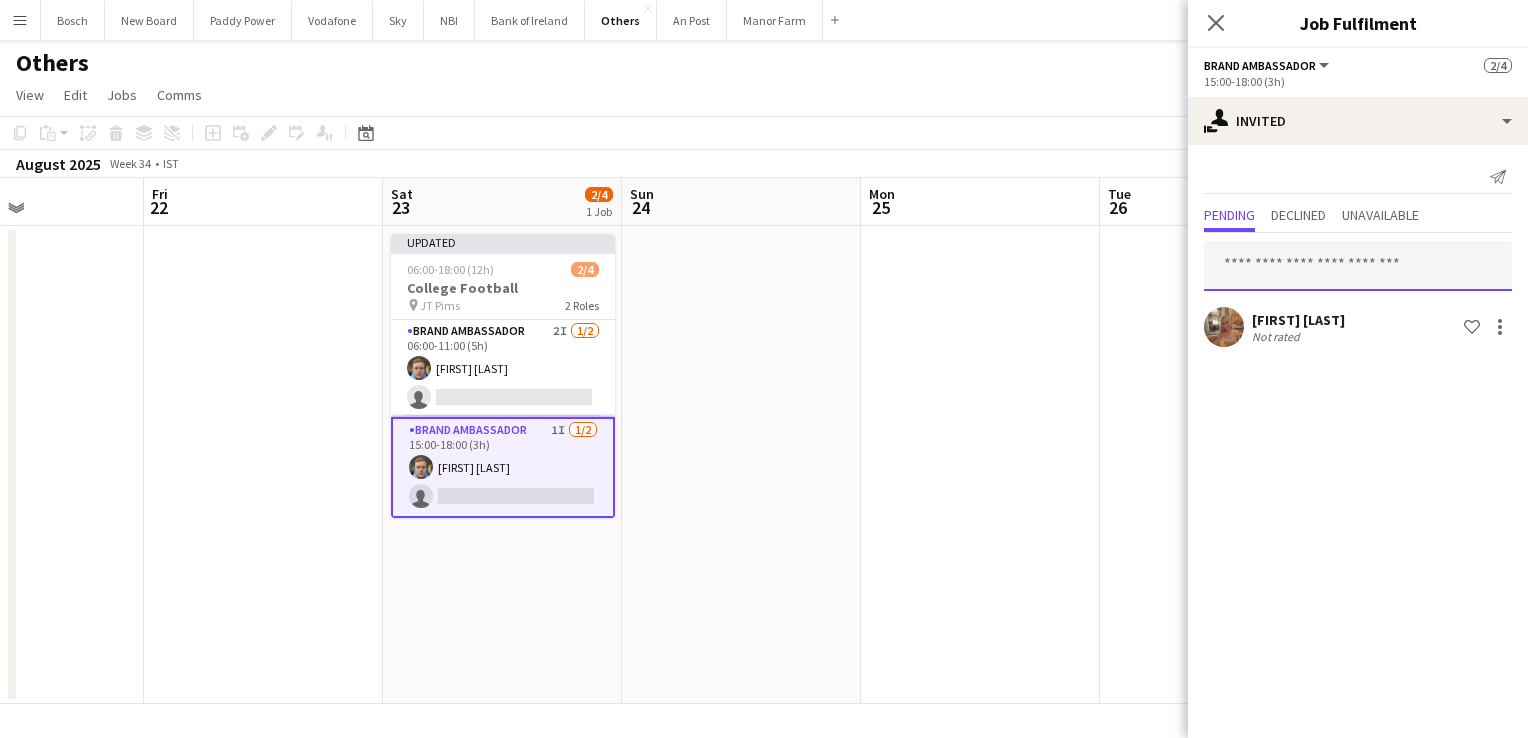 click at bounding box center [1358, 266] 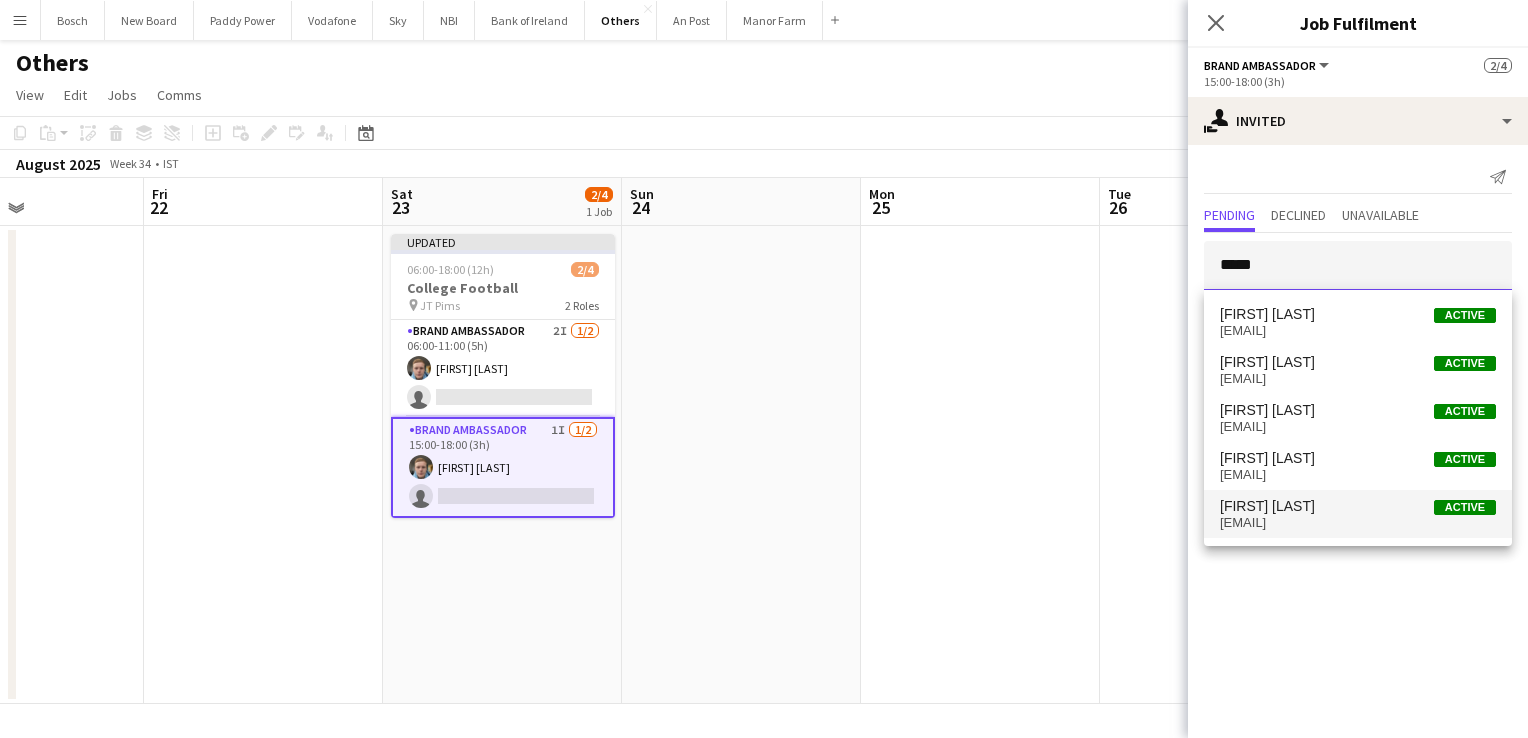 type on "*****" 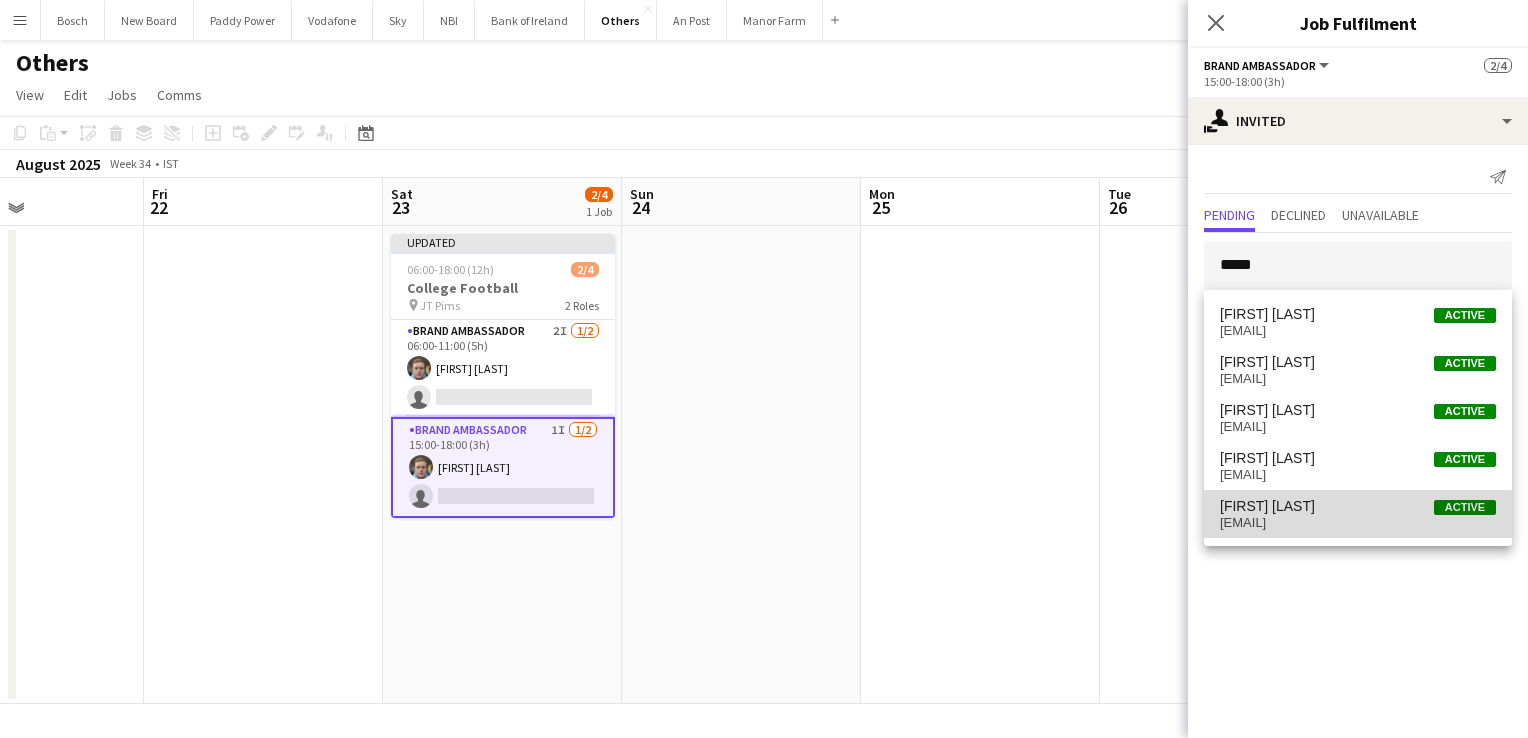 click on "[EMAIL]" at bounding box center (1358, 523) 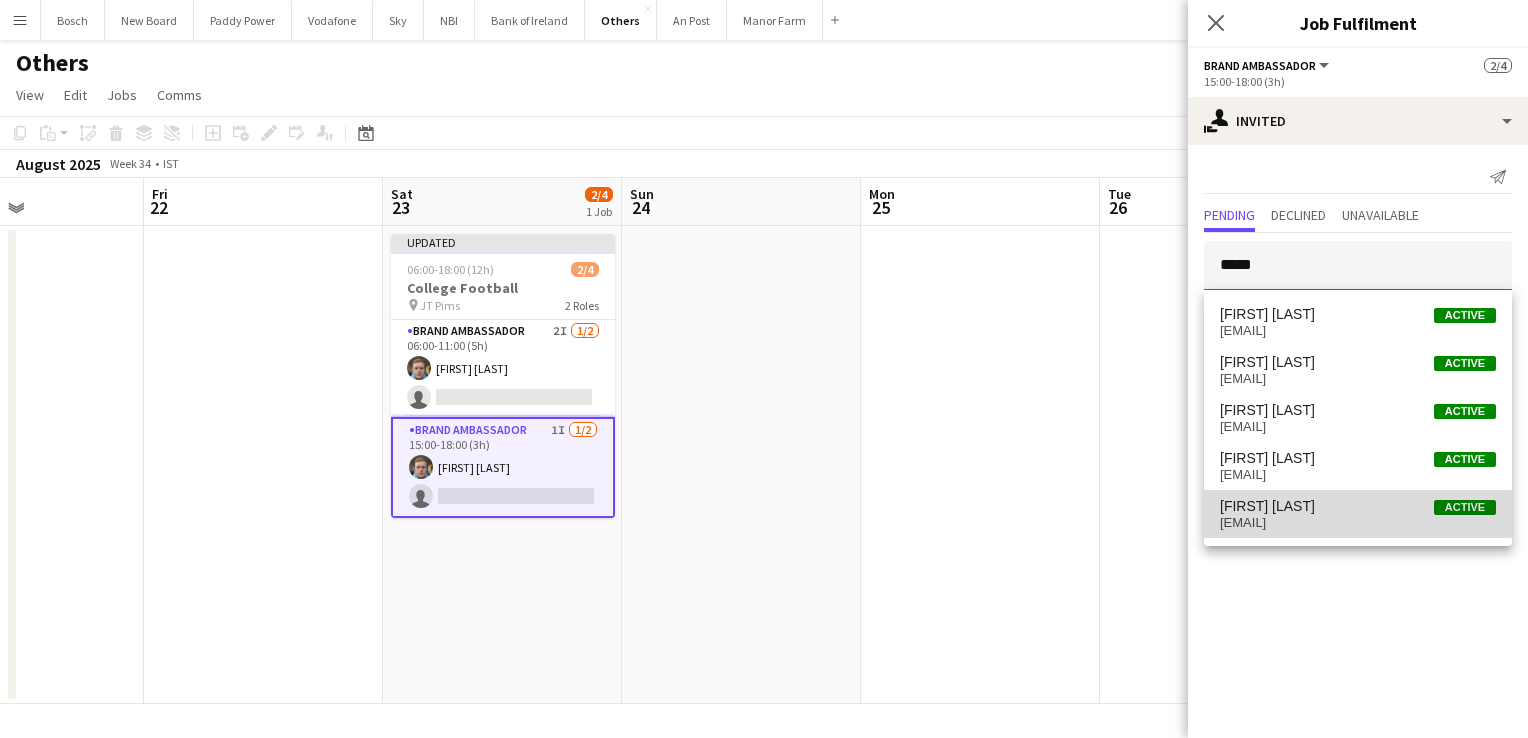 type 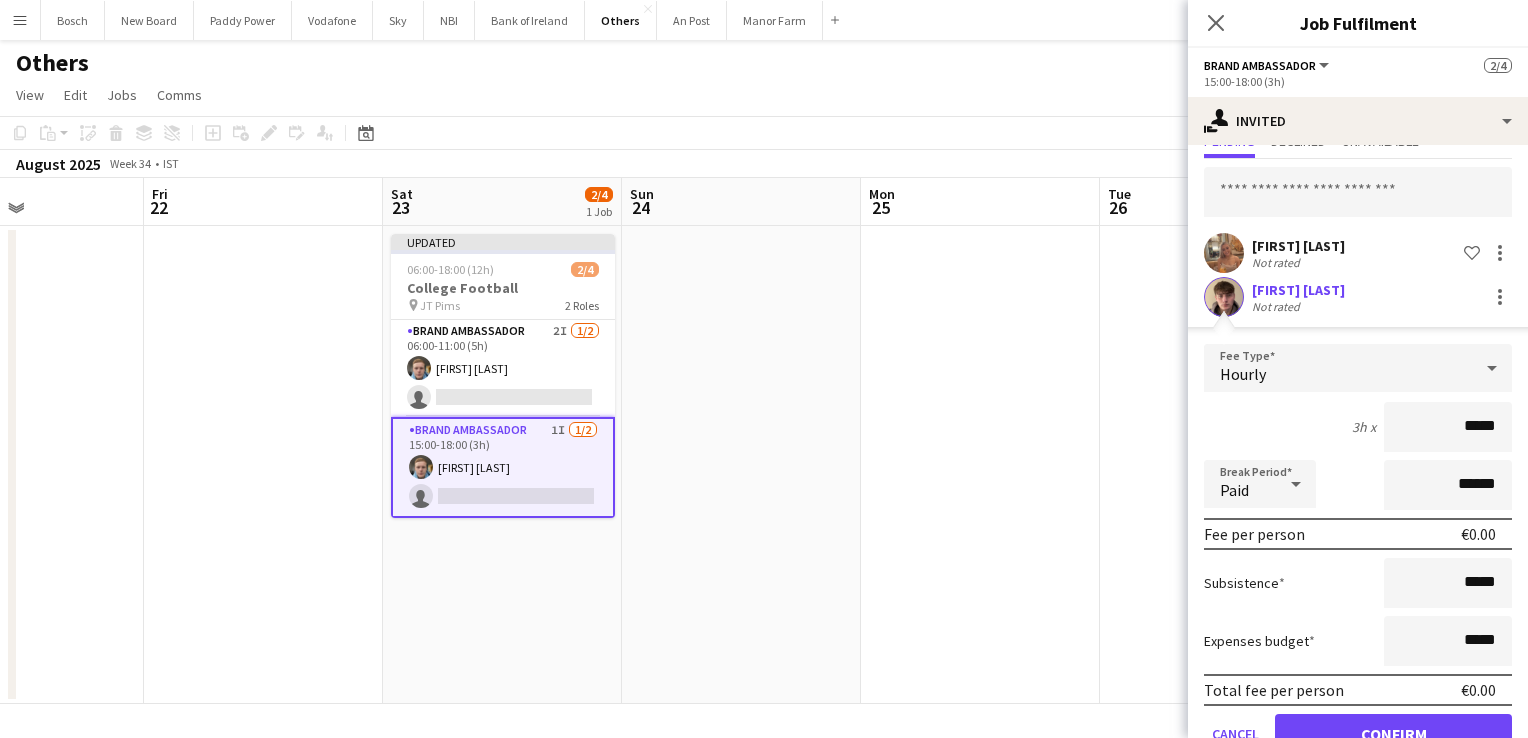 scroll, scrollTop: 123, scrollLeft: 0, axis: vertical 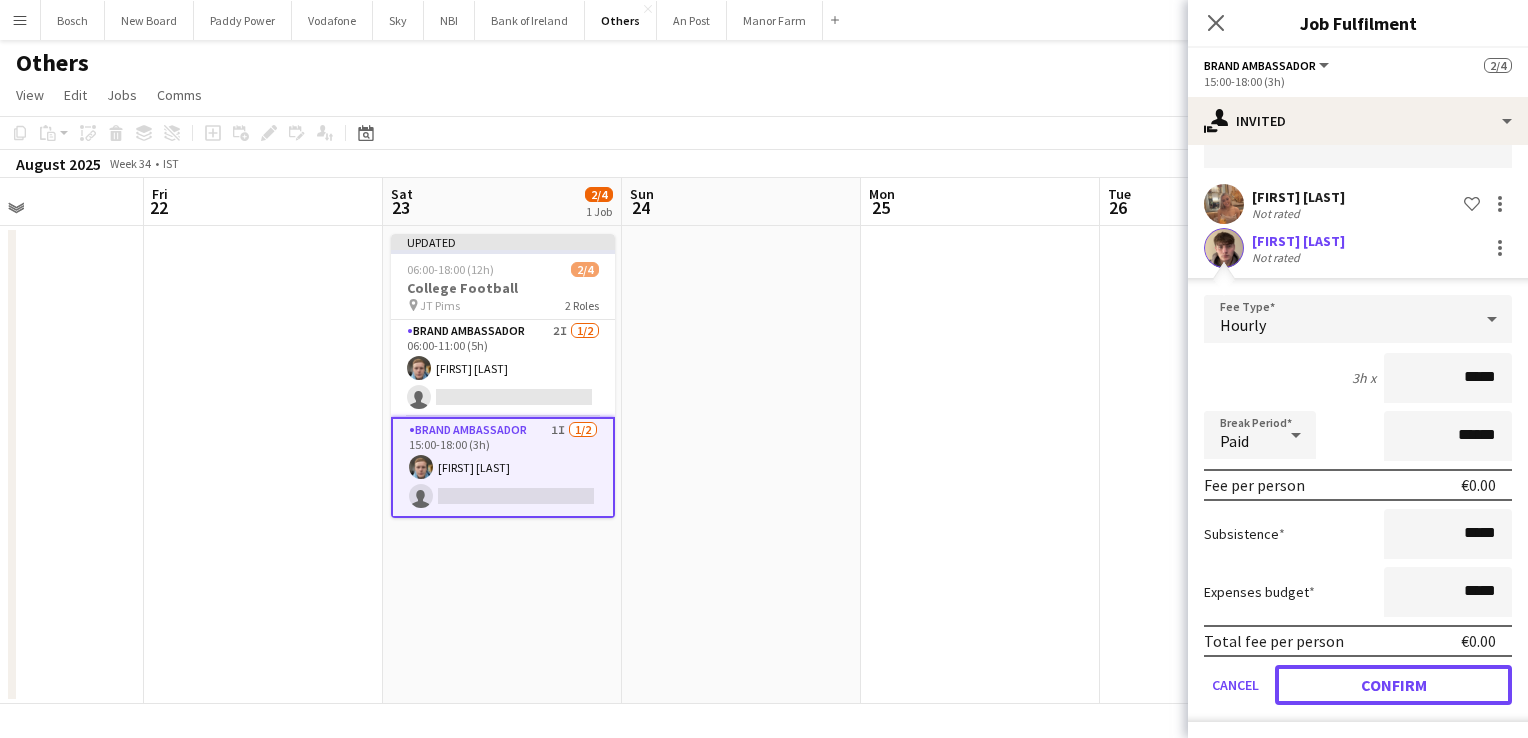 drag, startPoint x: 1360, startPoint y: 690, endPoint x: 1351, endPoint y: 674, distance: 18.35756 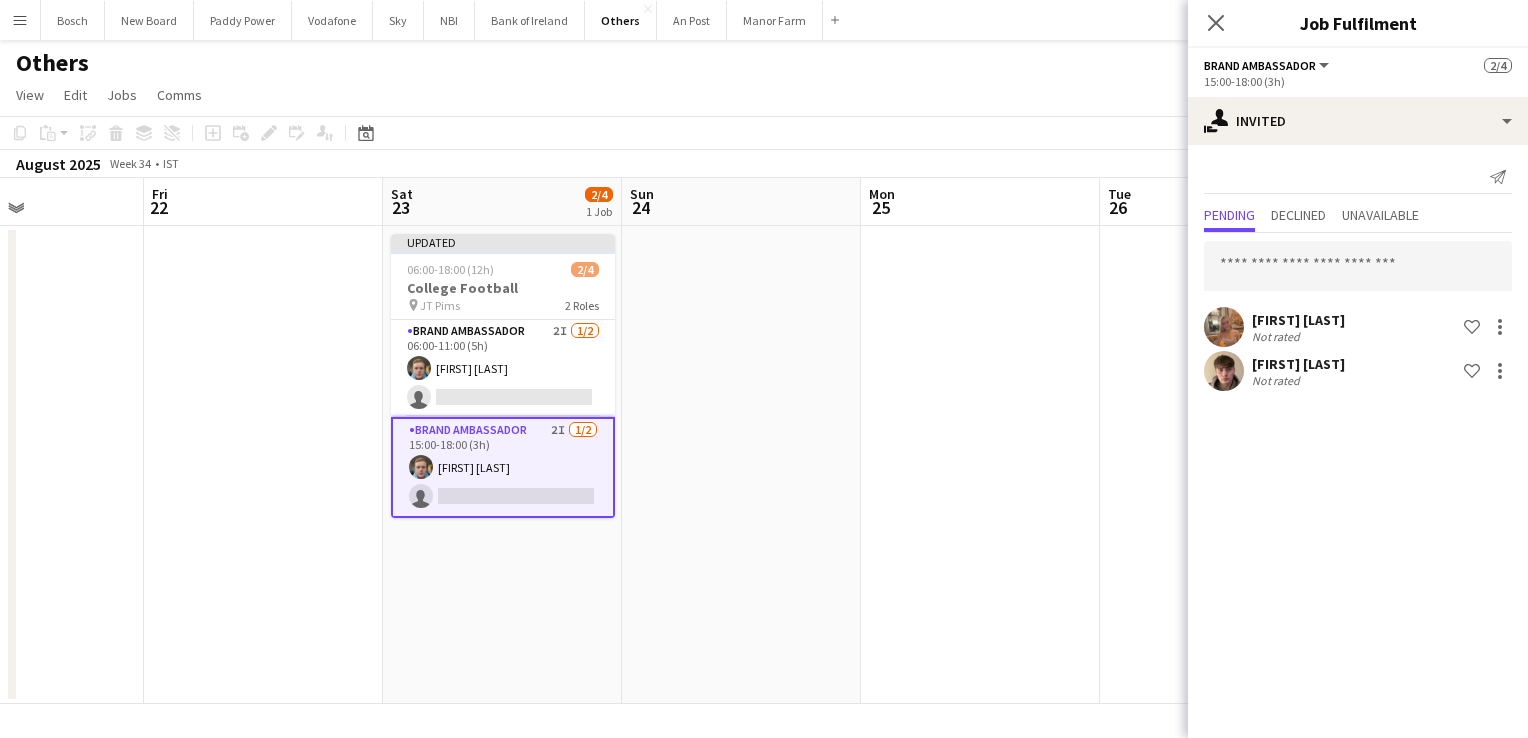 scroll, scrollTop: 0, scrollLeft: 0, axis: both 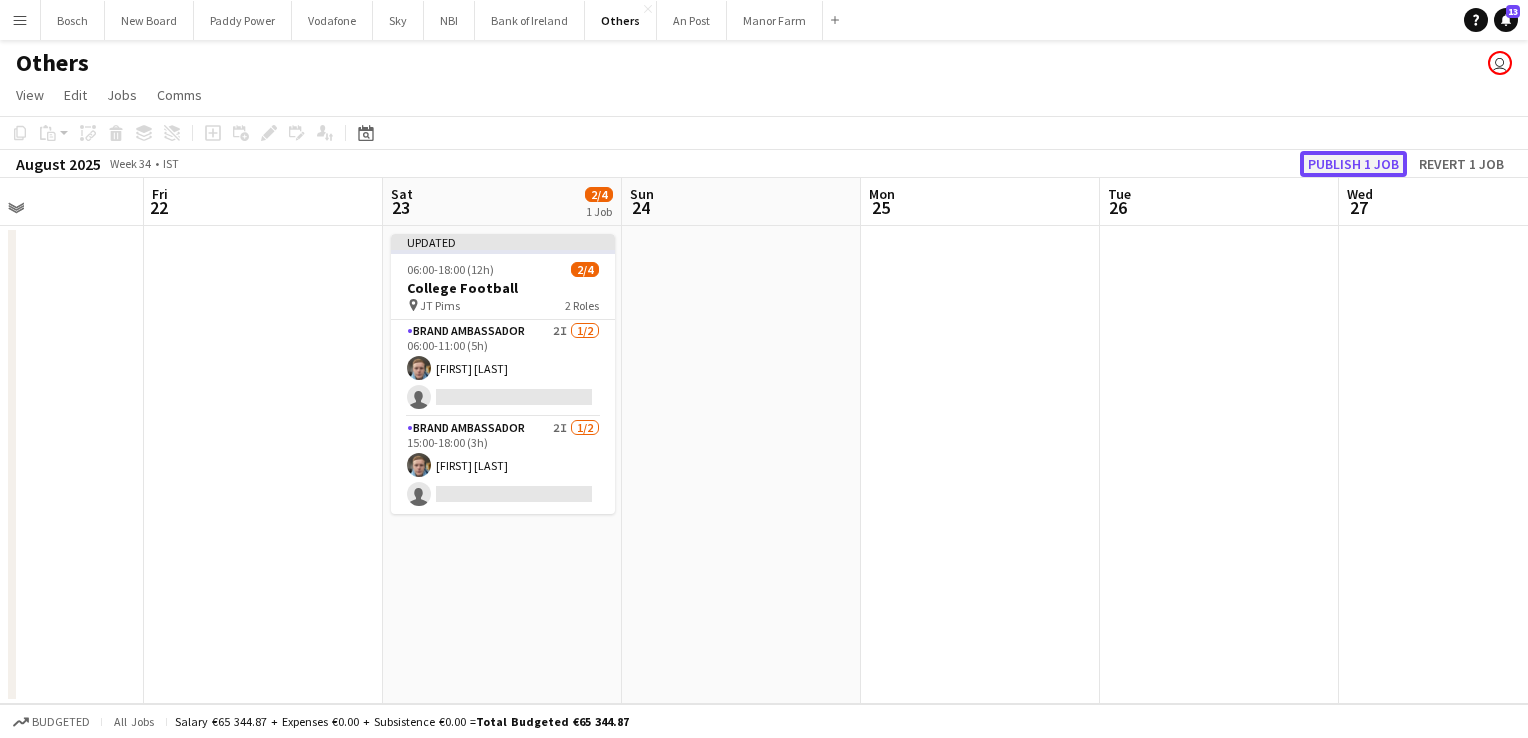 click on "Publish 1 job" 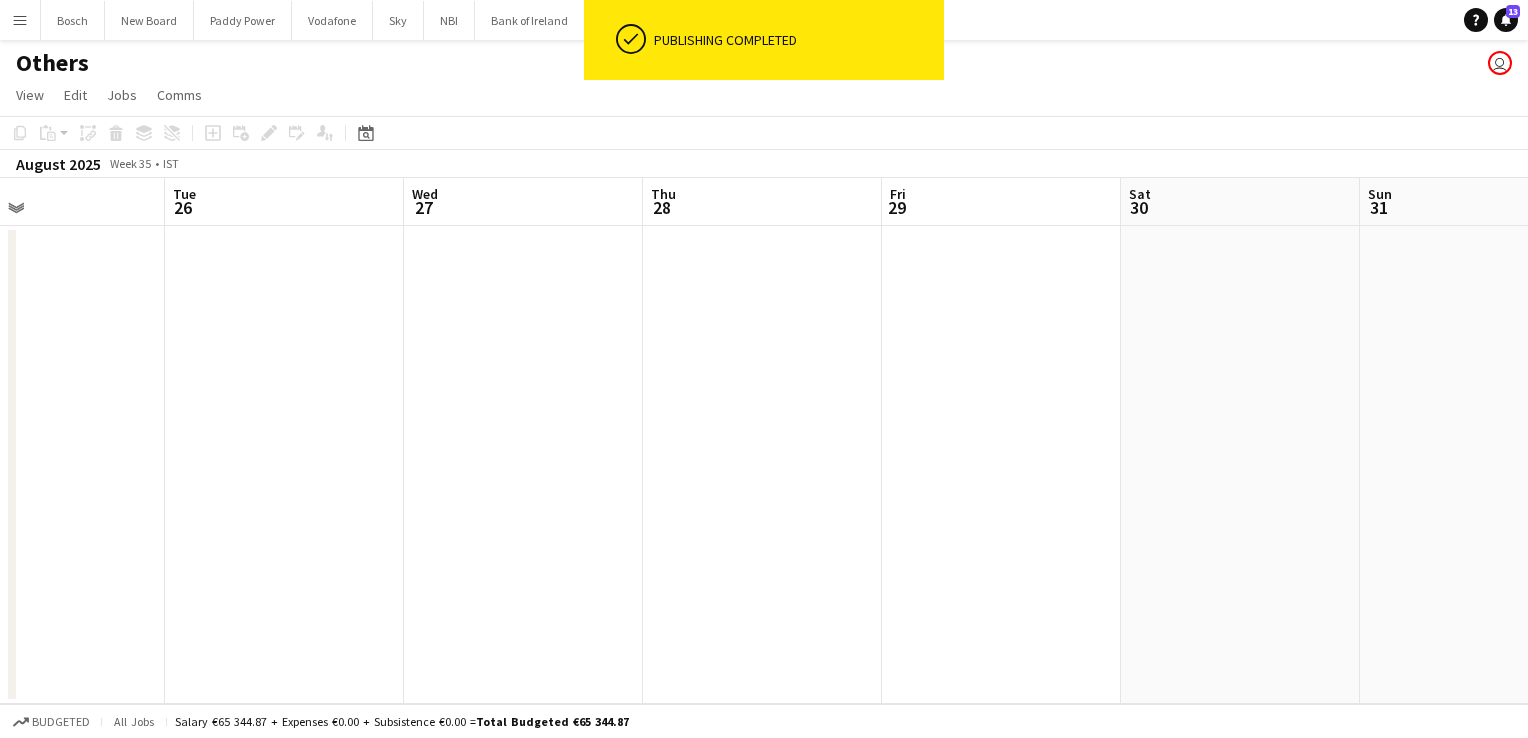 drag, startPoint x: 1417, startPoint y: 386, endPoint x: 972, endPoint y: 262, distance: 461.95346 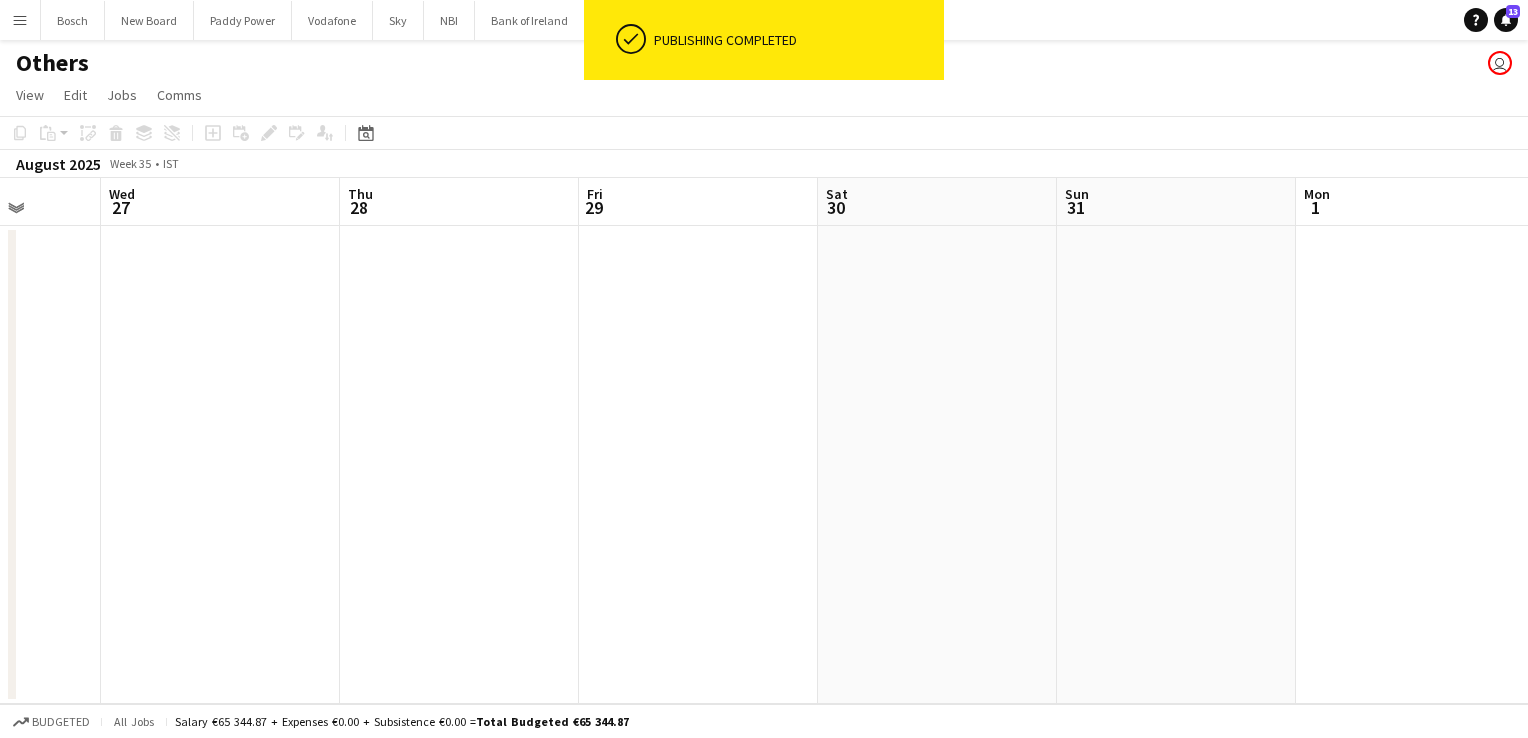 drag, startPoint x: 1138, startPoint y: 289, endPoint x: 440, endPoint y: 172, distance: 707.738 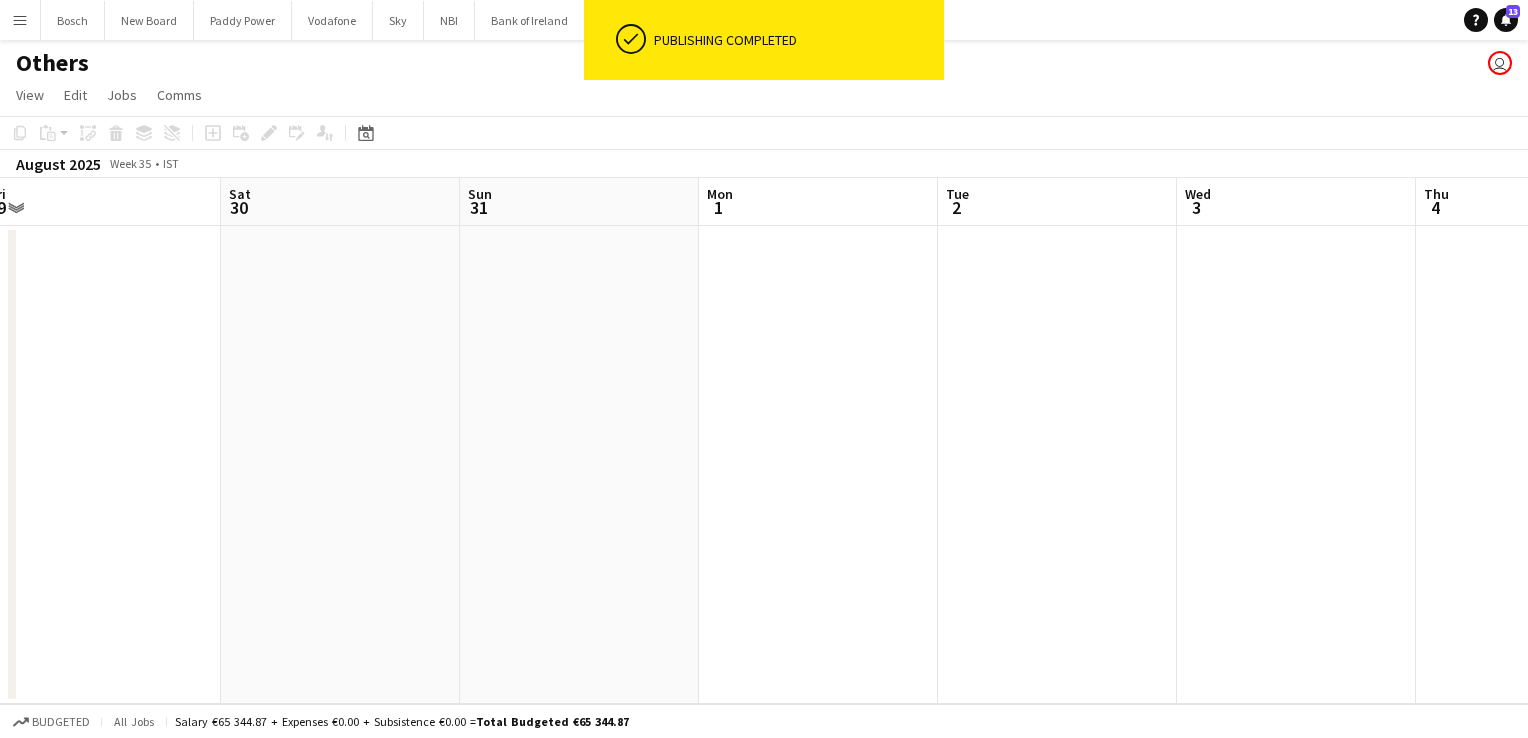 scroll, scrollTop: 0, scrollLeft: 647, axis: horizontal 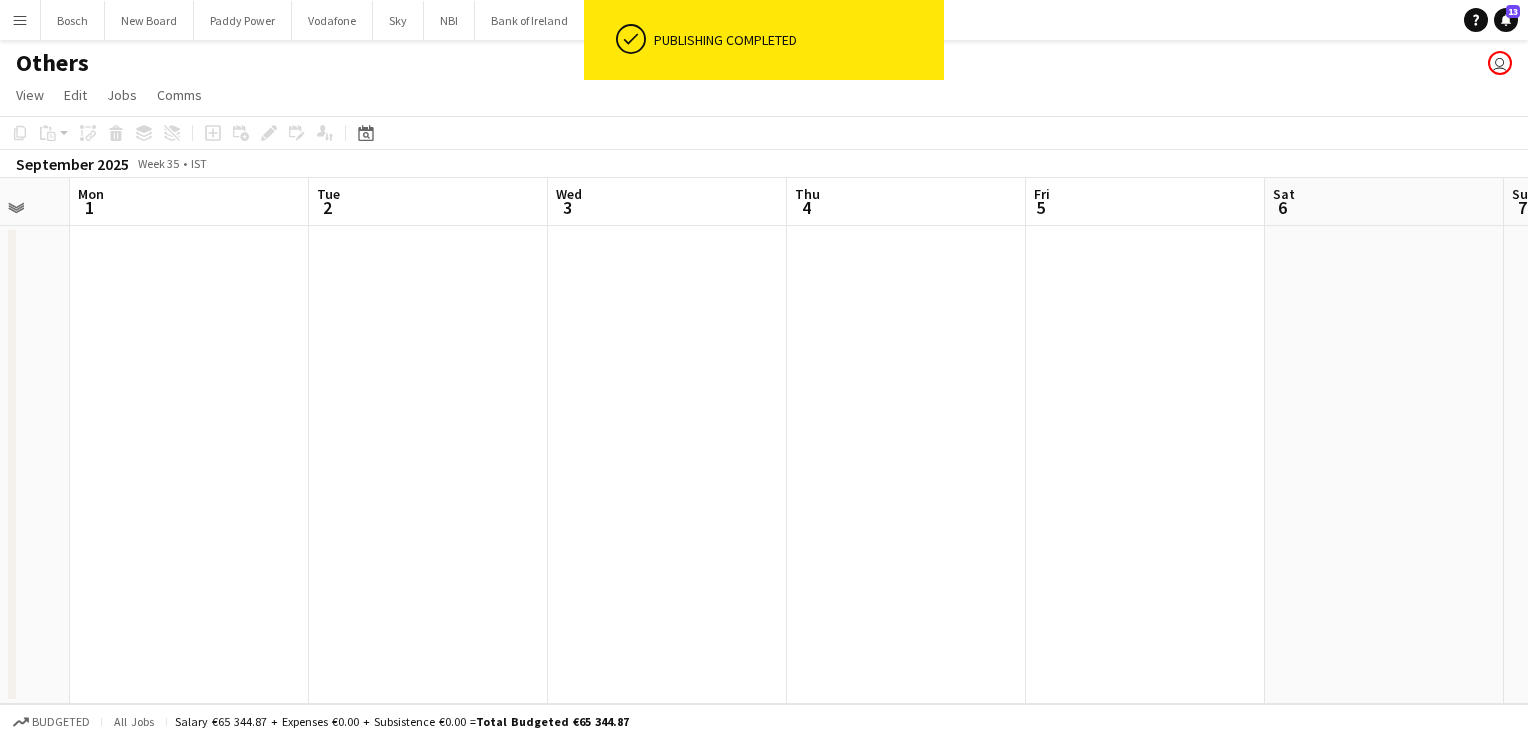drag, startPoint x: 1209, startPoint y: 260, endPoint x: 679, endPoint y: 209, distance: 532.4481 